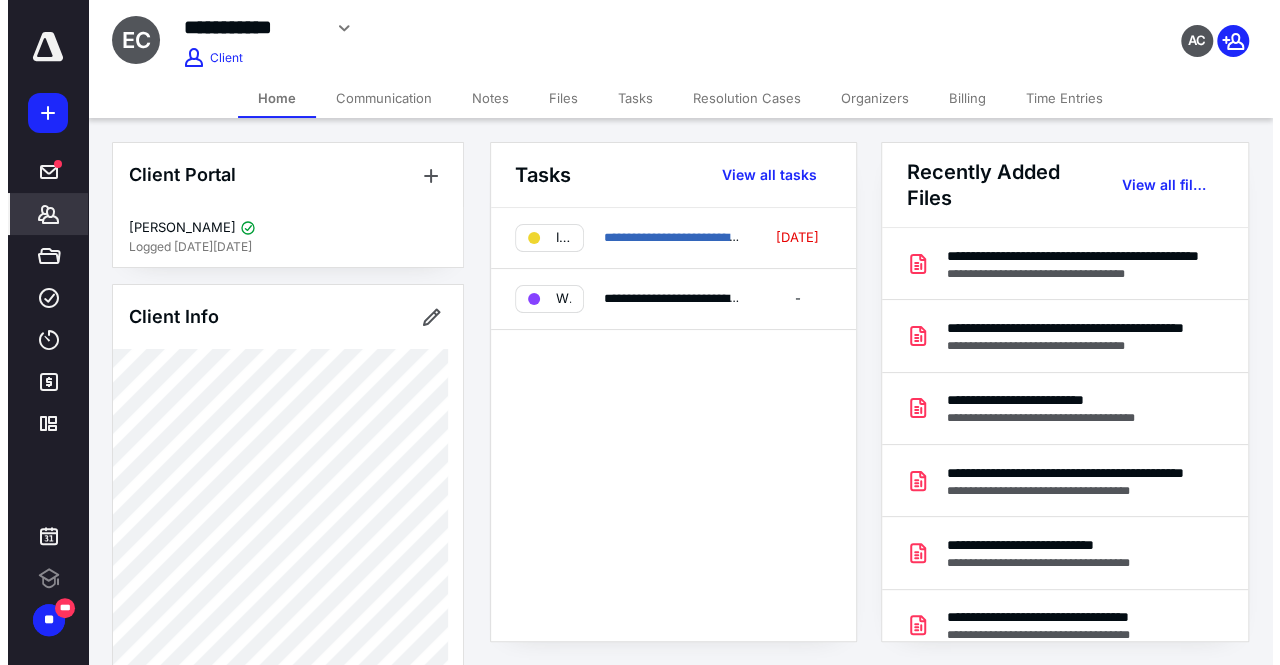scroll, scrollTop: 0, scrollLeft: 0, axis: both 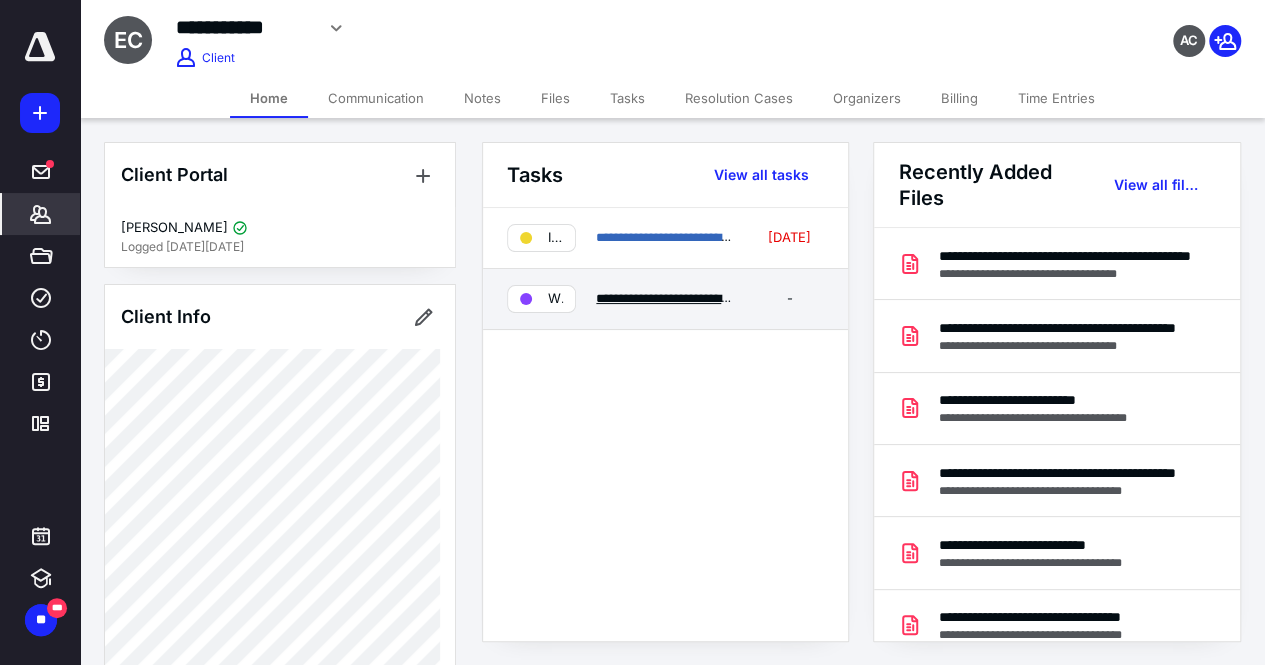 click on "**********" at bounding box center [758, 298] 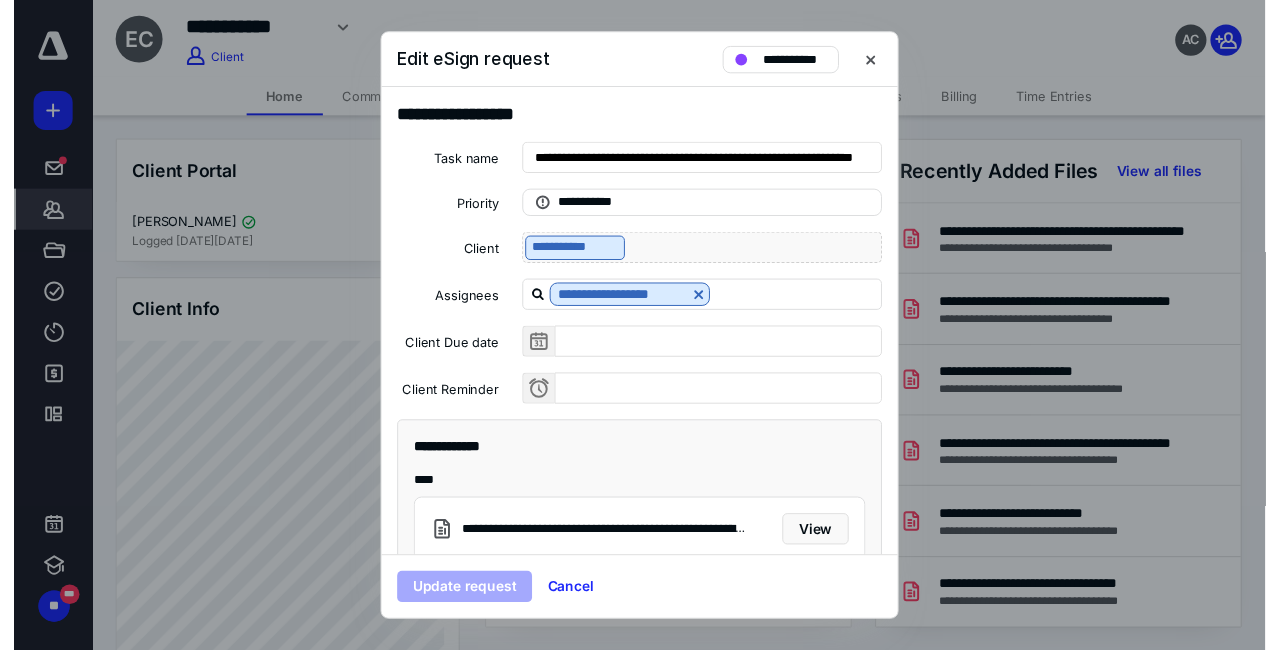 scroll, scrollTop: 180, scrollLeft: 0, axis: vertical 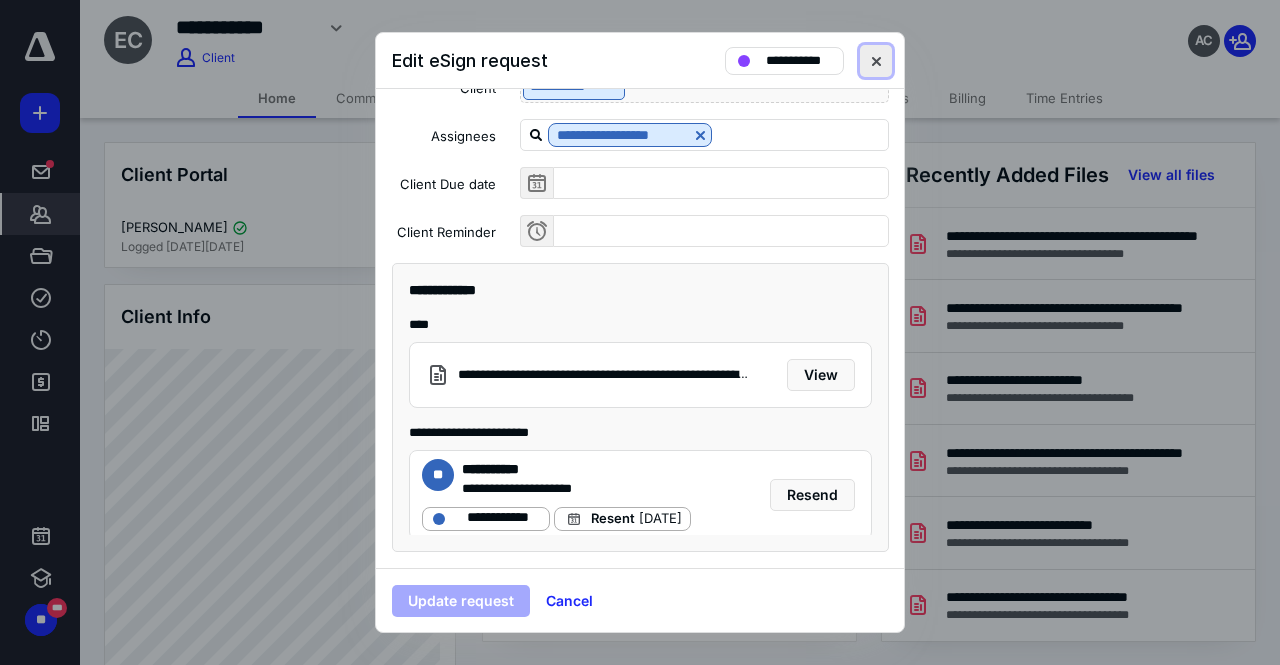 click at bounding box center (876, 61) 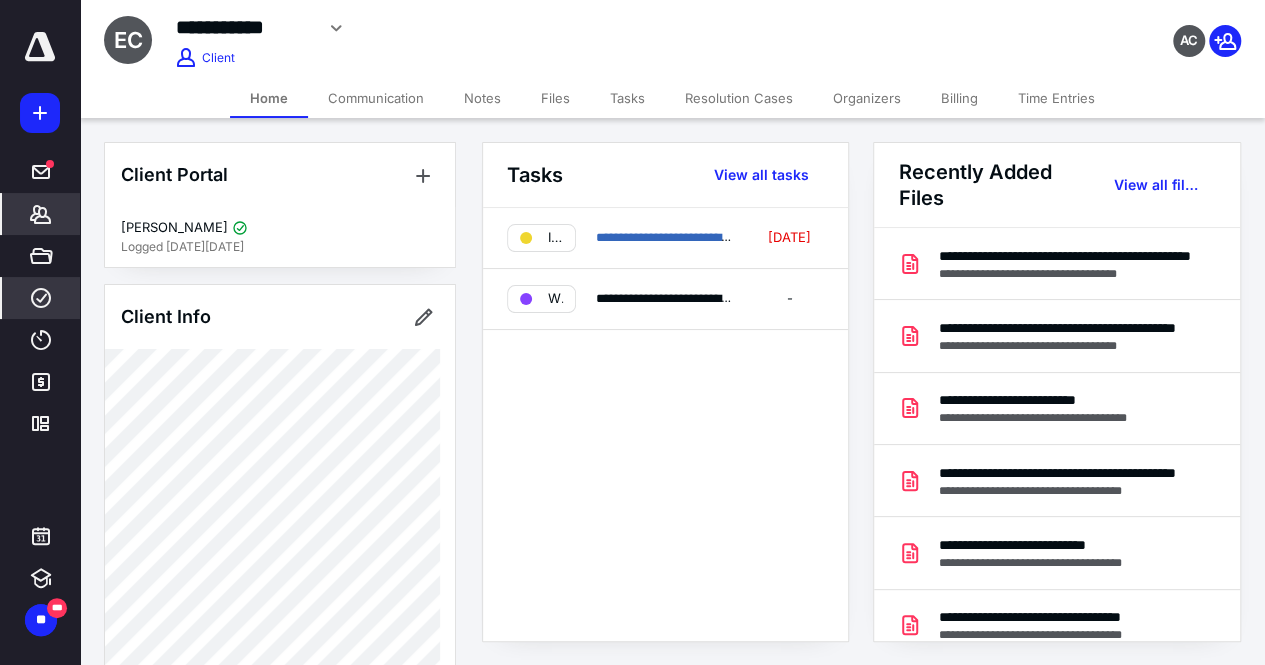 click 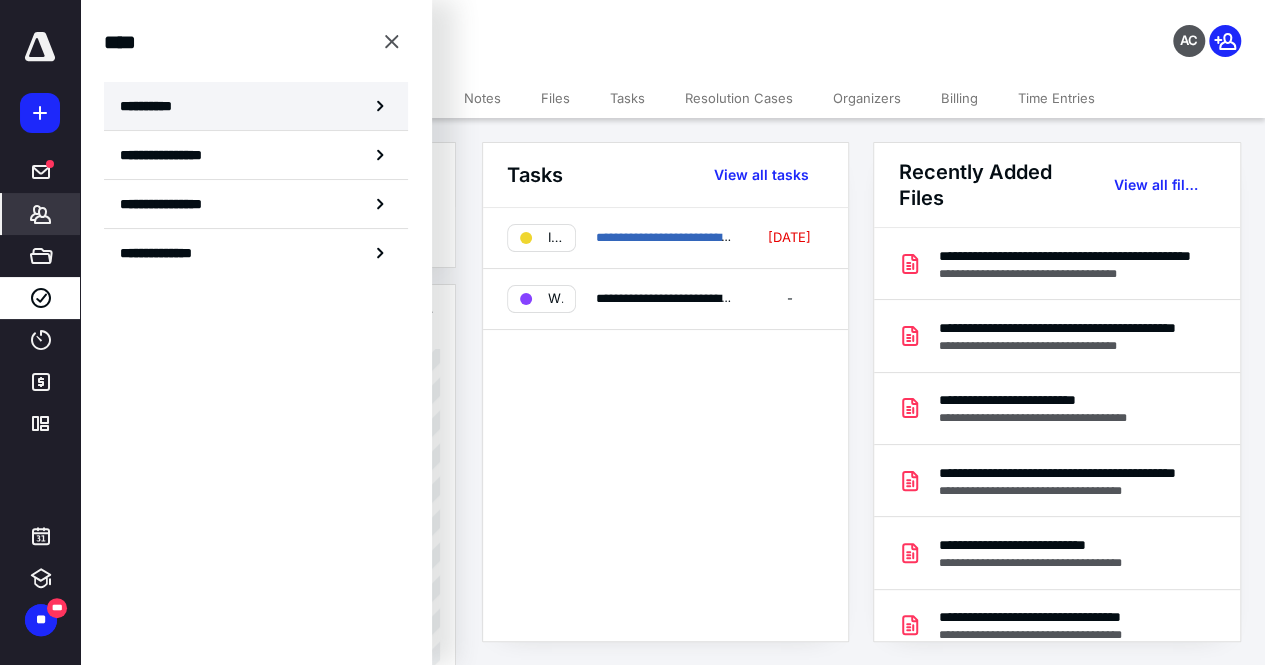 click on "**********" at bounding box center [256, 106] 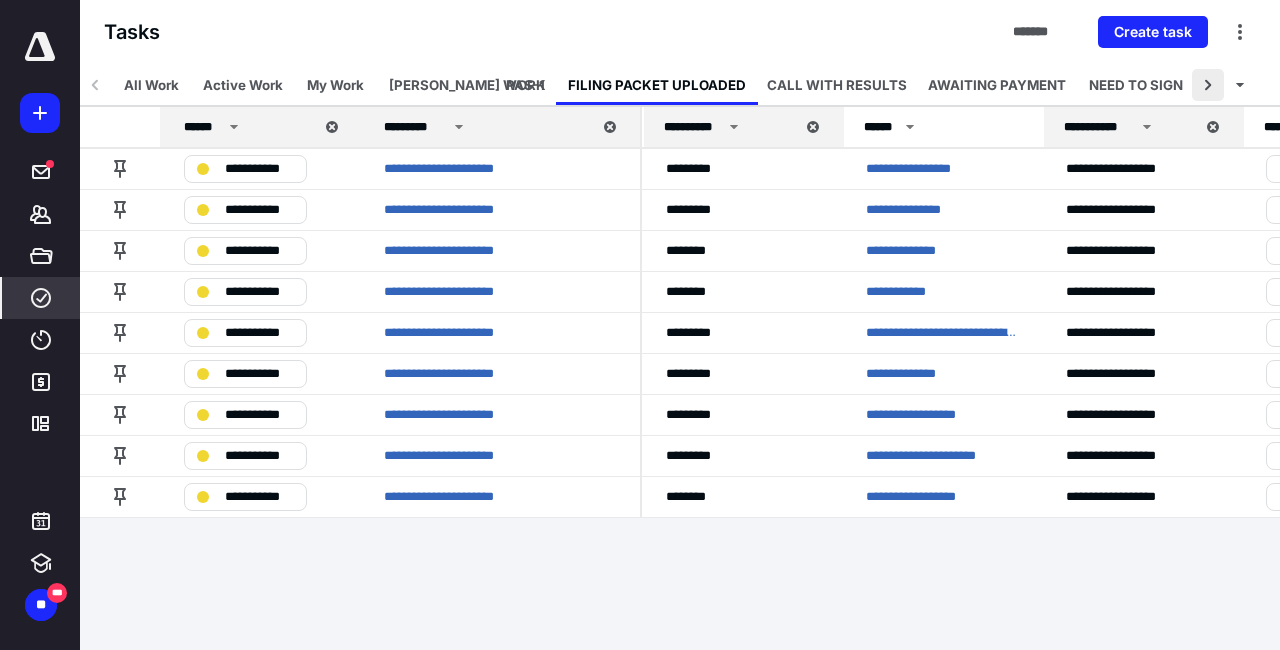 click at bounding box center (1208, 85) 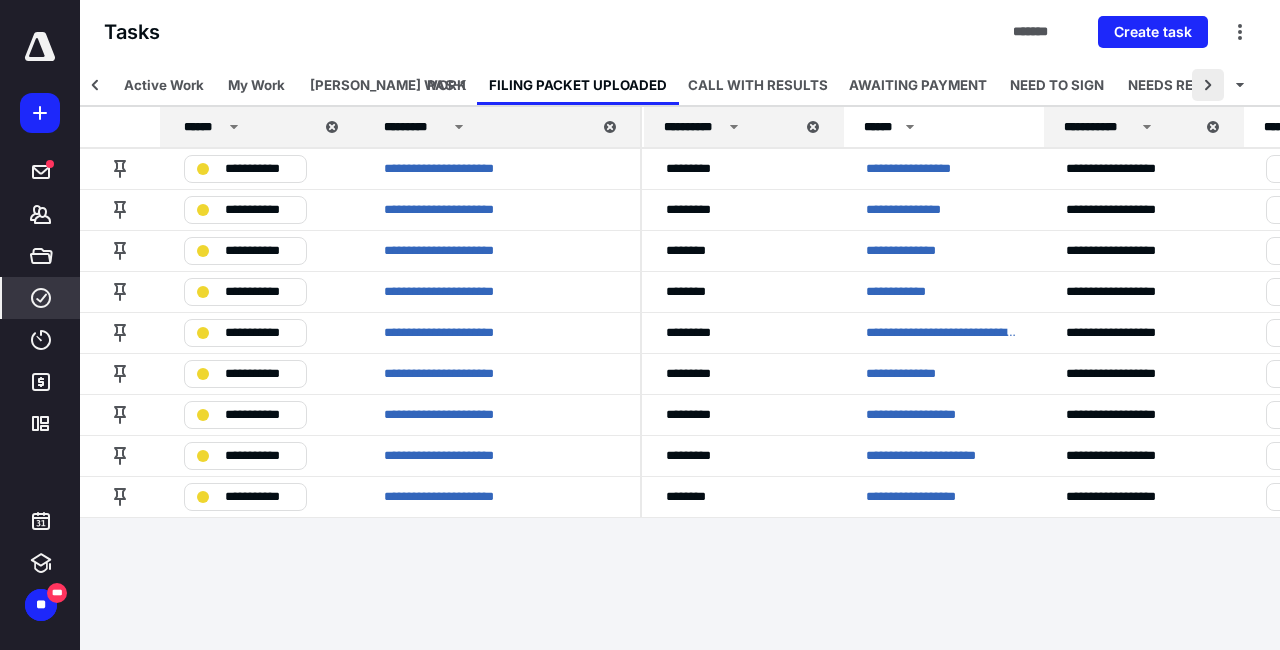 click at bounding box center (1208, 85) 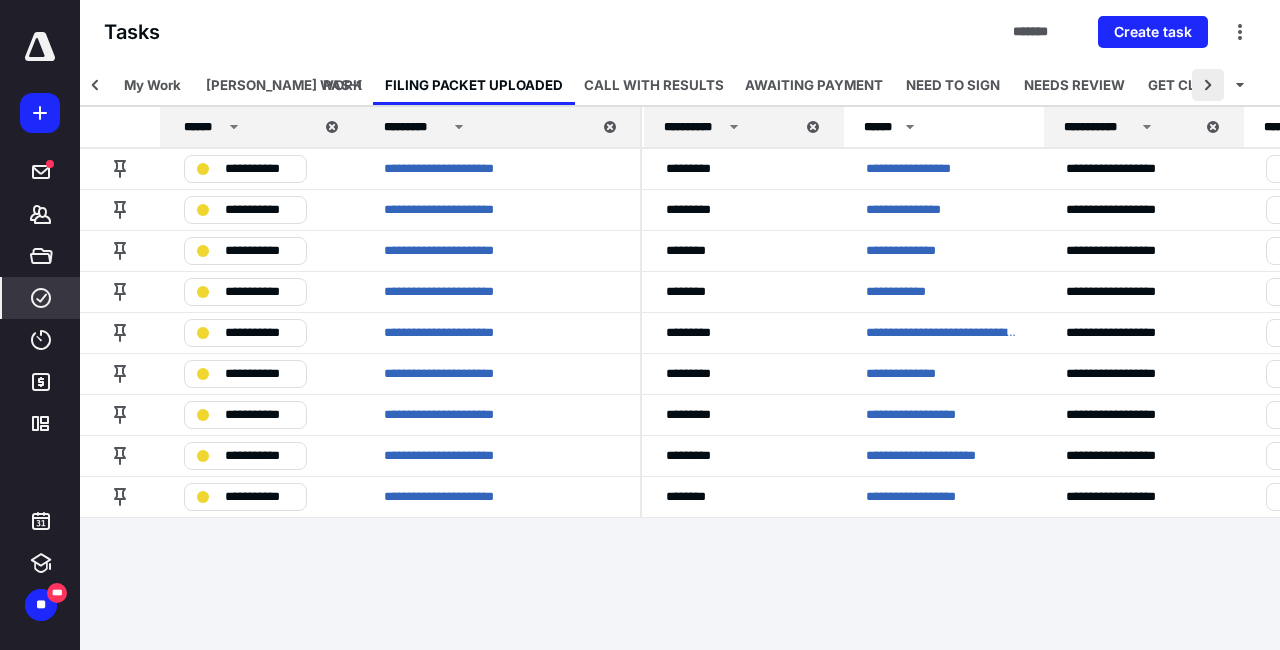 click at bounding box center (1208, 85) 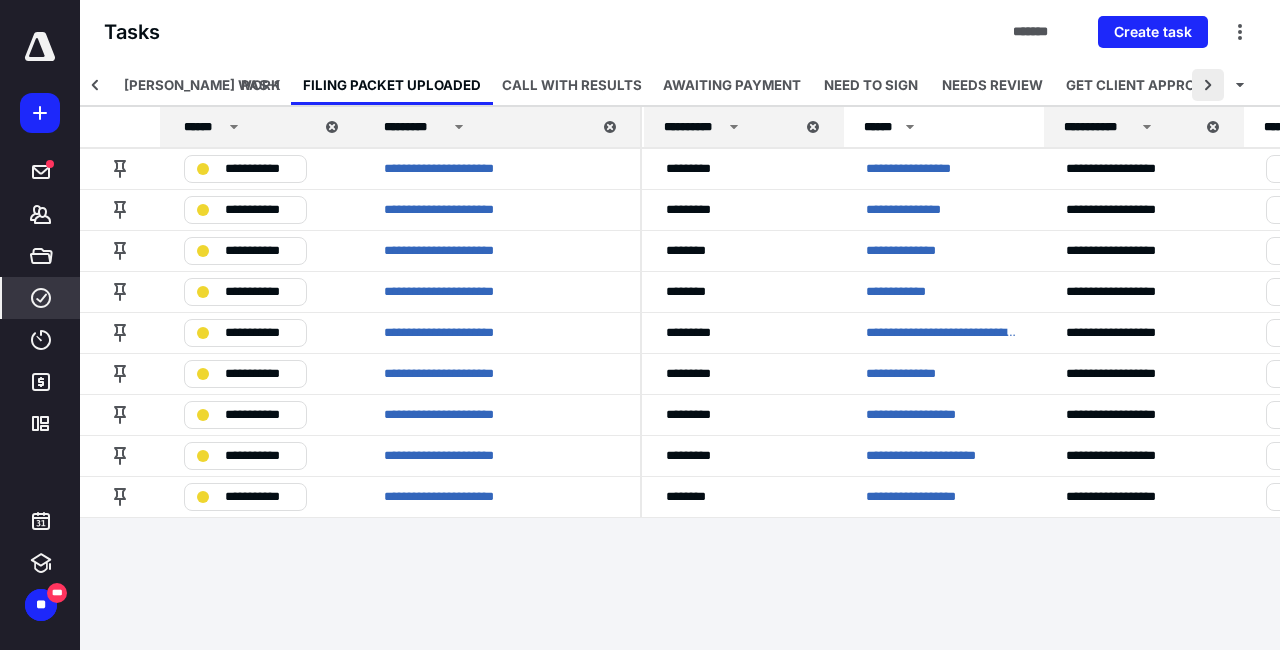click at bounding box center [1208, 85] 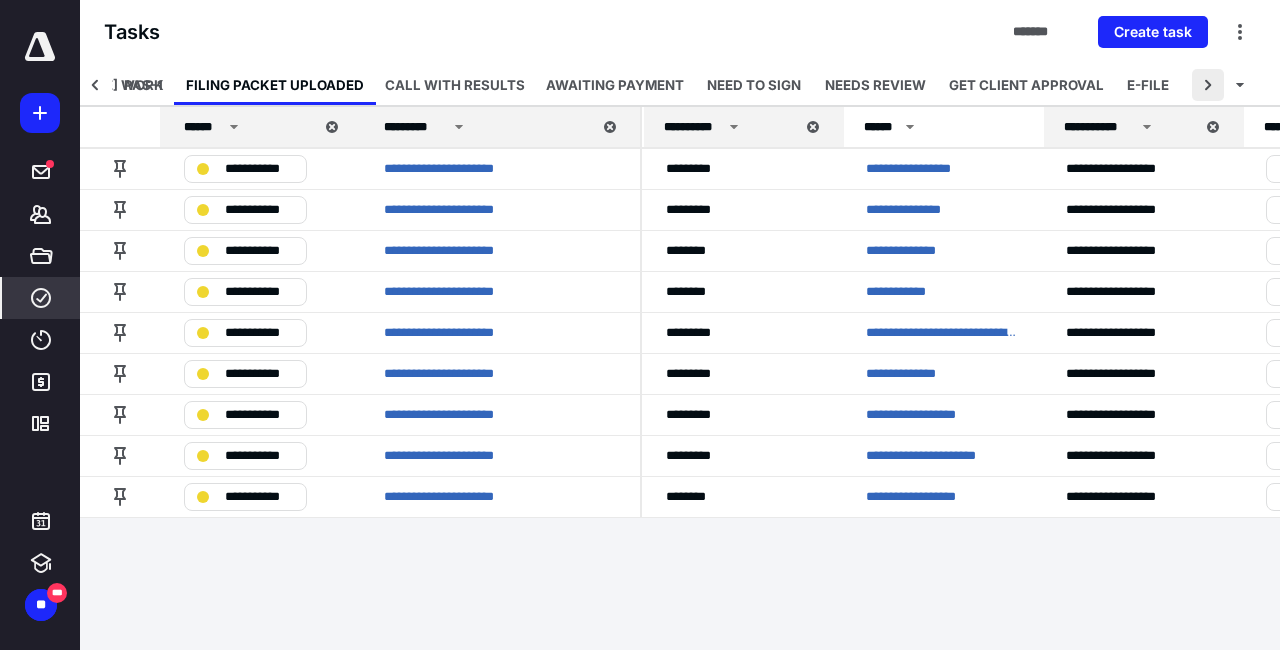 click at bounding box center (1208, 85) 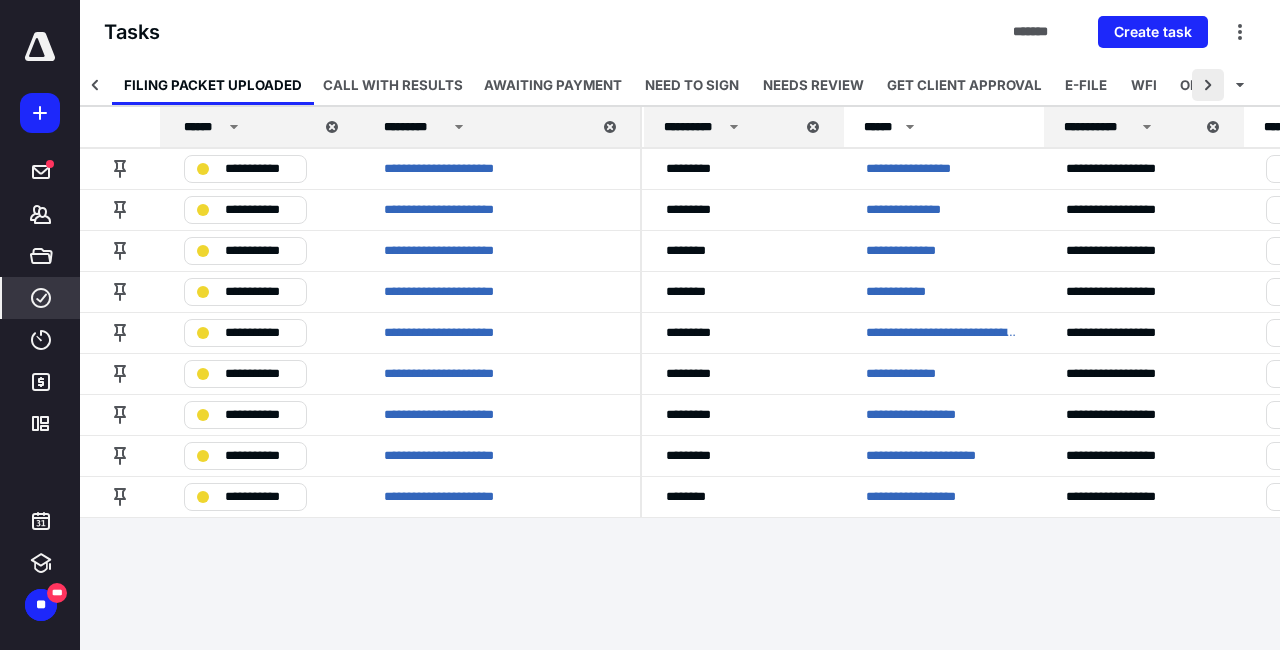 click at bounding box center [1208, 85] 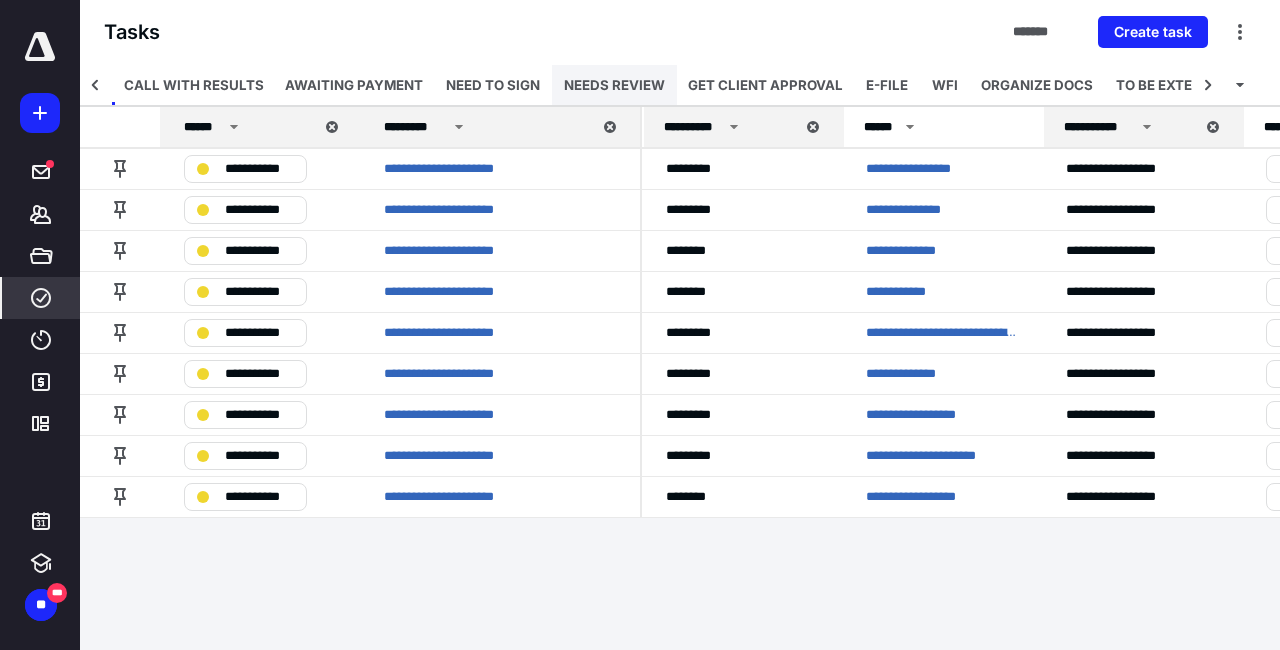 click on "NEEDS REVIEW" at bounding box center (614, 85) 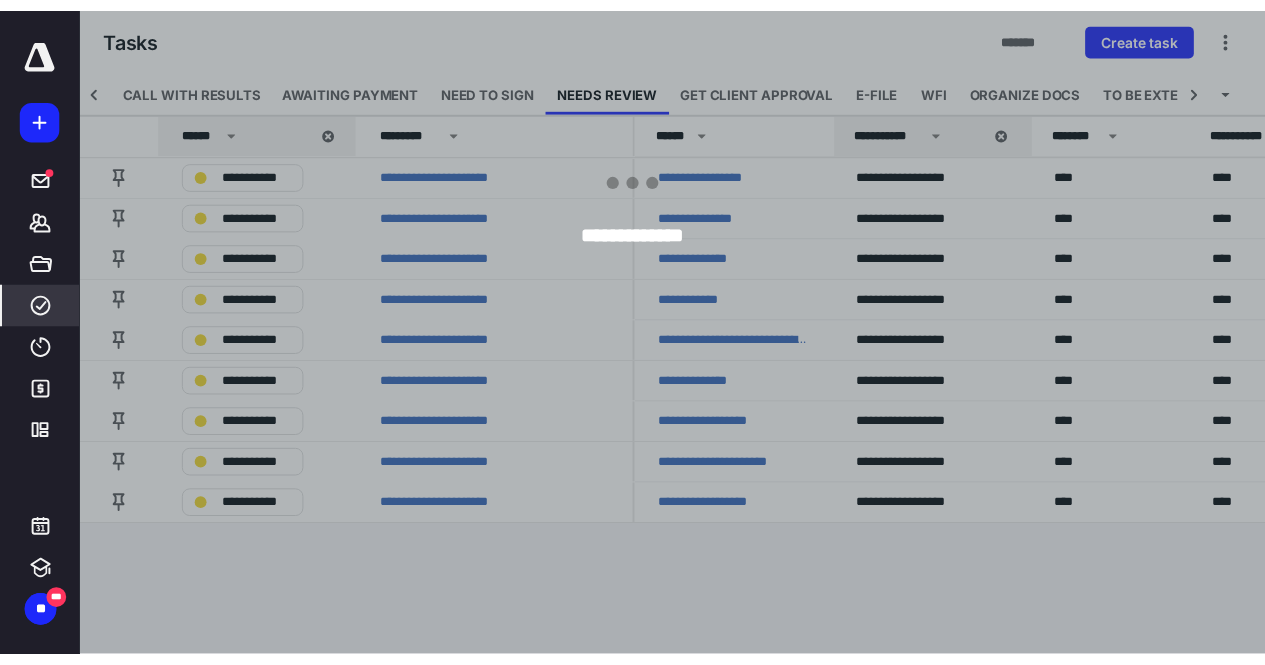 scroll, scrollTop: 0, scrollLeft: 444, axis: horizontal 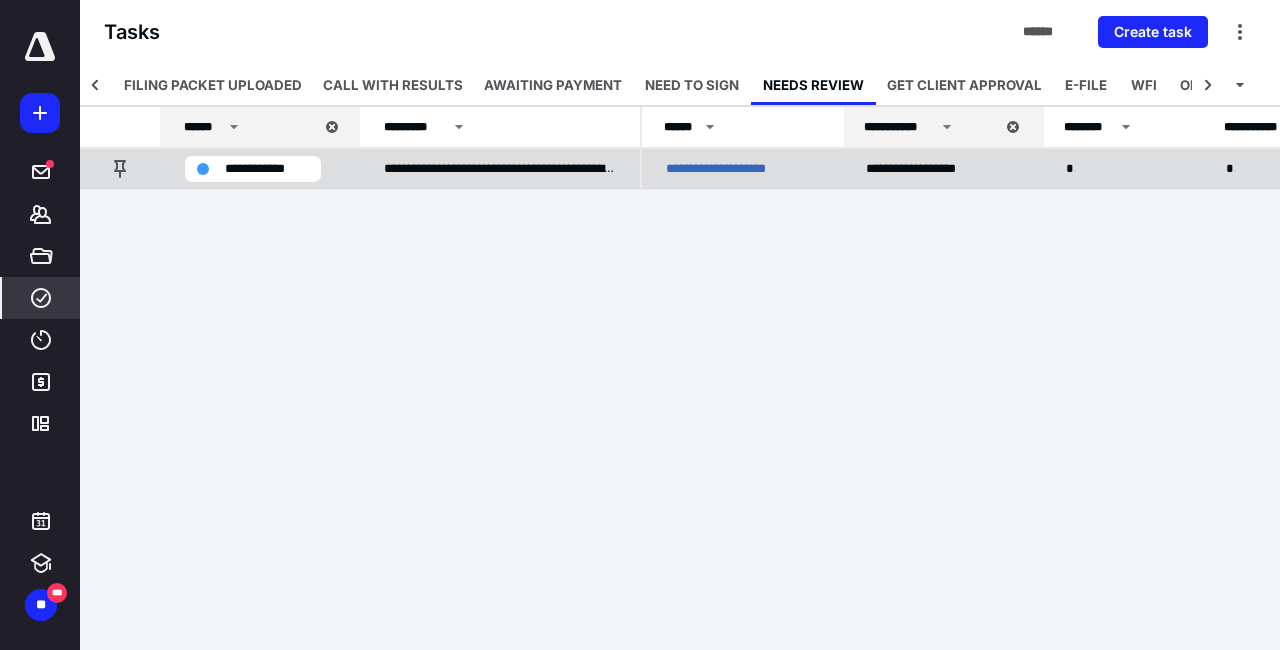 click on "**********" at bounding box center [742, 169] 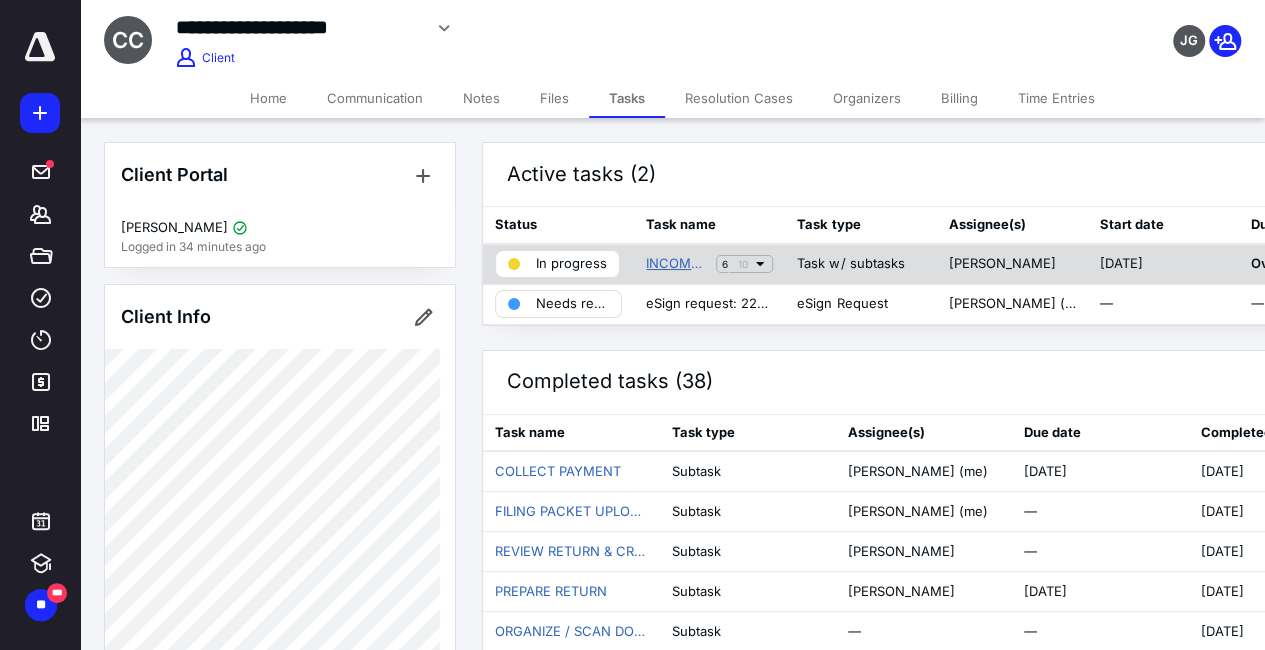 click on "INCOME TAX RETURN - ADVANCED" at bounding box center (677, 264) 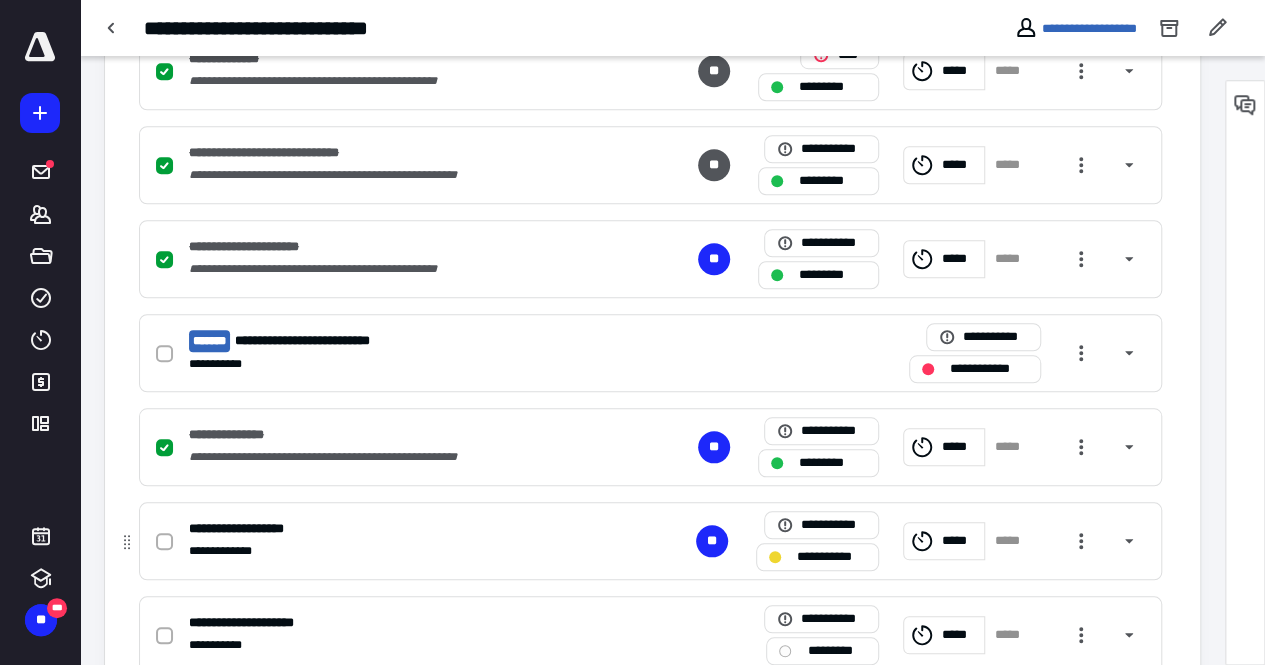 scroll, scrollTop: 885, scrollLeft: 0, axis: vertical 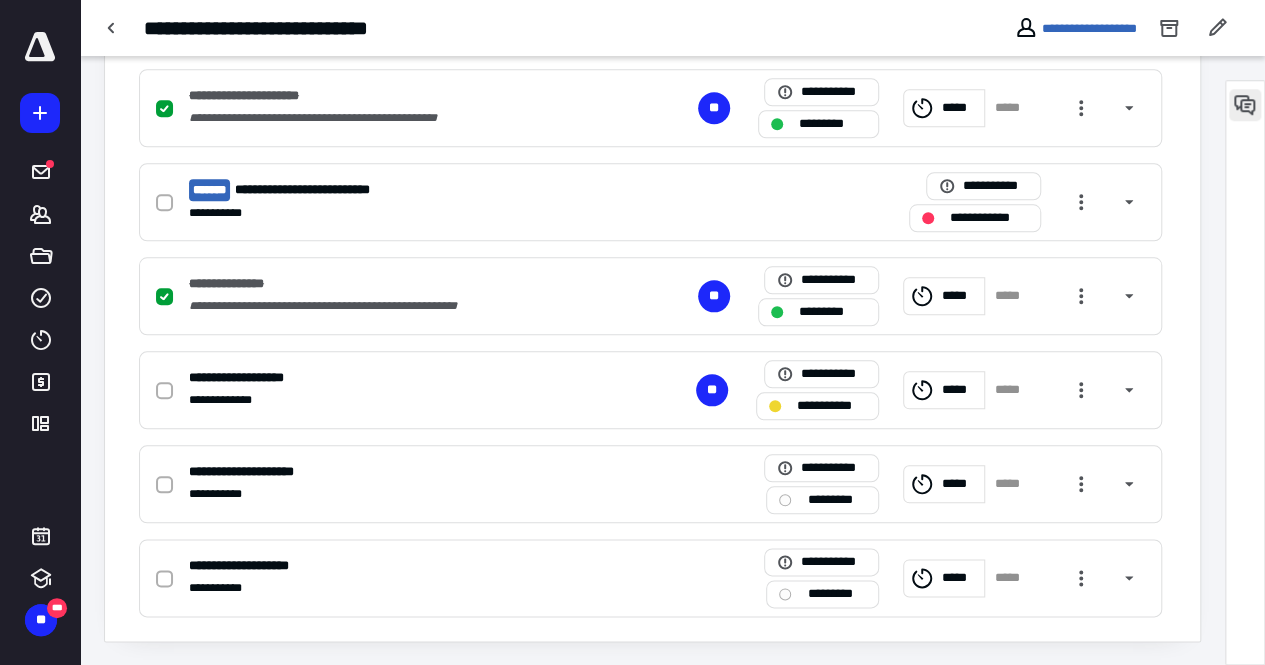 click at bounding box center [1245, 105] 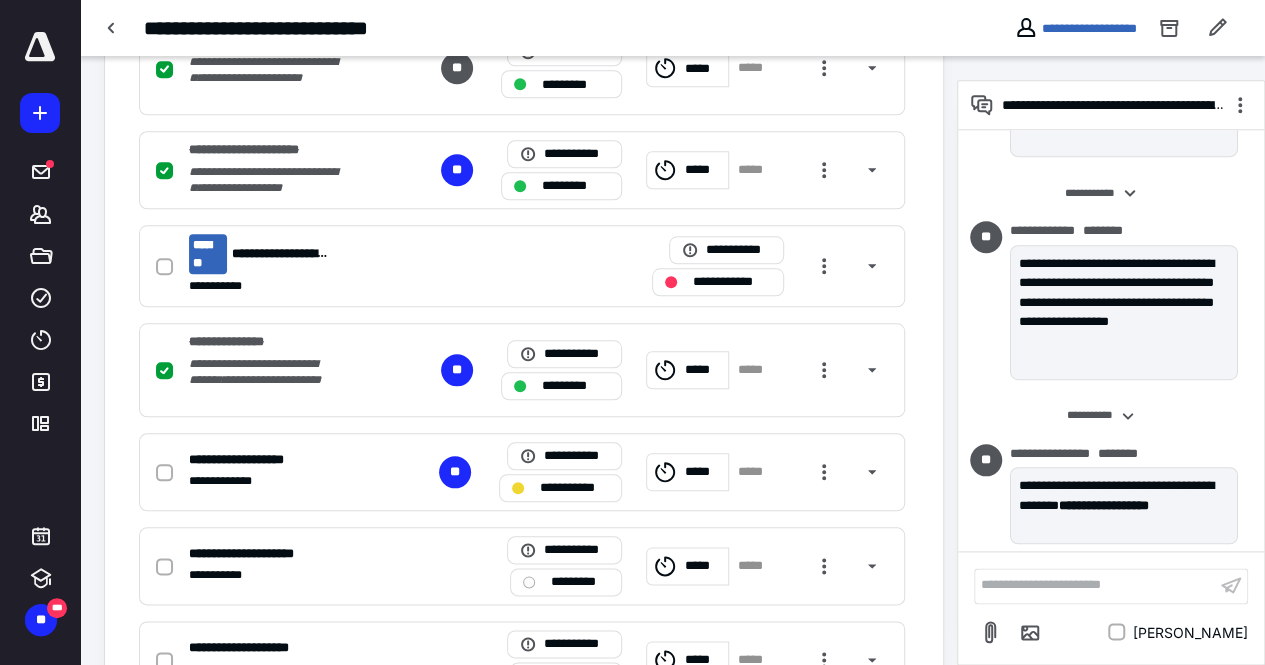 scroll, scrollTop: 627, scrollLeft: 0, axis: vertical 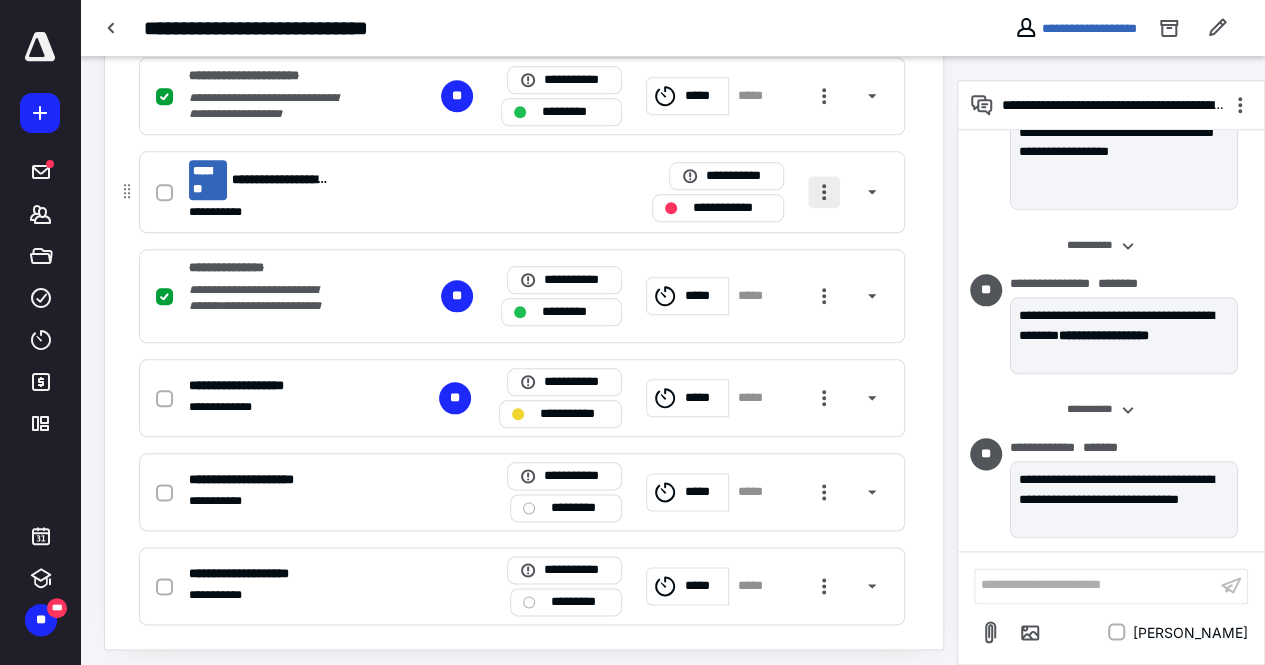 click at bounding box center (824, 192) 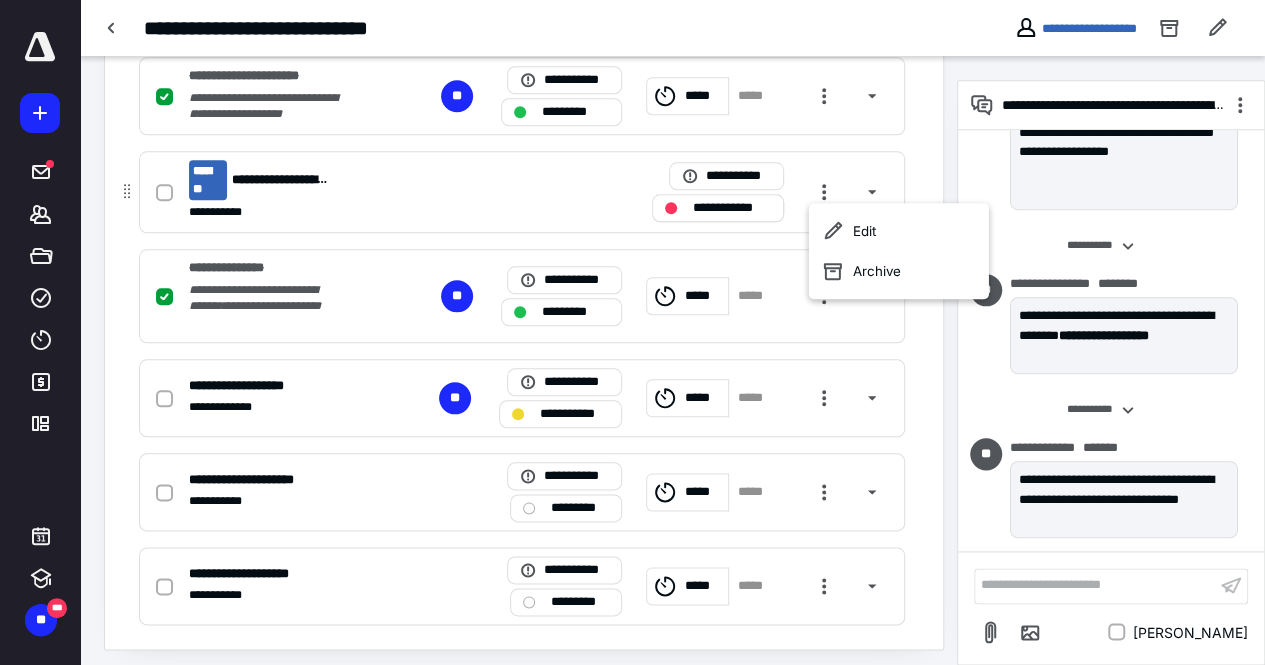 click on "**********" at bounding box center (732, 208) 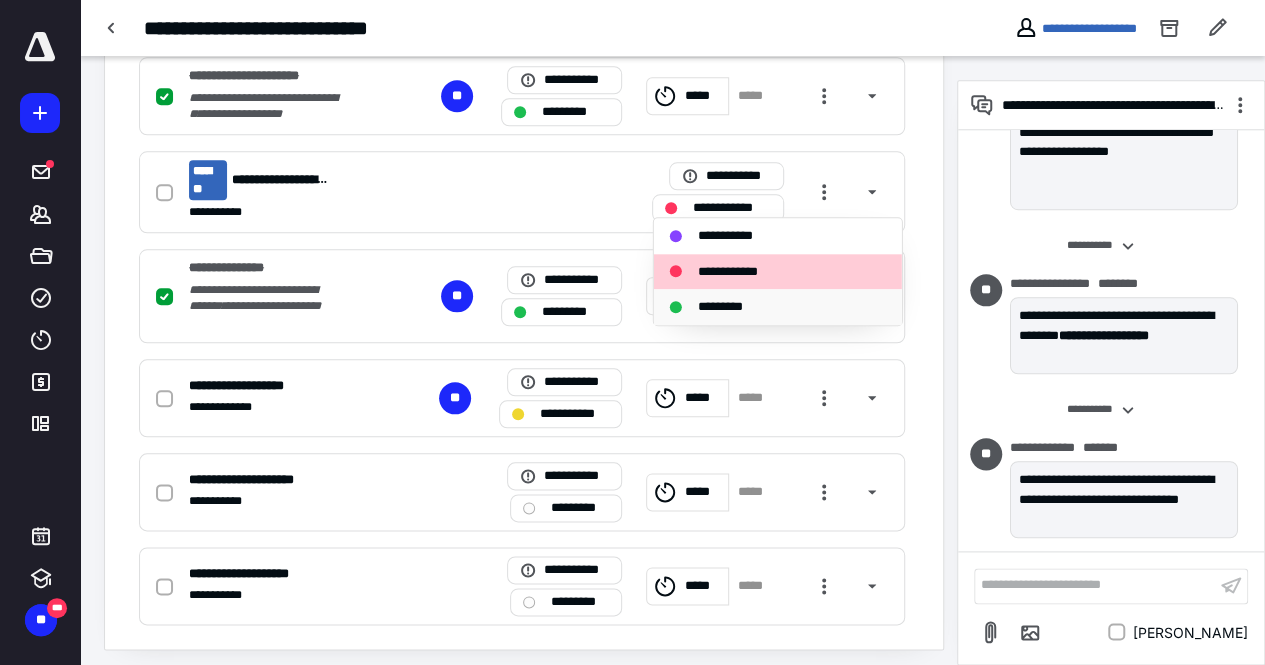 click on "*********" at bounding box center [731, 307] 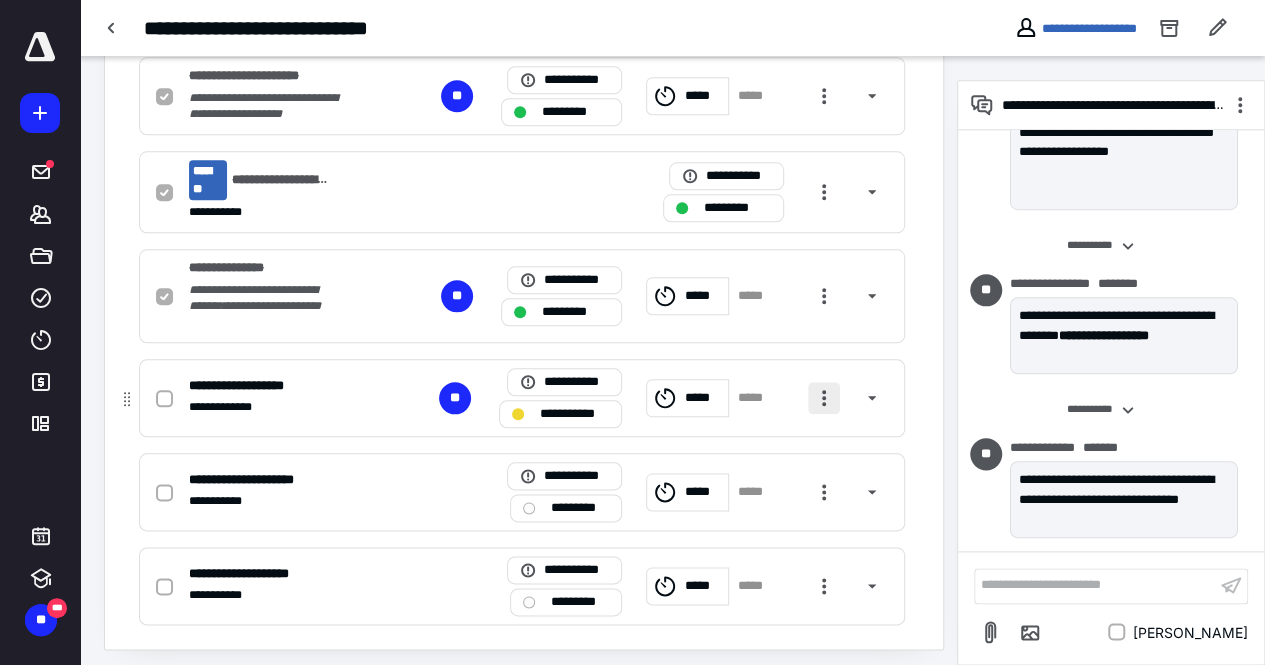 click at bounding box center [824, 398] 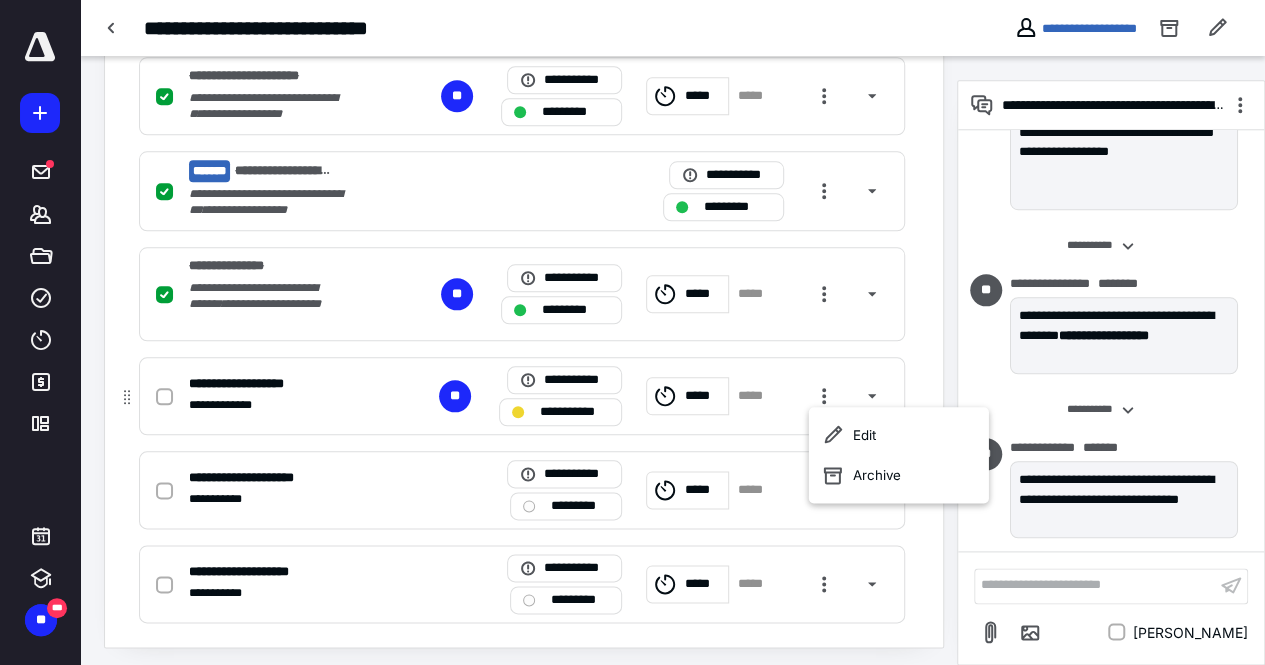 click 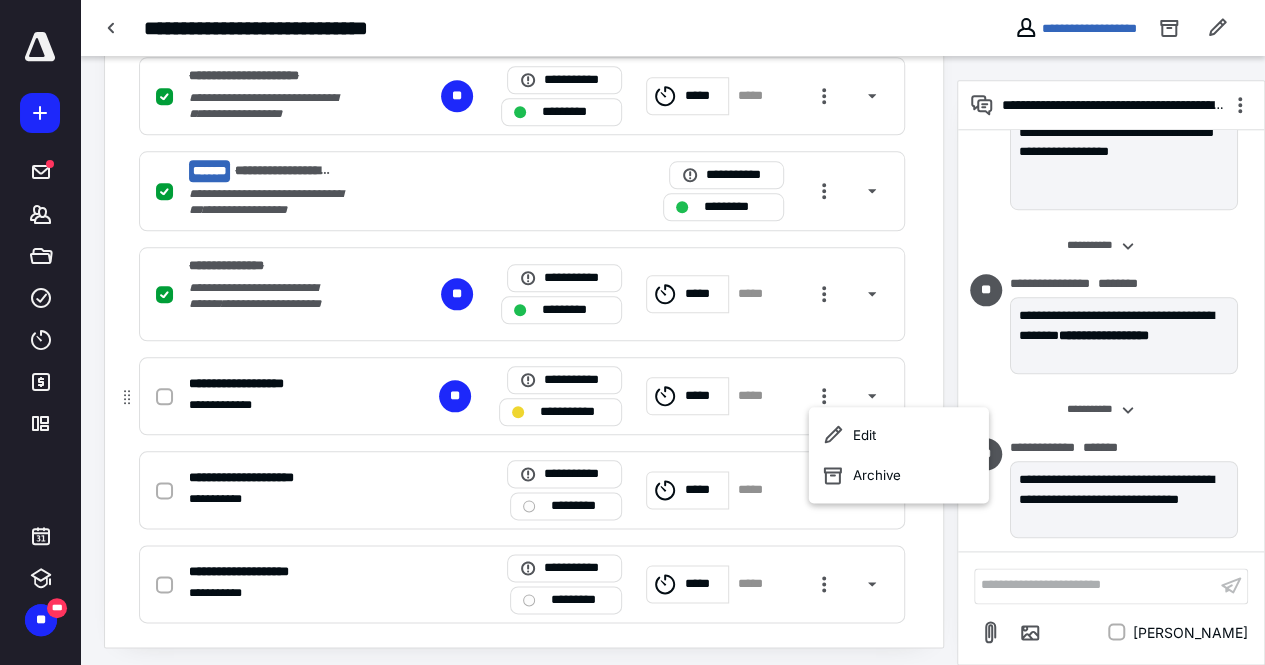 click at bounding box center (164, 396) 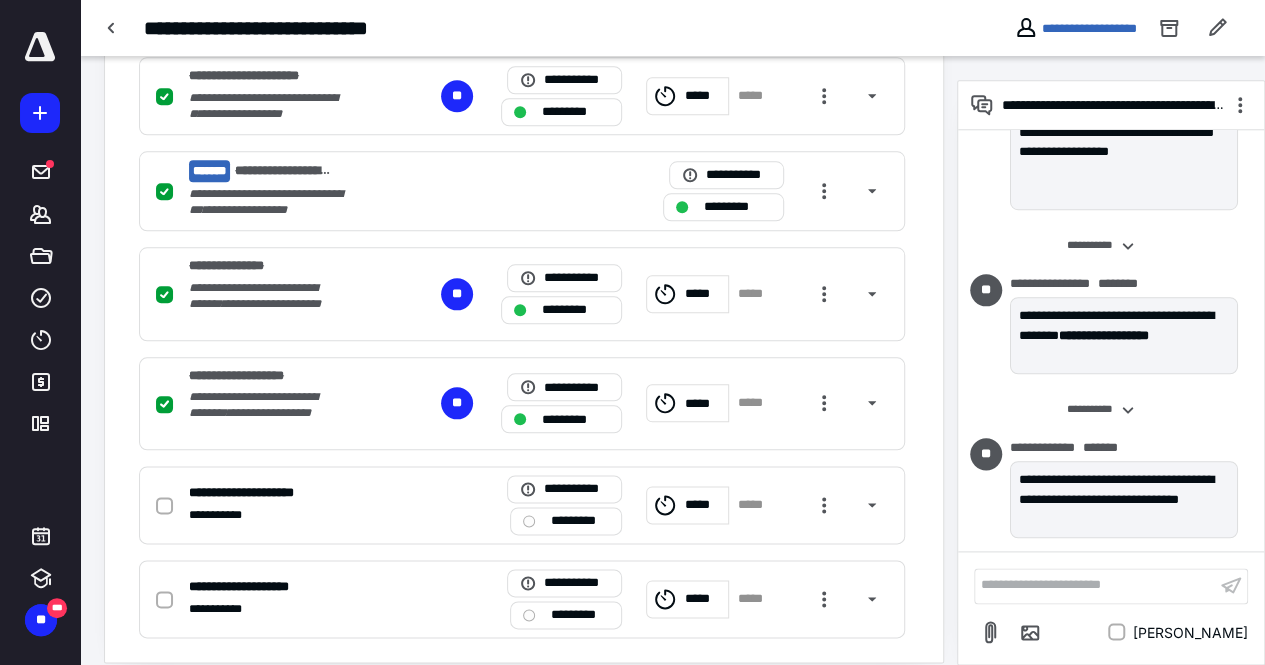 click on "**********" at bounding box center (1131, 28) 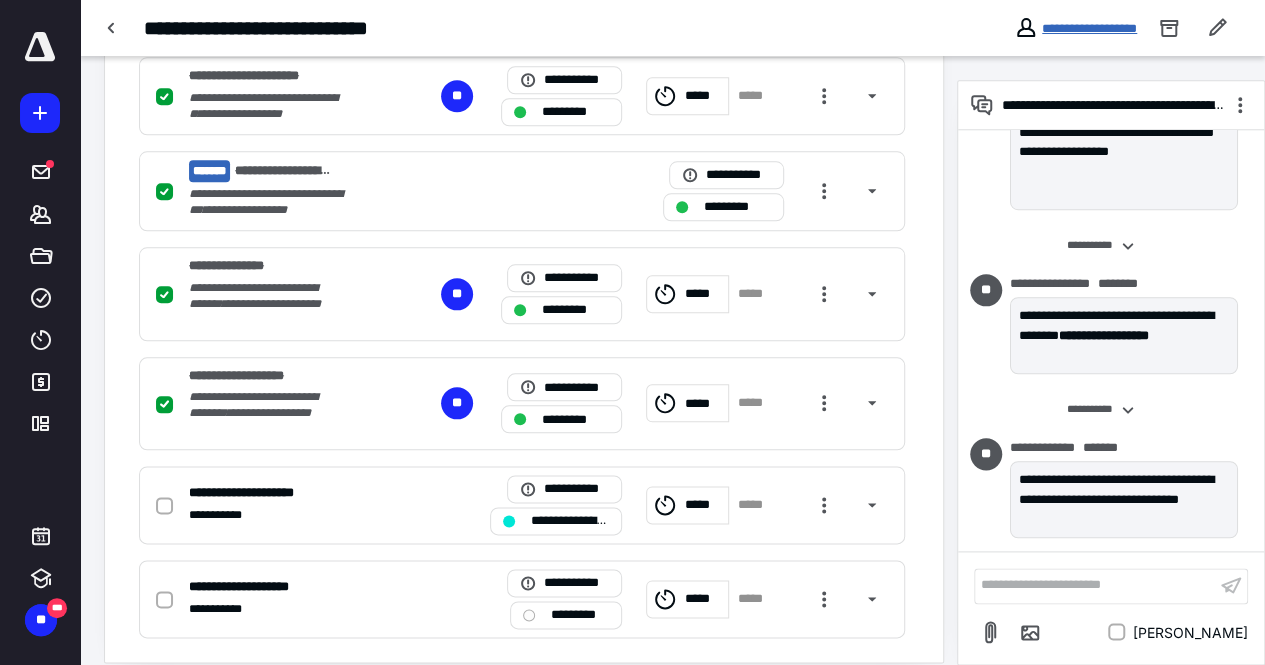 click on "**********" at bounding box center [1089, 28] 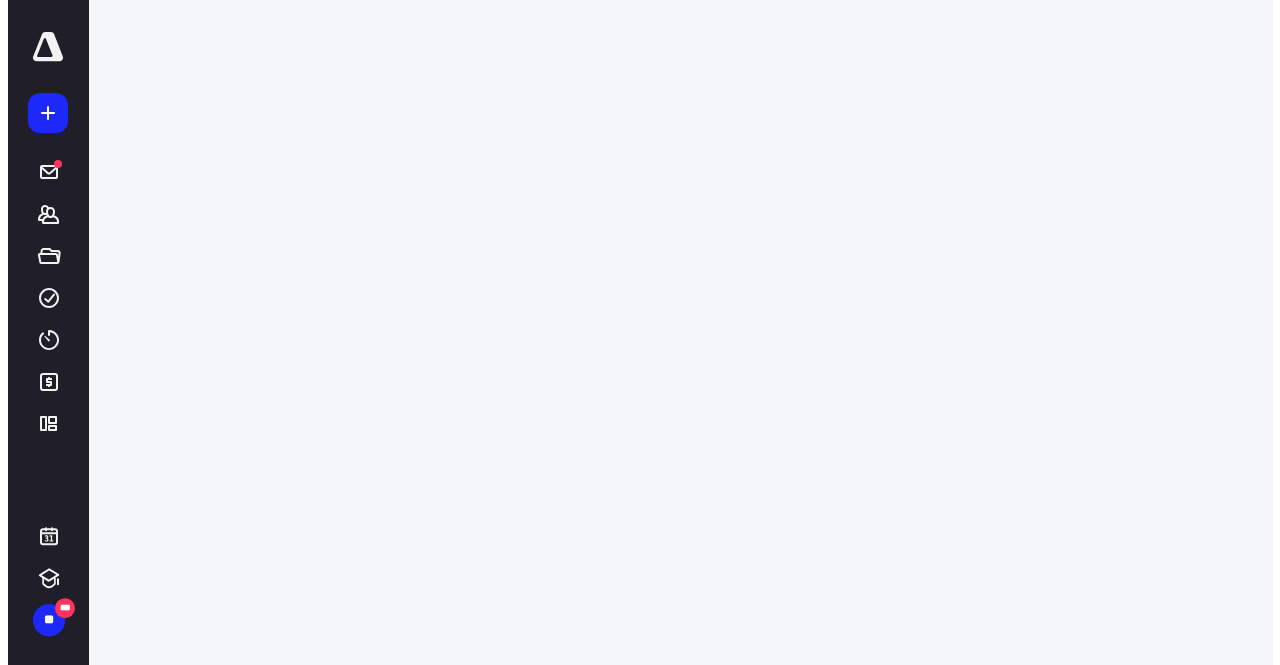 scroll, scrollTop: 0, scrollLeft: 0, axis: both 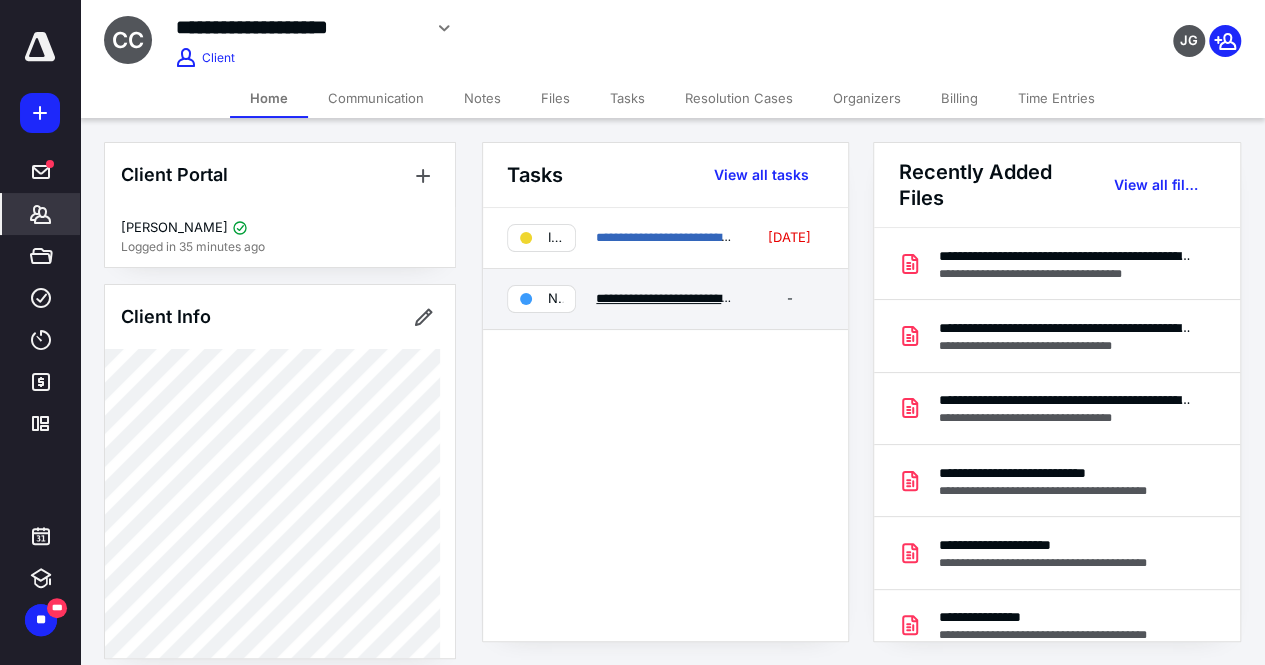 click on "**********" at bounding box center [788, 298] 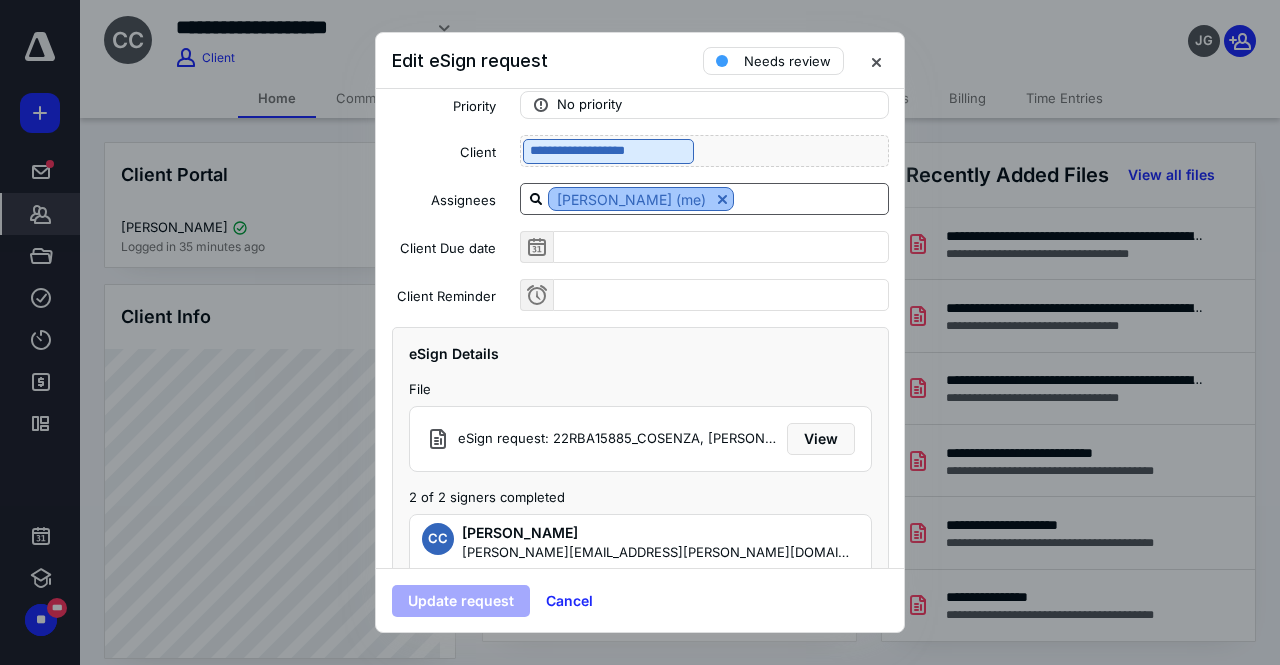 scroll, scrollTop: 165, scrollLeft: 0, axis: vertical 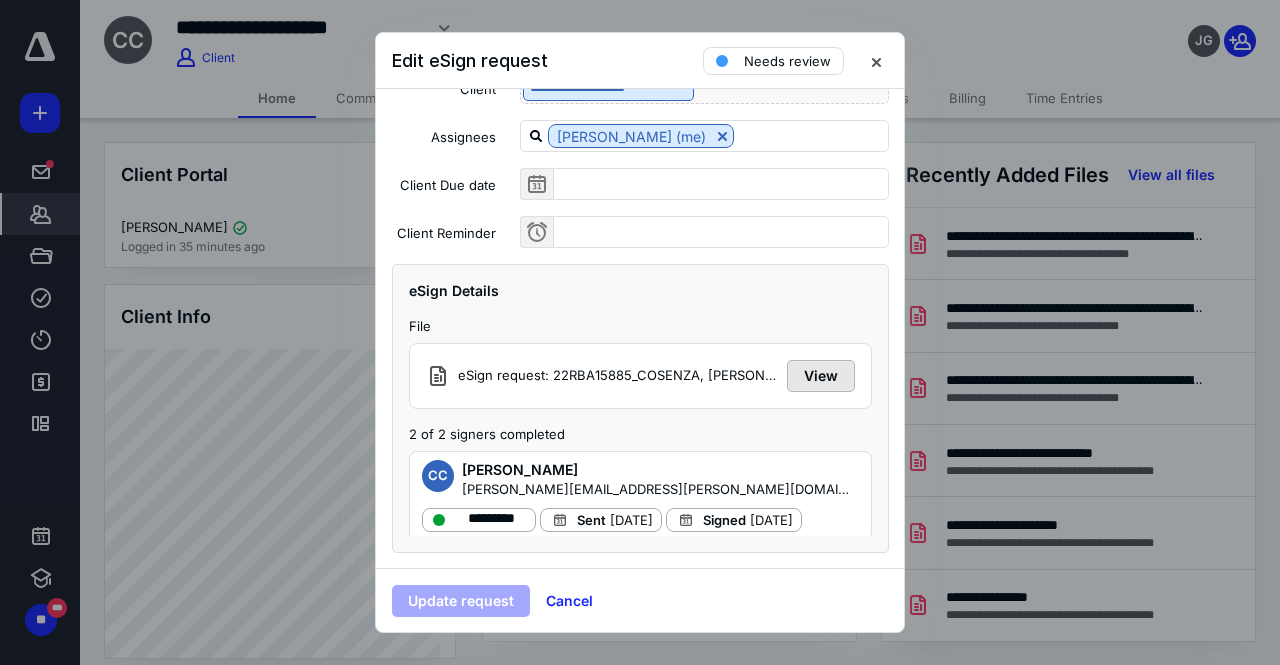 click on "View" at bounding box center [821, 376] 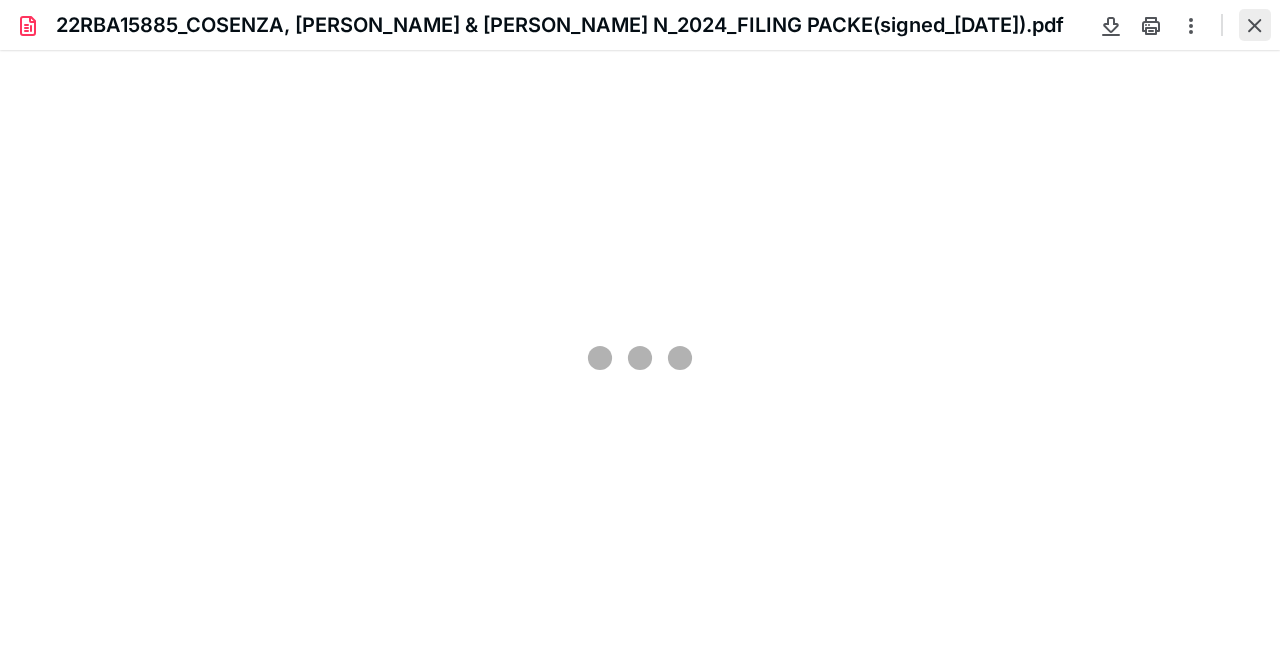 scroll, scrollTop: 0, scrollLeft: 0, axis: both 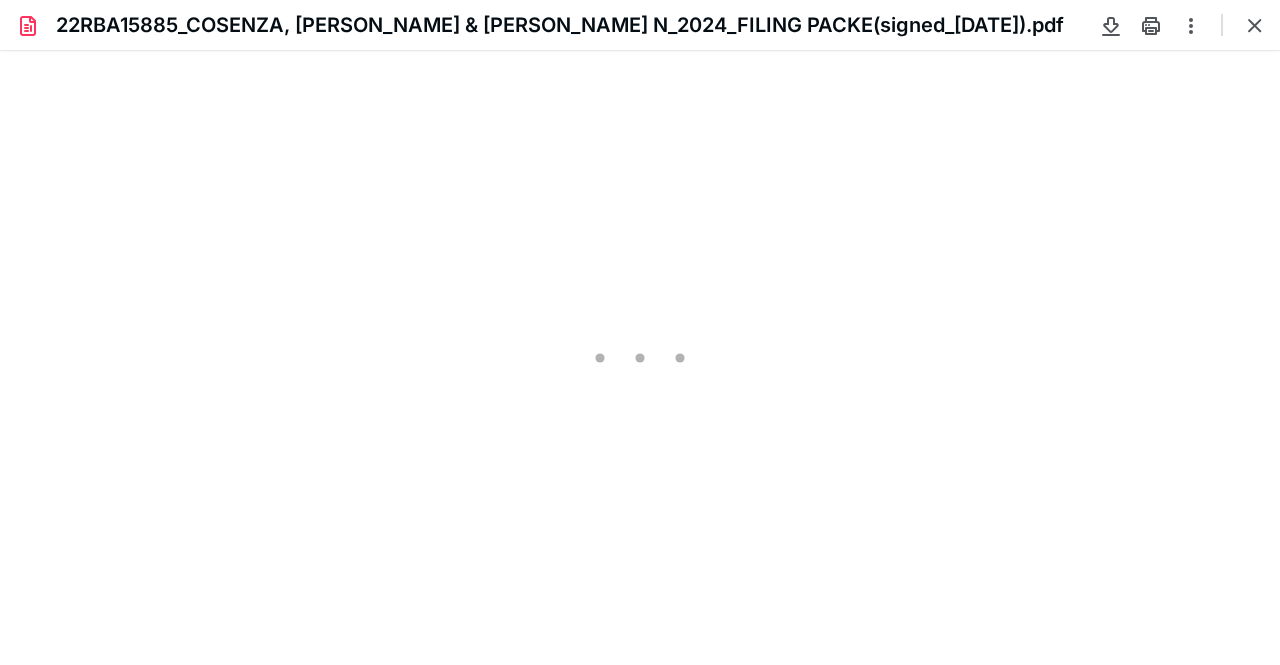 type on "205" 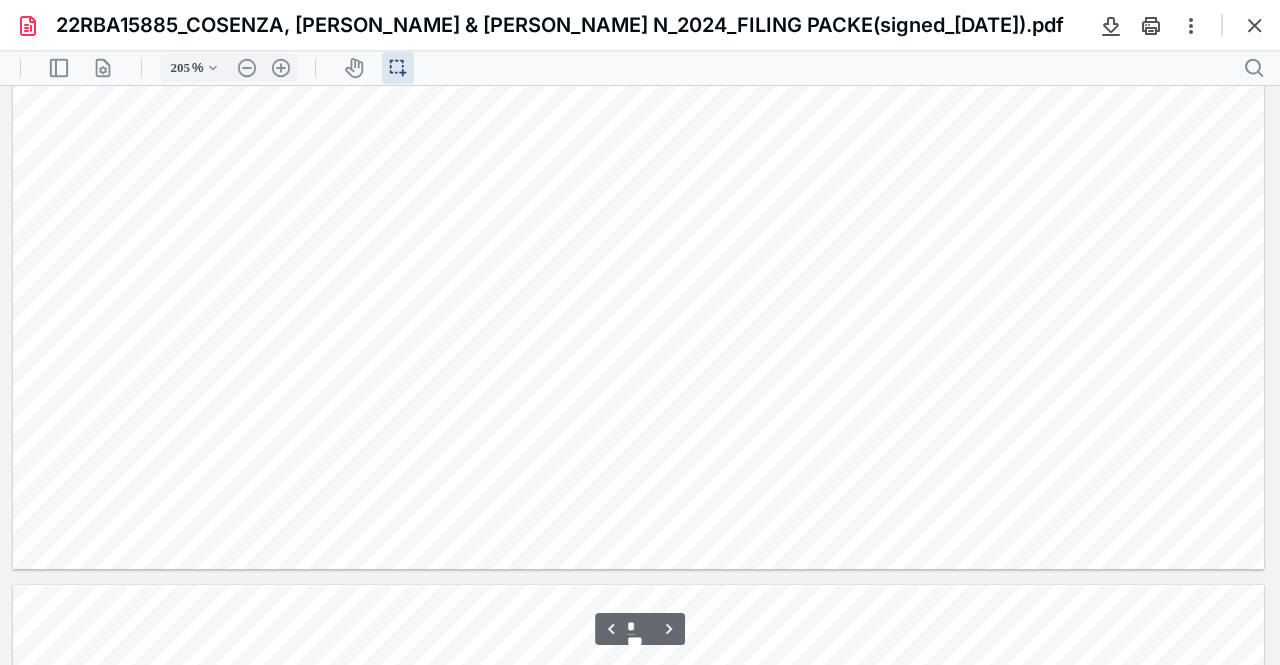 type on "*" 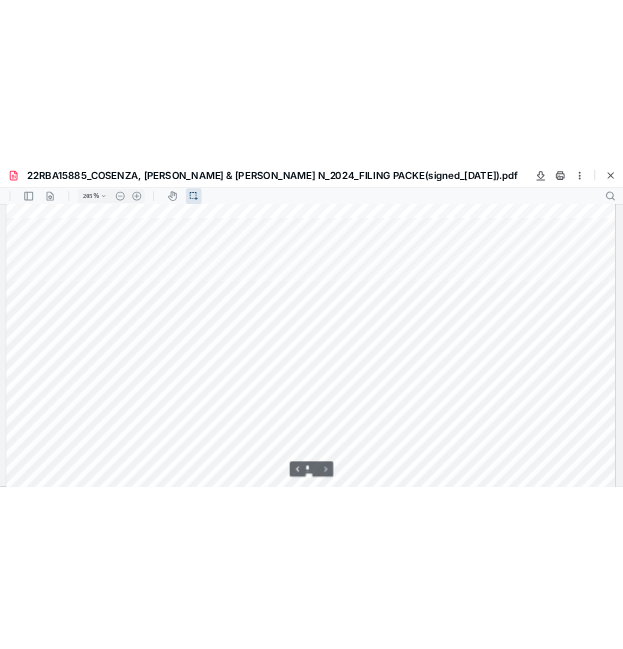 scroll, scrollTop: 5354, scrollLeft: 0, axis: vertical 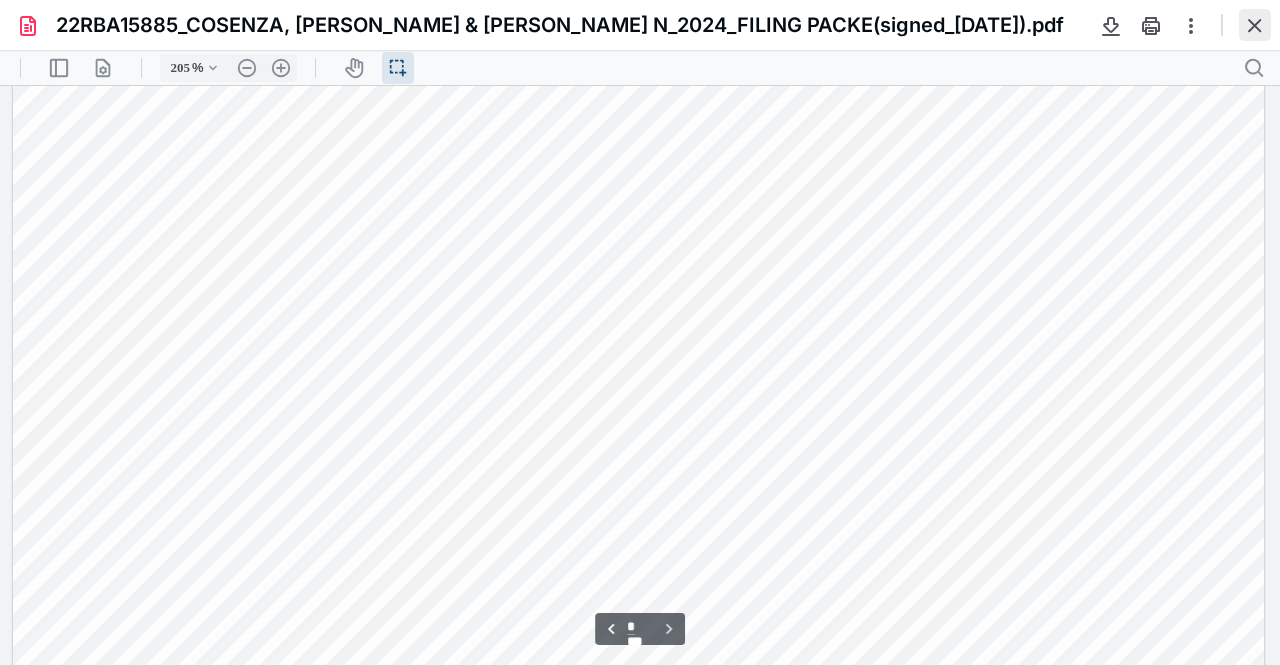click at bounding box center [1255, 25] 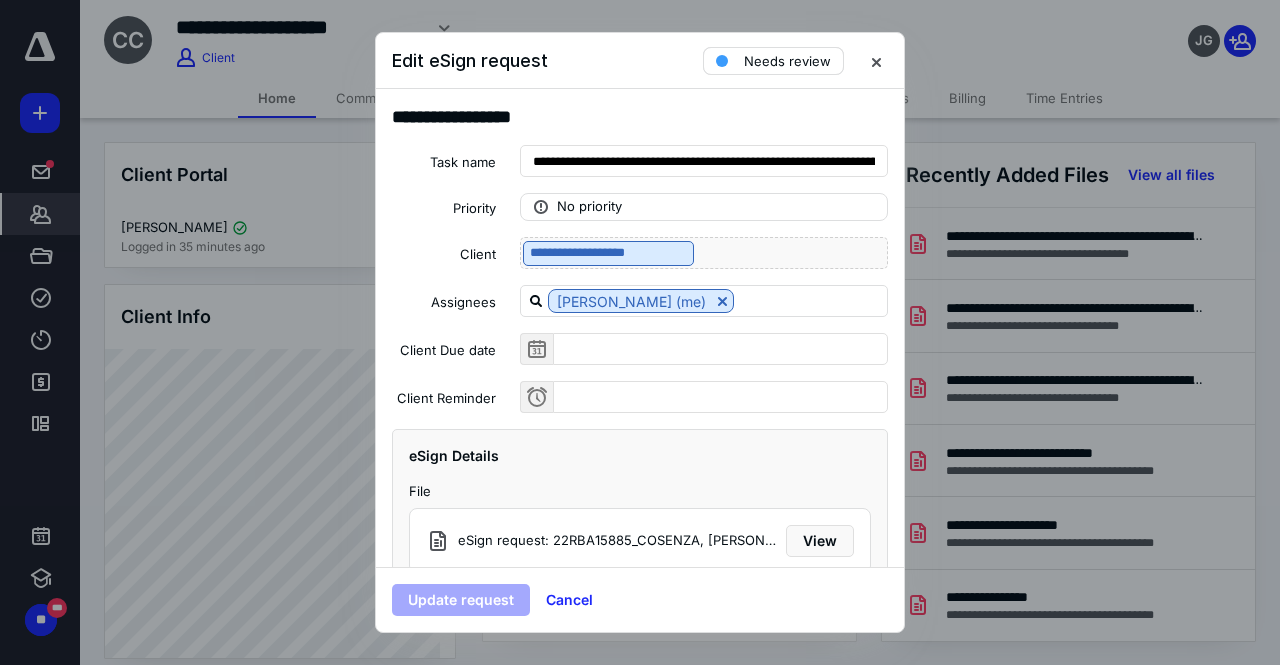 click on "Needs review" at bounding box center [787, 61] 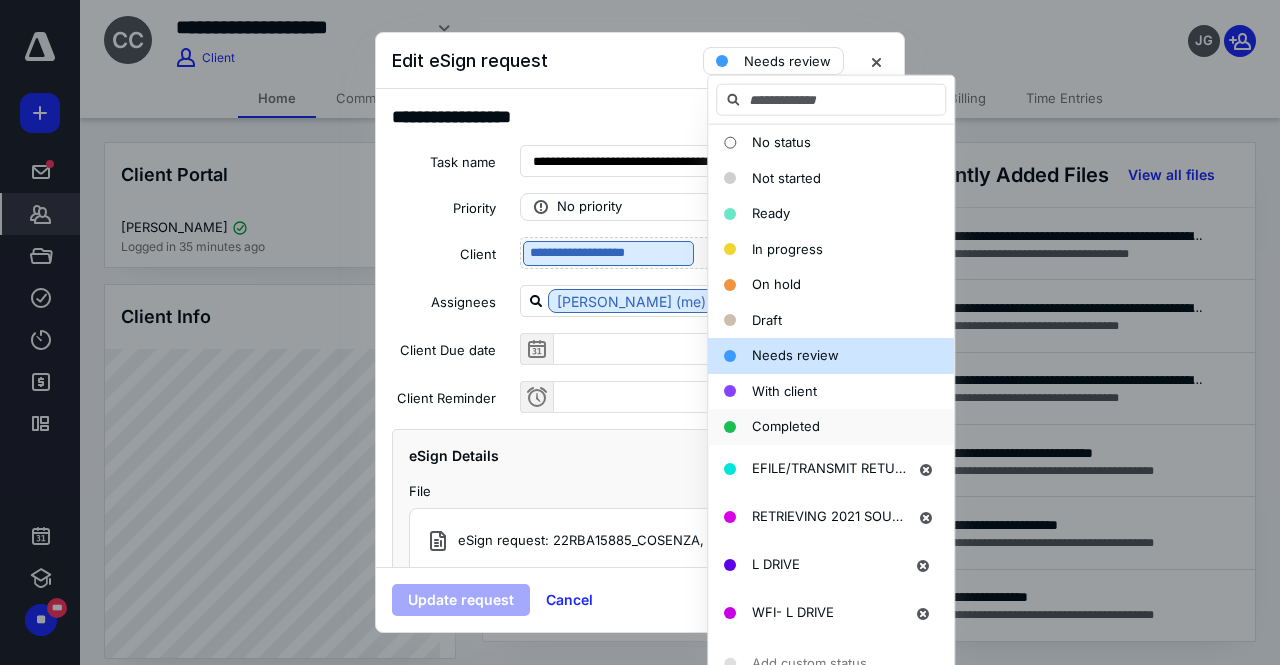 click on "Completed" at bounding box center (786, 426) 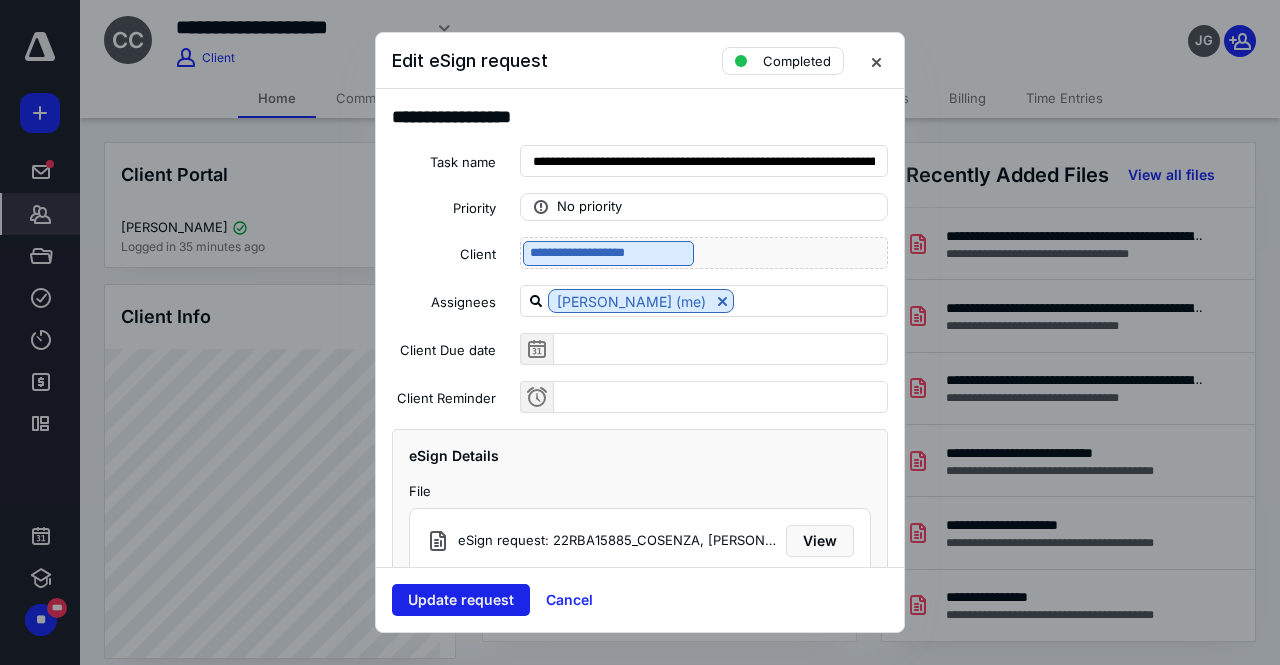 click on "Update request" at bounding box center [461, 600] 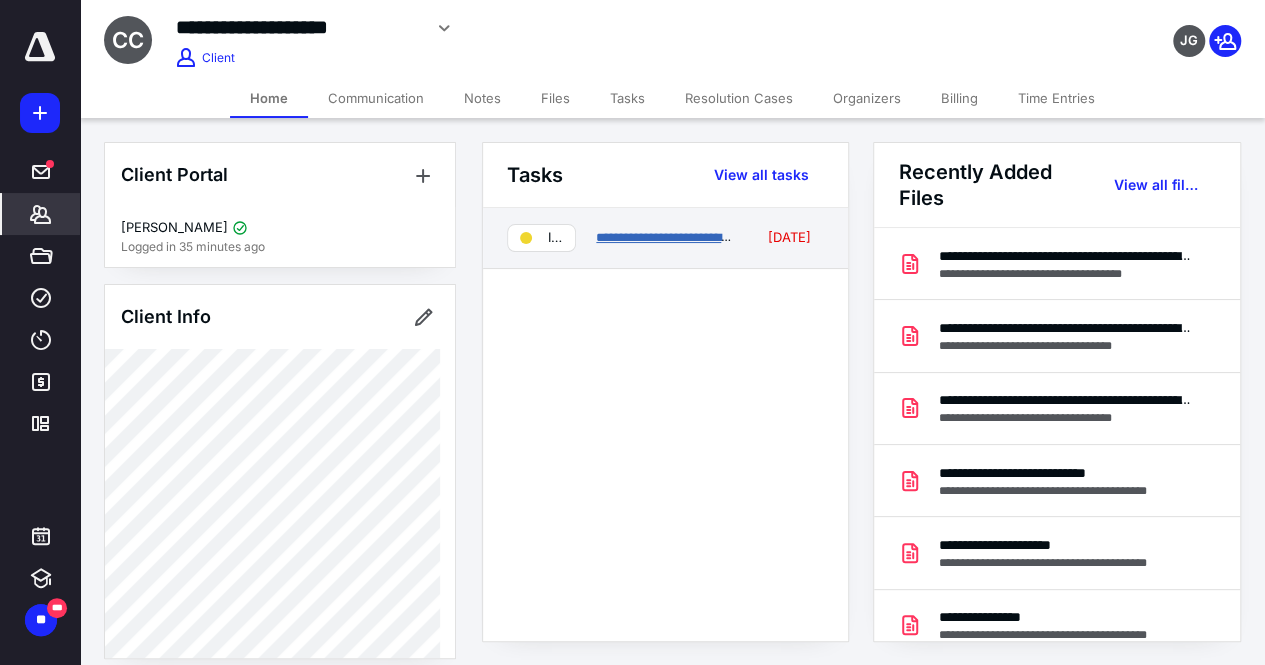 click on "**********" at bounding box center [666, 237] 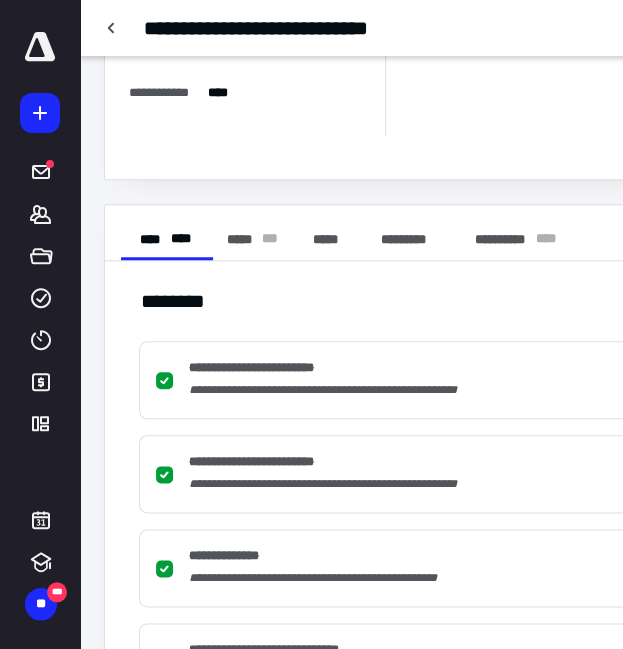 scroll, scrollTop: 29, scrollLeft: 0, axis: vertical 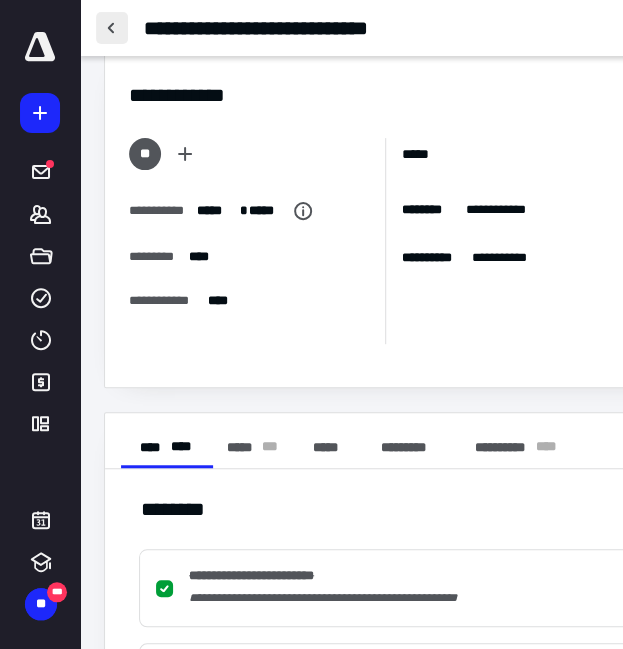 click at bounding box center (112, 28) 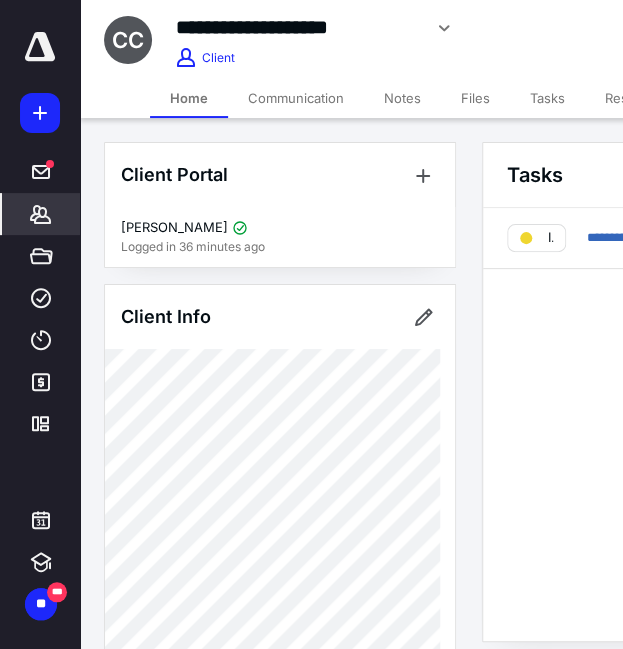 click on "Client Portal" at bounding box center (280, 175) 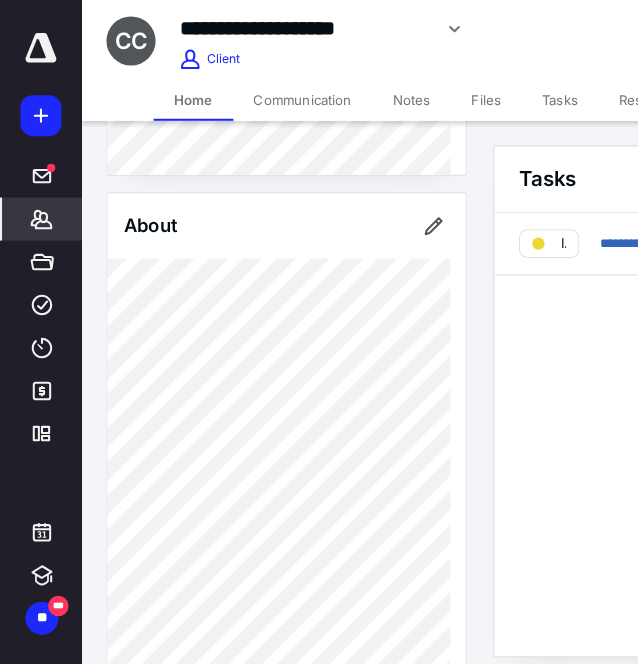 scroll, scrollTop: 488, scrollLeft: 0, axis: vertical 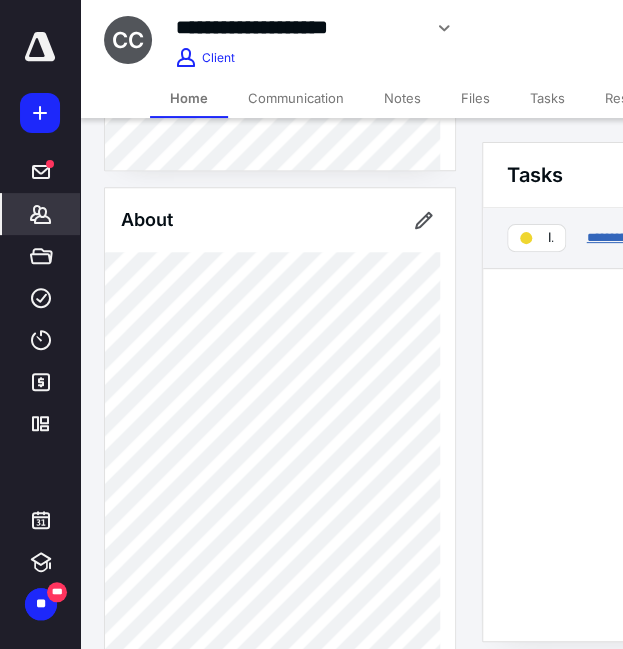 click on "**********" at bounding box center [656, 237] 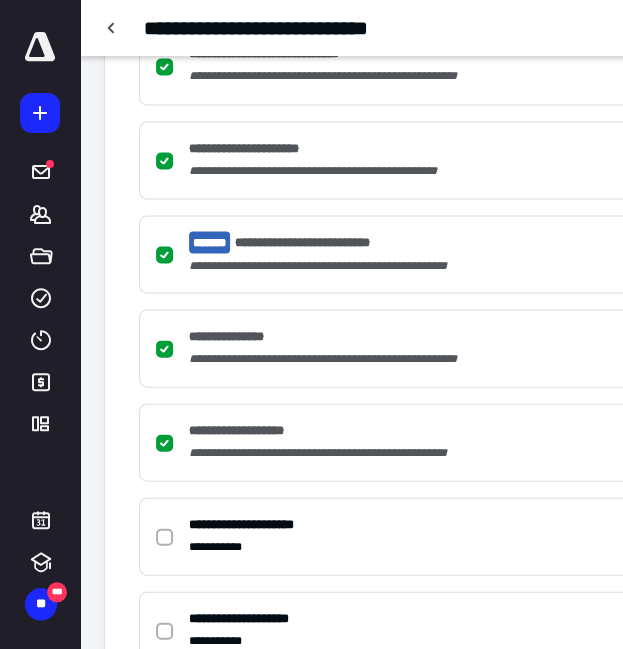 scroll, scrollTop: 902, scrollLeft: 0, axis: vertical 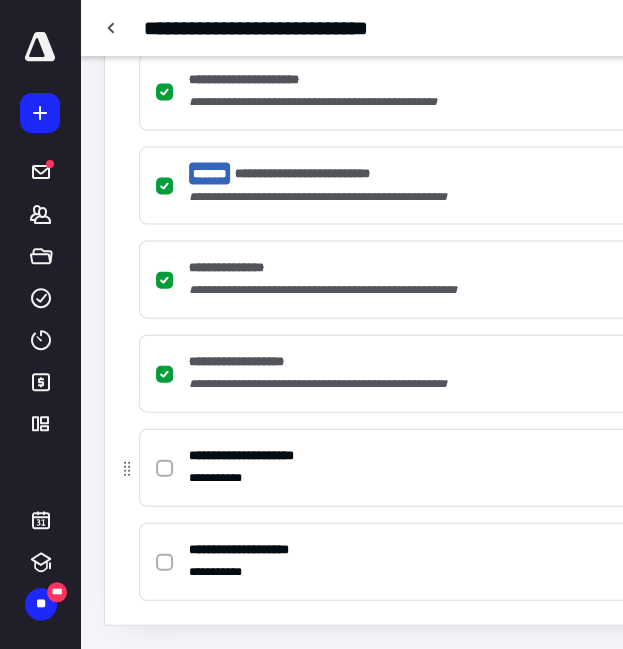 click at bounding box center [168, 467] 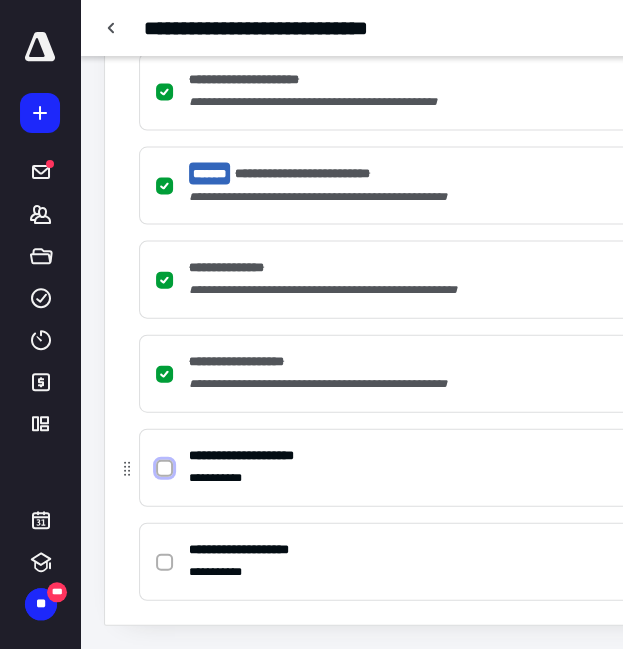 click at bounding box center [164, 468] 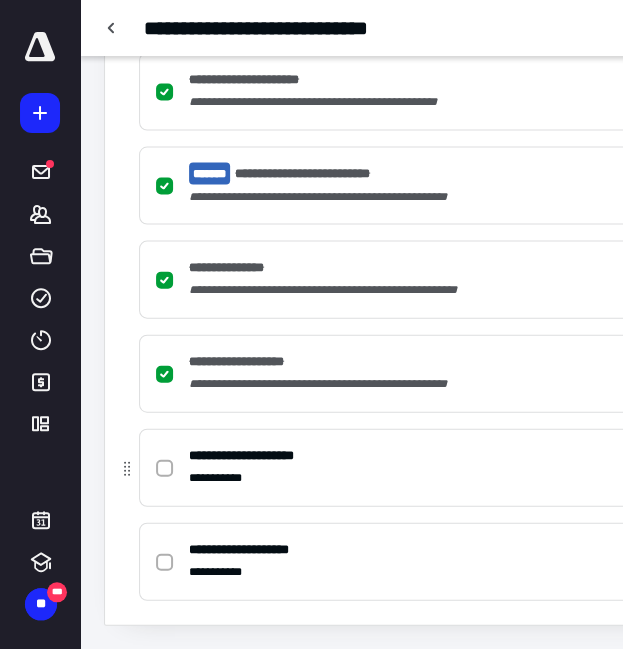 checkbox on "true" 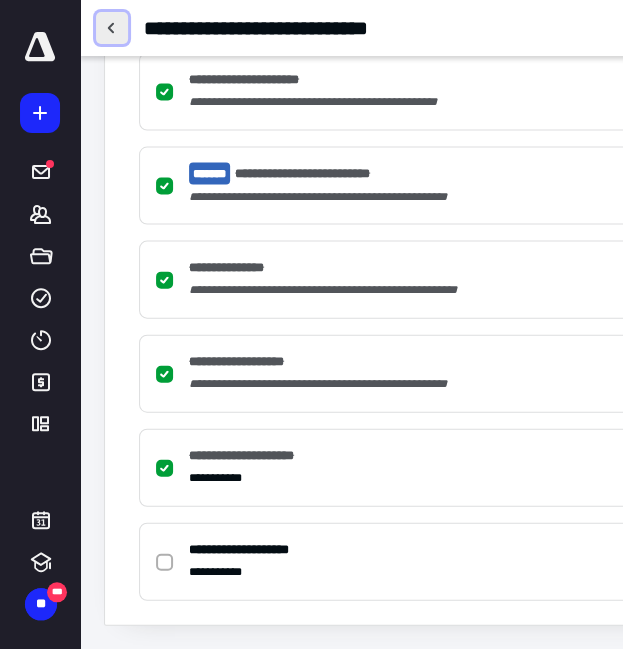 click at bounding box center (112, 28) 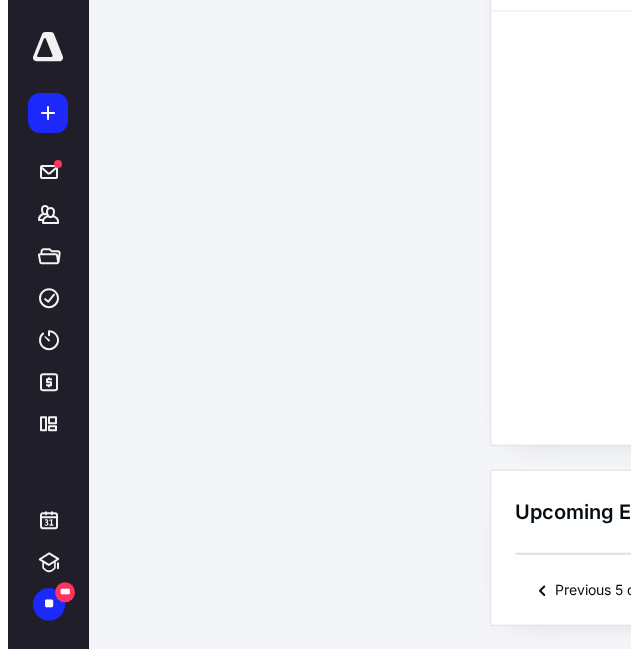 scroll, scrollTop: 0, scrollLeft: 0, axis: both 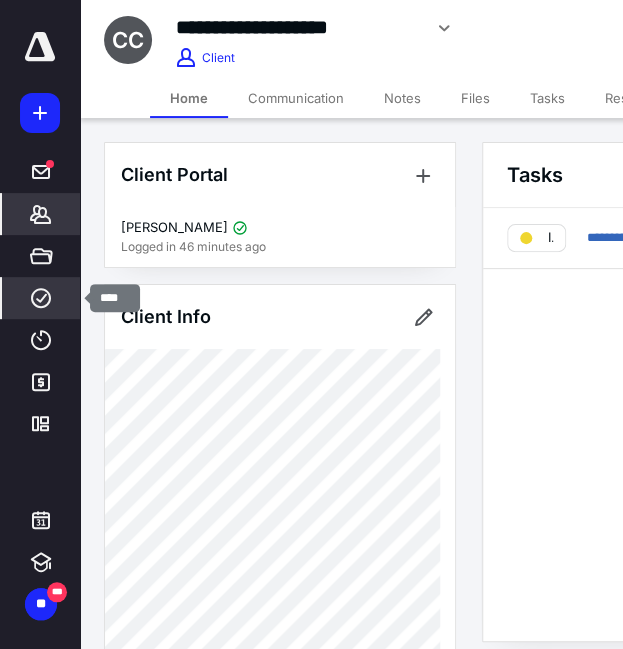 click on "****" at bounding box center [41, 298] 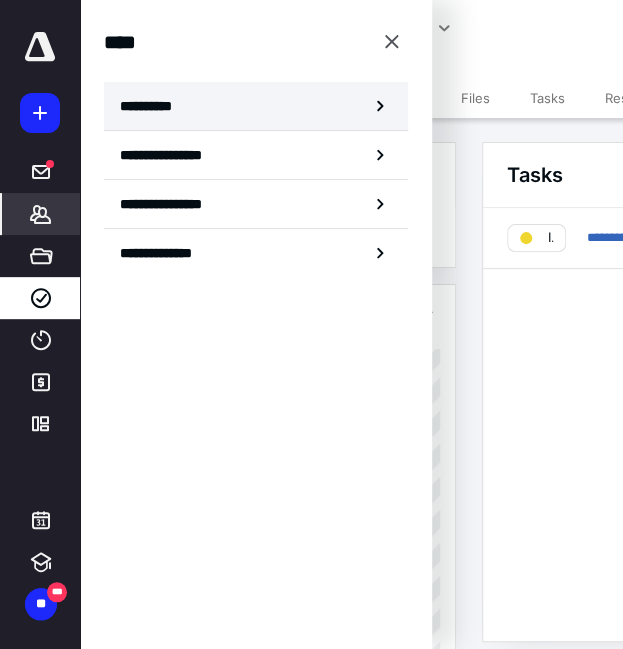 click on "**********" at bounding box center [256, 106] 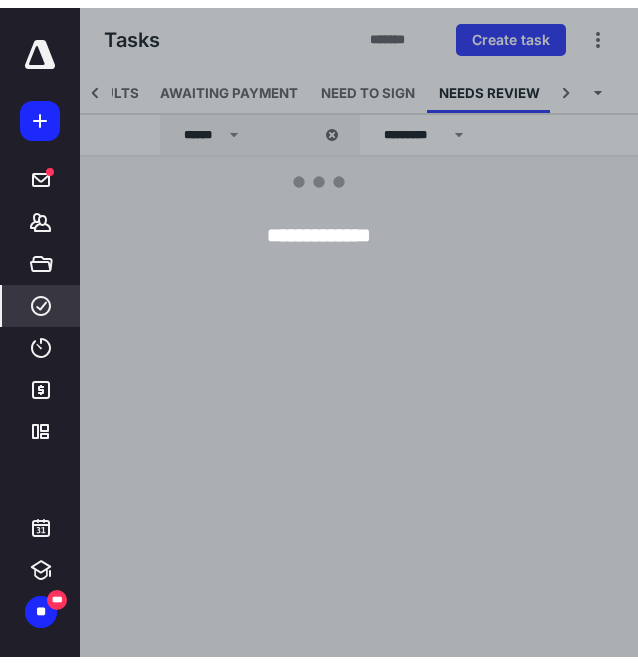 scroll, scrollTop: 0, scrollLeft: 769, axis: horizontal 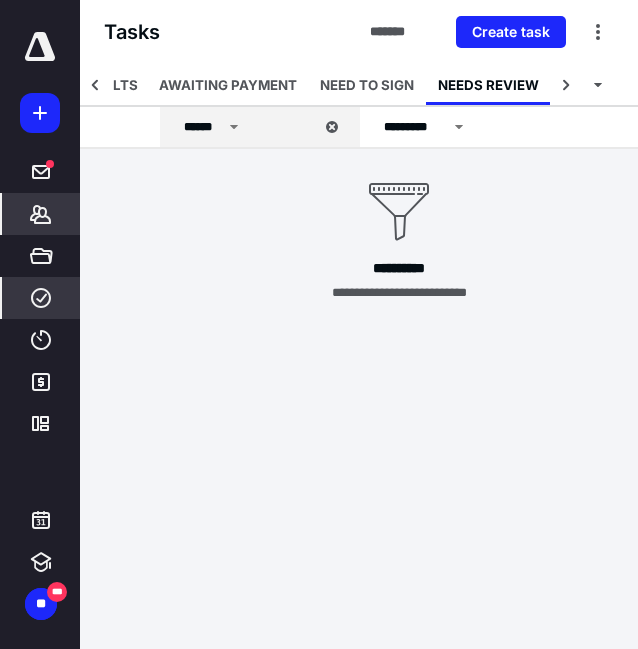 click on "*******" at bounding box center [41, 214] 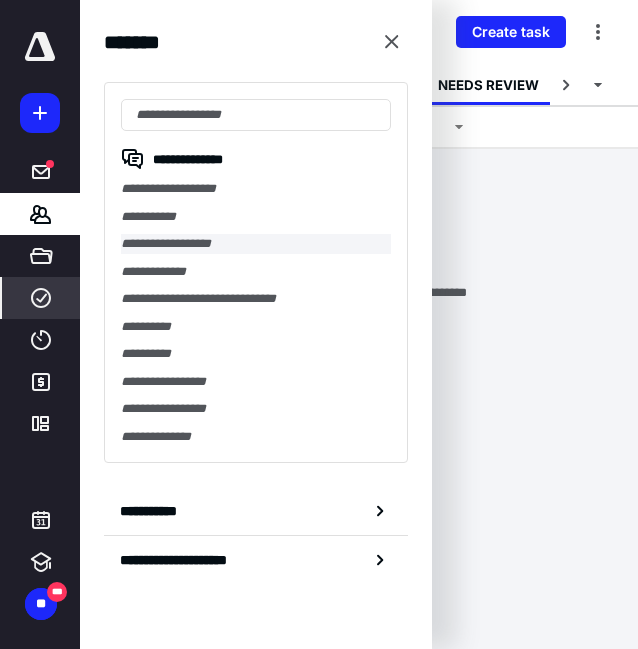 click on "**********" at bounding box center (256, 244) 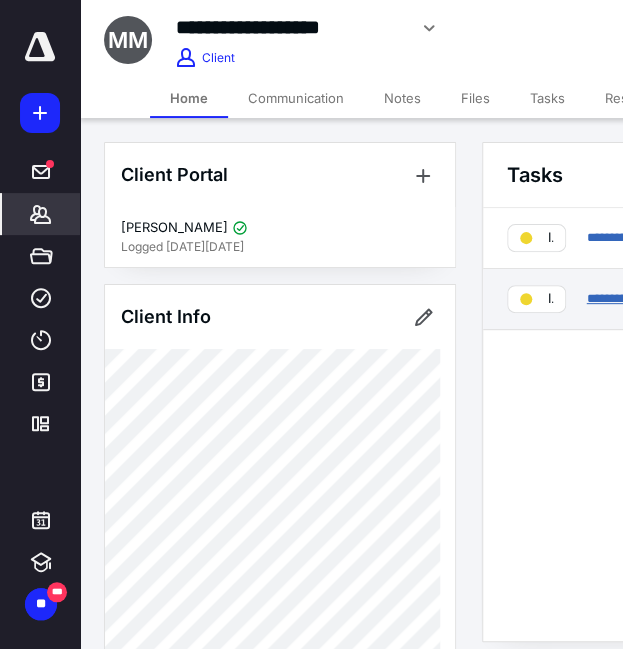 click on "**********" at bounding box center (661, 298) 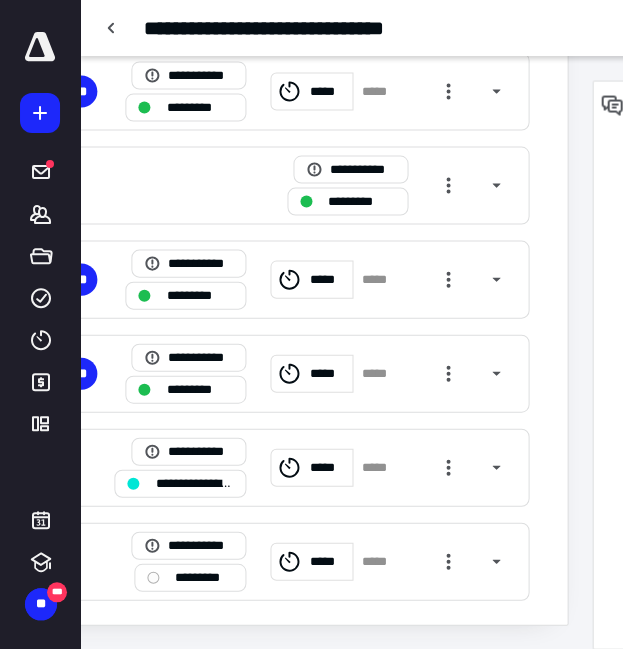 scroll, scrollTop: 902, scrollLeft: 609, axis: both 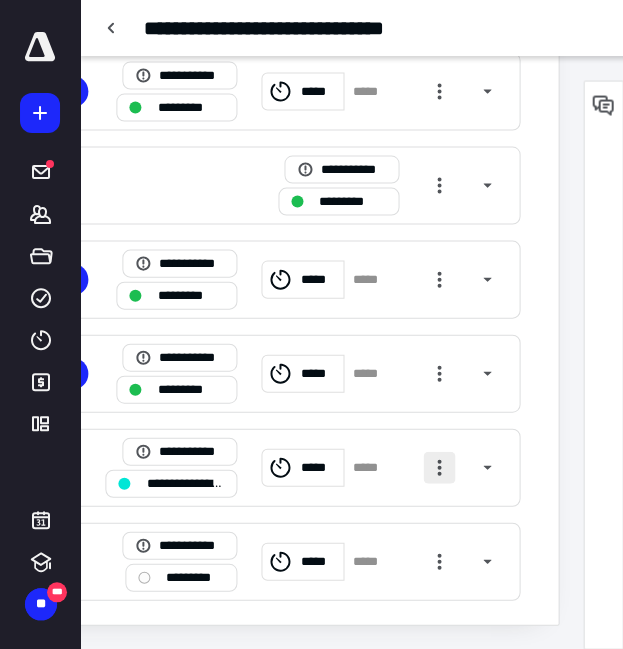 click at bounding box center (439, 467) 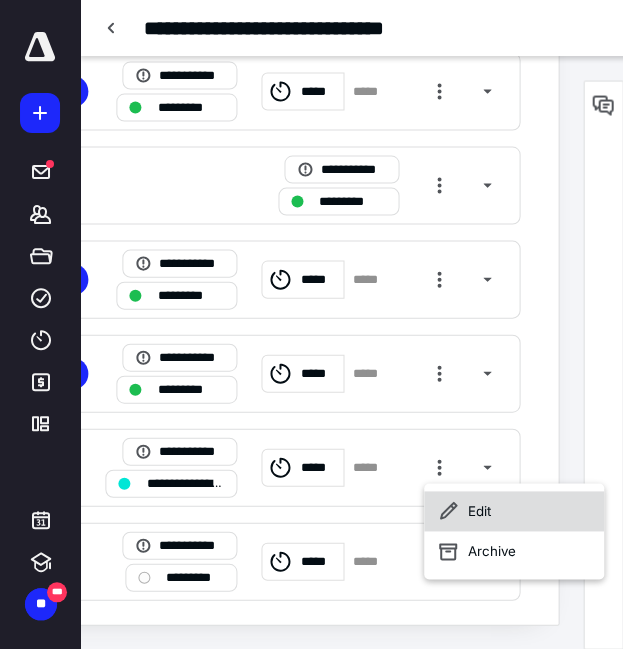 click on "Edit" at bounding box center (514, 511) 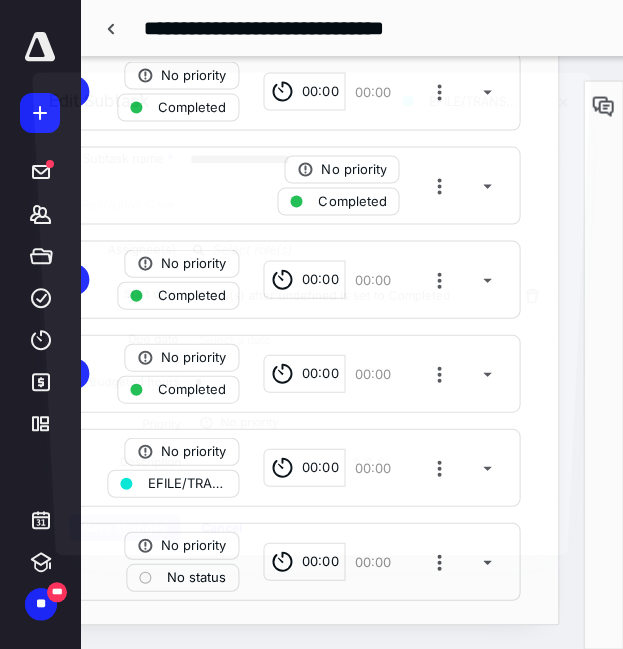 scroll, scrollTop: 886, scrollLeft: 594, axis: both 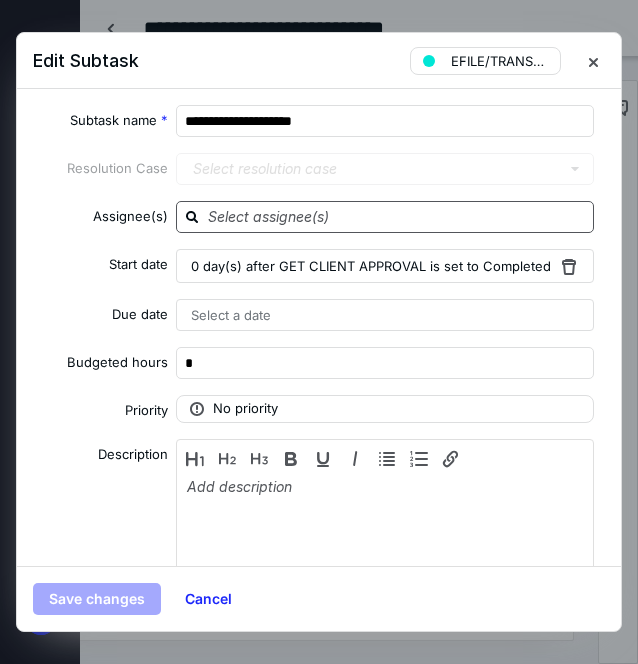 click at bounding box center [385, 217] 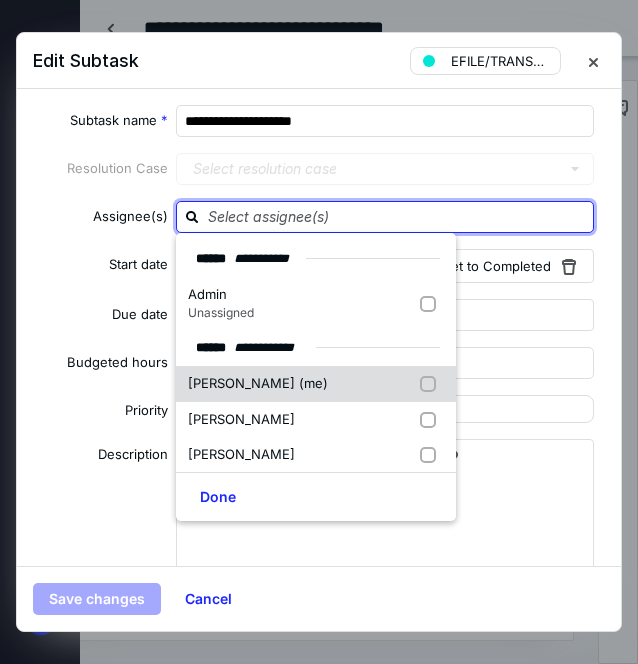 click on "[PERSON_NAME] (me)" at bounding box center [258, 383] 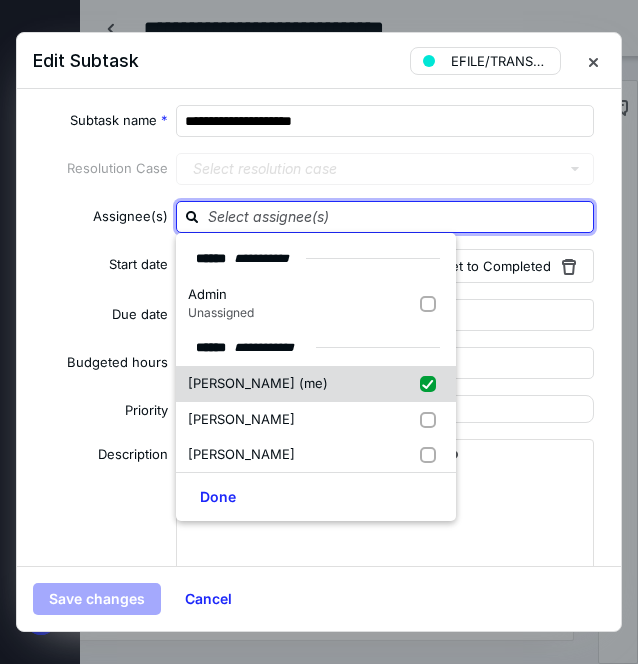 checkbox on "true" 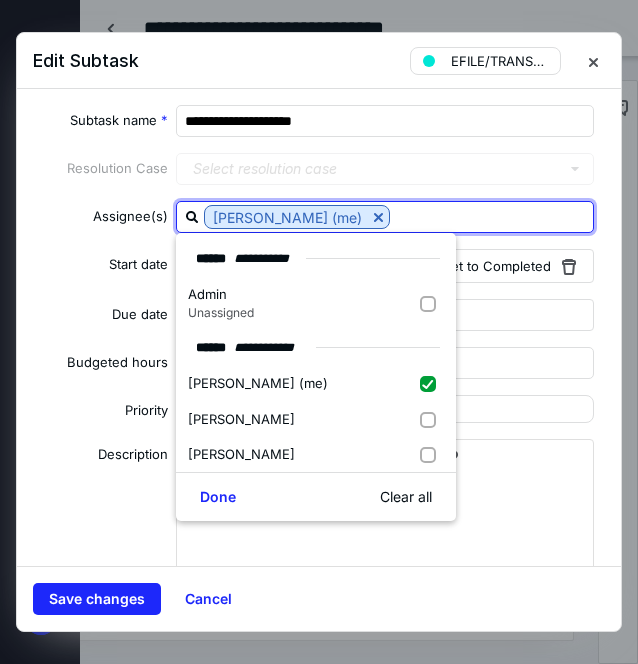 click on "Done Clear all" at bounding box center [316, 496] 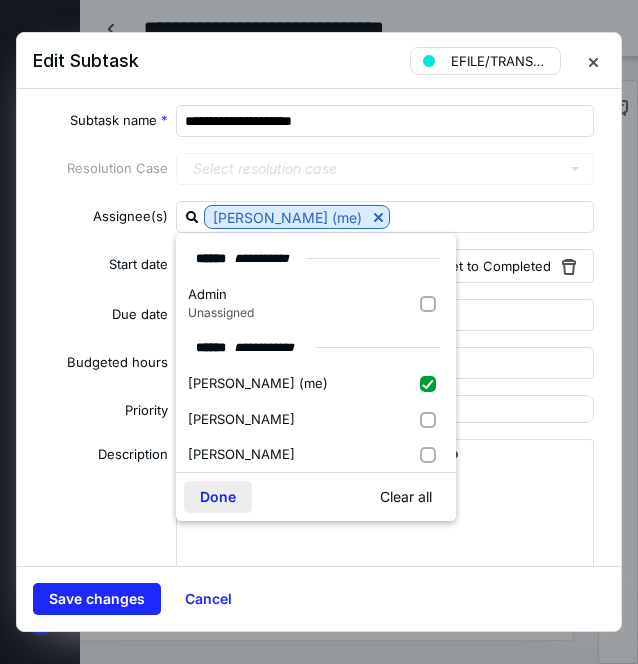 click on "Done" at bounding box center [218, 497] 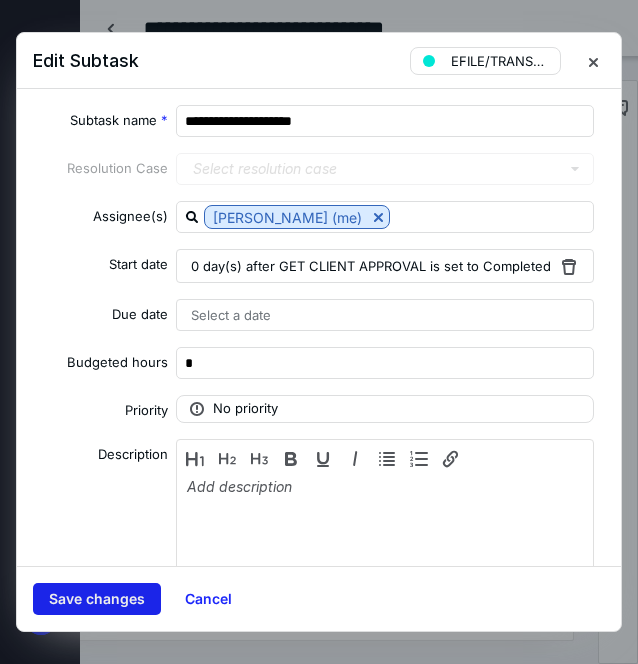 click on "Save changes" at bounding box center [97, 599] 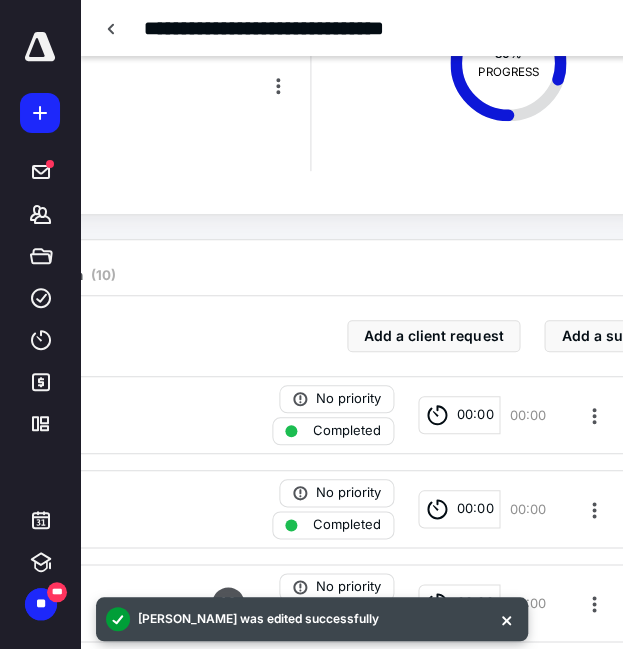 scroll, scrollTop: 172, scrollLeft: 454, axis: both 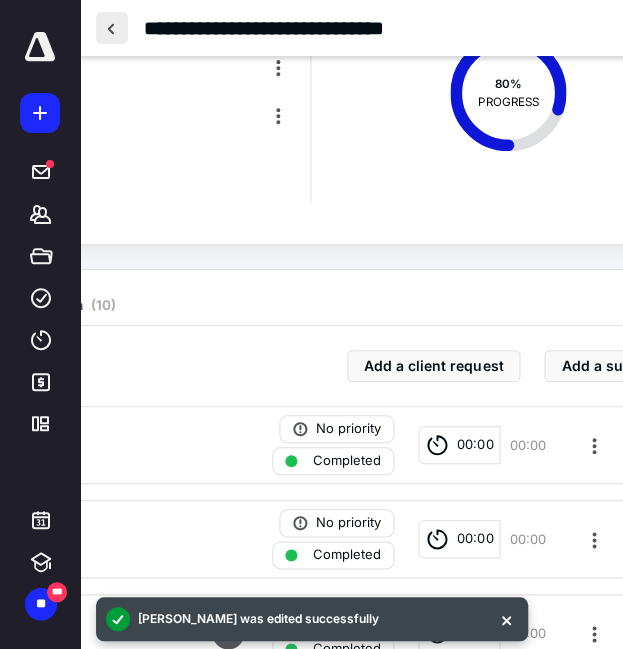 click at bounding box center [112, 28] 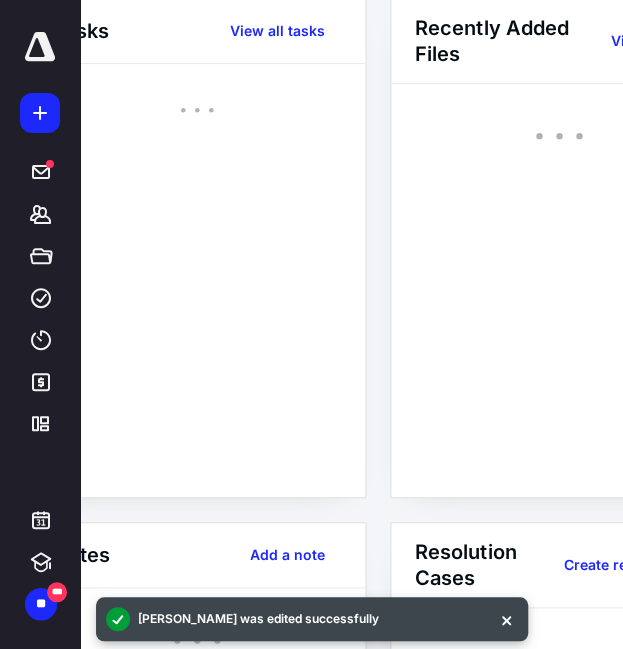 scroll, scrollTop: 0, scrollLeft: 0, axis: both 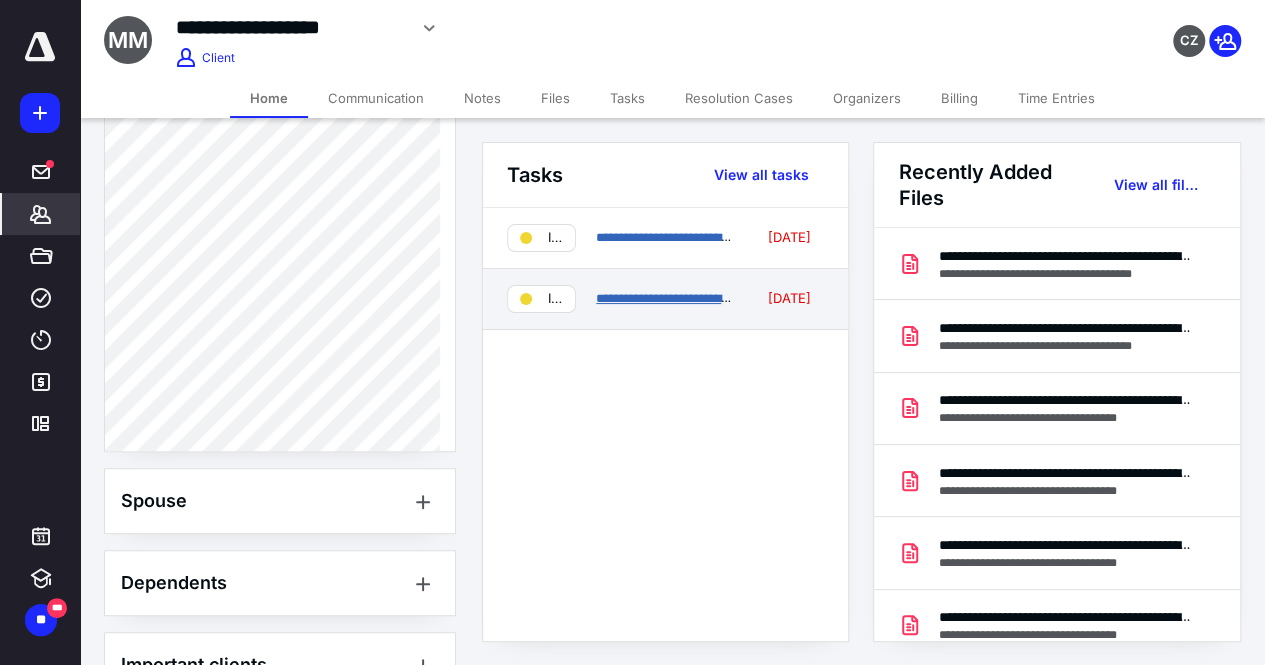 click on "**********" at bounding box center (671, 298) 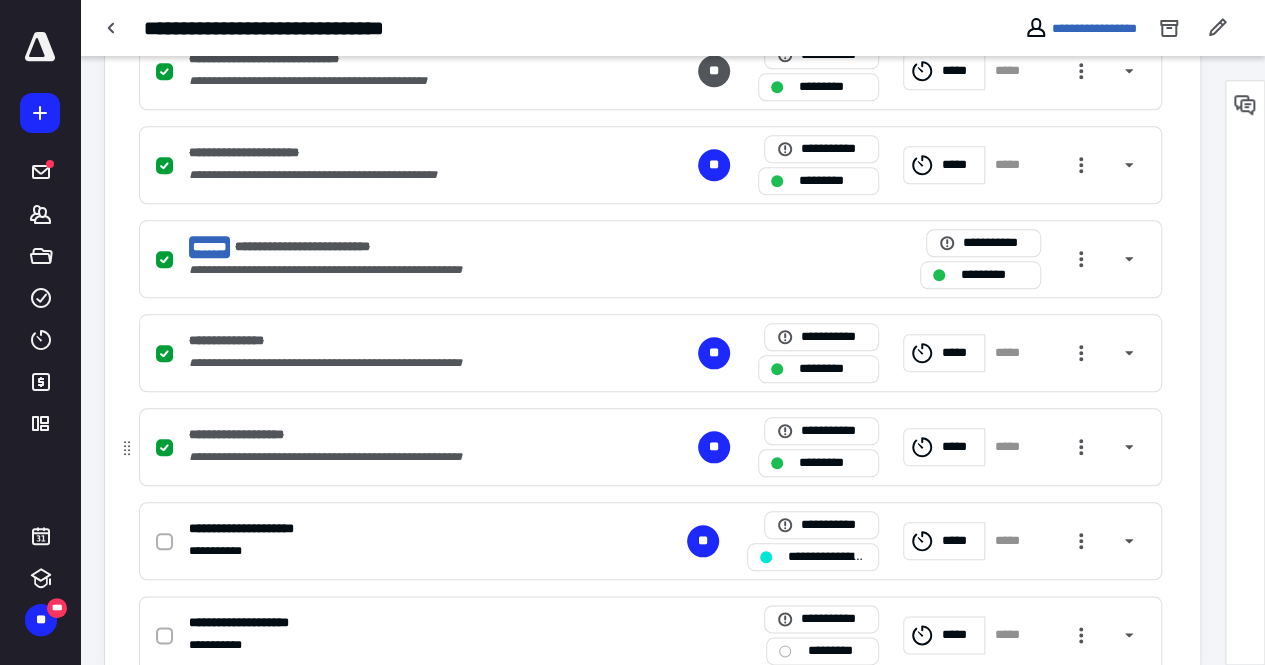 scroll, scrollTop: 885, scrollLeft: 0, axis: vertical 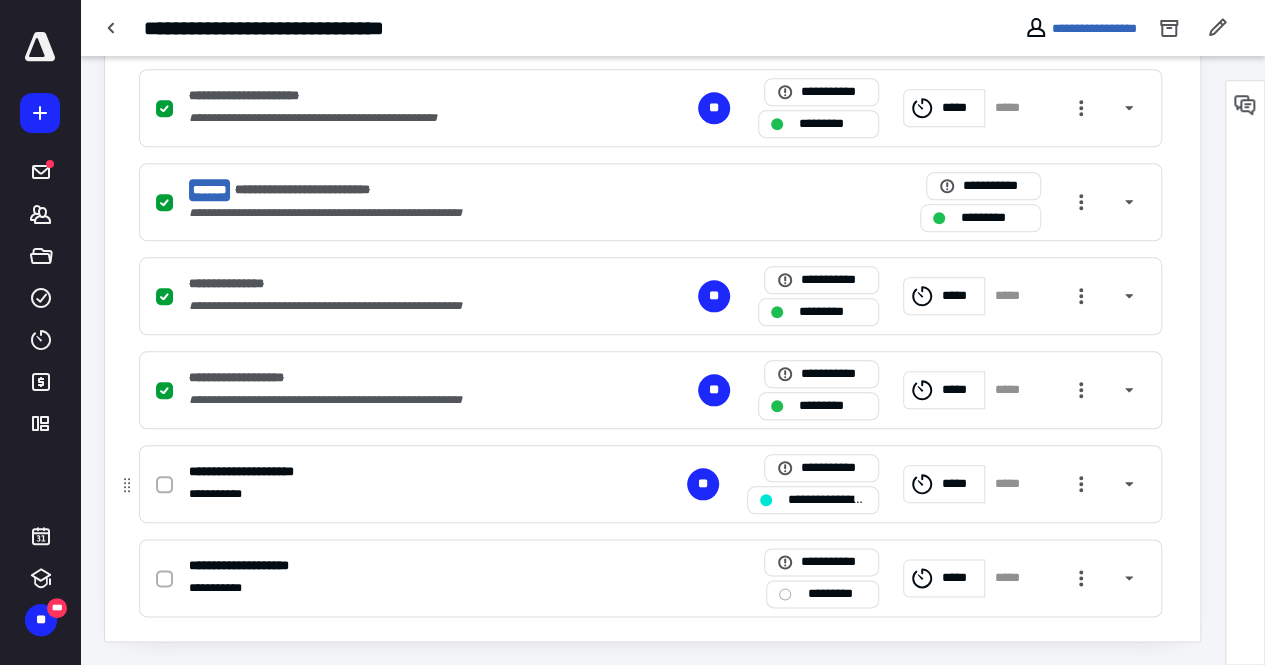 click 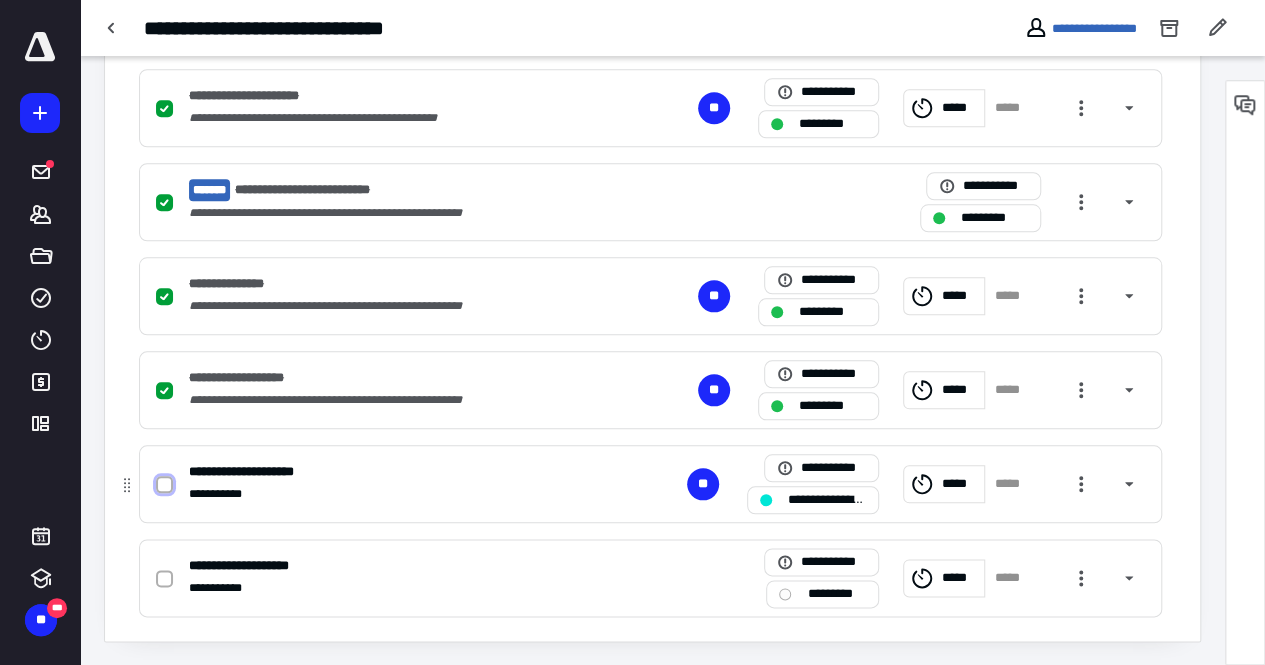 click at bounding box center [164, 485] 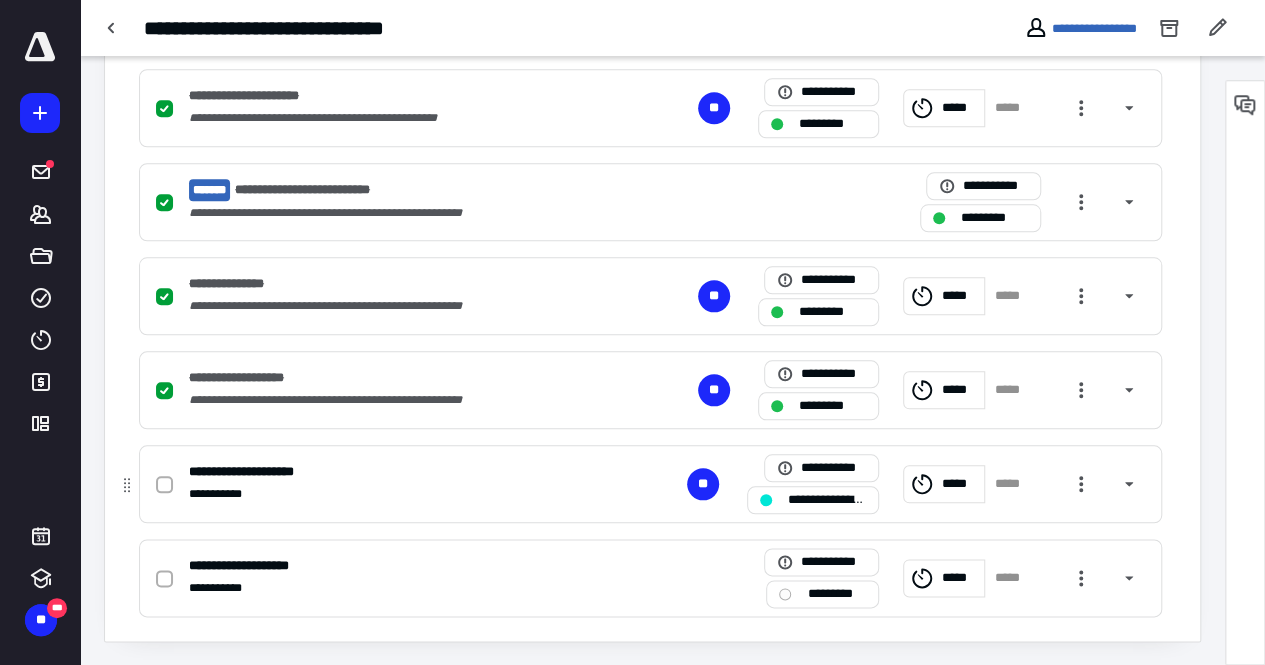 checkbox on "true" 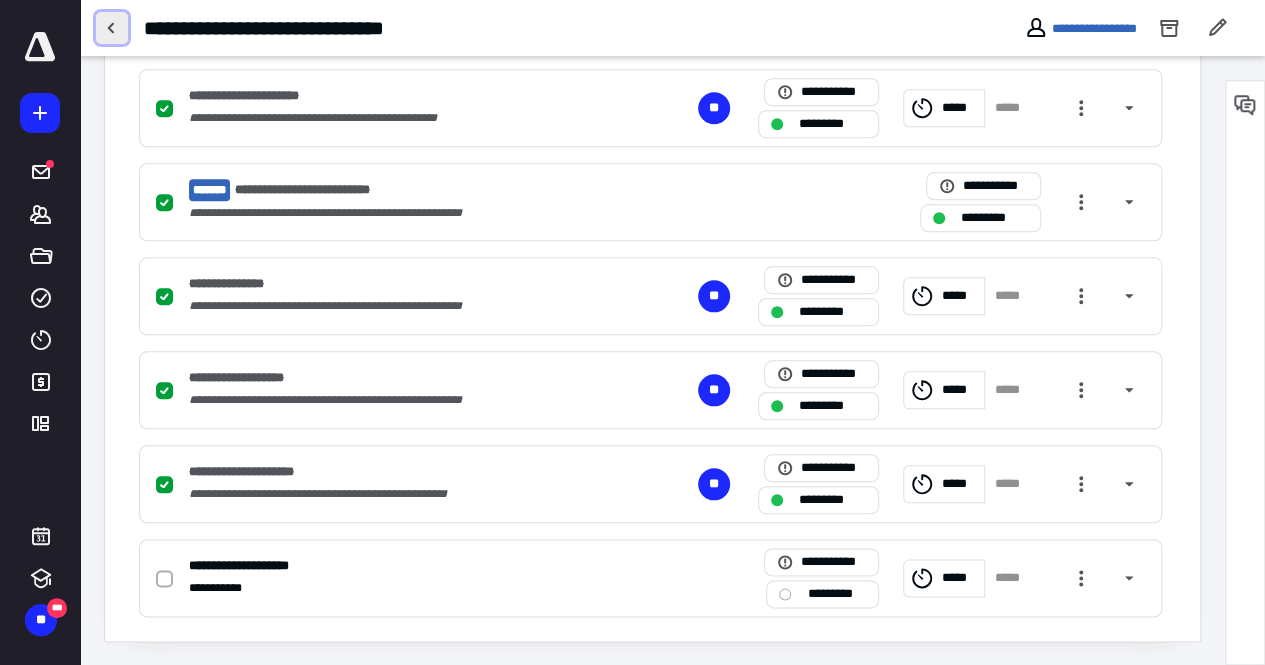 click at bounding box center [112, 28] 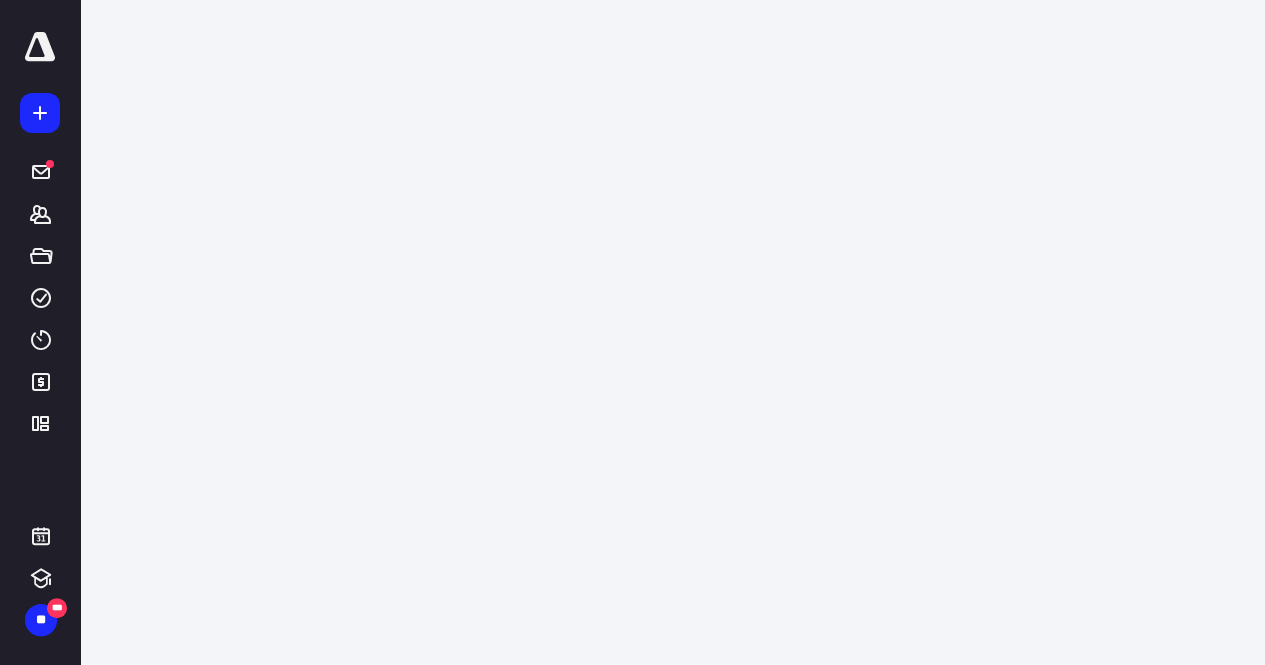 scroll, scrollTop: 0, scrollLeft: 0, axis: both 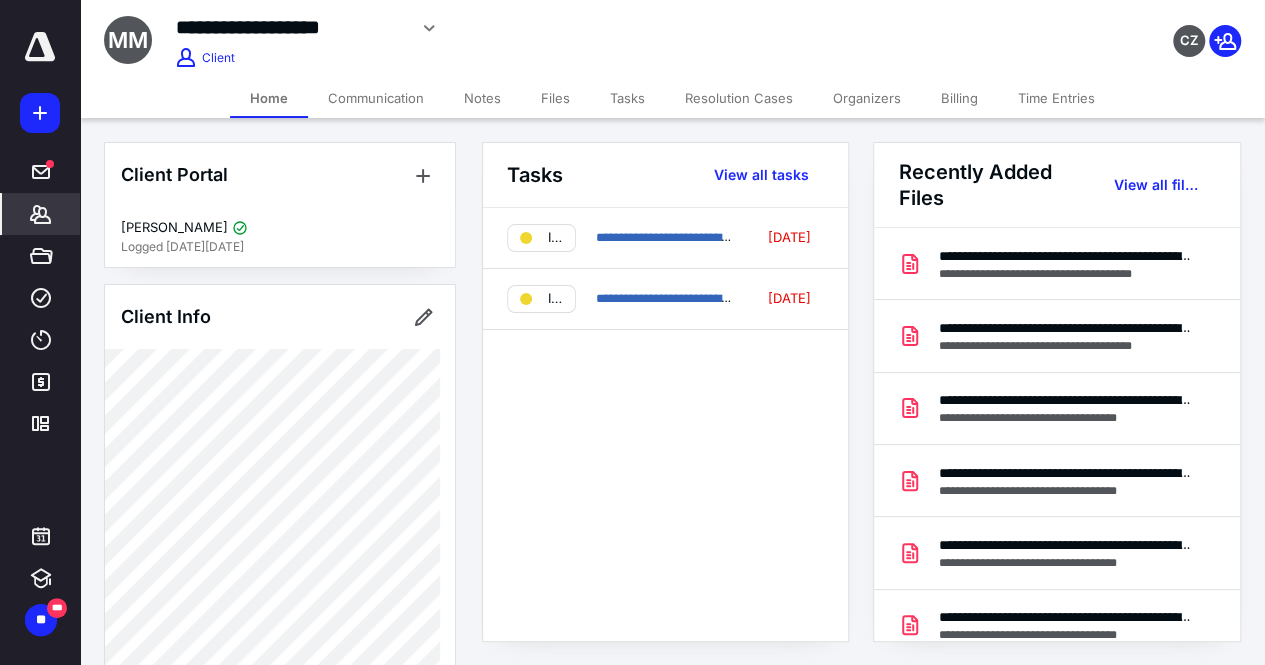 click on "**********" at bounding box center [671, 237] 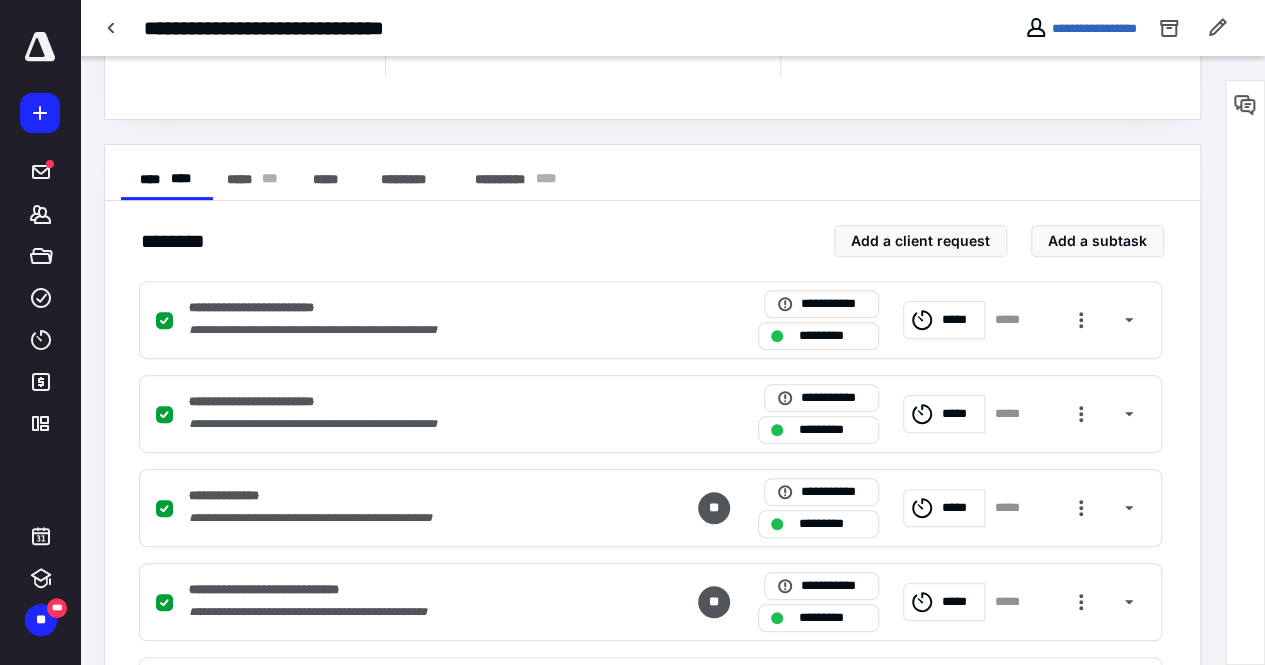 scroll, scrollTop: 302, scrollLeft: 0, axis: vertical 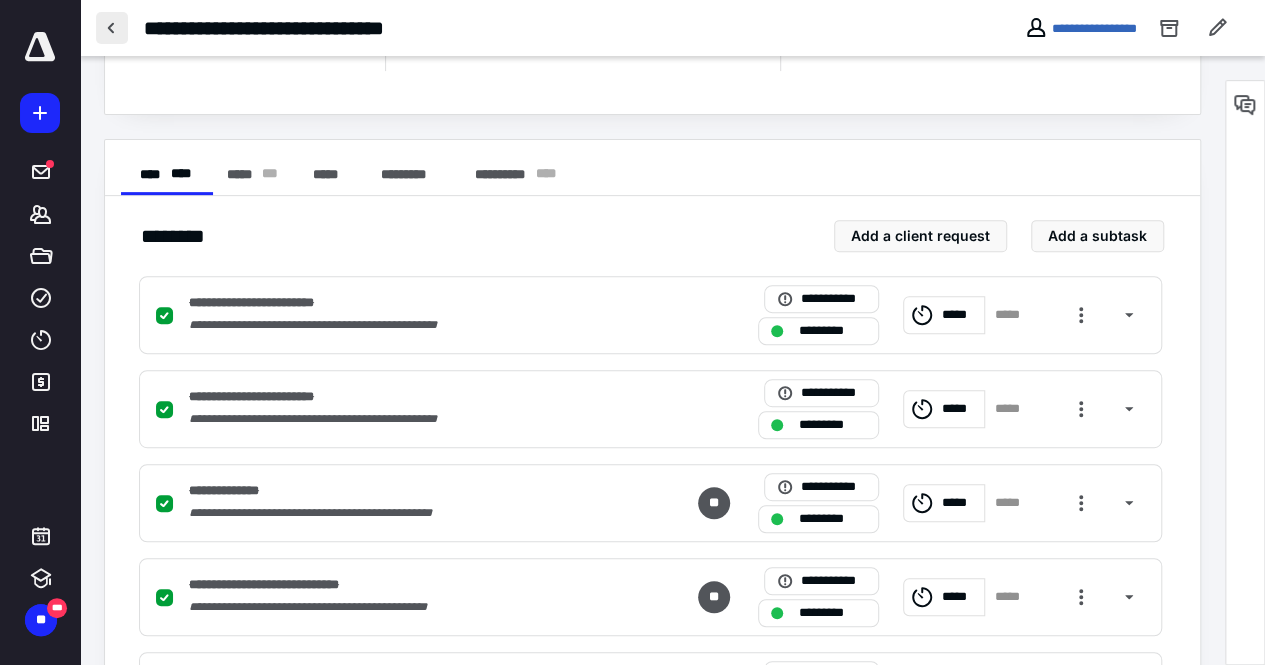 click at bounding box center [112, 28] 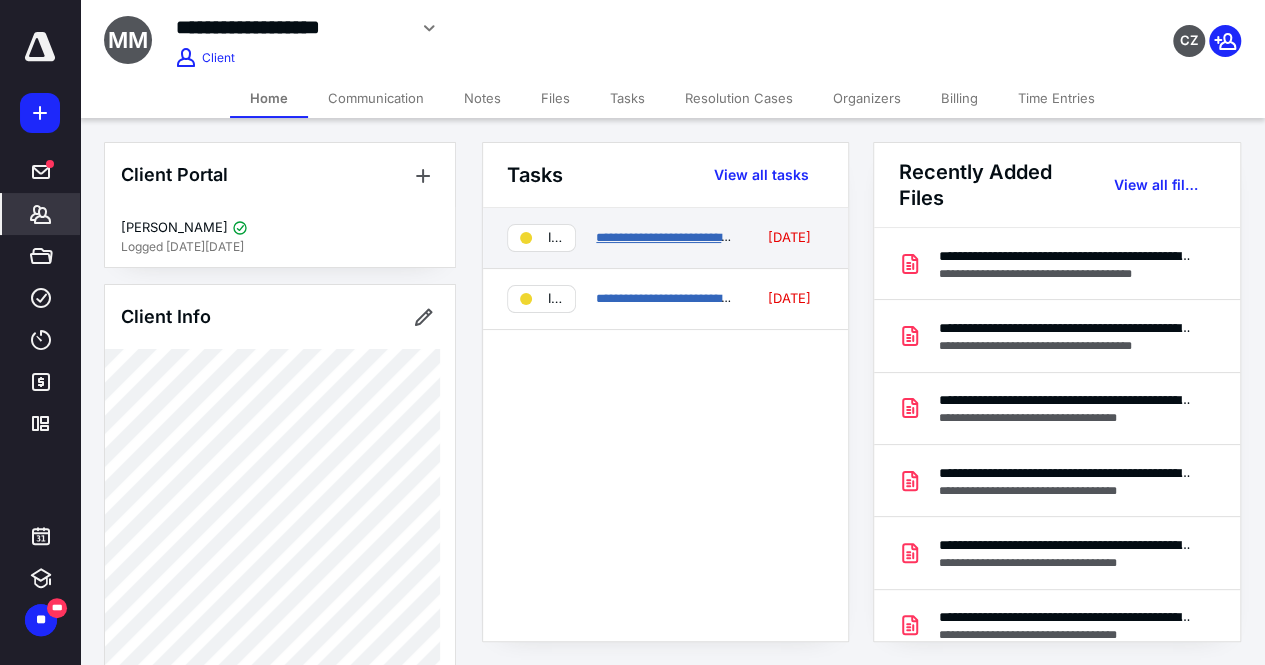 click on "**********" at bounding box center (671, 237) 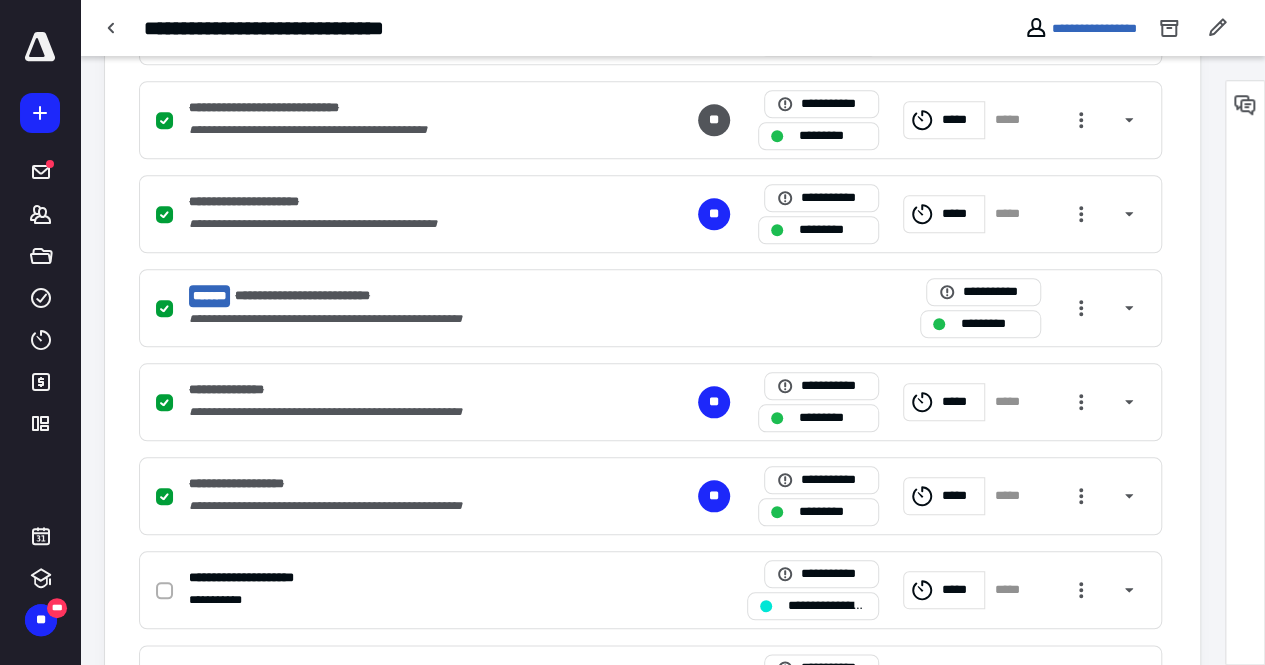 scroll, scrollTop: 885, scrollLeft: 0, axis: vertical 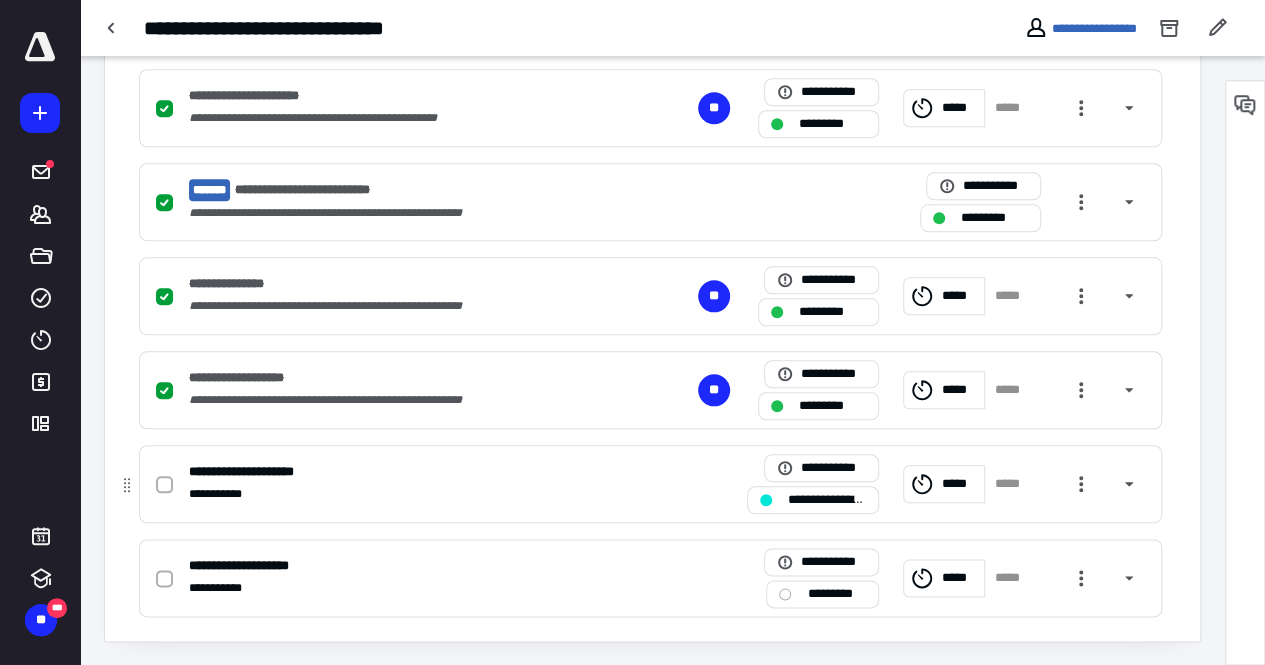 click at bounding box center (164, 485) 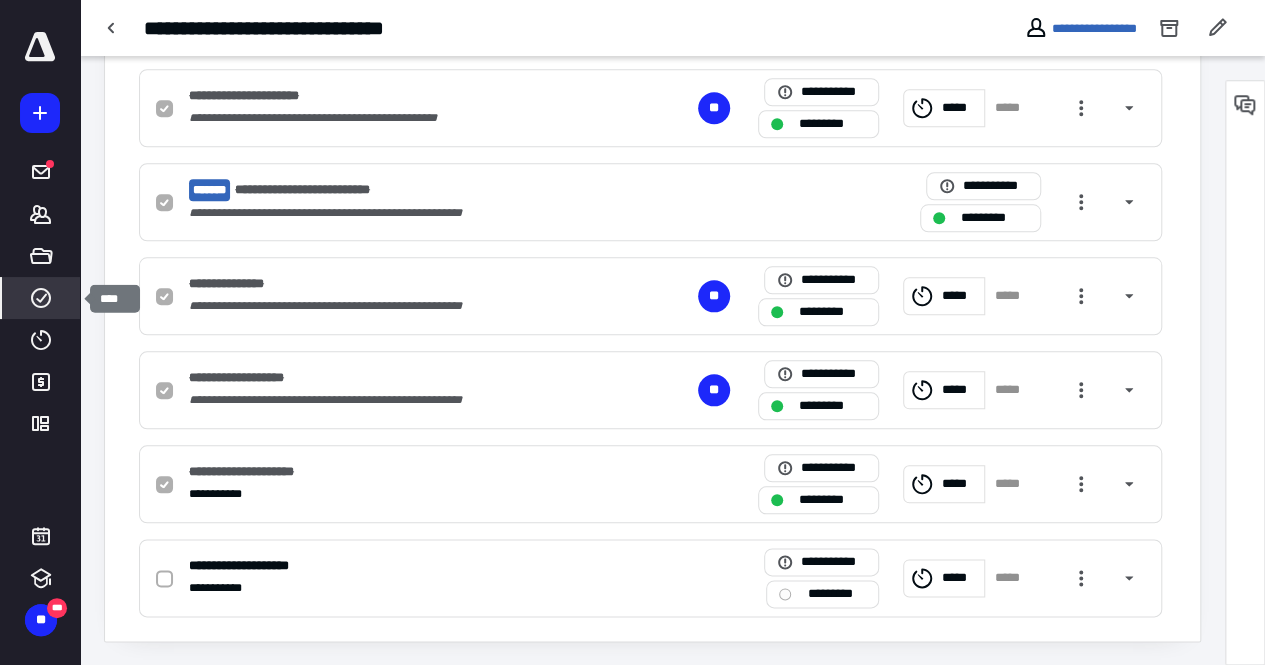 click on "**********" at bounding box center (632, -110) 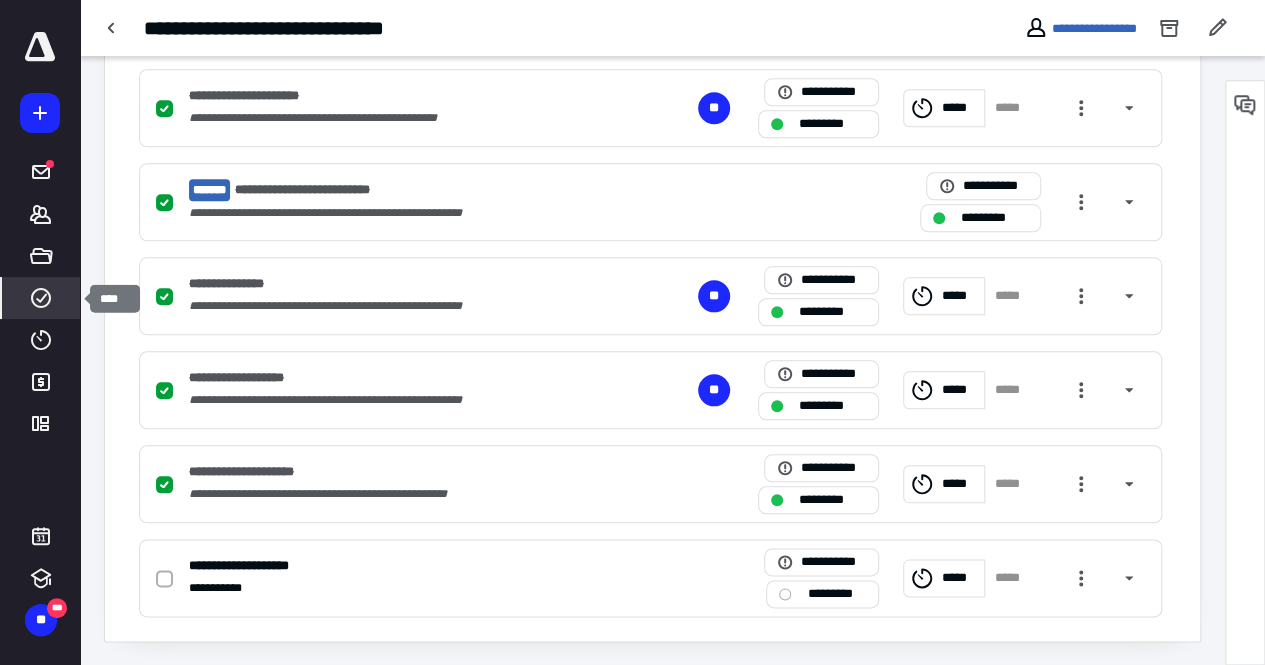 click 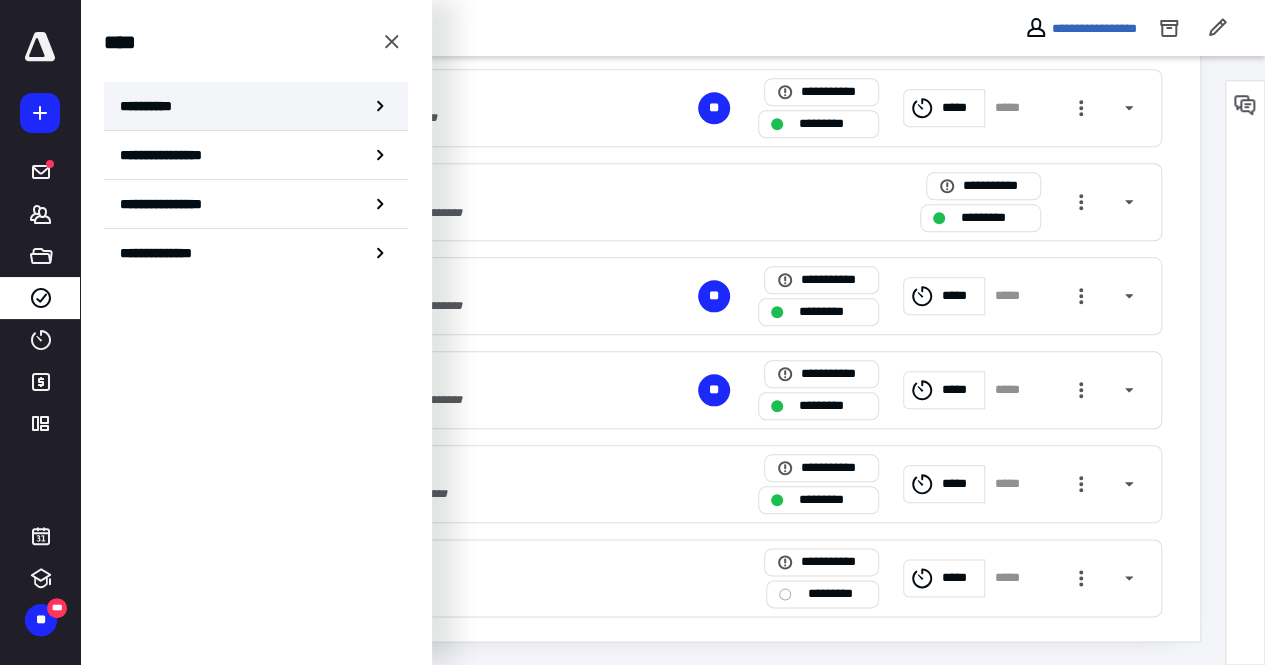 click on "**********" at bounding box center (256, 106) 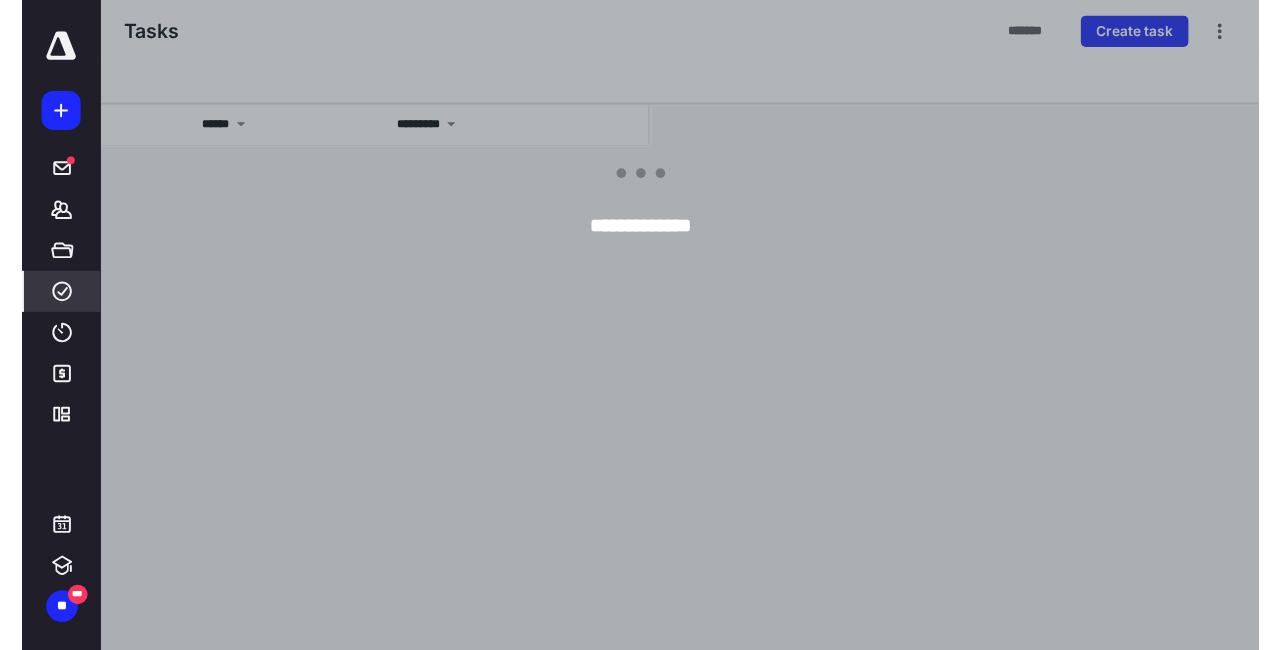 scroll, scrollTop: 0, scrollLeft: 0, axis: both 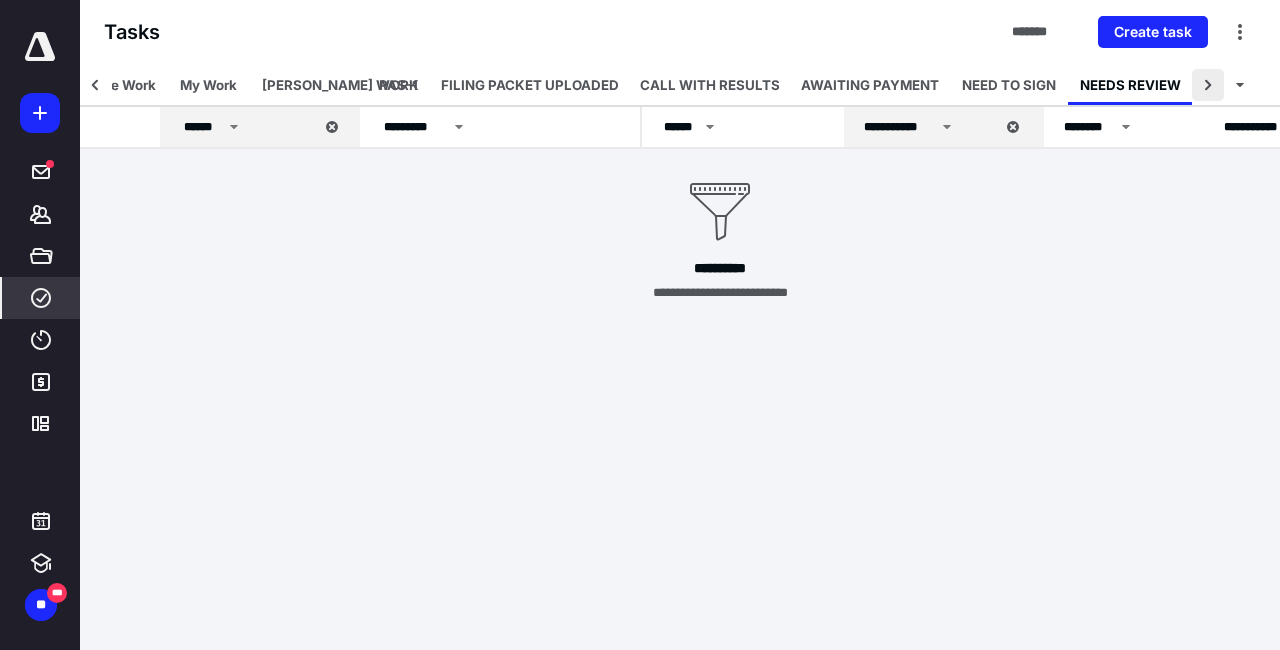 click at bounding box center [1208, 85] 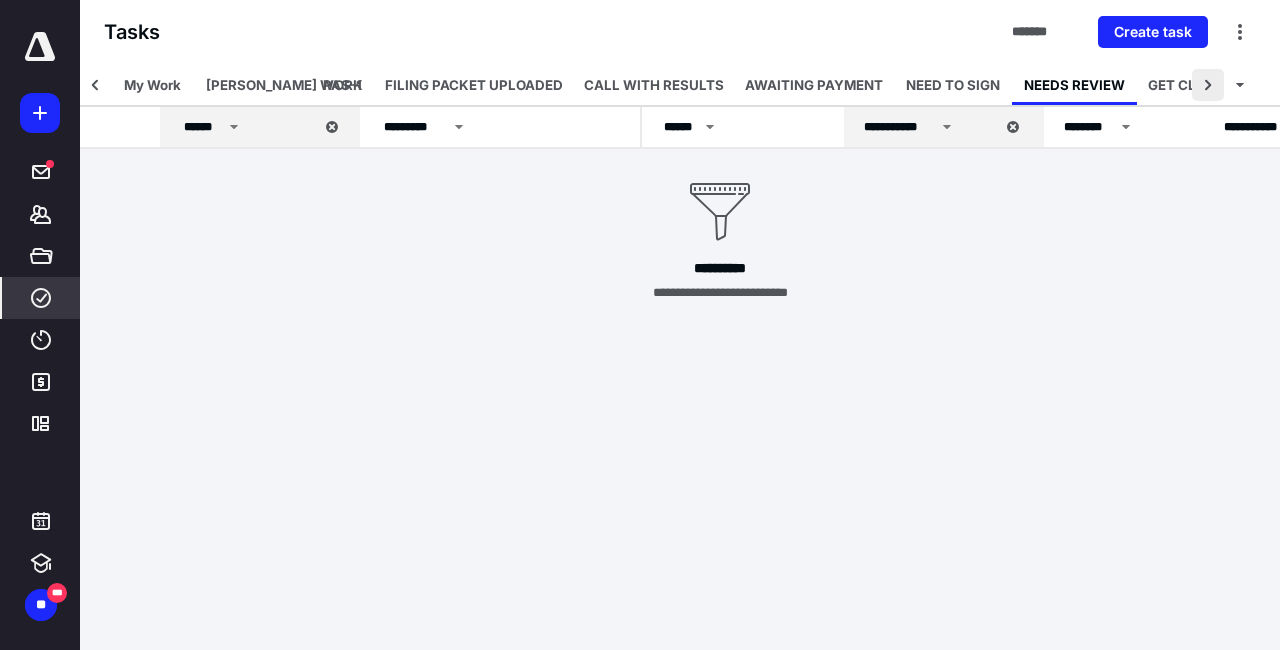 click at bounding box center (1208, 85) 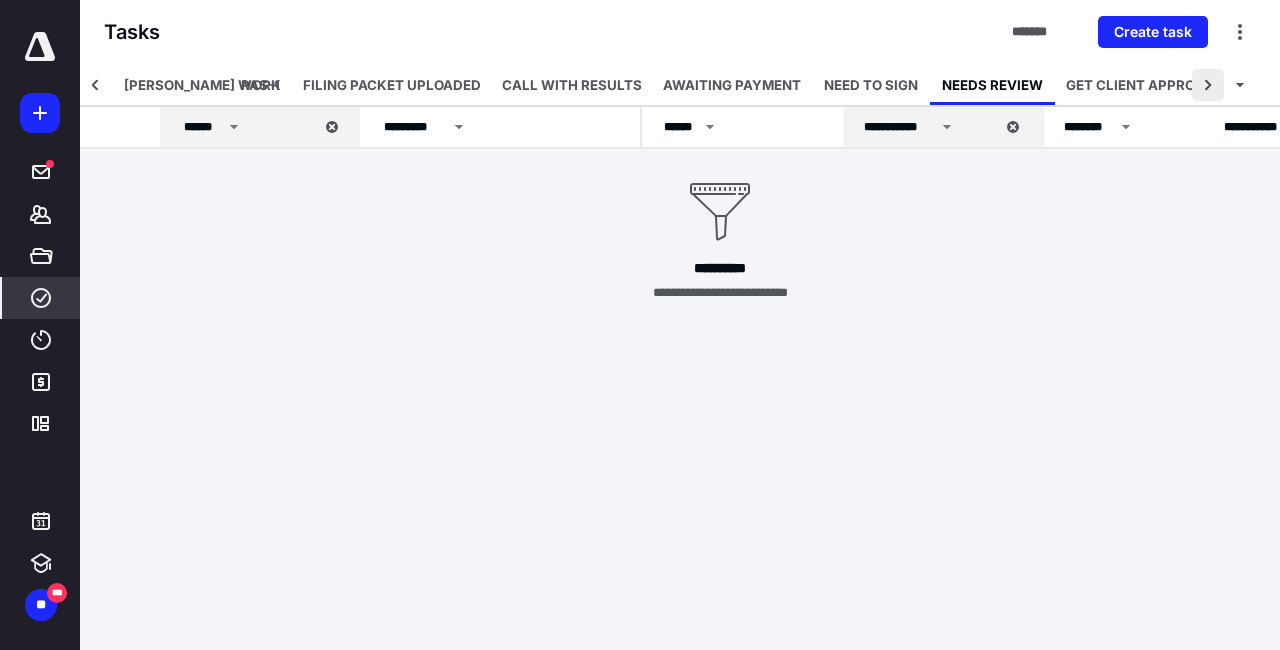 click at bounding box center [1208, 85] 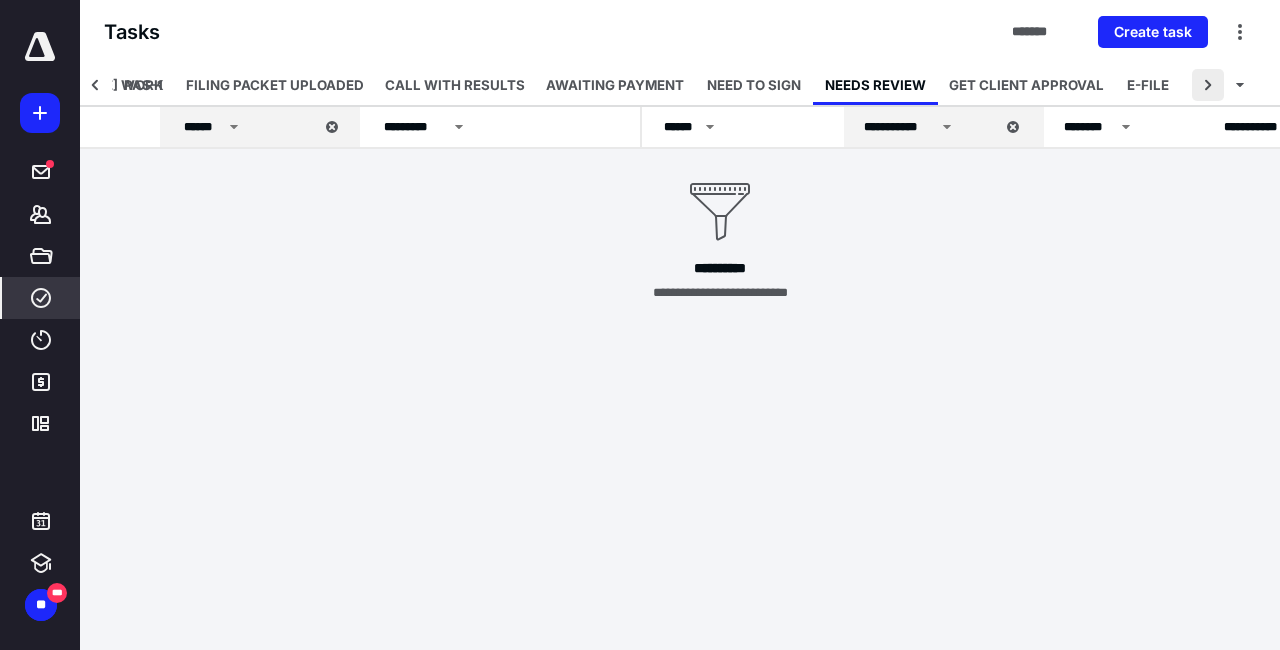 click at bounding box center (1208, 85) 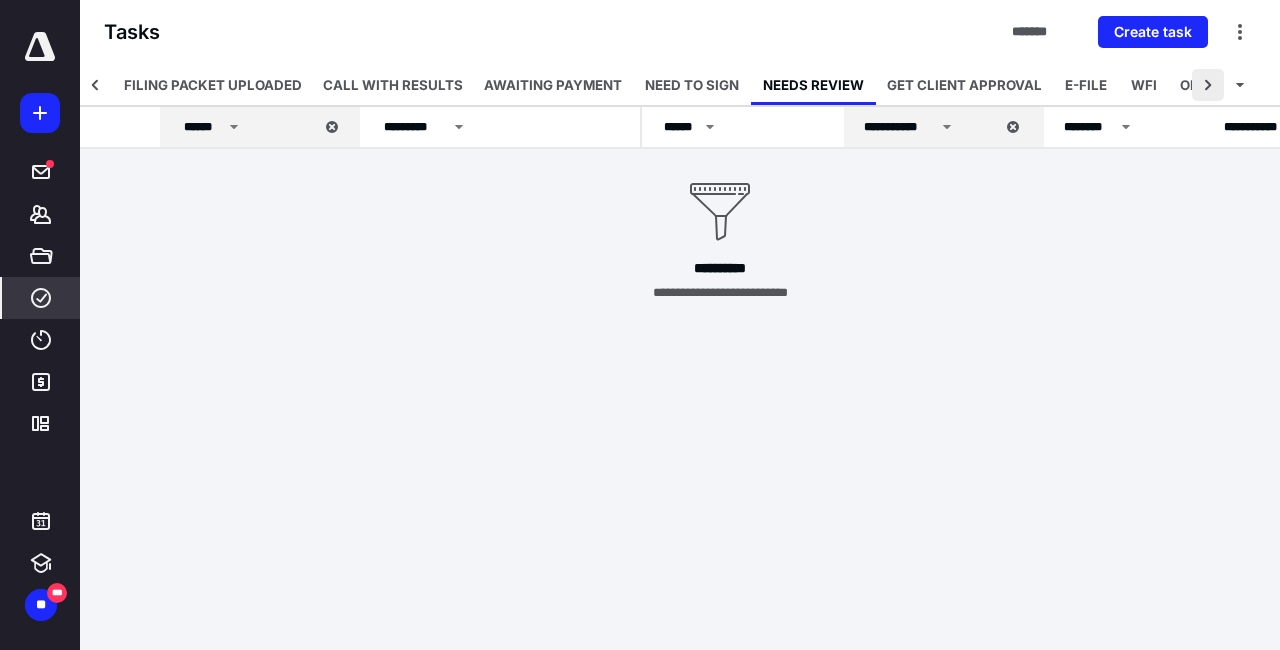 click at bounding box center [1208, 85] 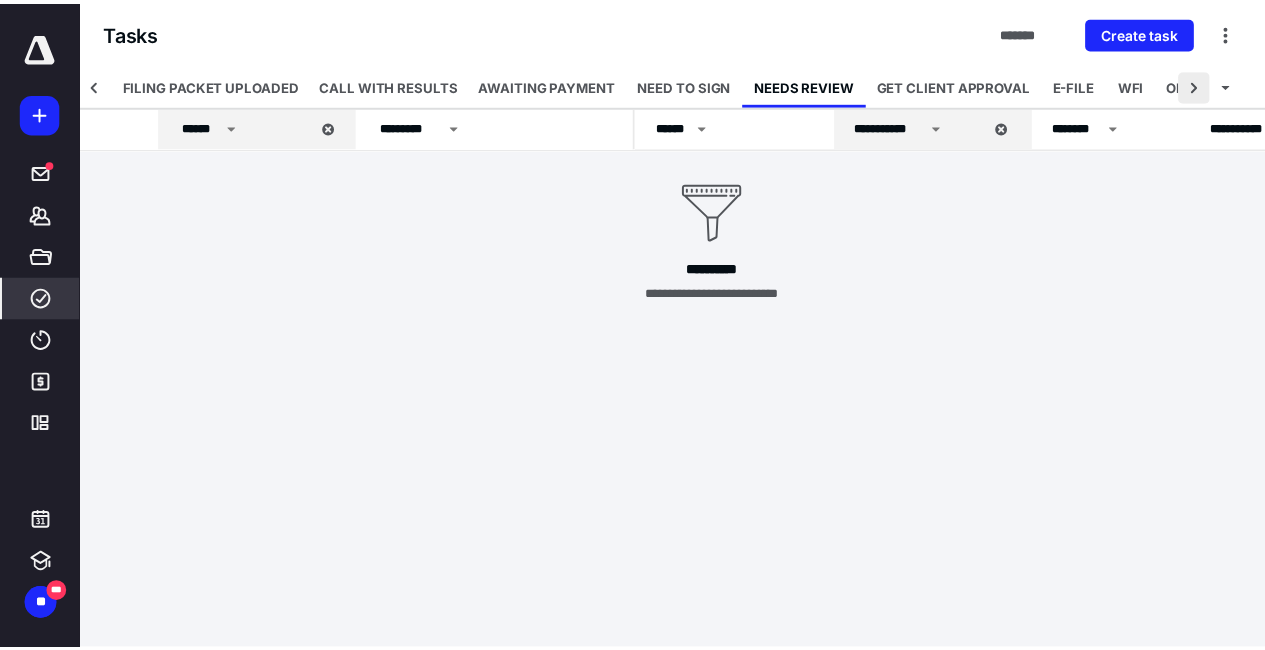 scroll, scrollTop: 0, scrollLeft: 643, axis: horizontal 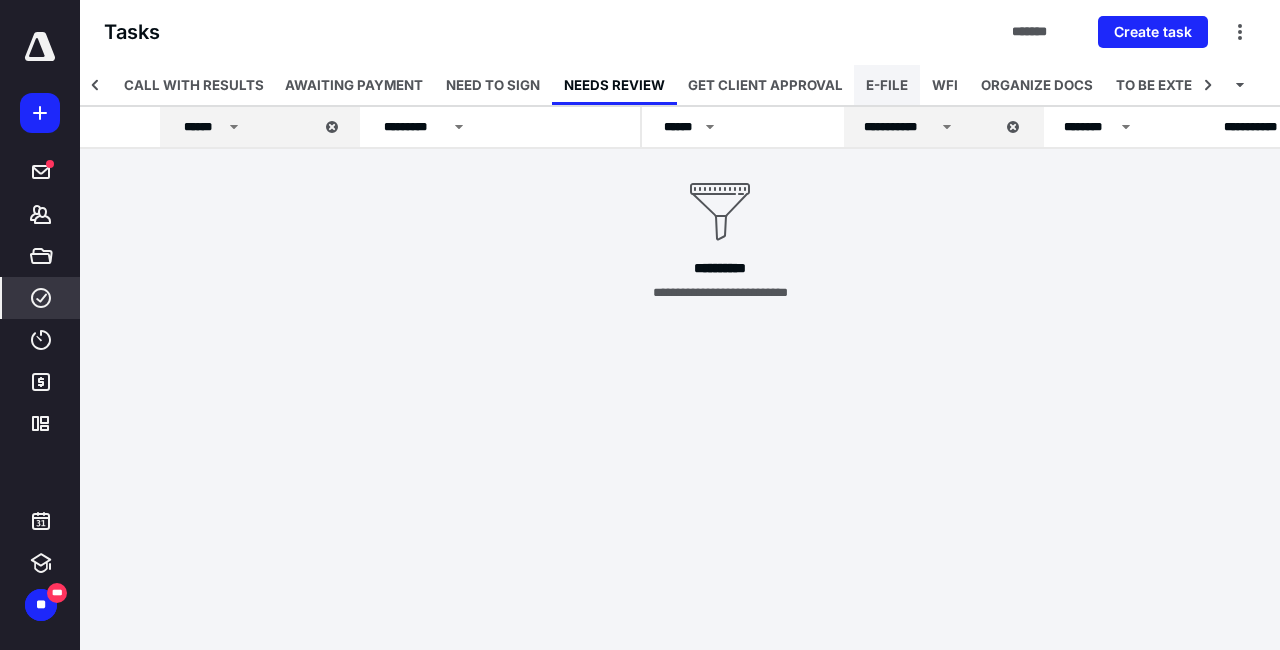 click on "E-FILE" at bounding box center (887, 85) 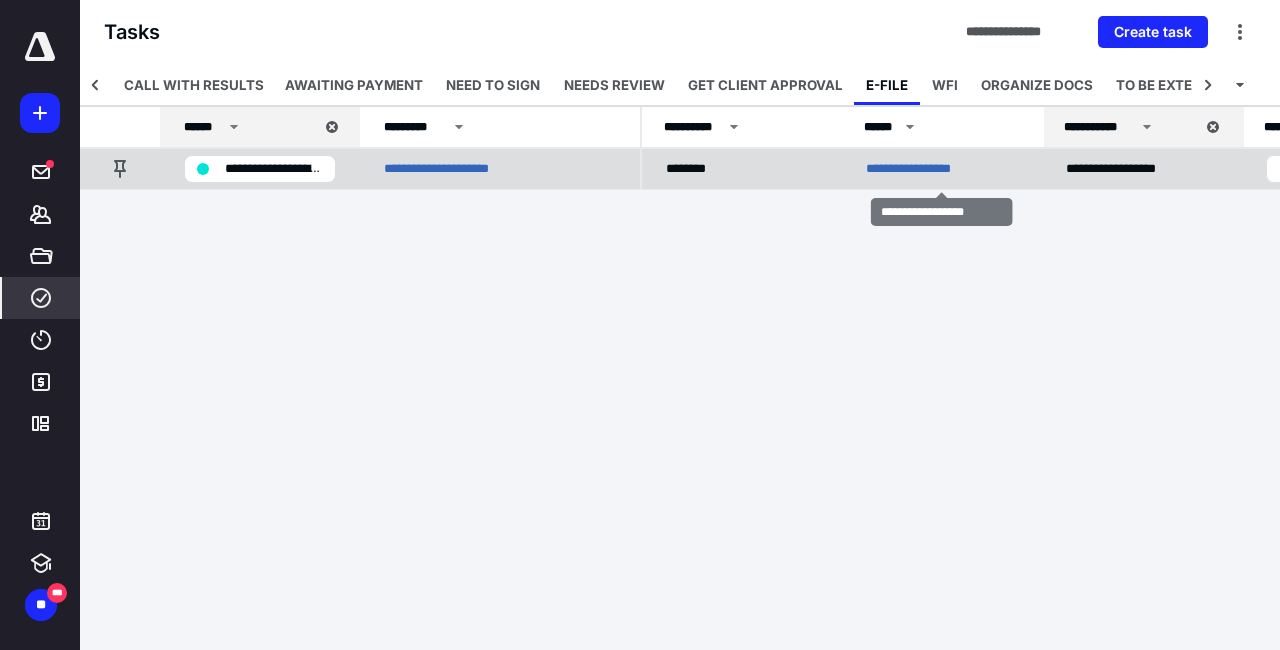 click on "**********" at bounding box center [932, 169] 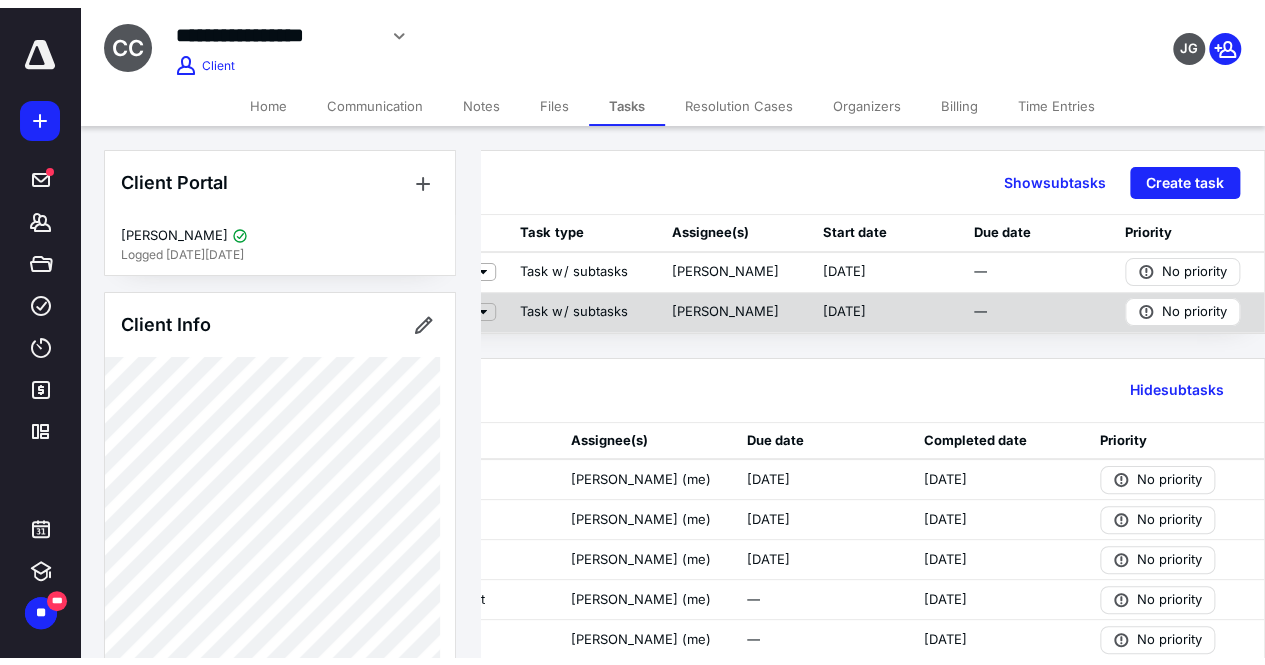 scroll, scrollTop: 0, scrollLeft: 0, axis: both 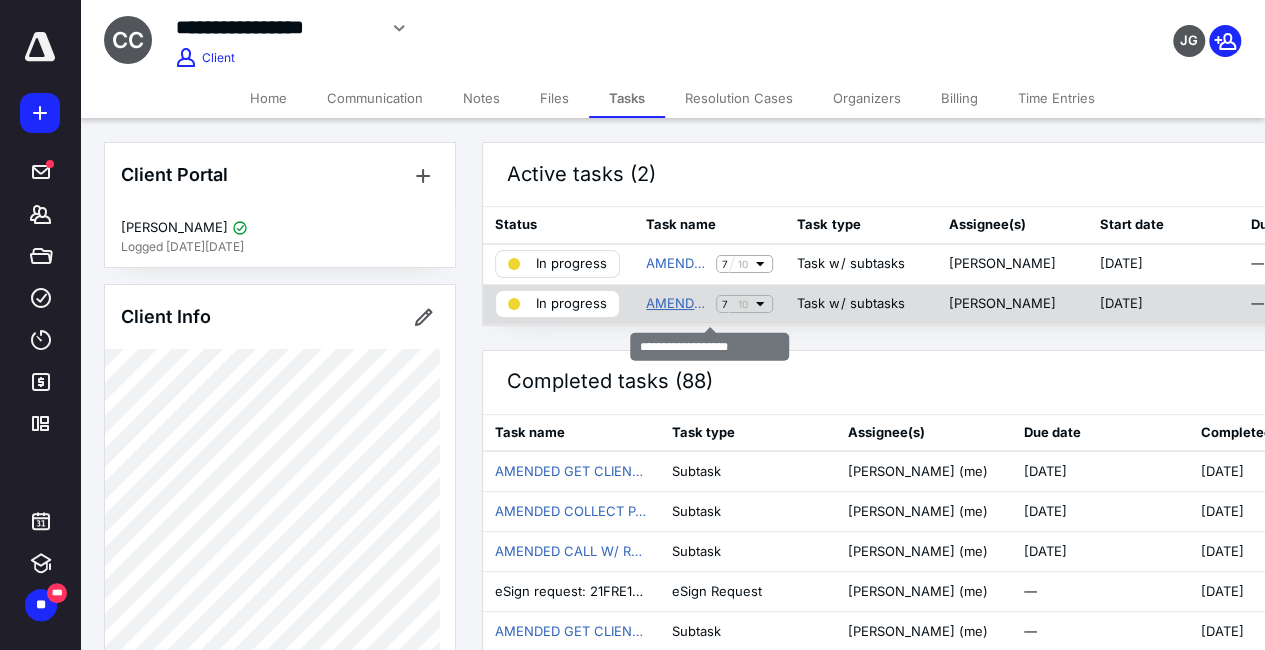 click on "AMENDED TAX RETURN" at bounding box center (677, 304) 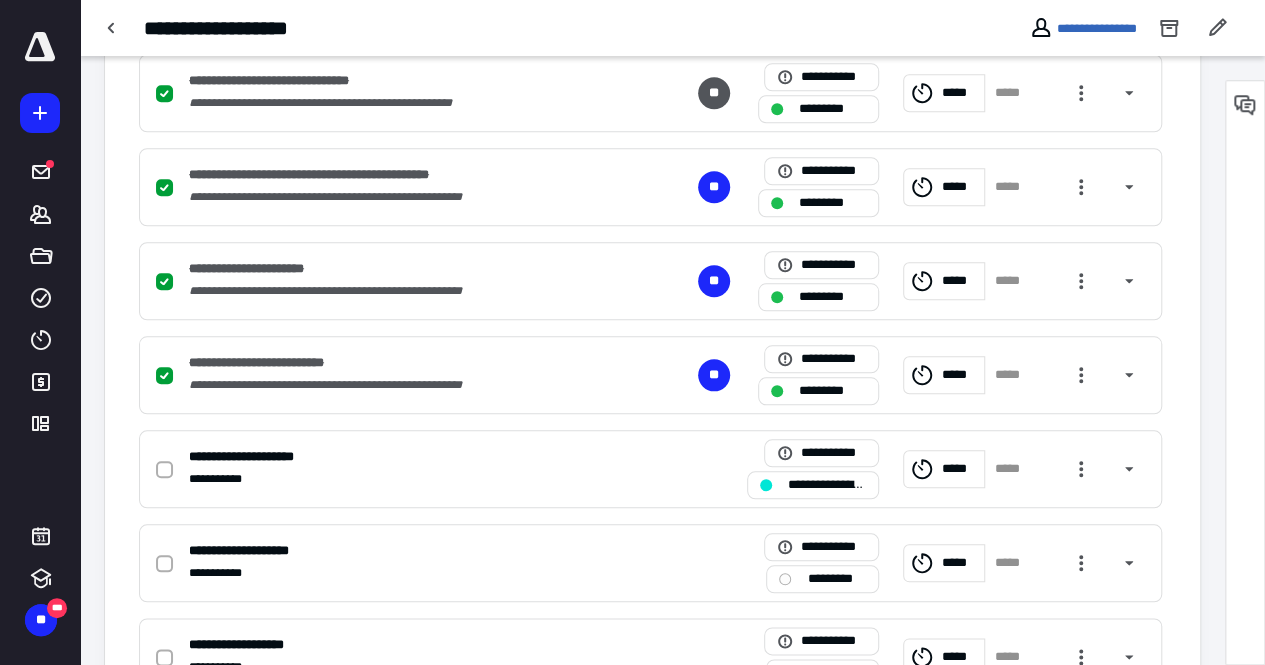 scroll, scrollTop: 885, scrollLeft: 0, axis: vertical 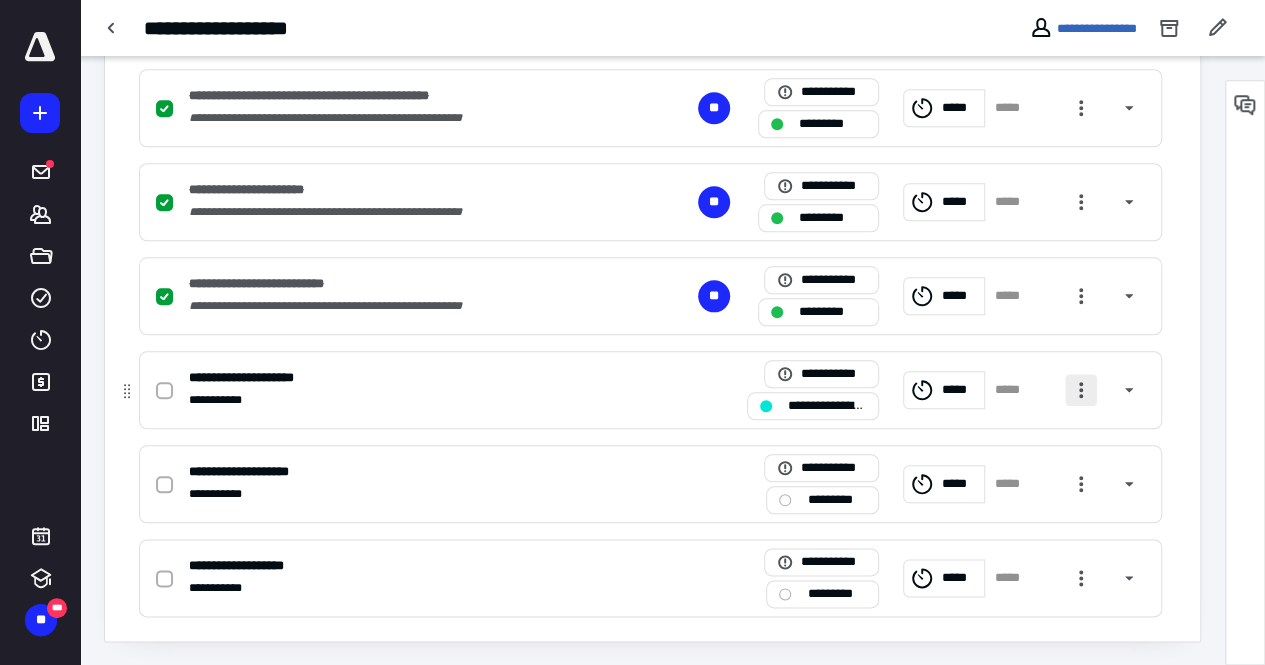 click at bounding box center [1081, 390] 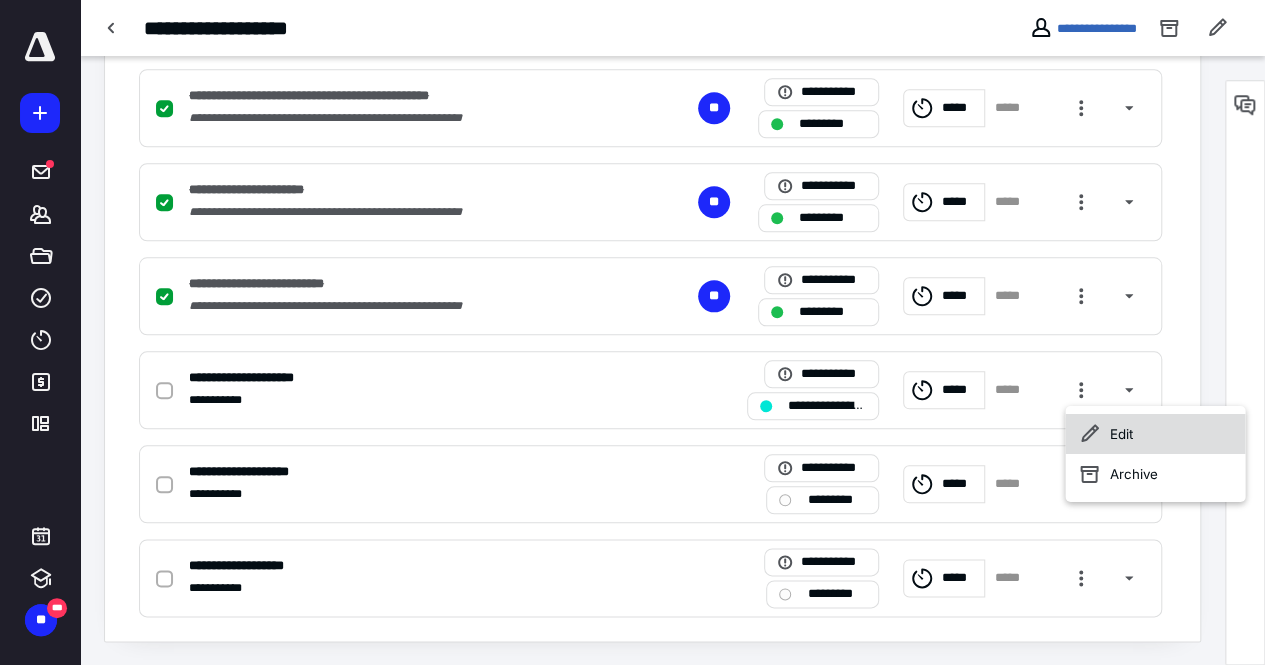 click on "Edit" at bounding box center [1155, 434] 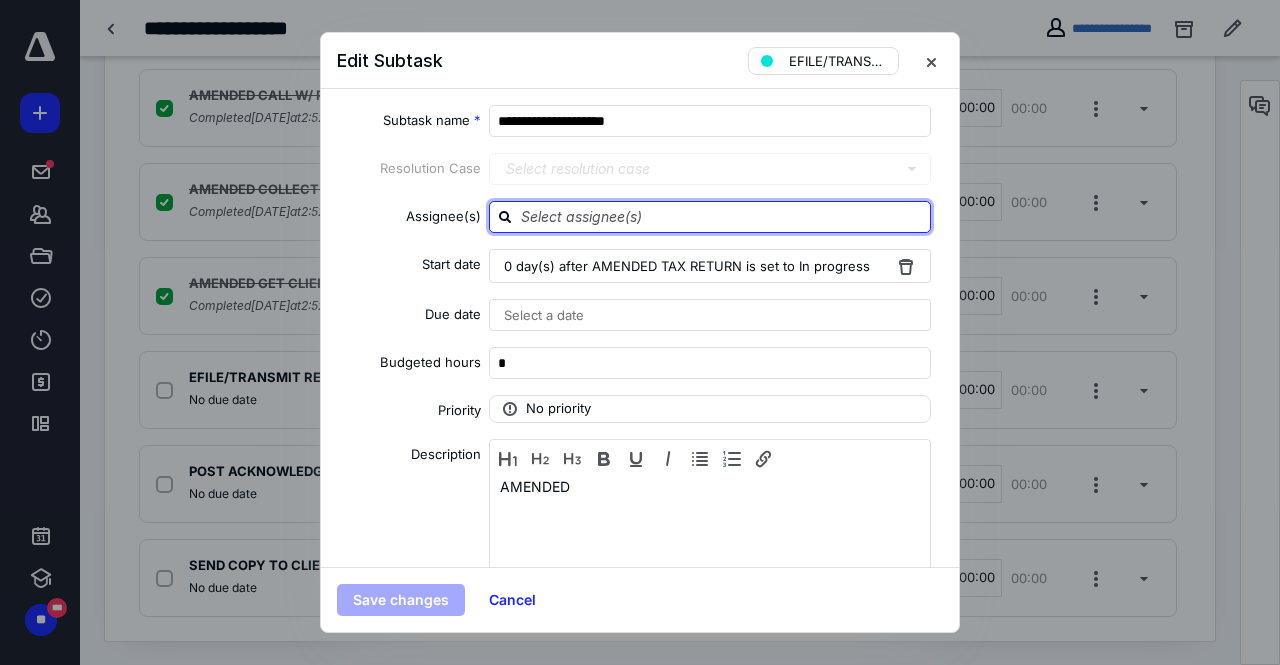 click at bounding box center [722, 216] 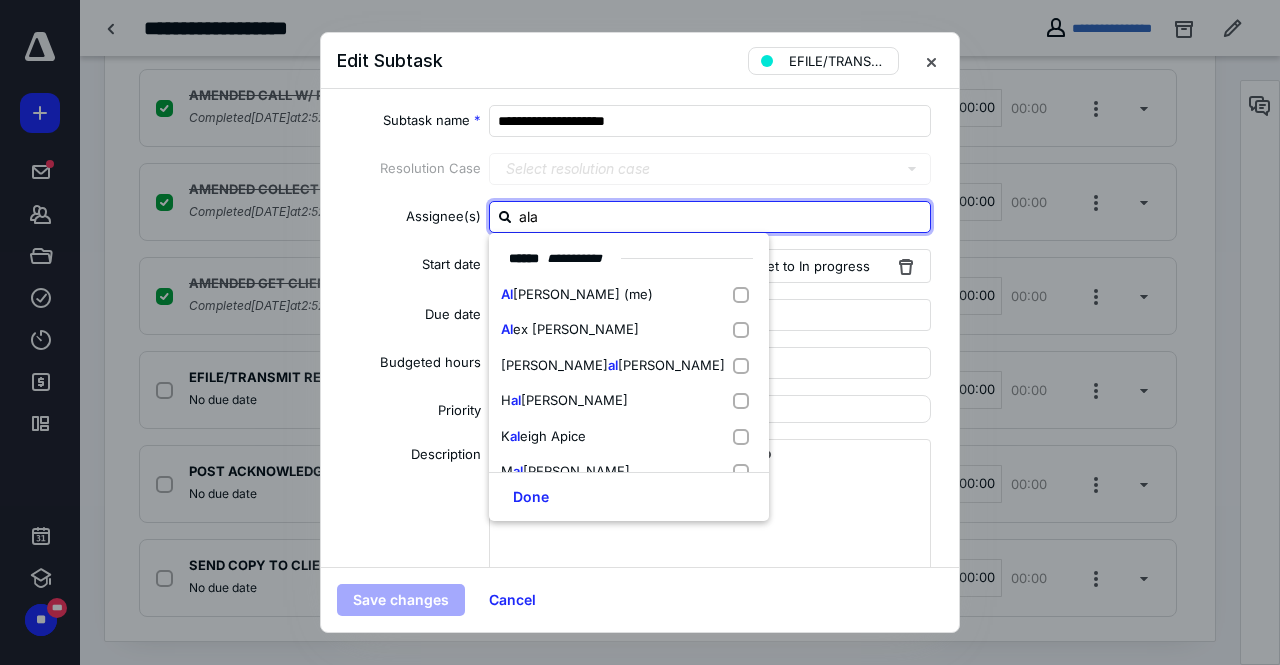 type on "[PERSON_NAME]" 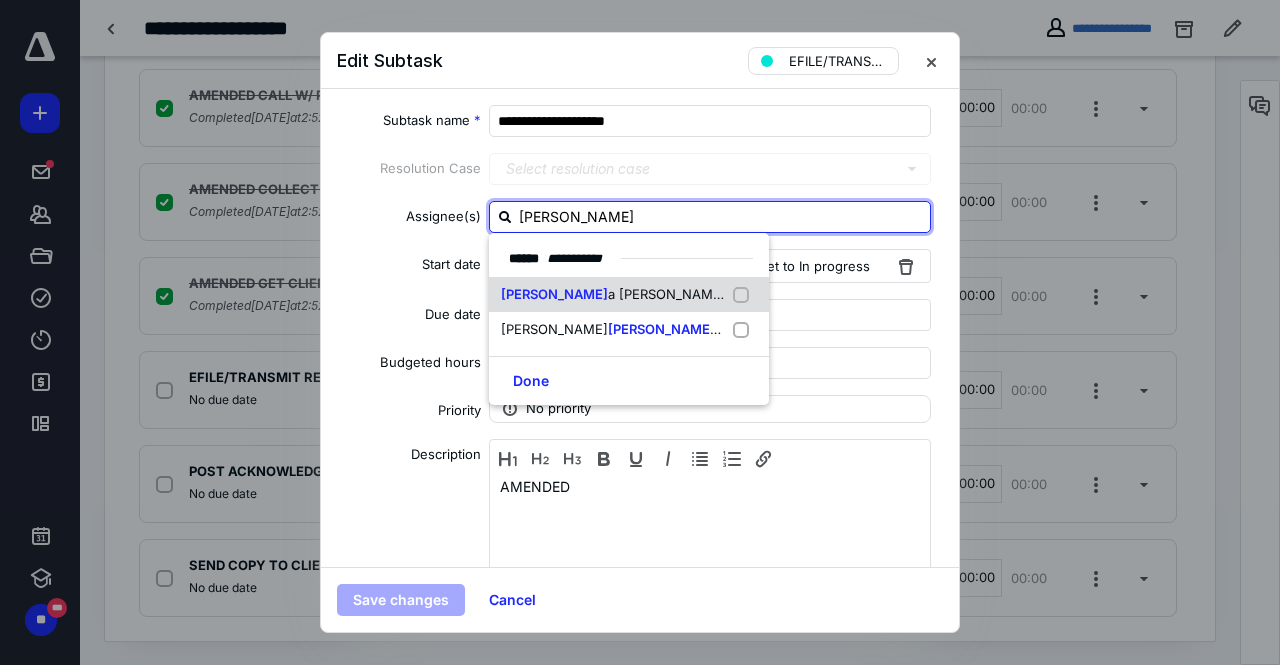 click on "a [PERSON_NAME] (me)" at bounding box center (683, 294) 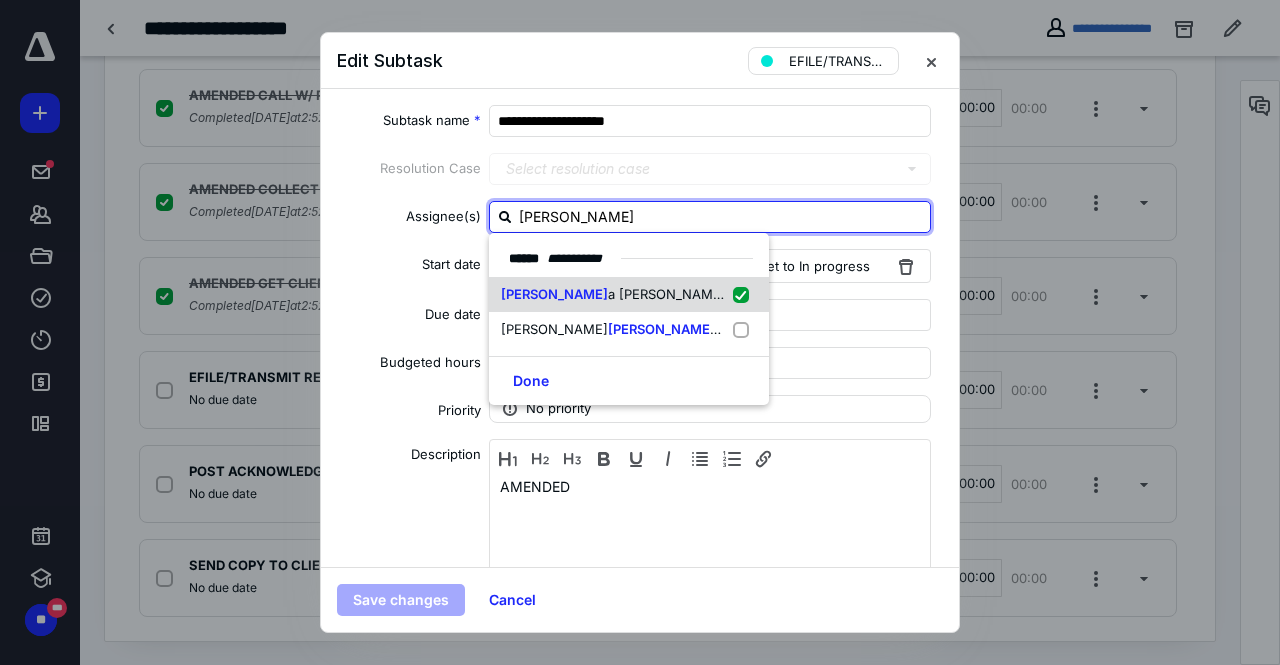 checkbox on "true" 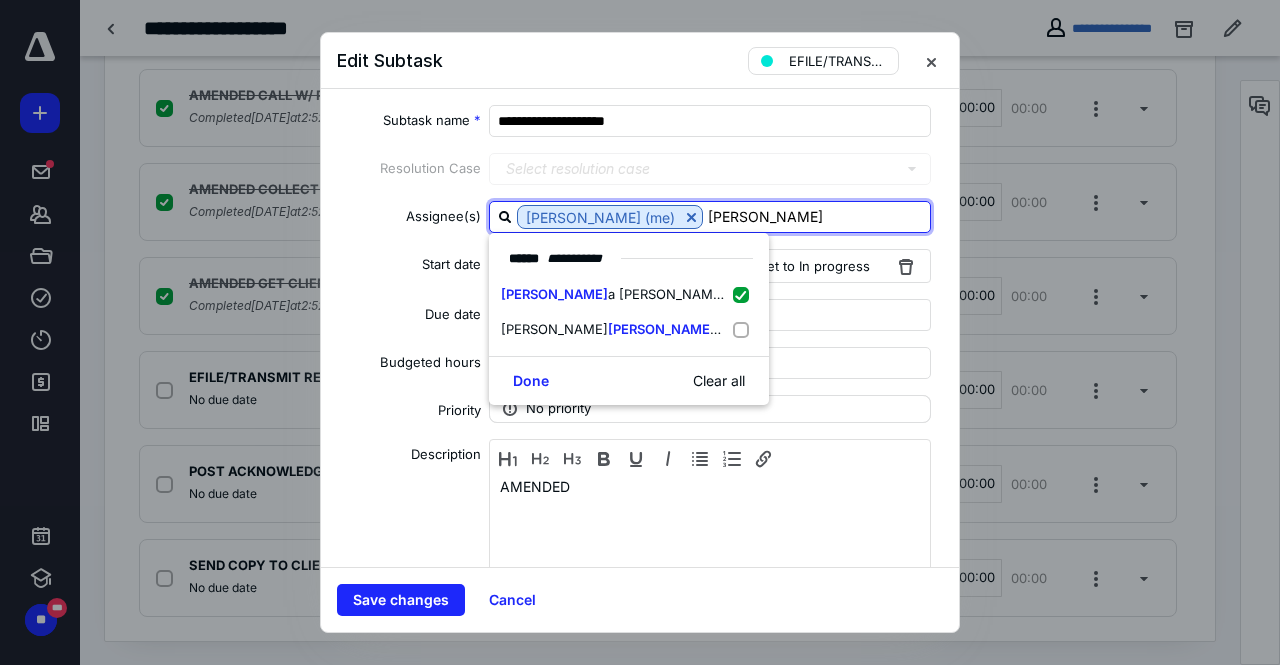 type on "[PERSON_NAME]" 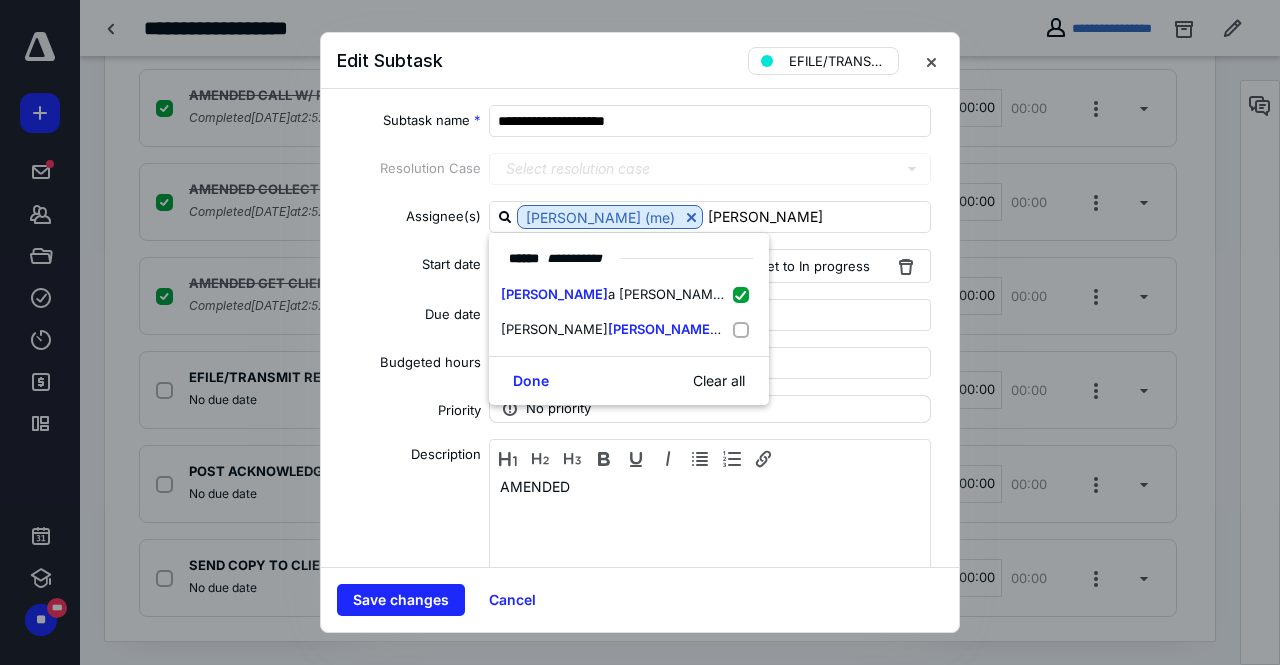 click 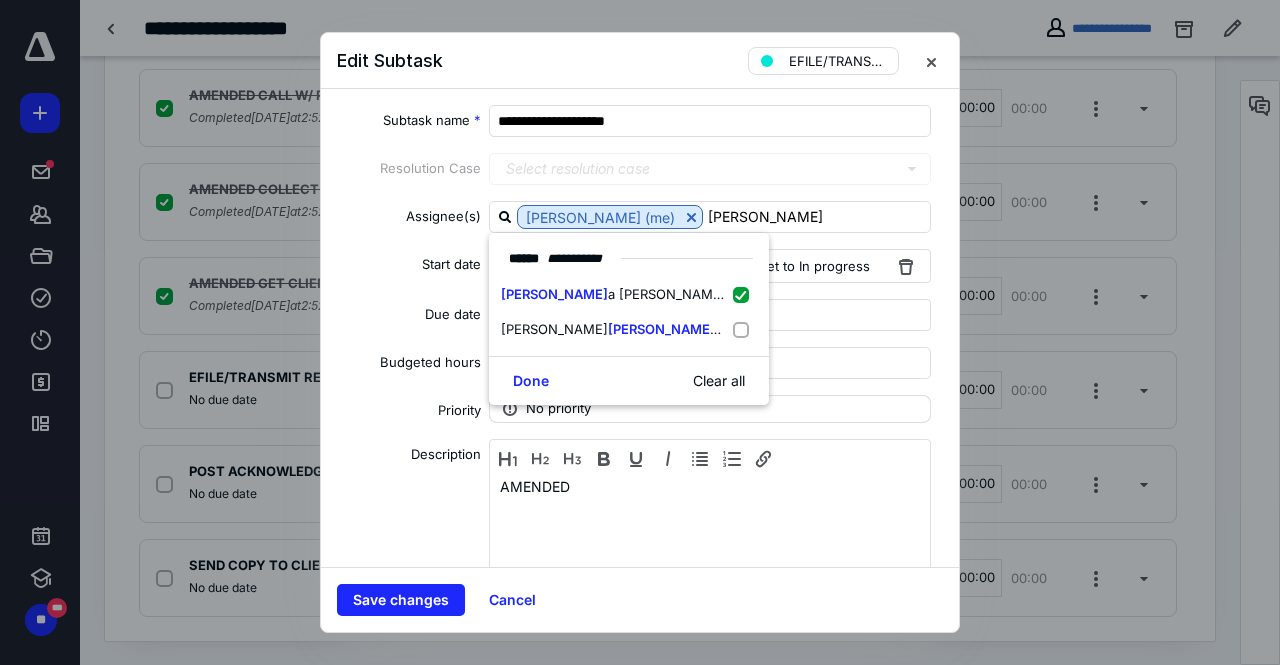 type 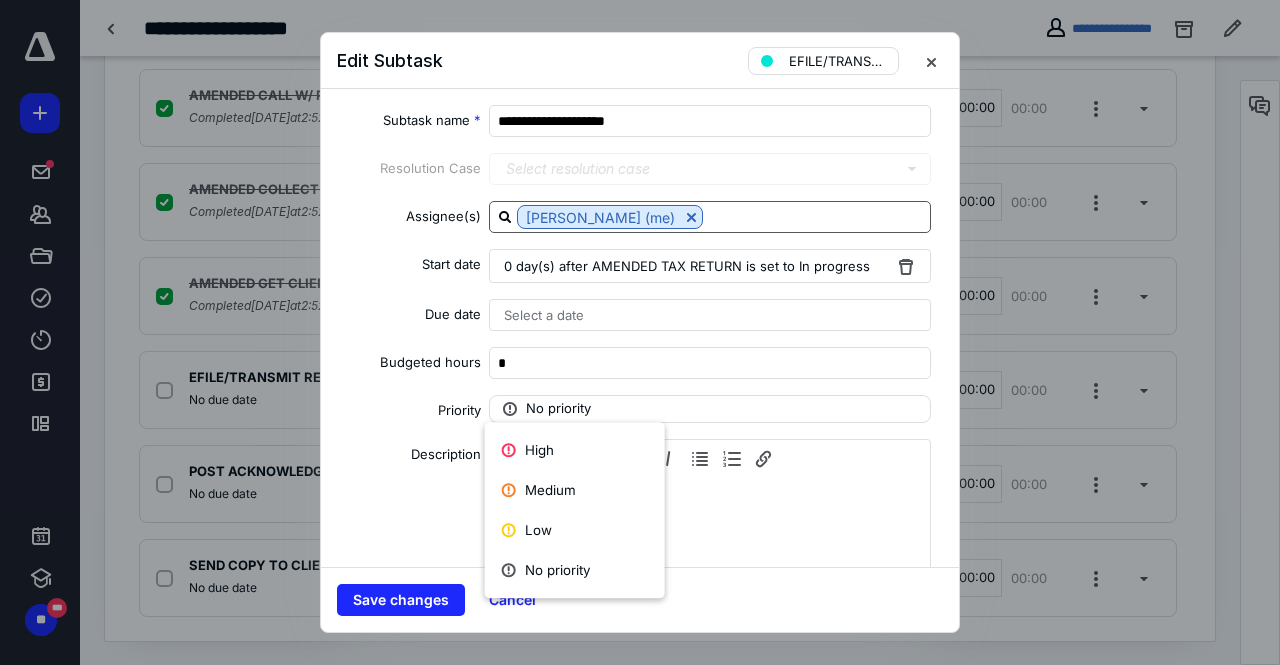click at bounding box center (816, 216) 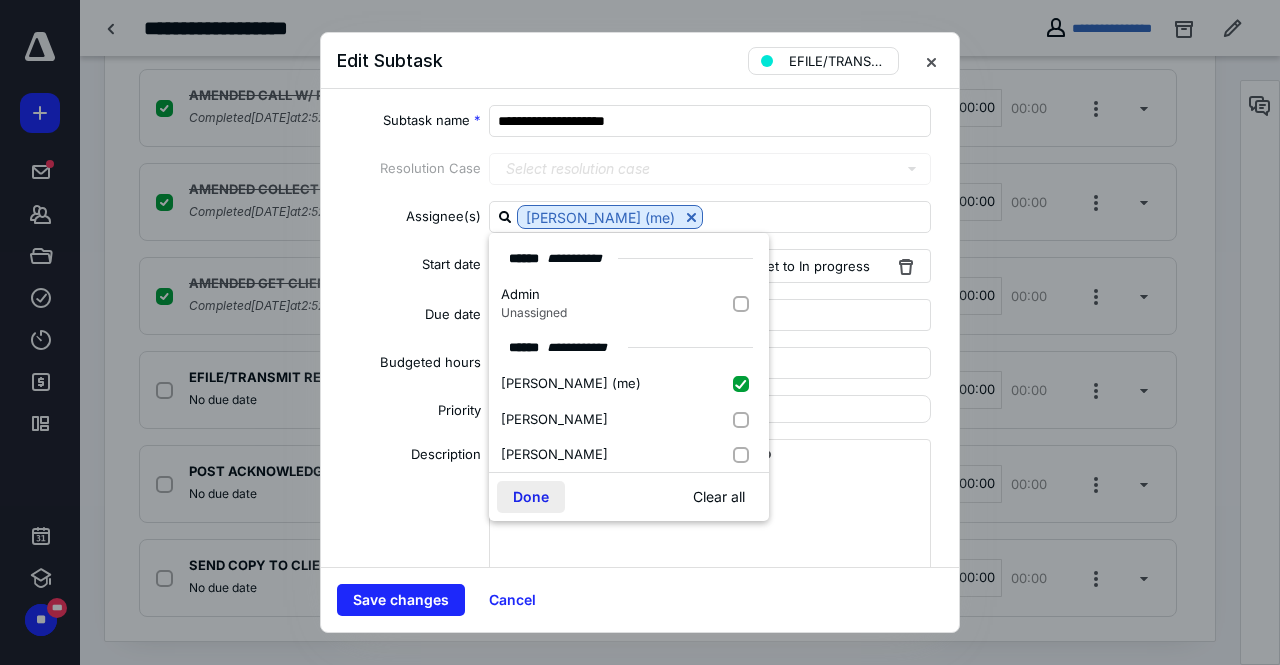 click on "Done" at bounding box center (531, 497) 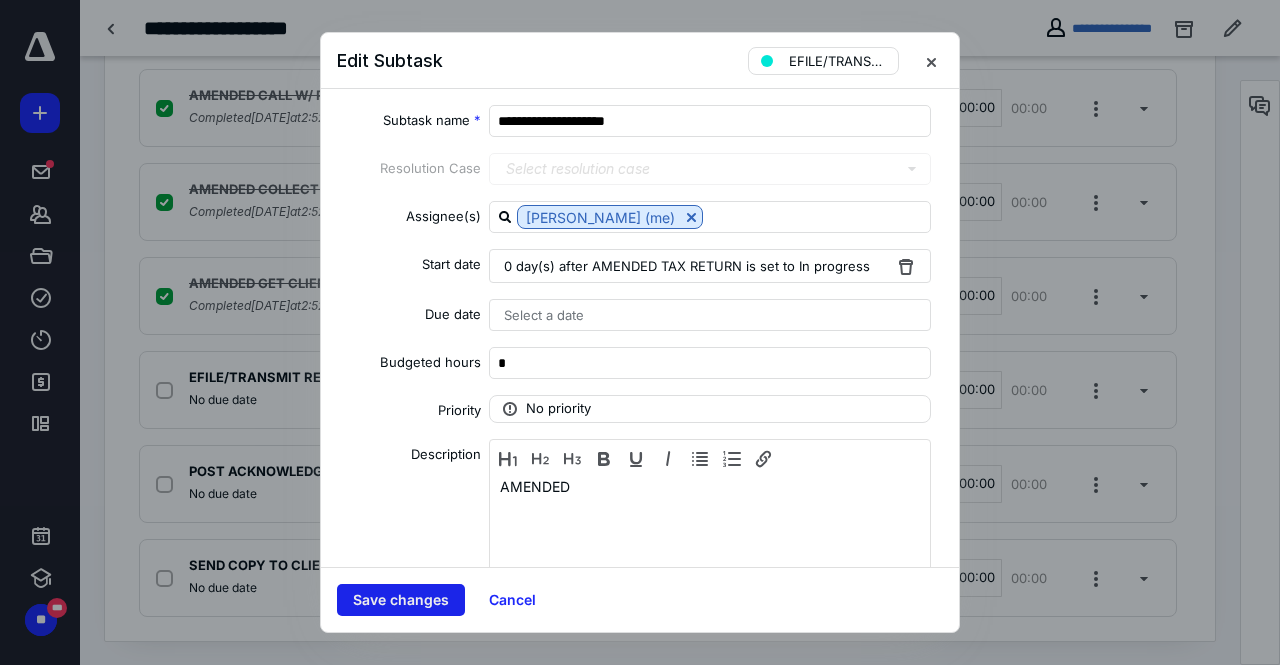 click on "Save changes" at bounding box center [401, 600] 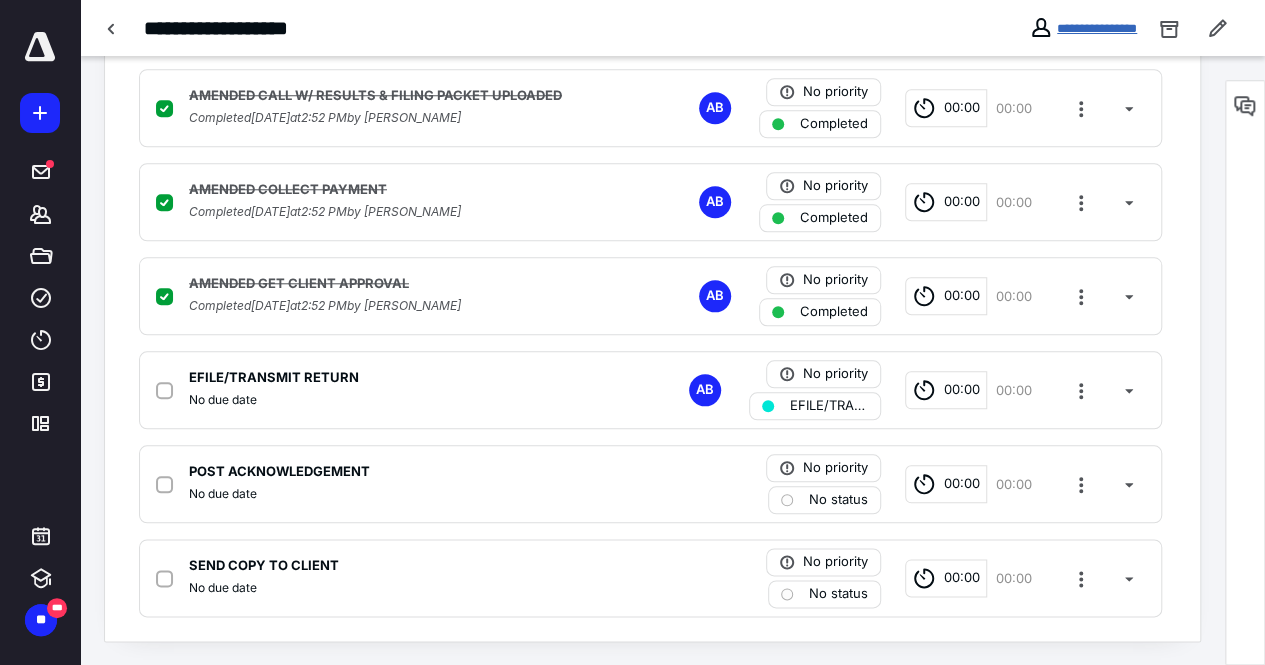 click on "**********" at bounding box center [1097, 28] 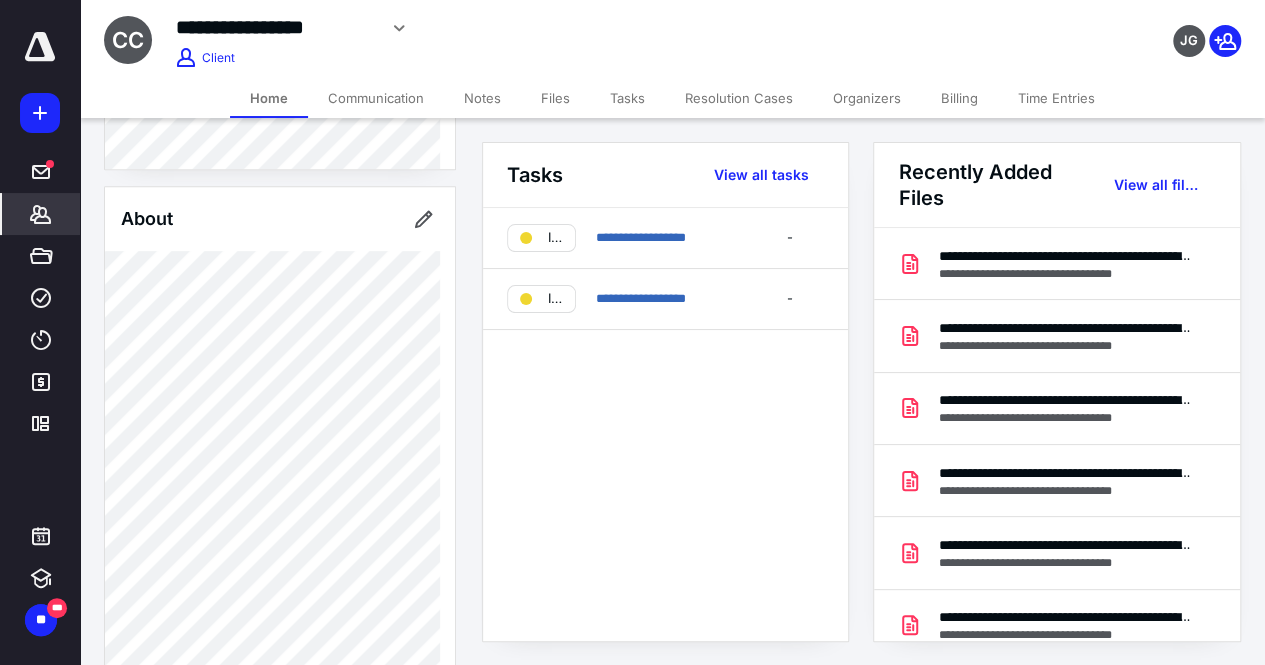 scroll, scrollTop: 490, scrollLeft: 0, axis: vertical 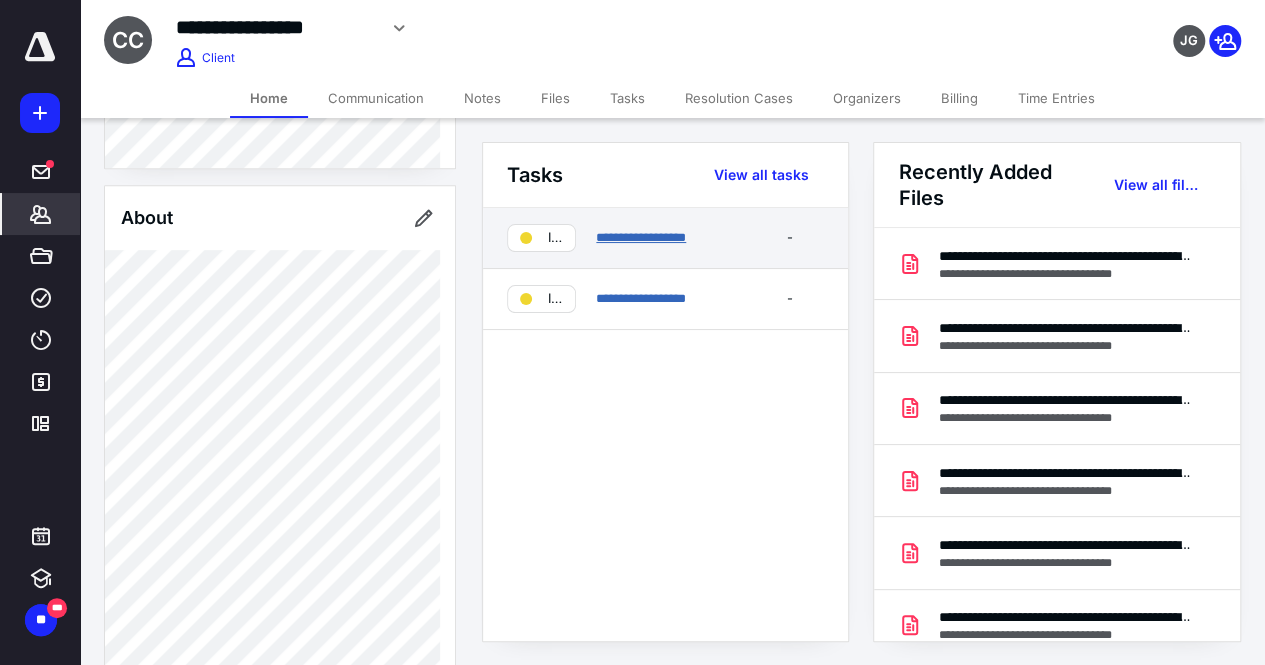 click on "**********" at bounding box center [641, 237] 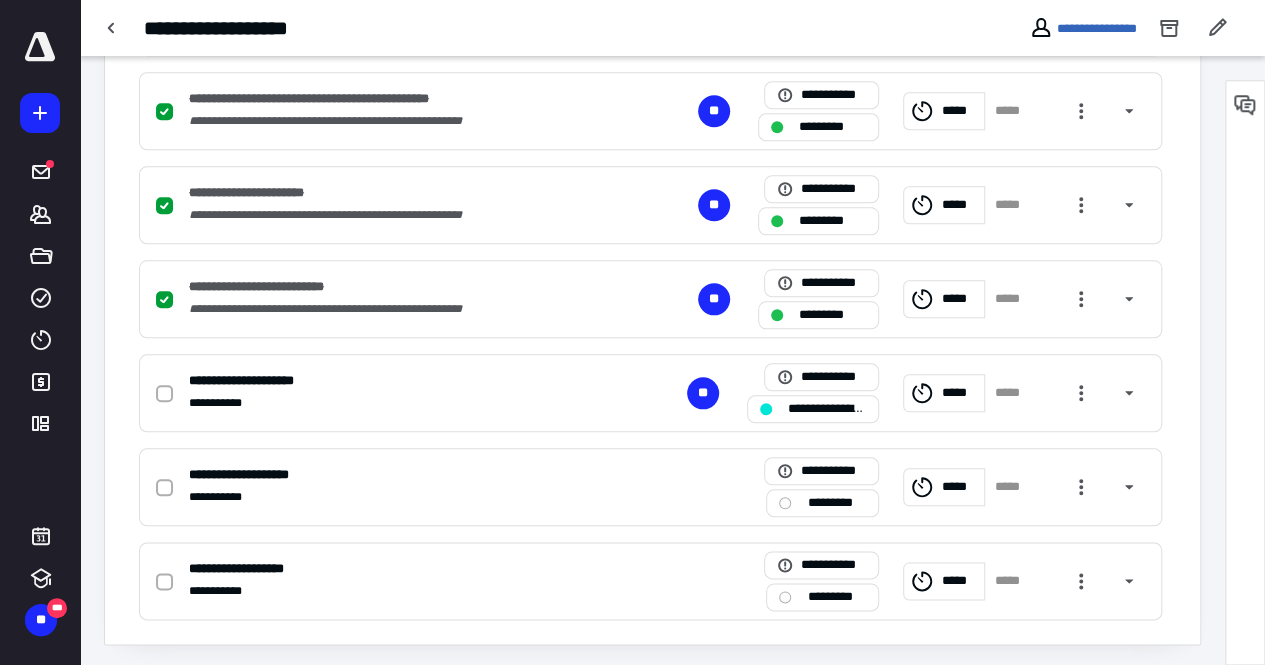 scroll, scrollTop: 885, scrollLeft: 0, axis: vertical 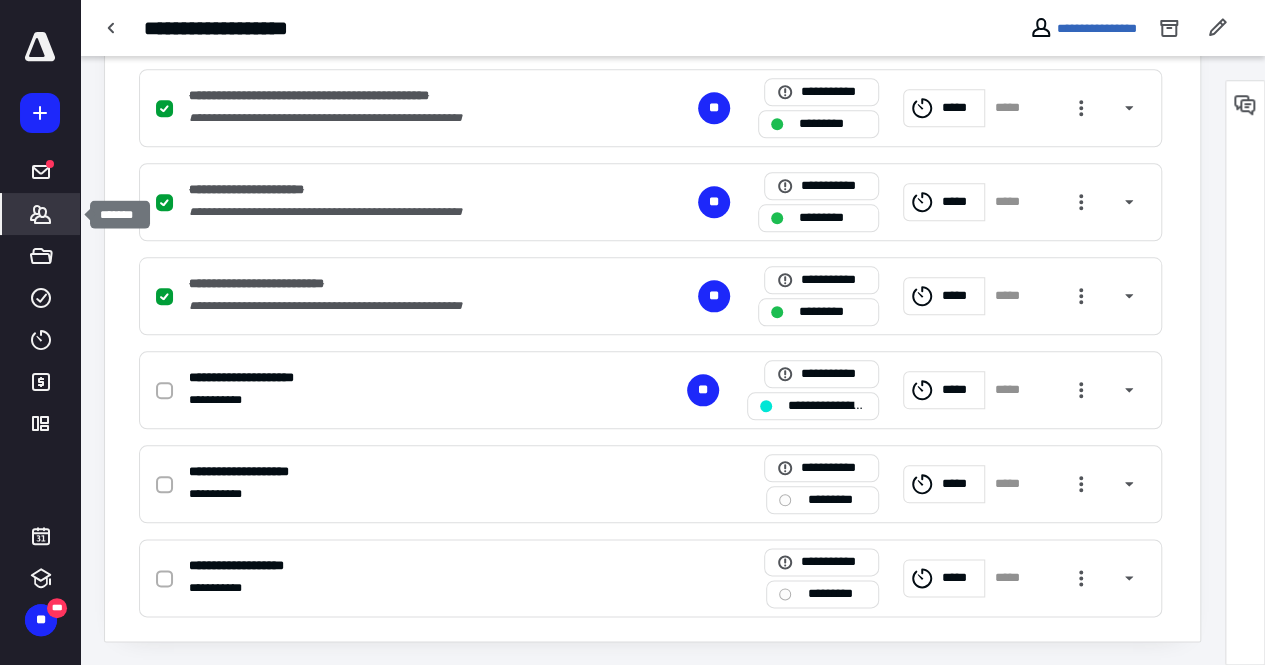 click 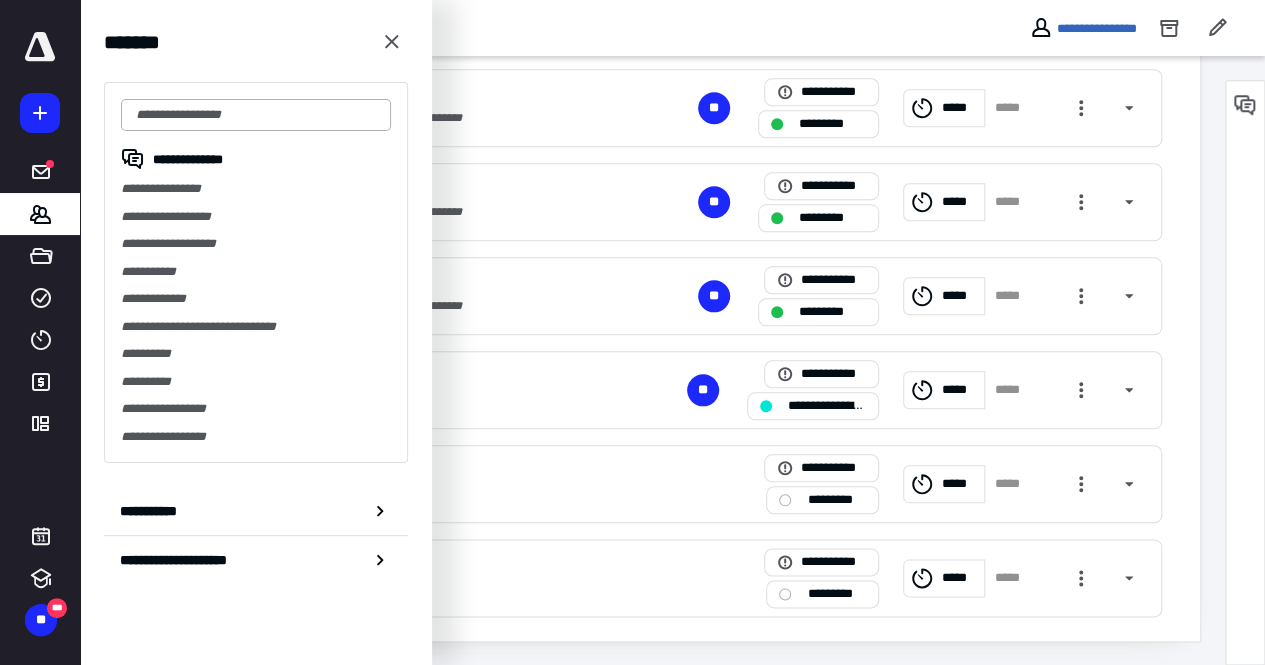 click at bounding box center [256, 115] 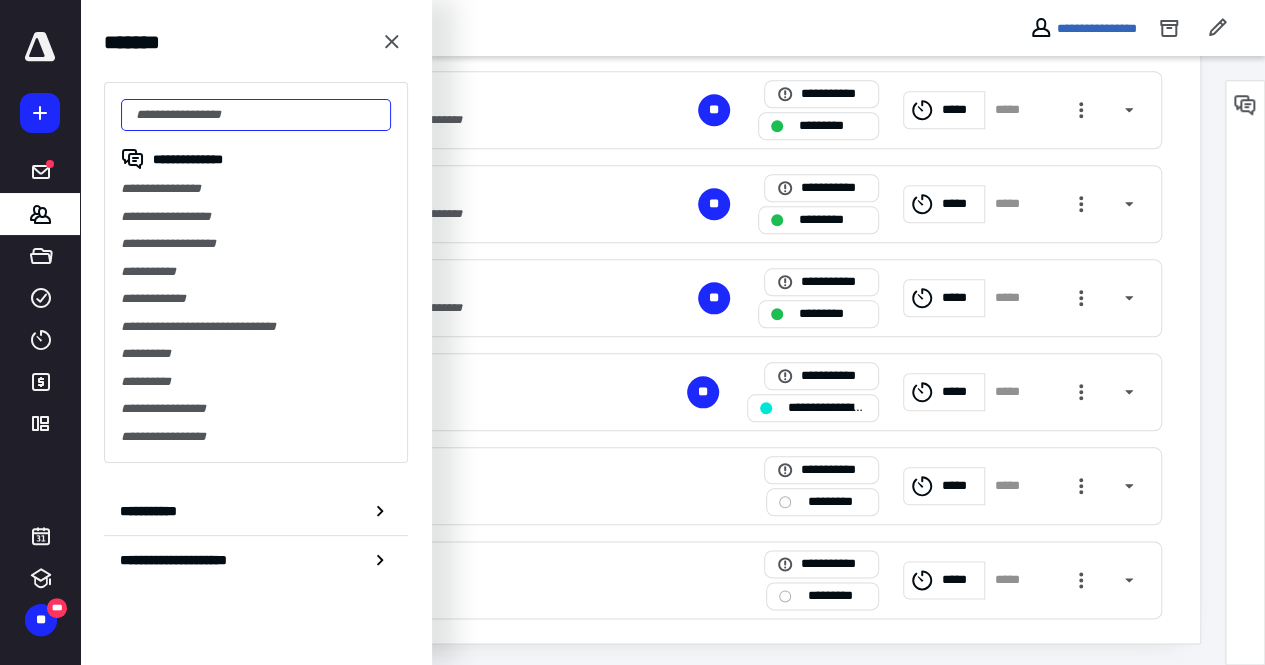 click at bounding box center (256, 115) 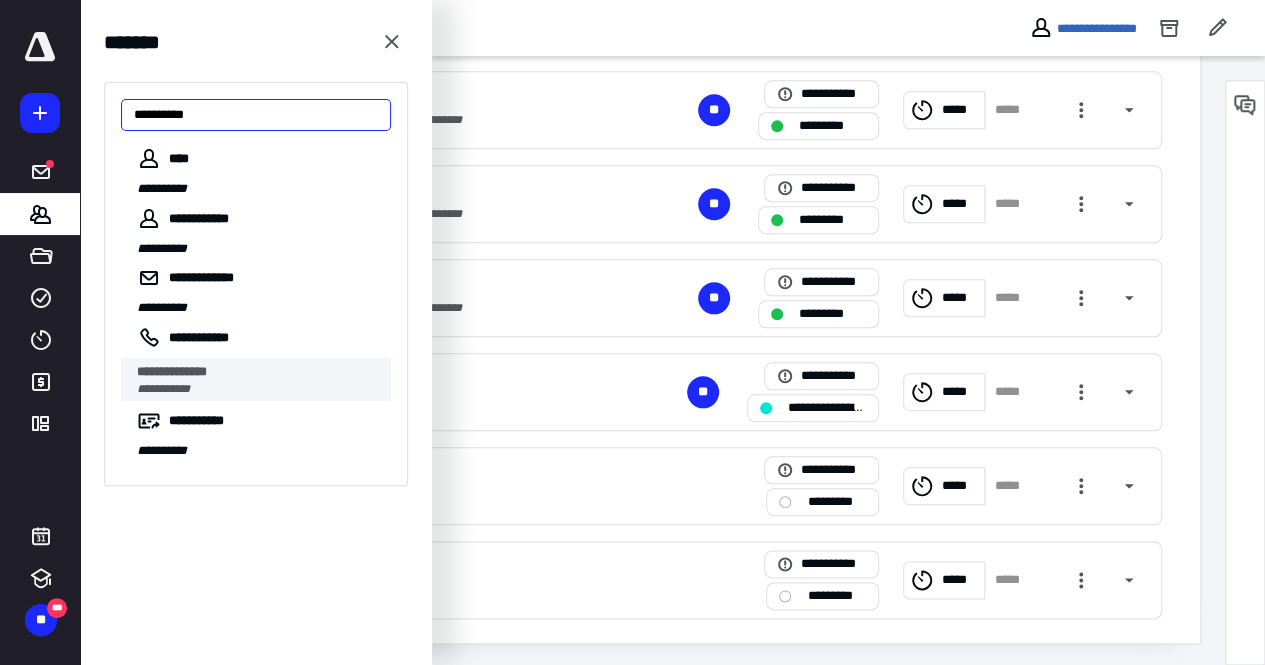 type on "**********" 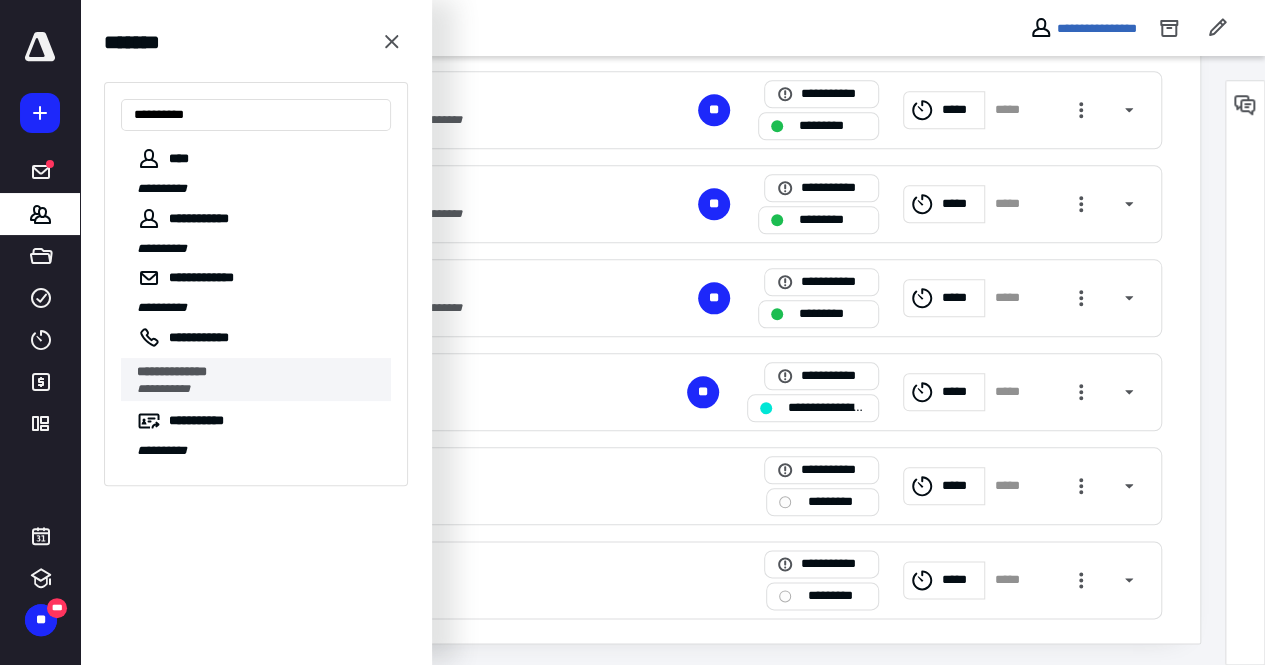click on "**********" at bounding box center (258, 389) 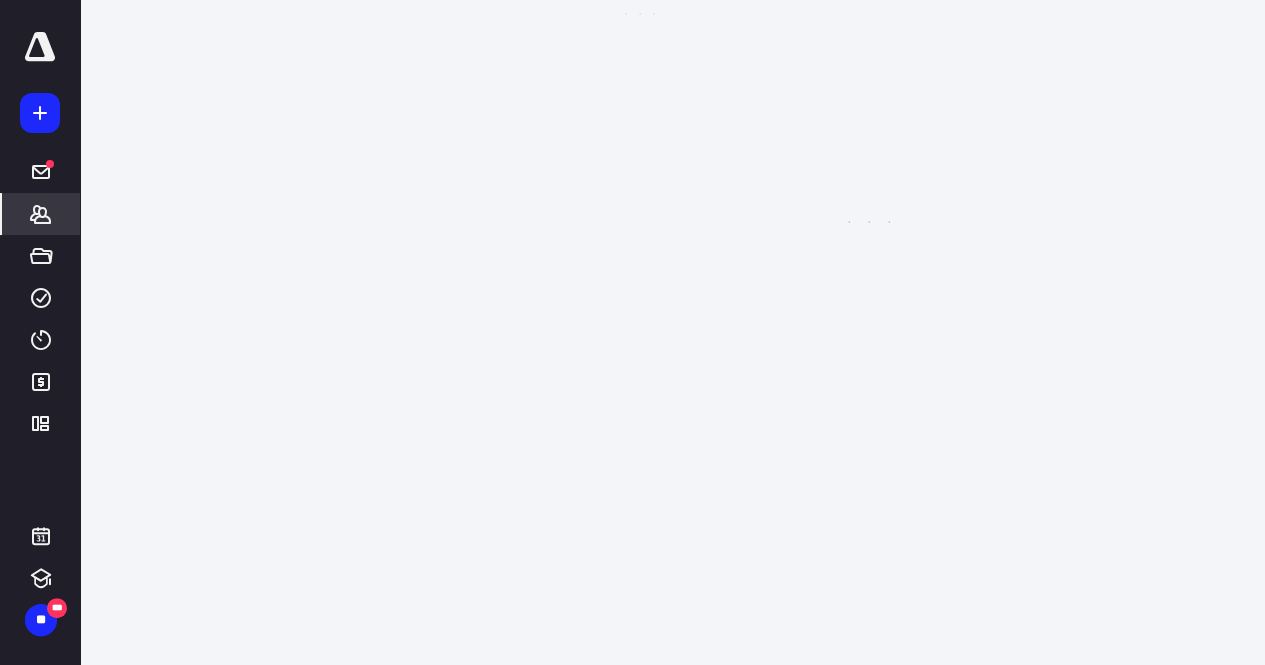 scroll, scrollTop: 0, scrollLeft: 0, axis: both 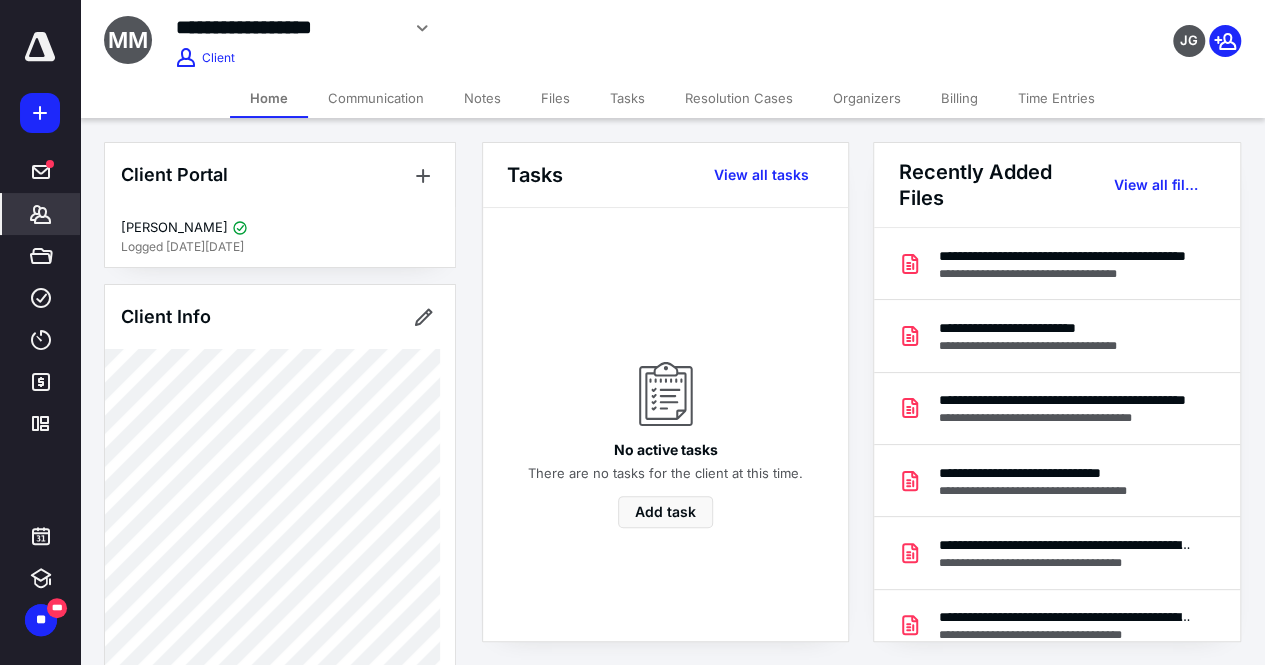click on "**********" at bounding box center (287, 27) 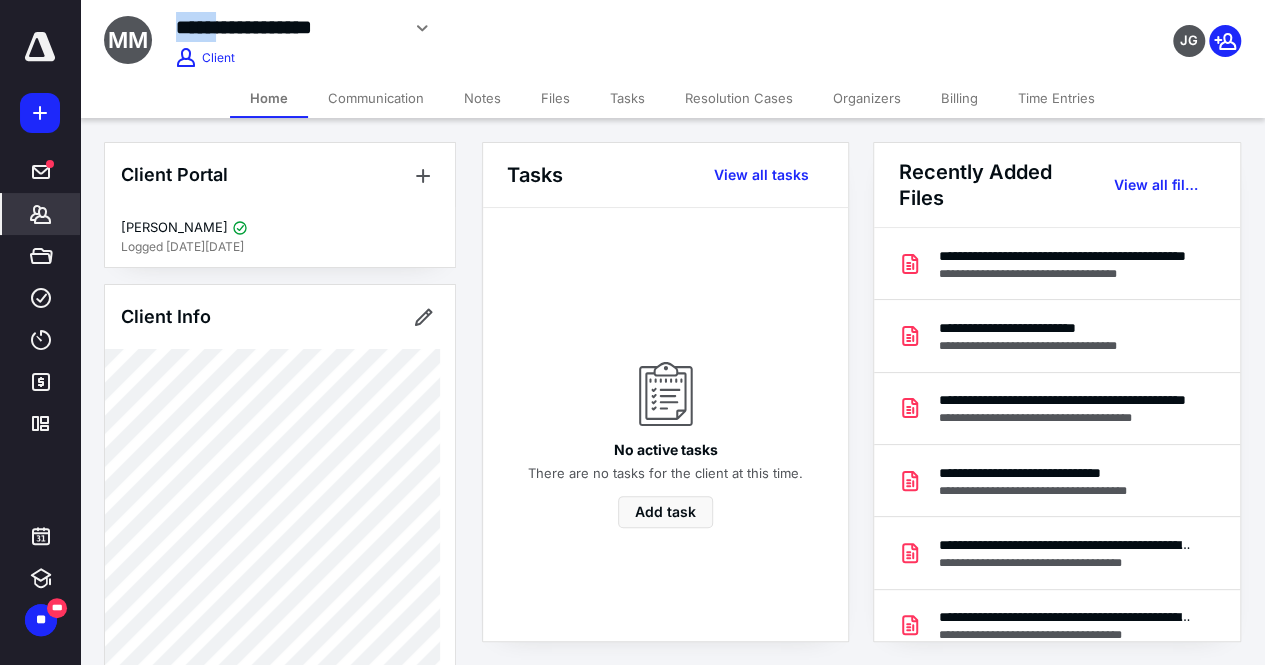 click on "**********" at bounding box center [287, 27] 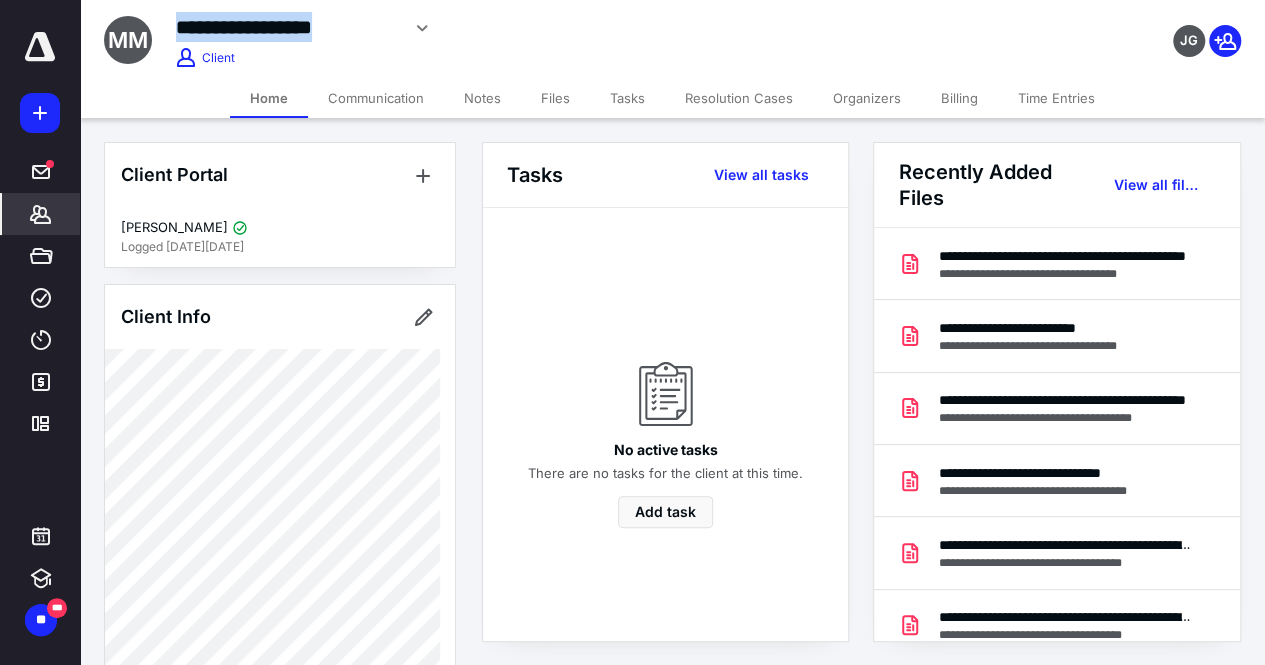 click on "**********" at bounding box center [287, 27] 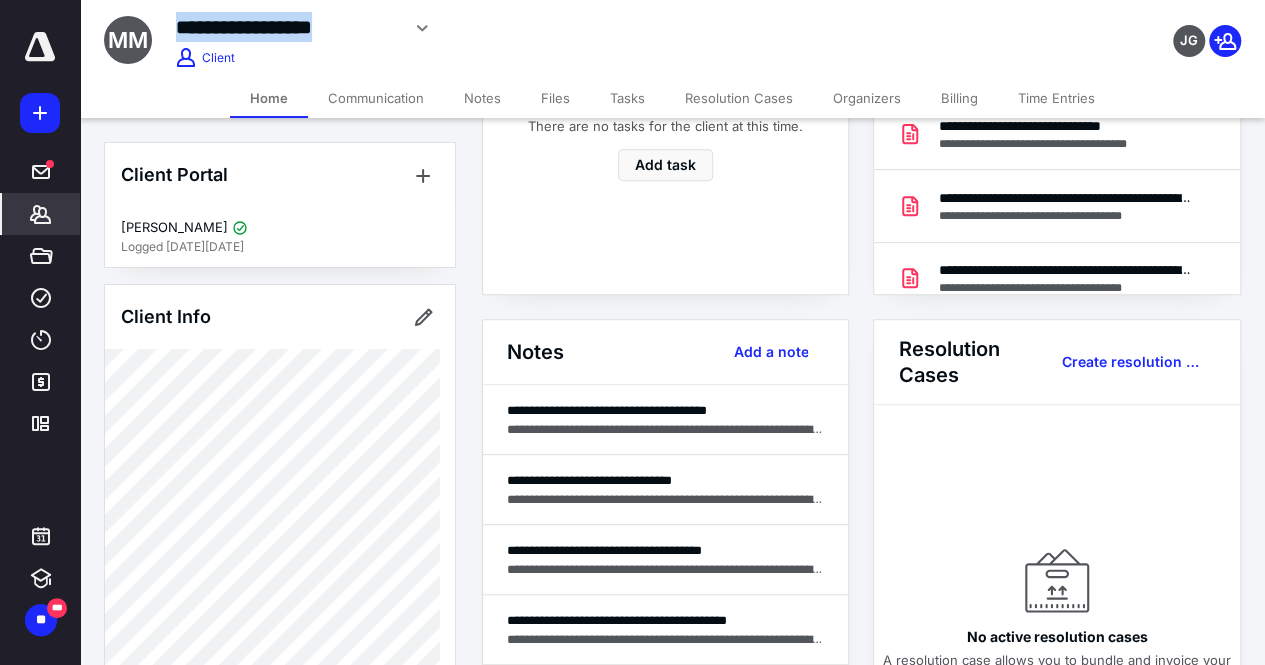 scroll, scrollTop: 360, scrollLeft: 0, axis: vertical 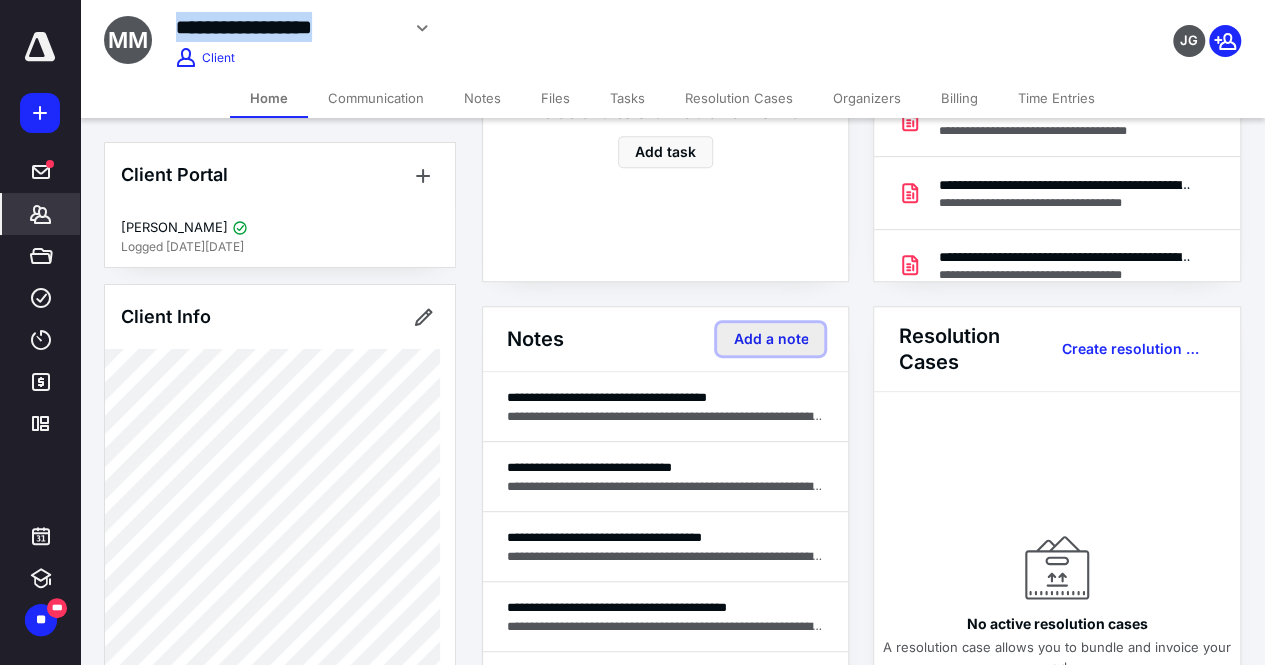 click on "Add a note" at bounding box center [770, 339] 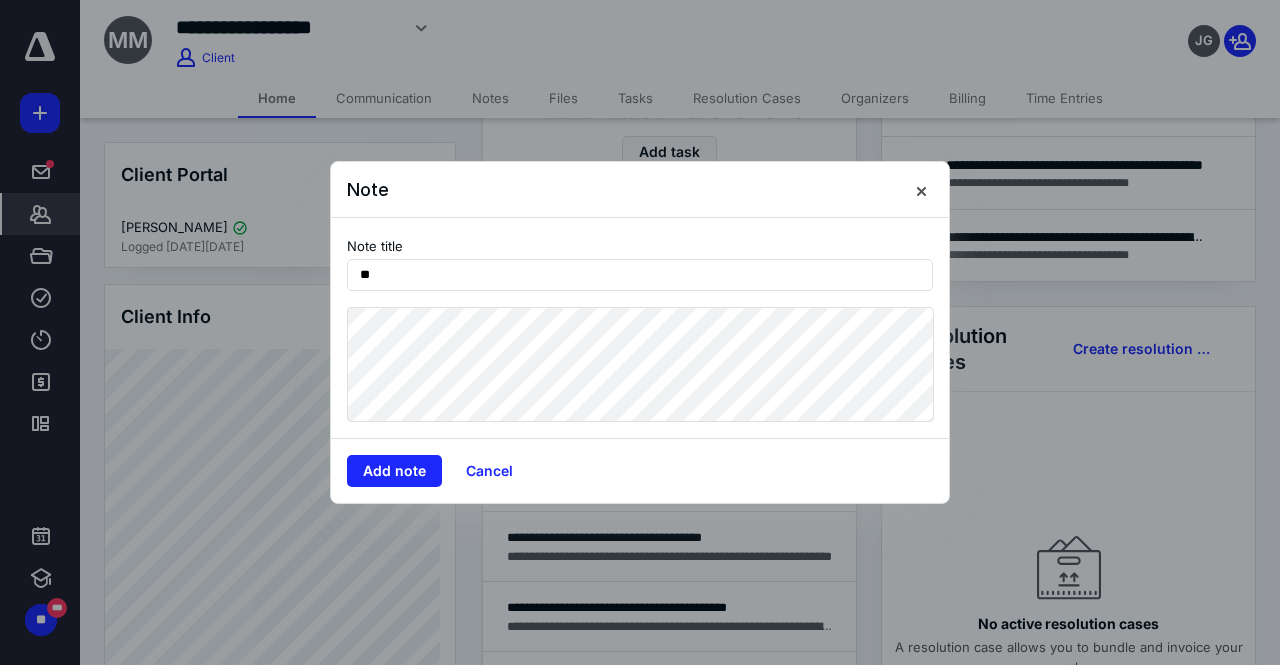 type on "*" 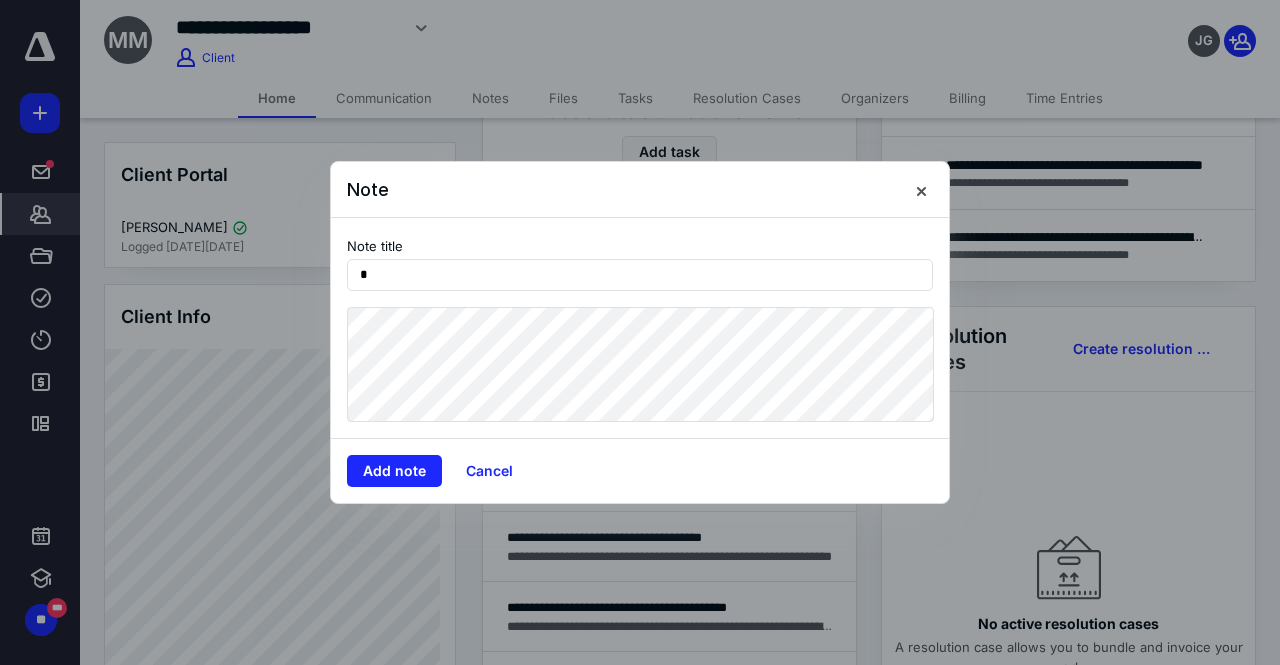 type 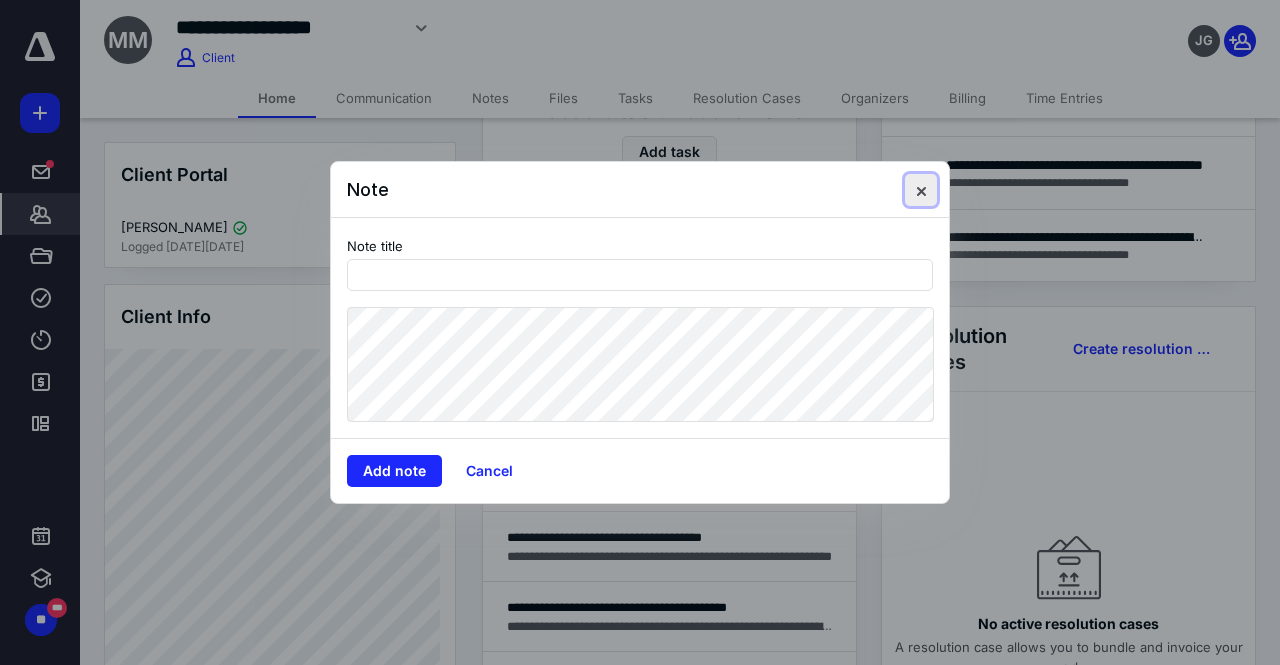 click at bounding box center [921, 190] 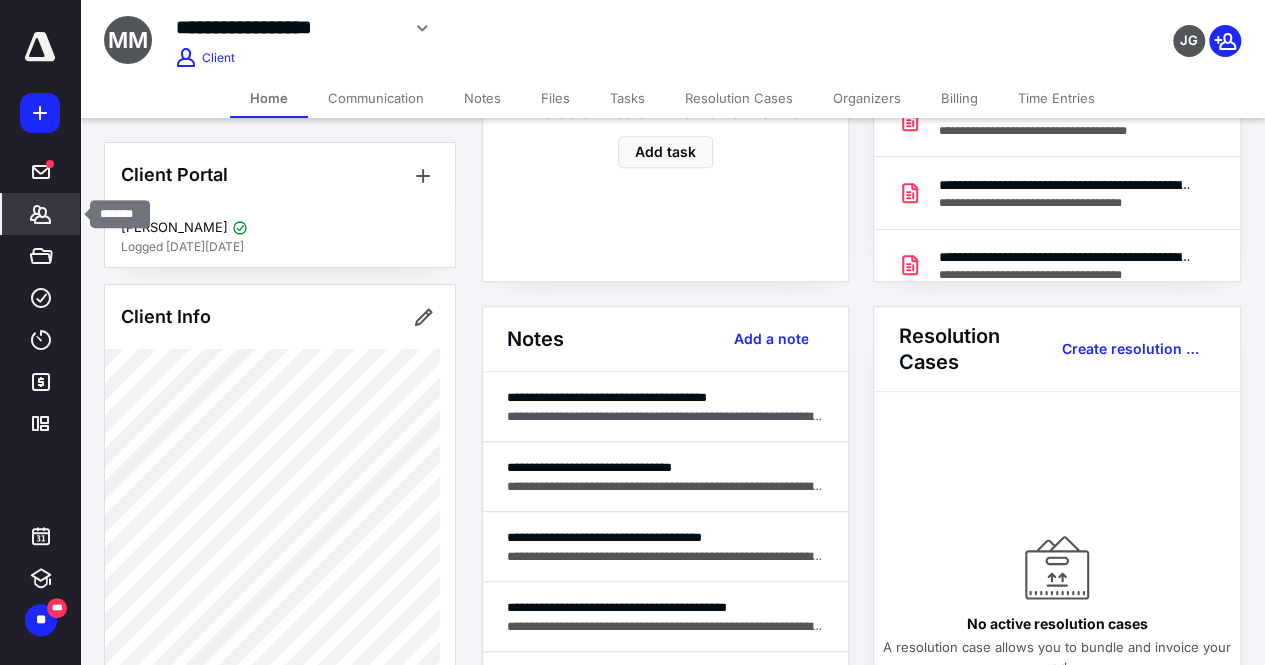 click on "*******" at bounding box center [41, 214] 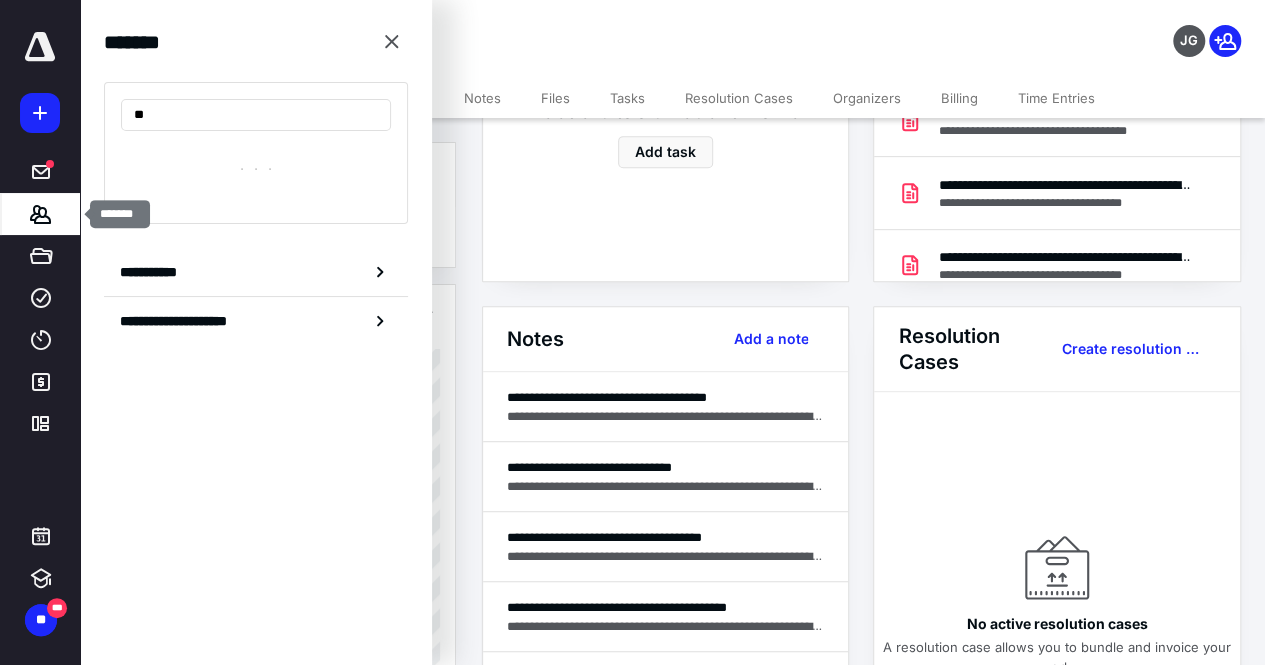 type on "*" 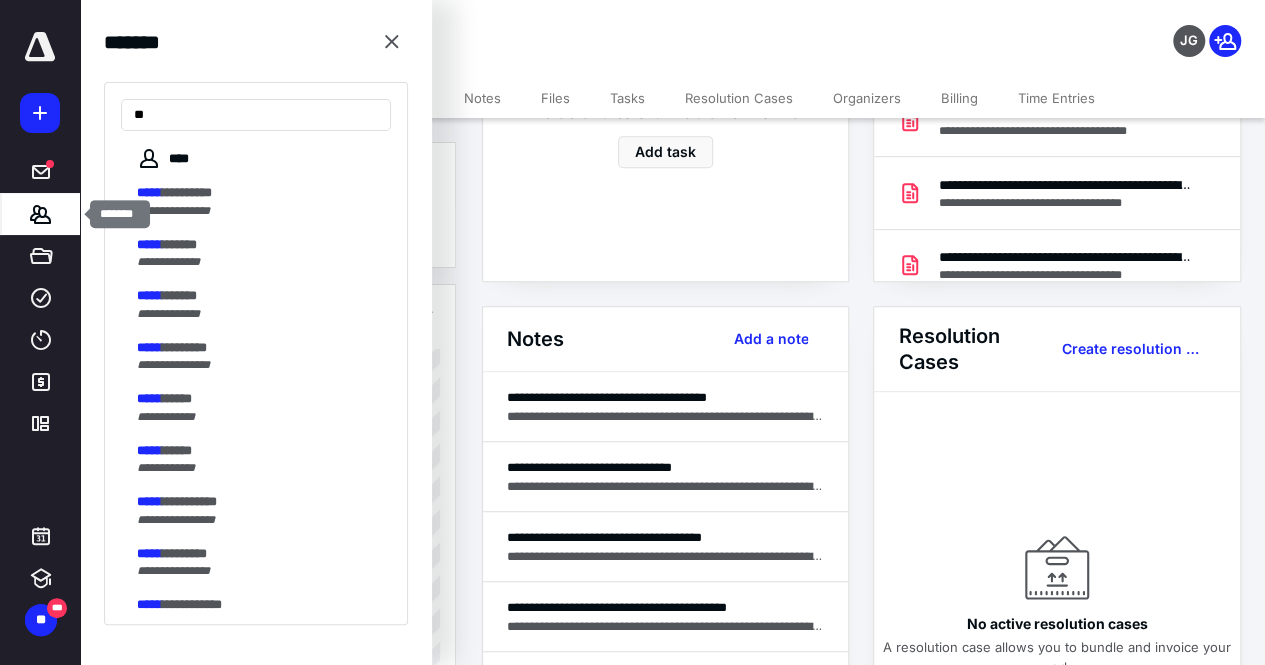 type on "*" 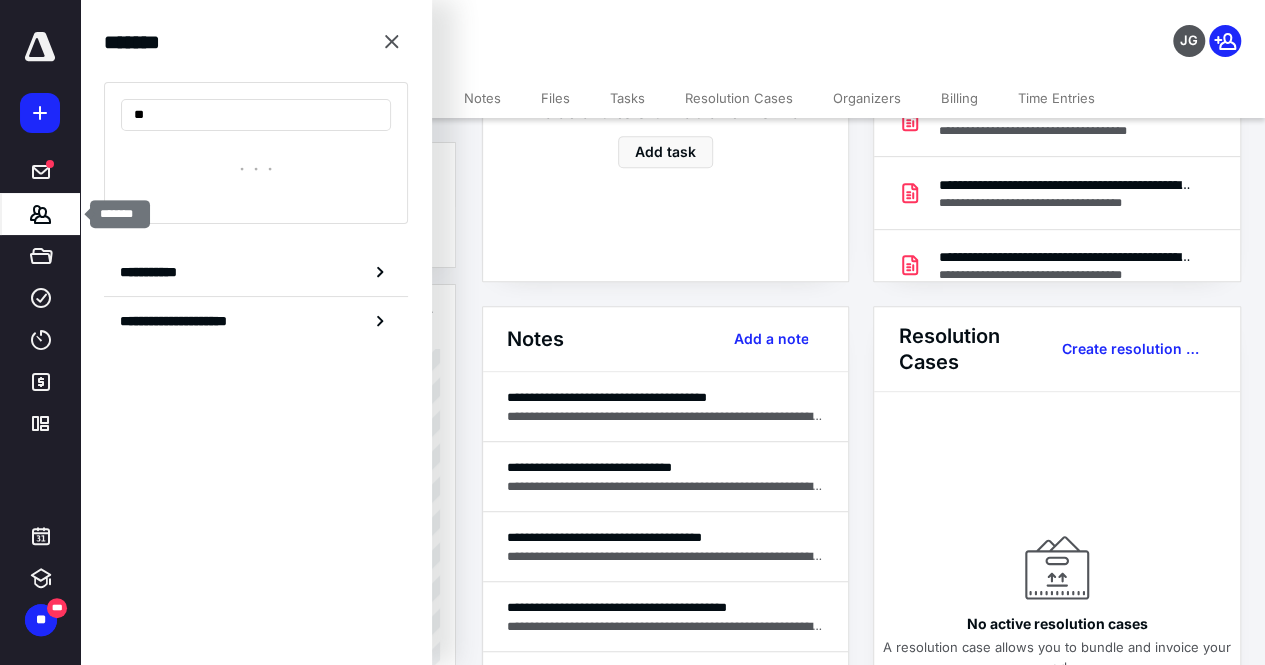 type on "*" 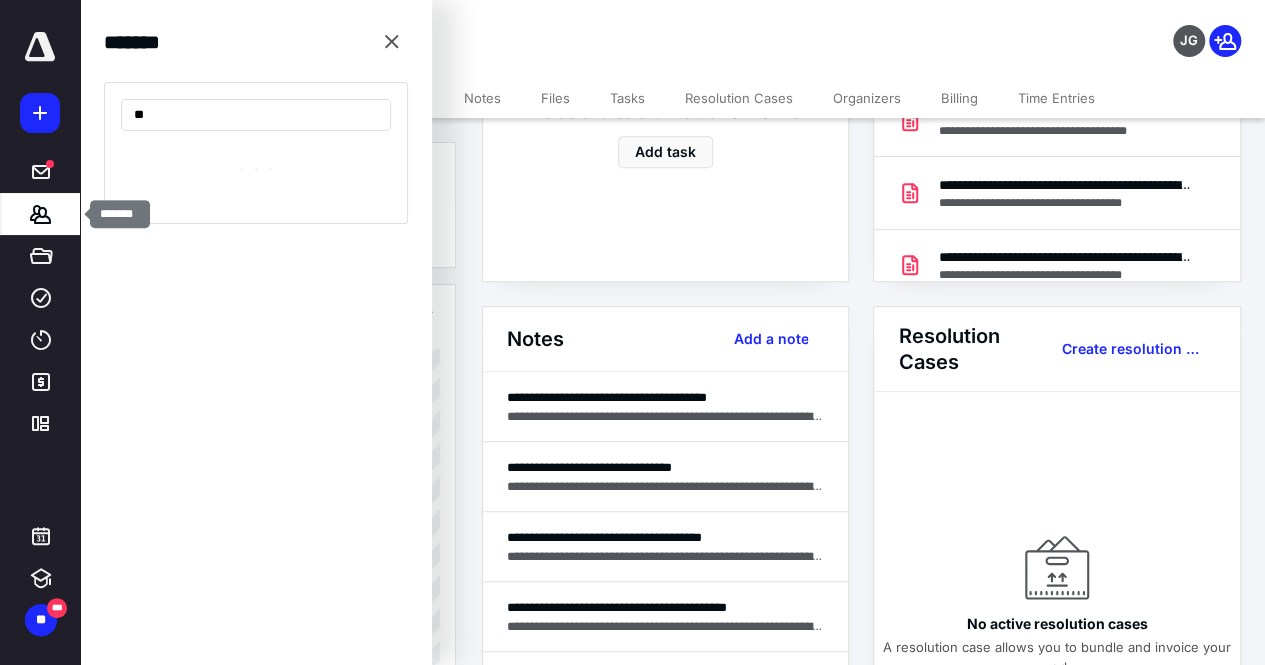 type on "*" 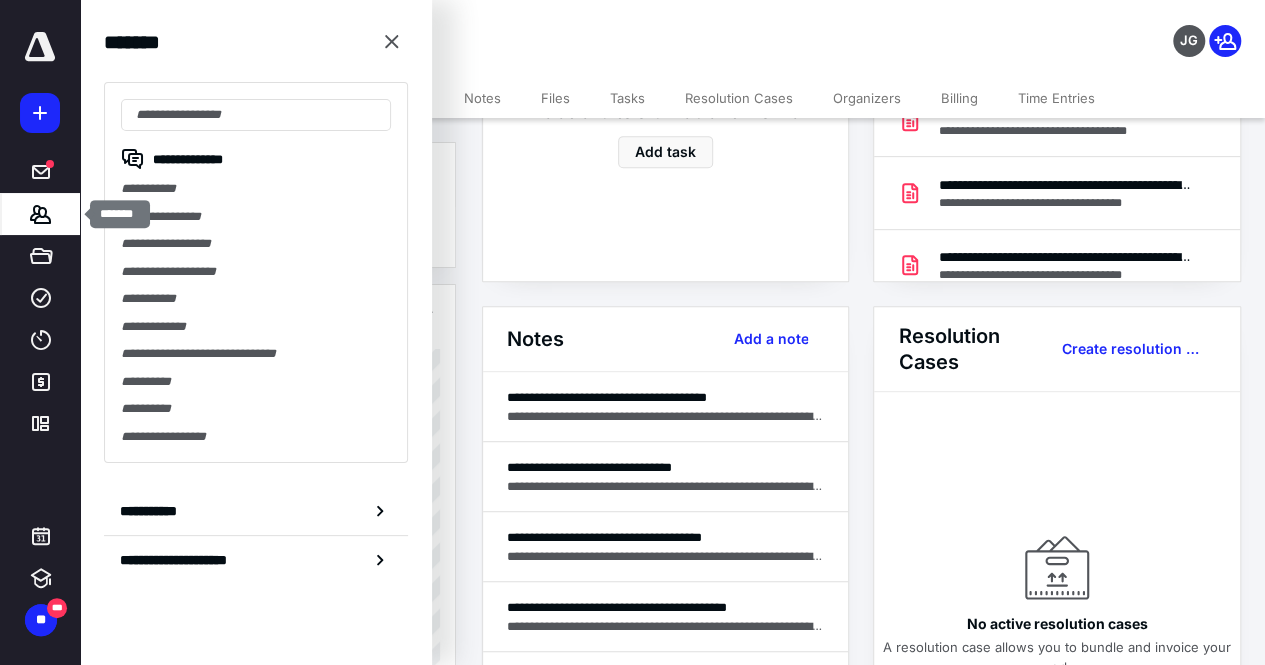 type on "*" 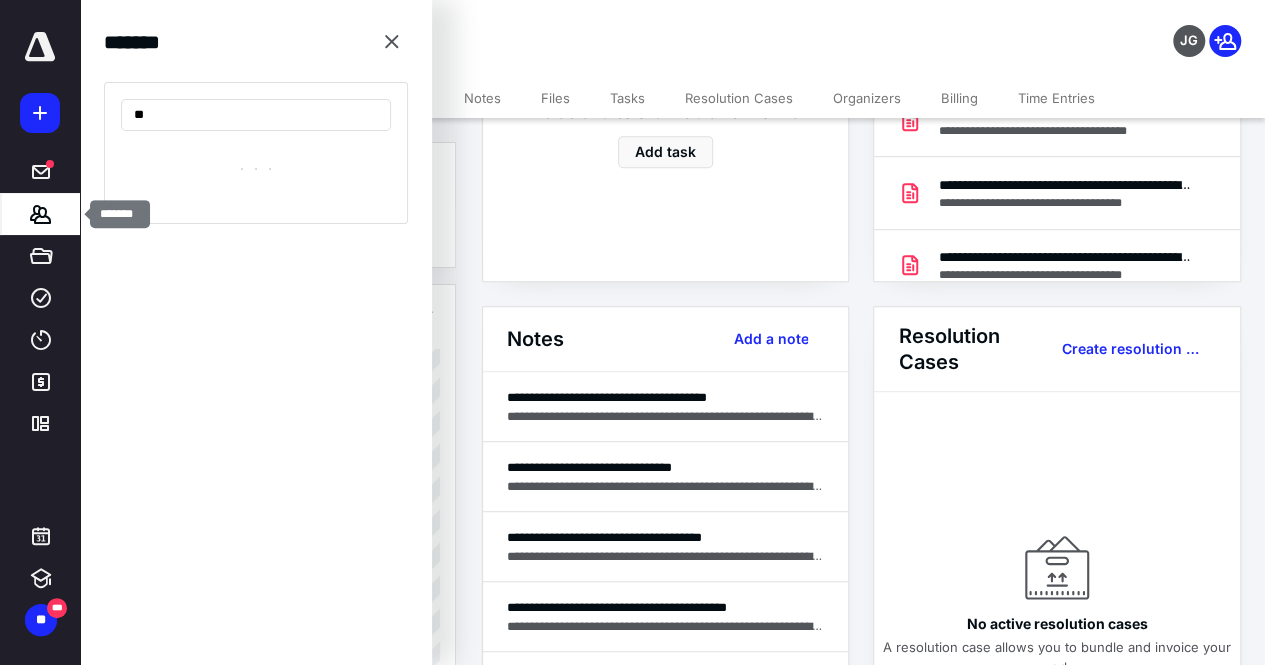type on "*" 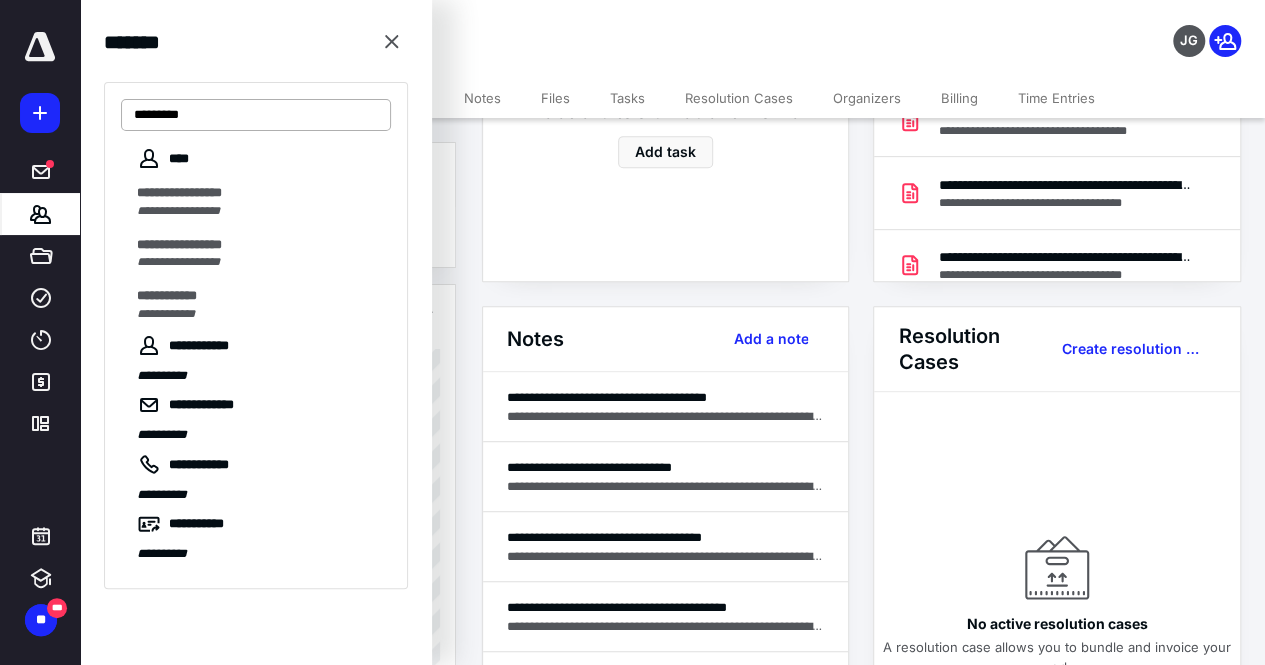 click on "*********" at bounding box center (256, 115) 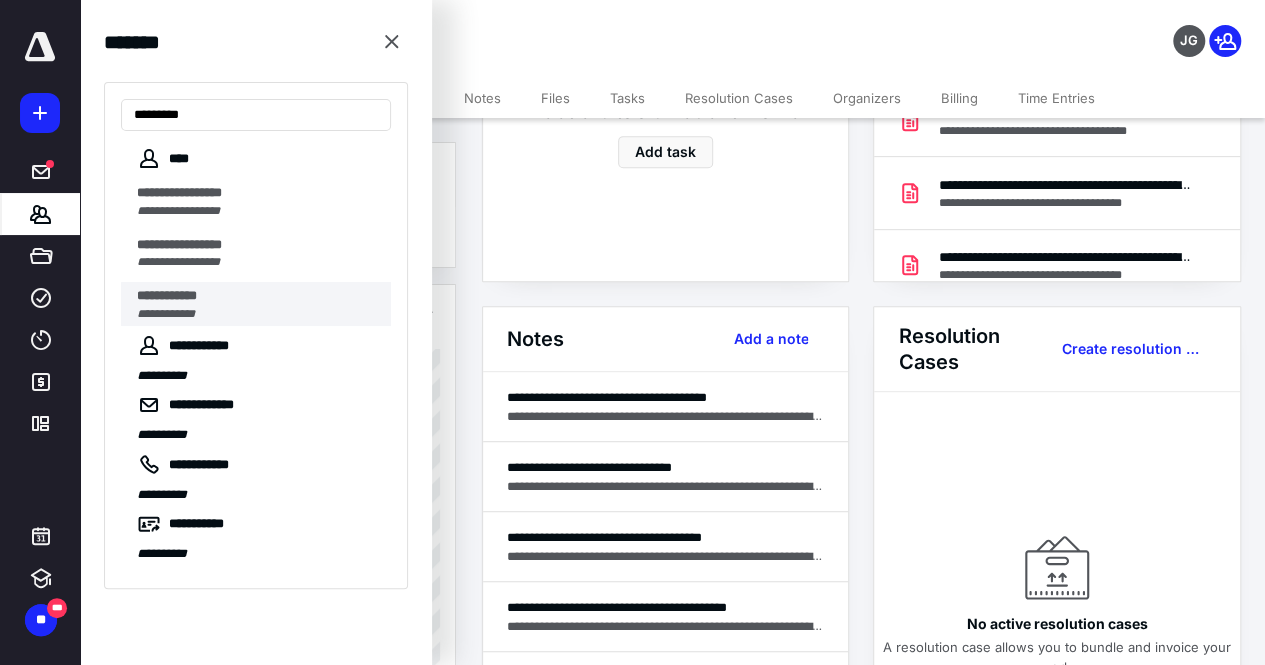type on "*********" 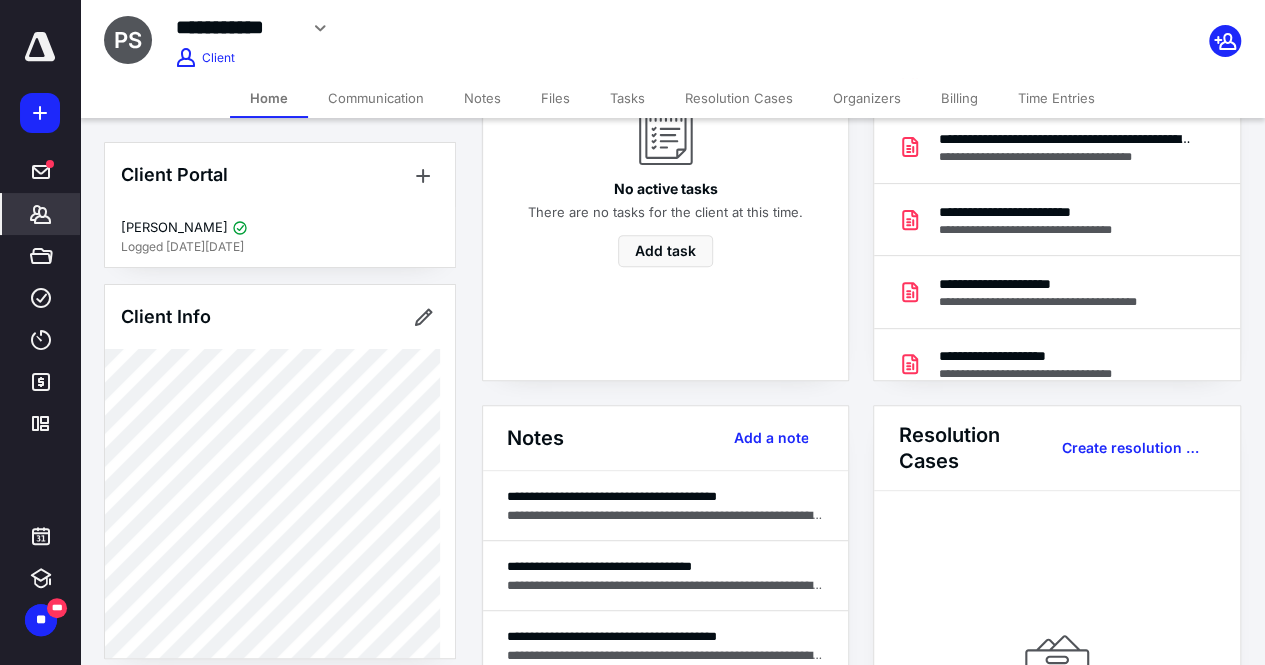 scroll, scrollTop: 262, scrollLeft: 0, axis: vertical 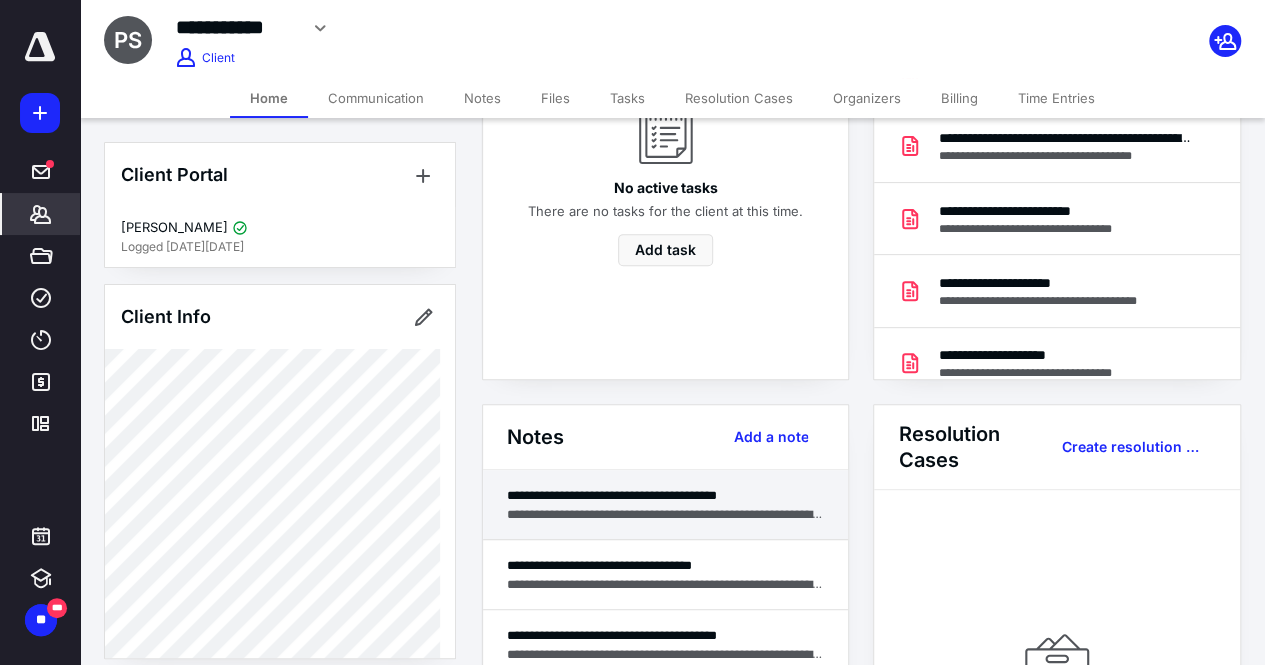 click on "**********" at bounding box center (666, 514) 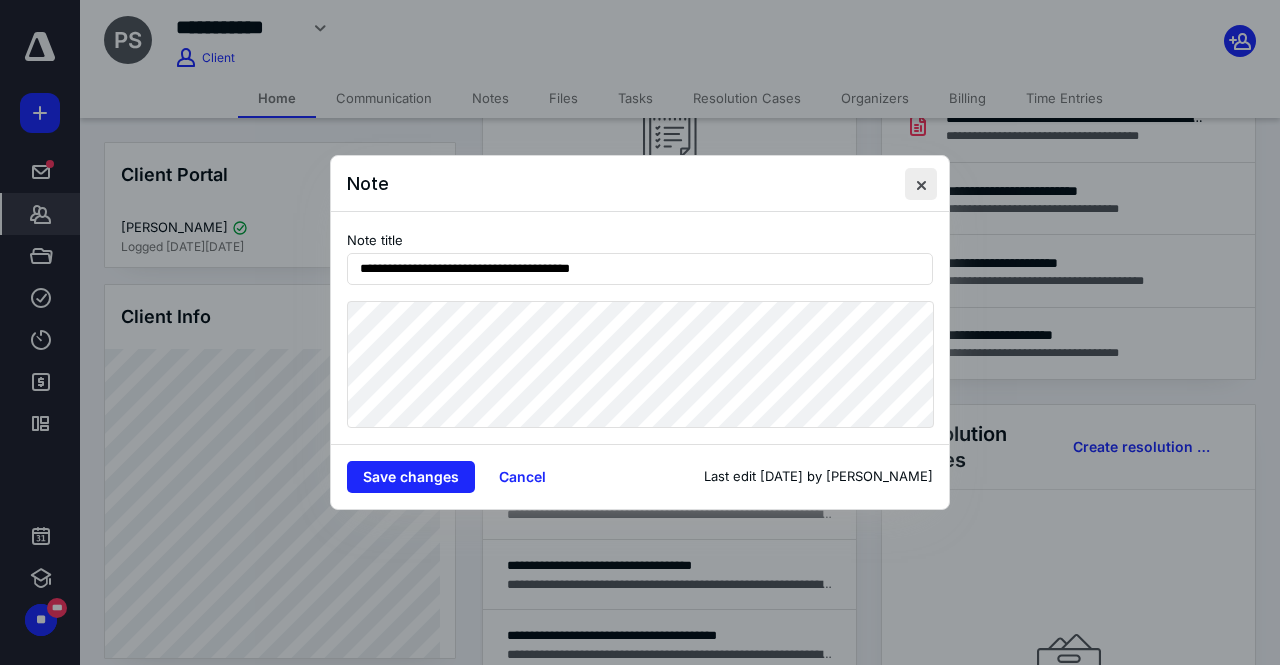 click at bounding box center [921, 184] 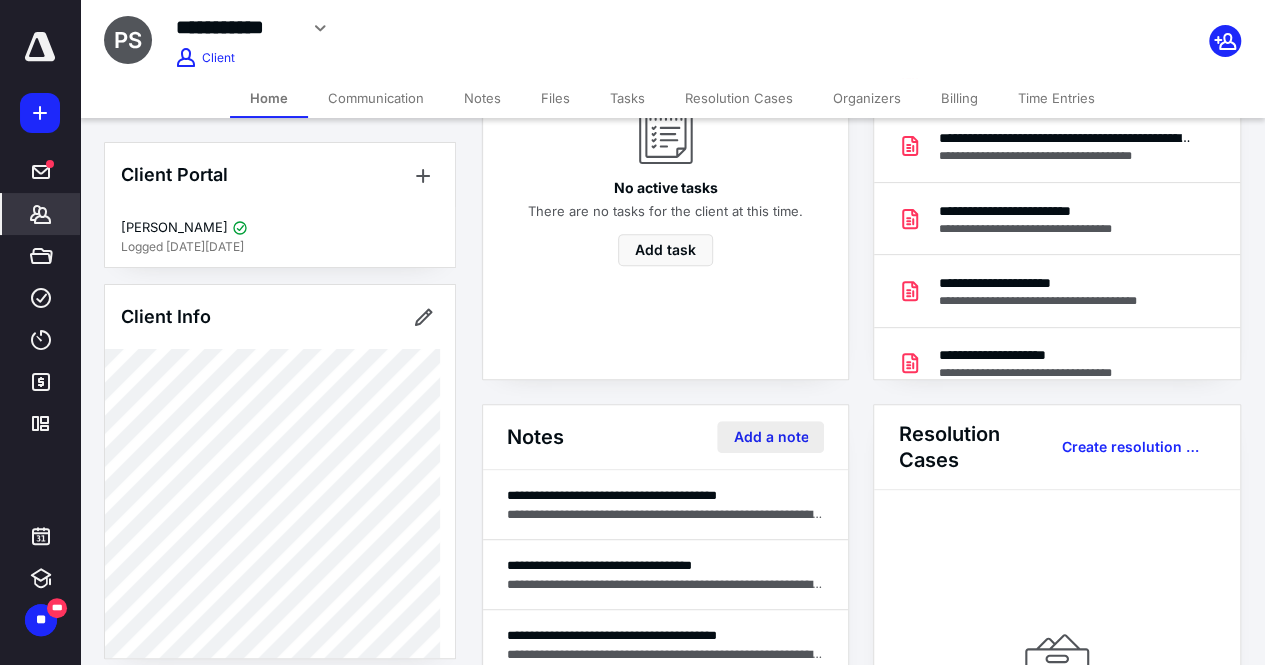 click on "Add a note" at bounding box center [770, 437] 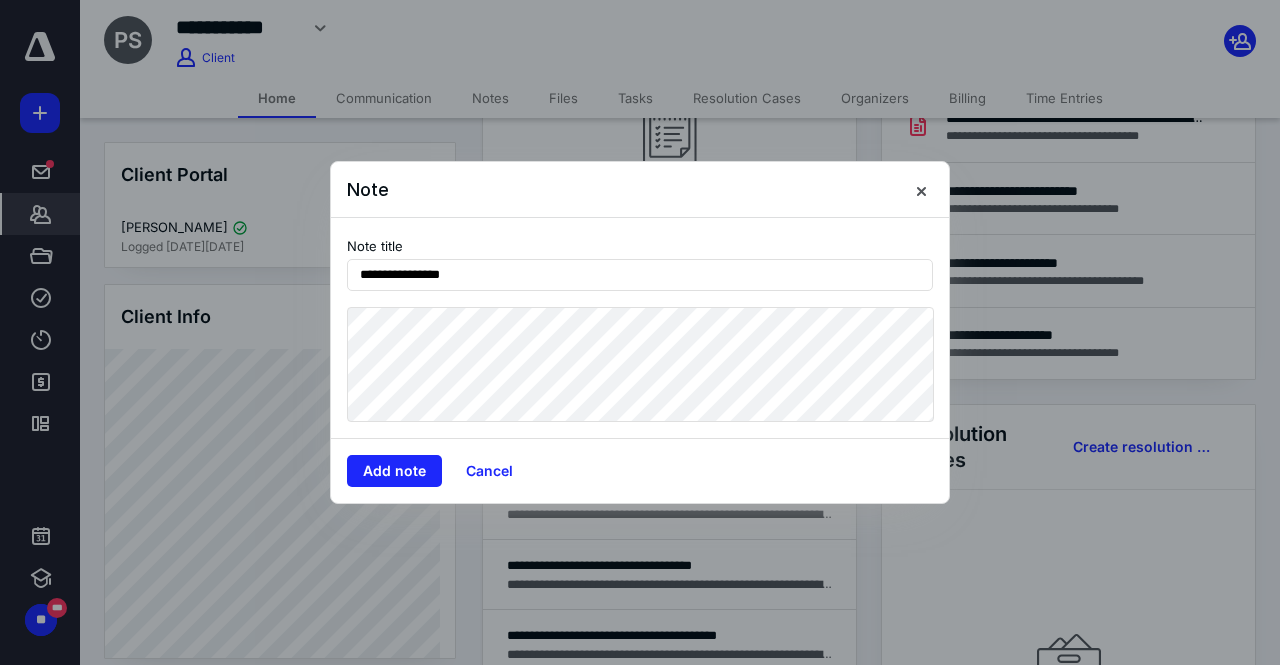 type on "**********" 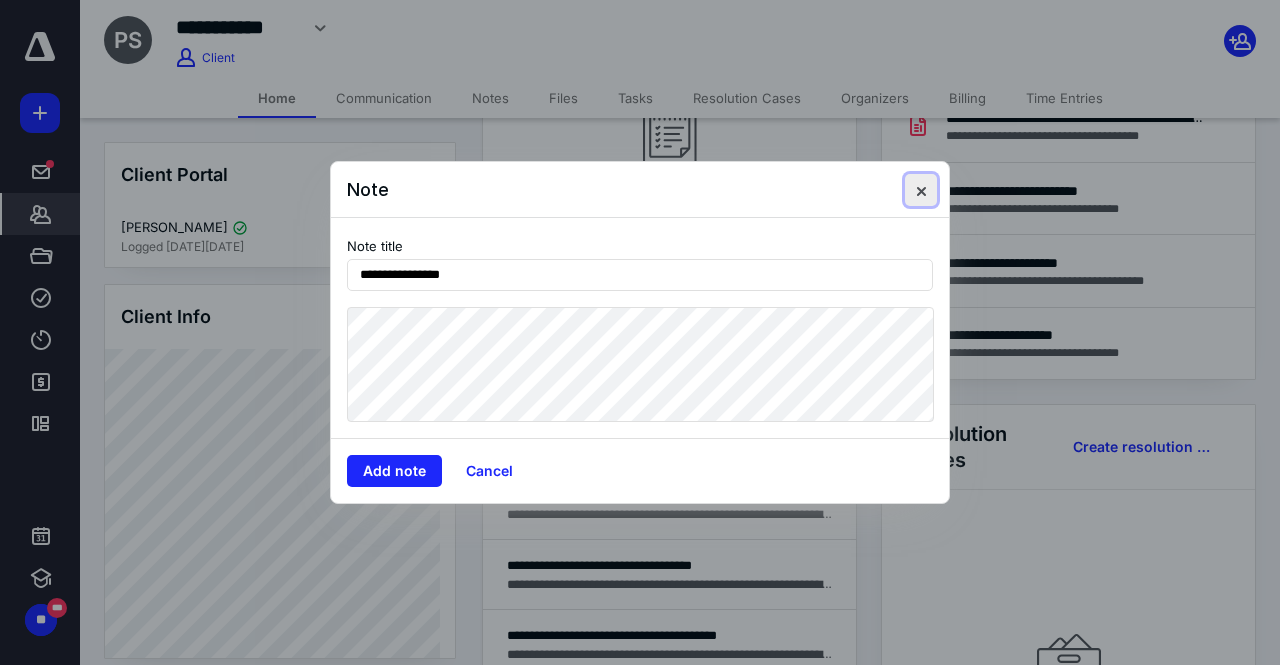 click at bounding box center (921, 190) 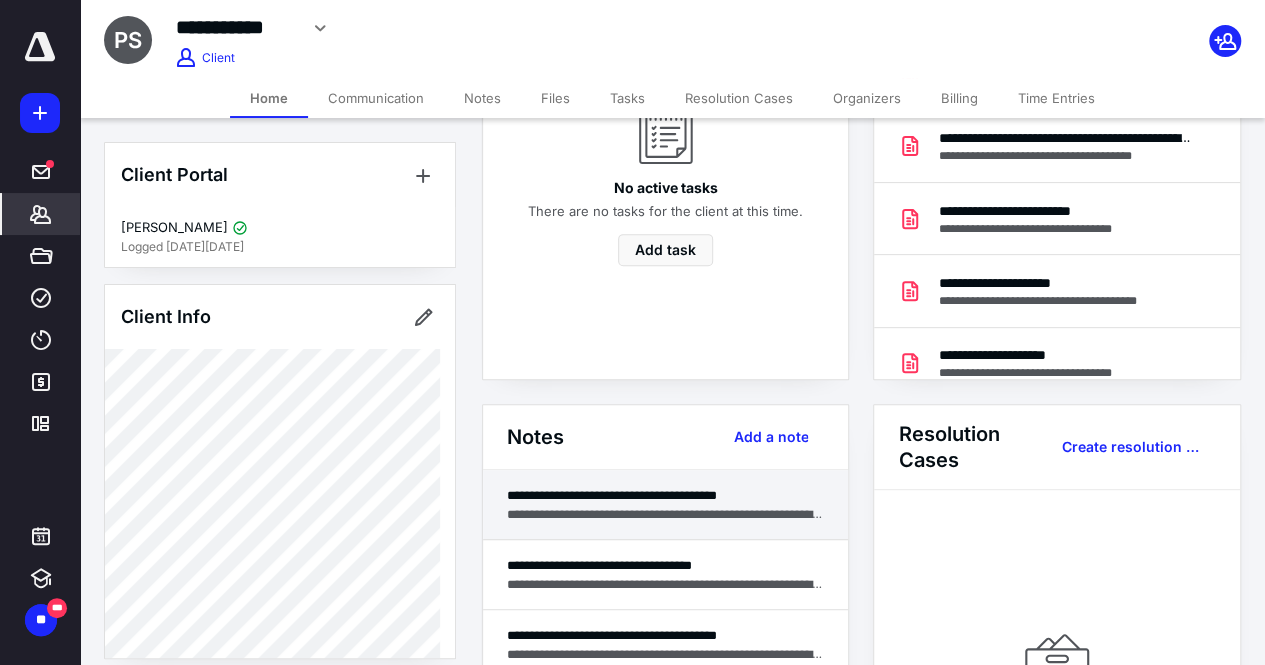 click on "**********" at bounding box center [666, 514] 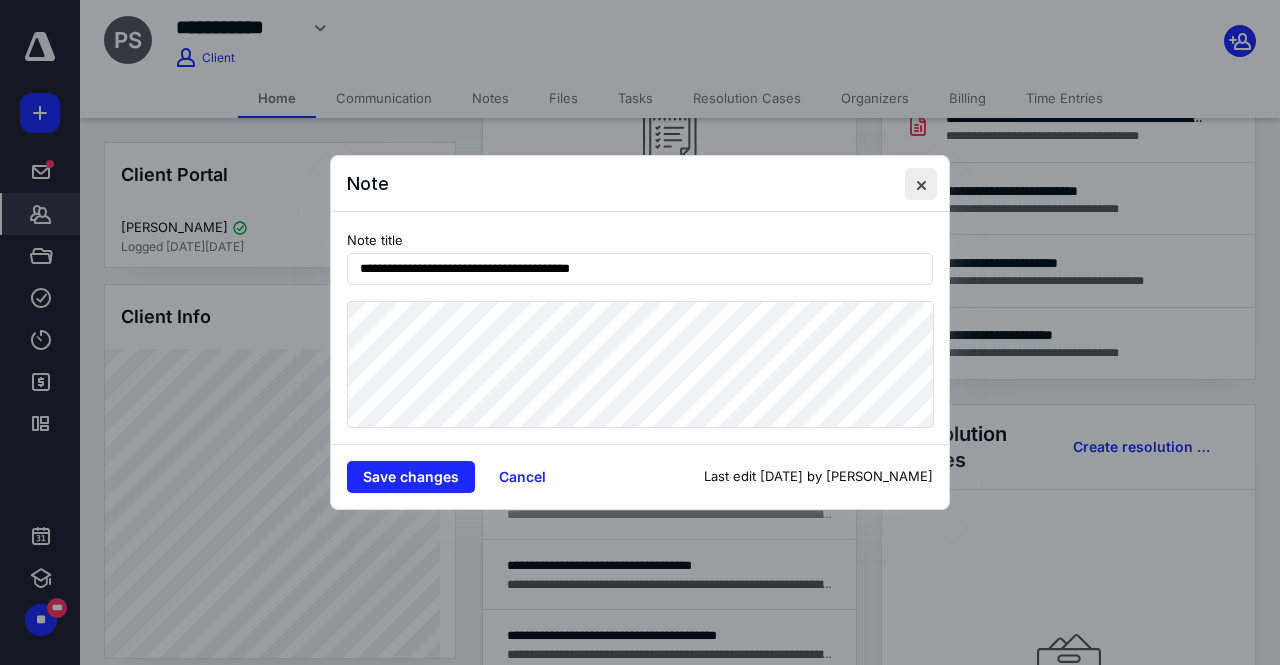 click at bounding box center (921, 184) 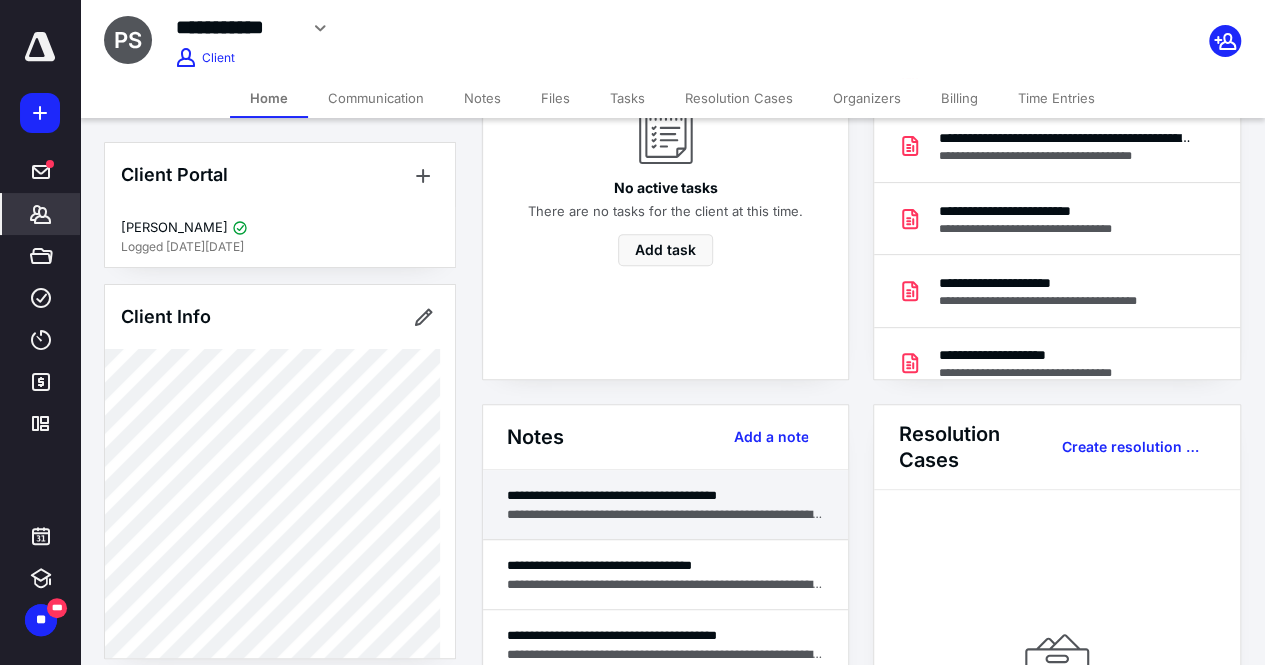click on "**********" at bounding box center [666, 514] 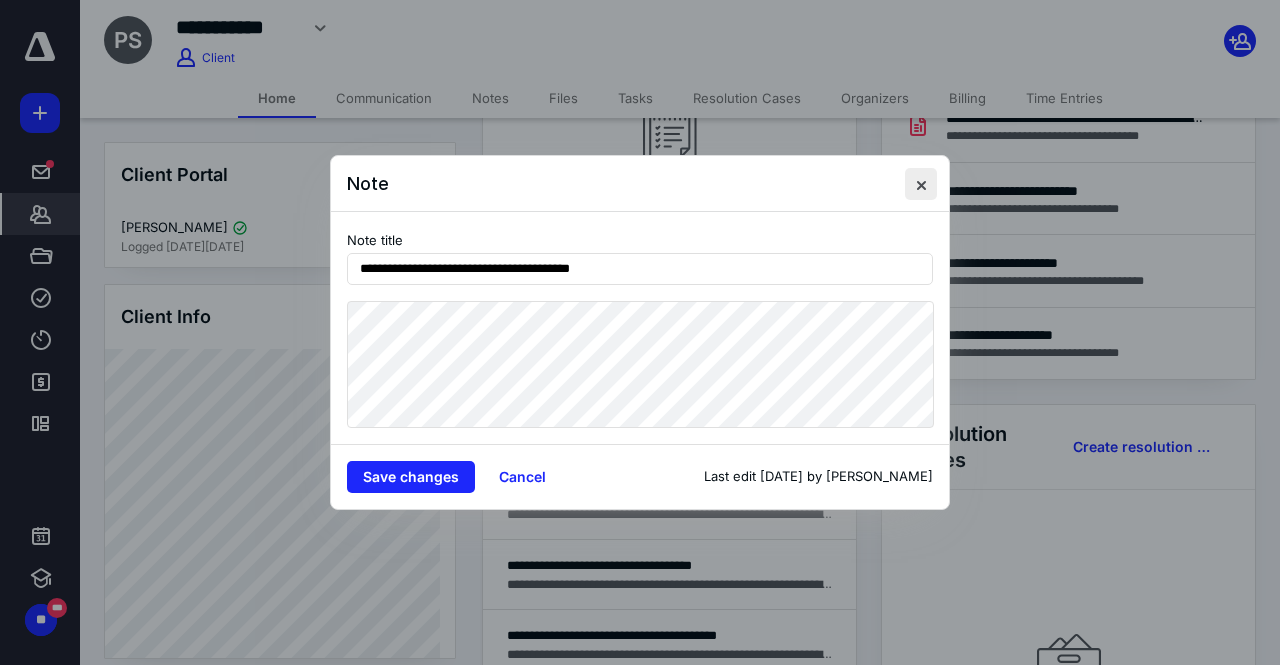 click at bounding box center (921, 184) 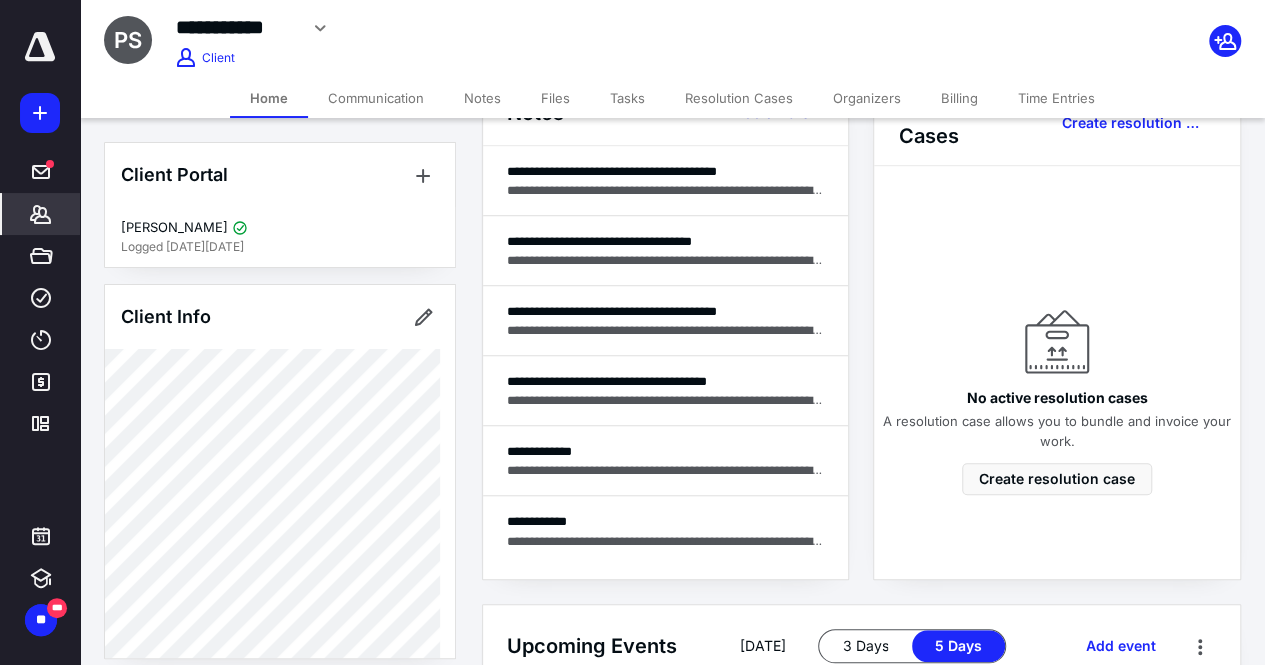 scroll, scrollTop: 982, scrollLeft: 0, axis: vertical 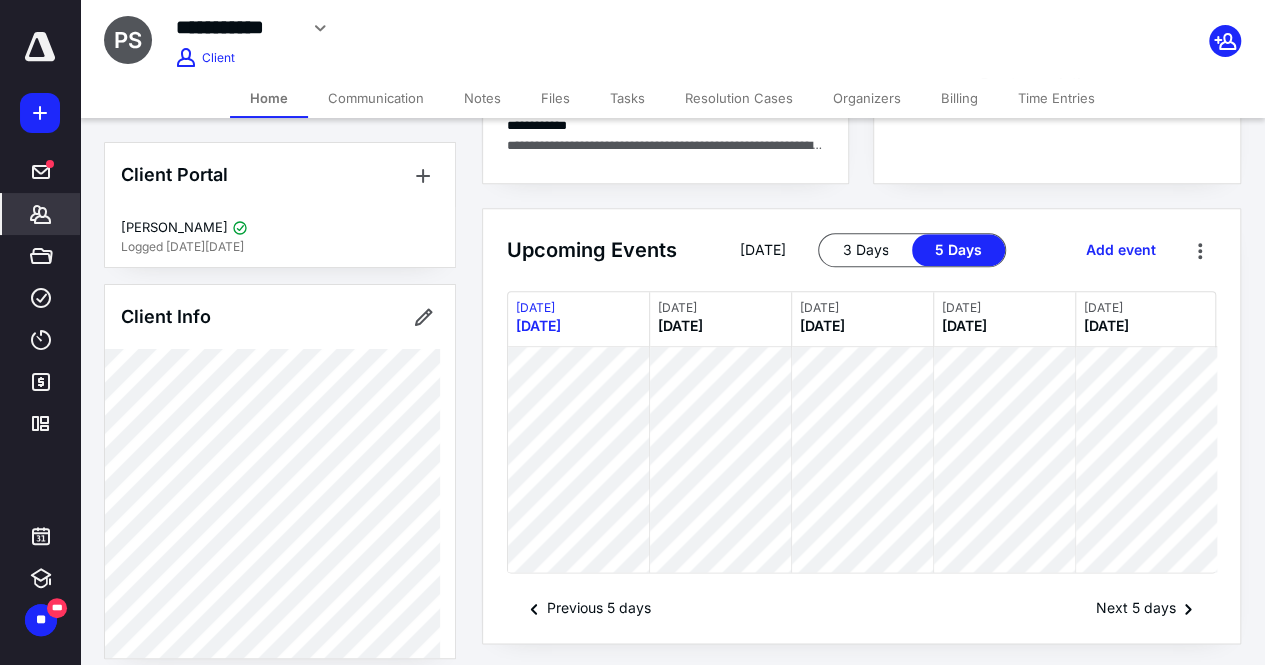 click on "Tasks" at bounding box center [627, 98] 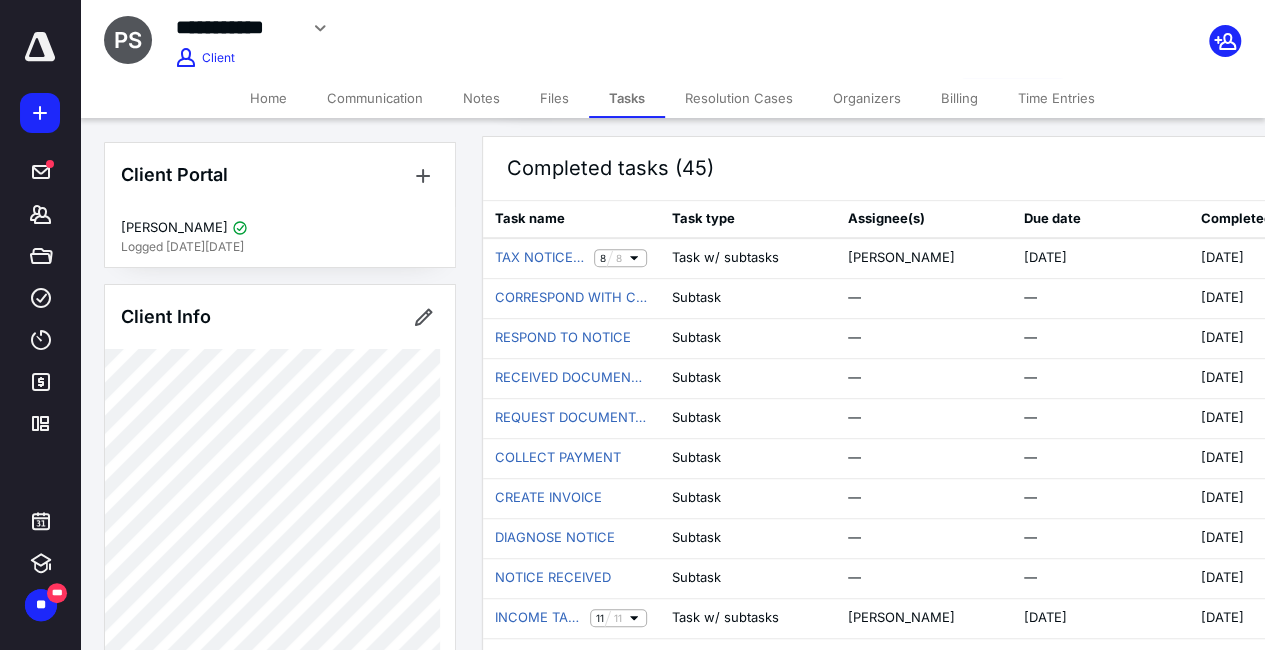 scroll, scrollTop: 352, scrollLeft: 0, axis: vertical 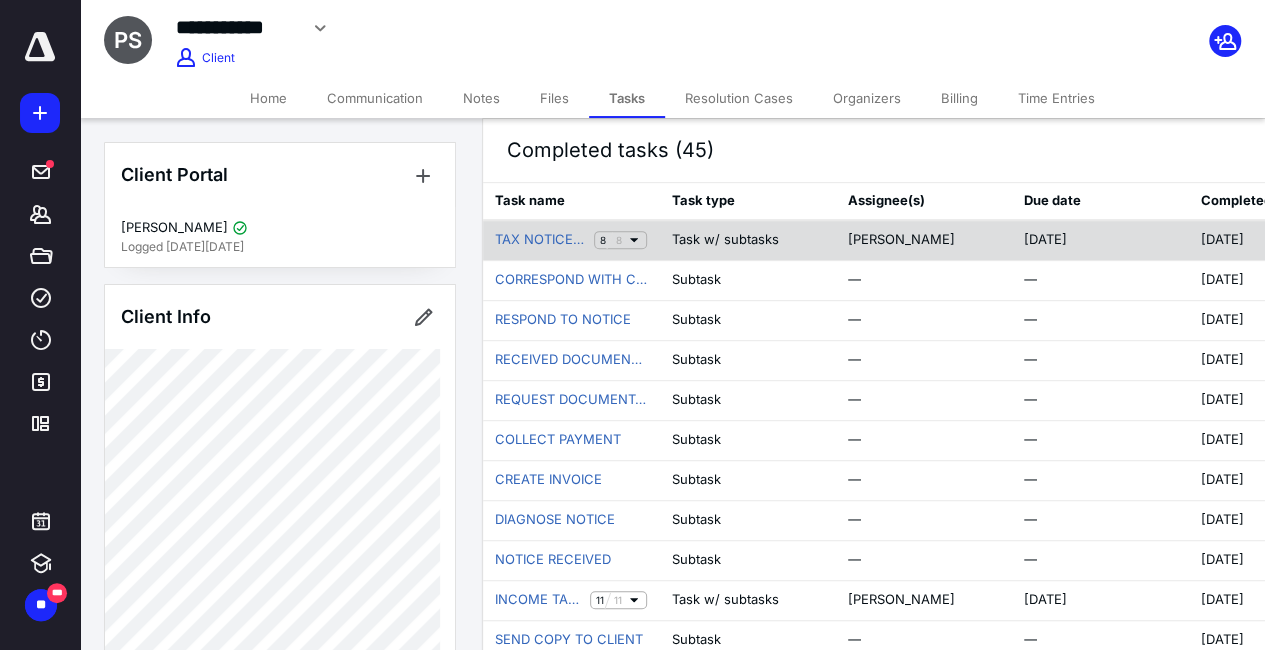 click on "TAX NOTICE/AUDIT 8 8" at bounding box center (571, 240) 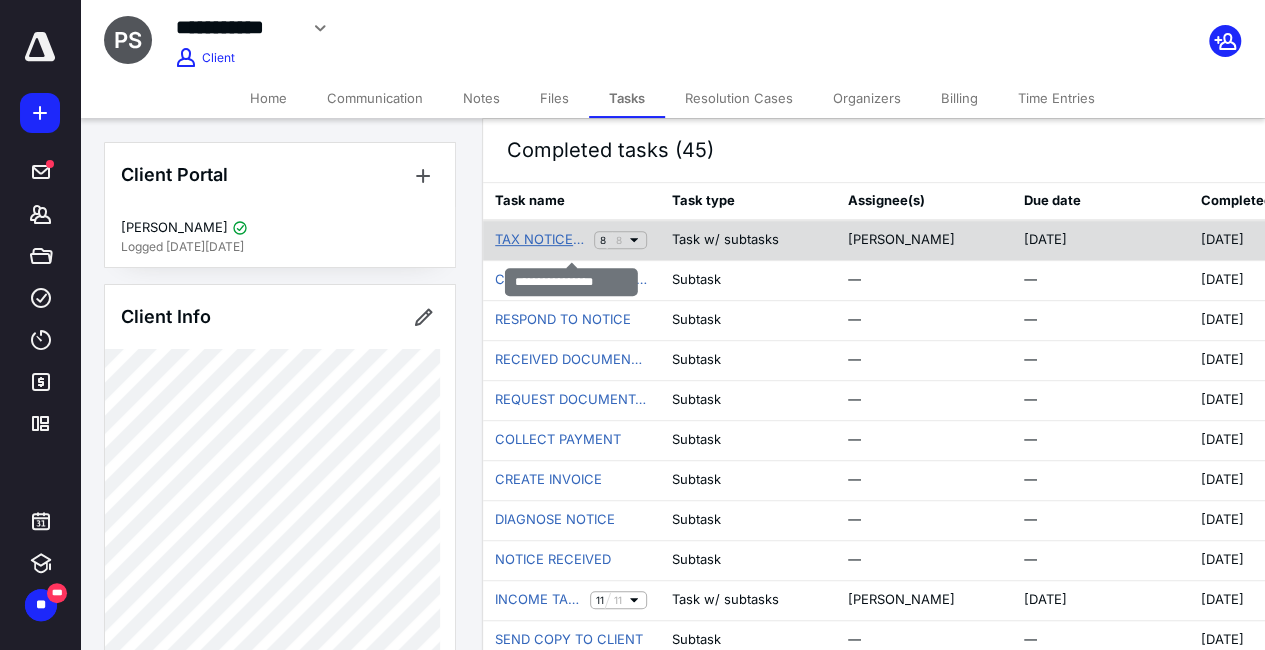 click on "TAX NOTICE/AUDIT" at bounding box center [540, 240] 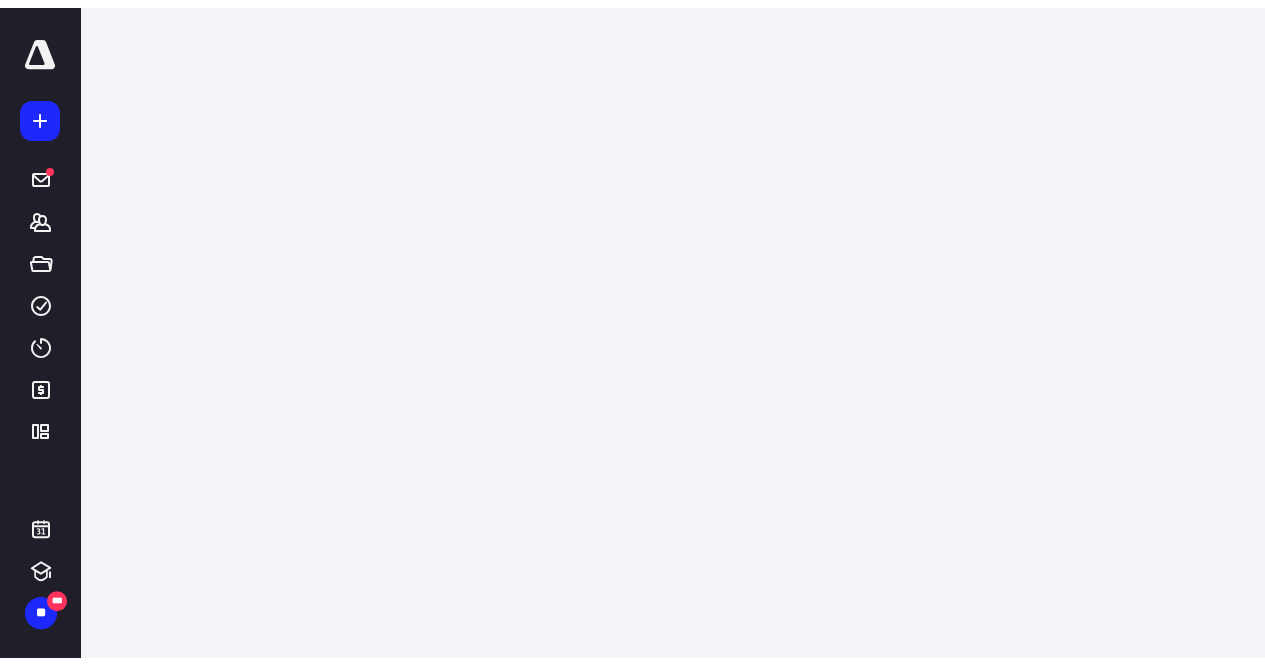 scroll, scrollTop: 0, scrollLeft: 0, axis: both 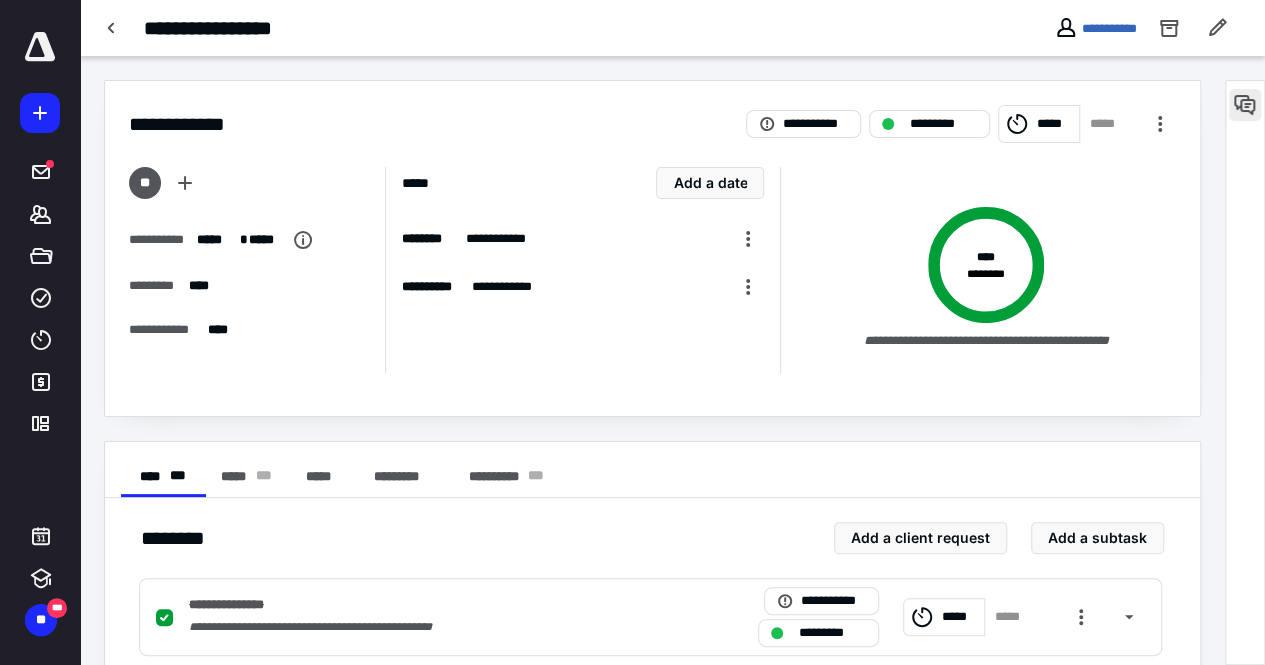 click at bounding box center [1245, 105] 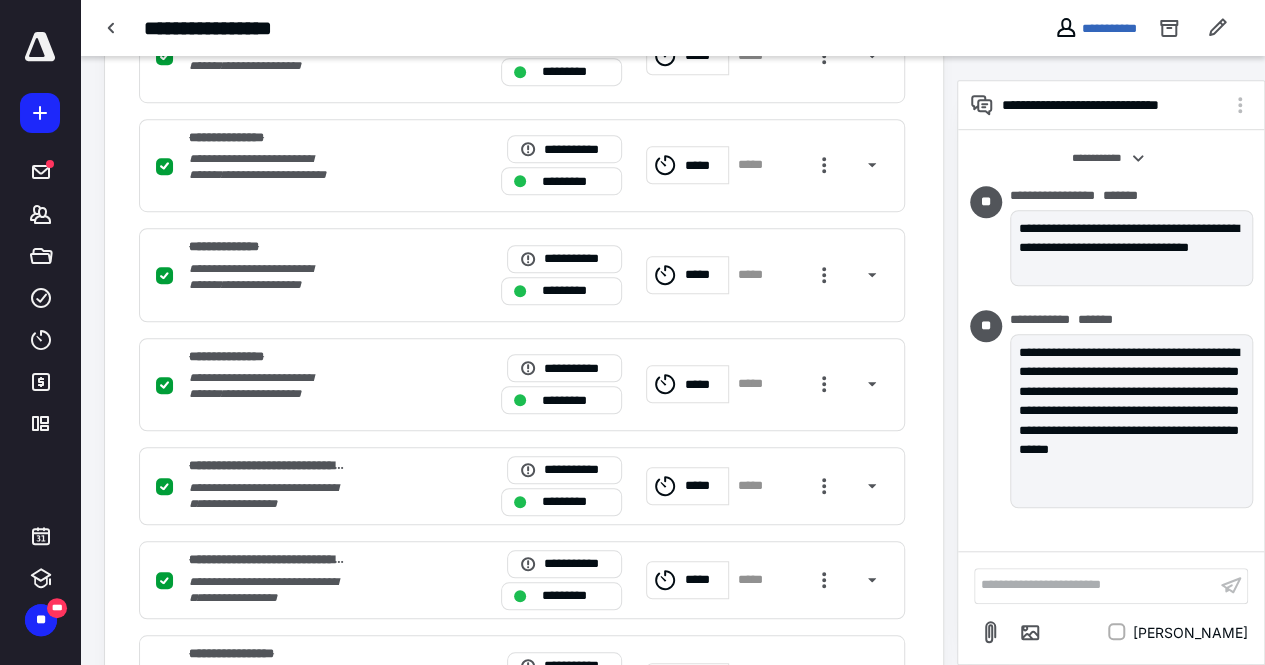 scroll, scrollTop: 771, scrollLeft: 0, axis: vertical 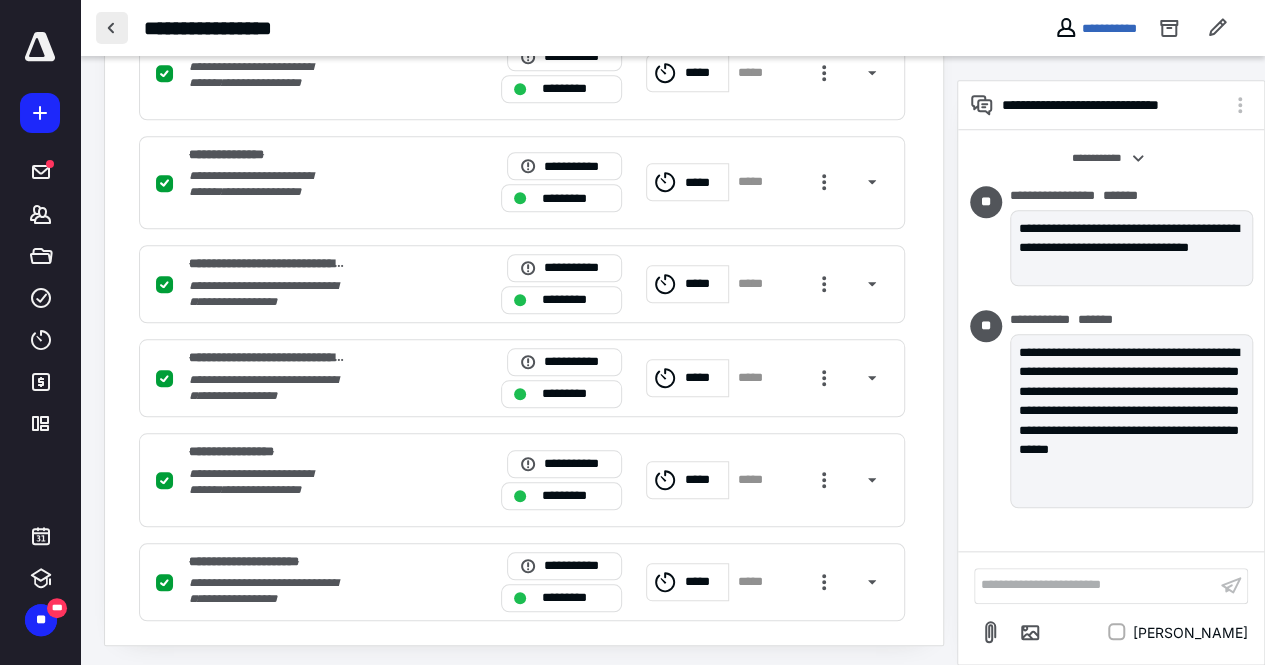 click at bounding box center (112, 28) 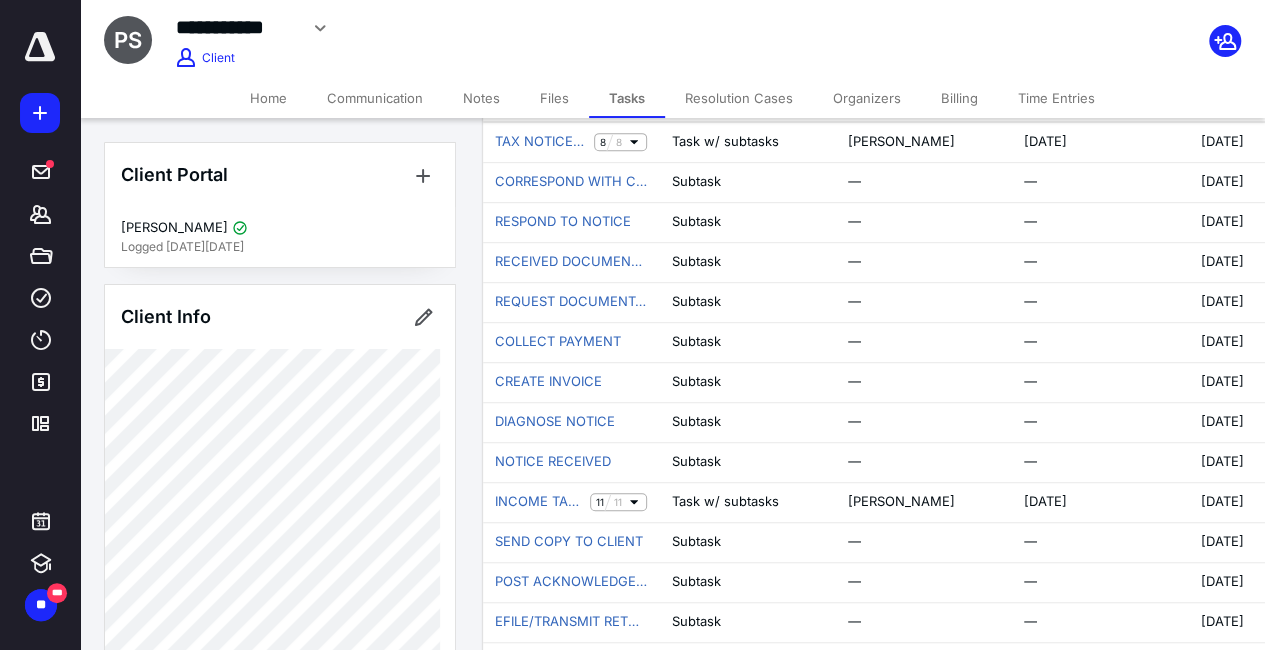 scroll, scrollTop: 451, scrollLeft: 0, axis: vertical 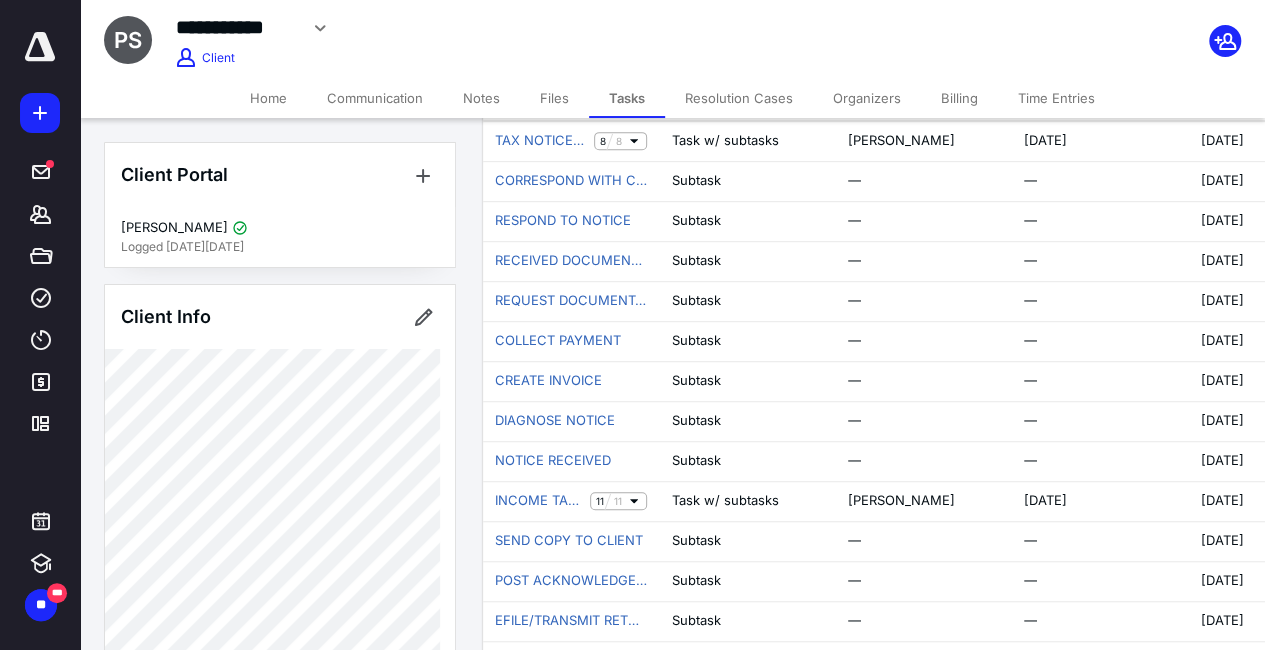 click on "Files" at bounding box center (554, 98) 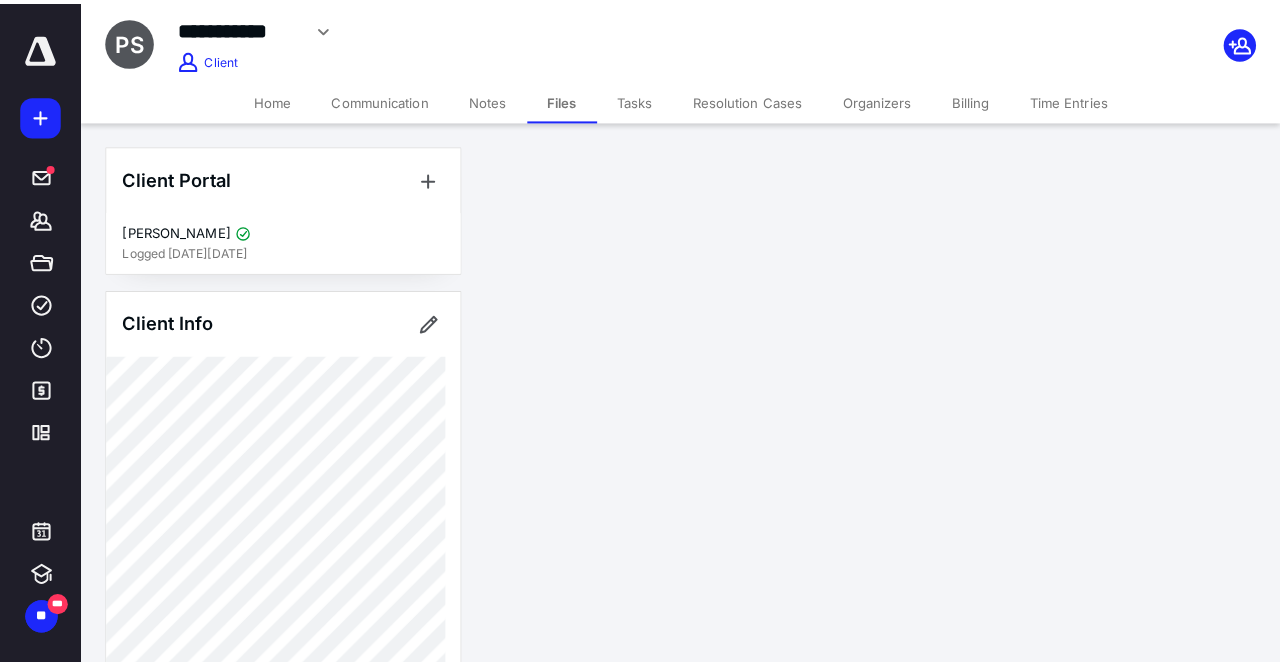 scroll, scrollTop: 0, scrollLeft: 0, axis: both 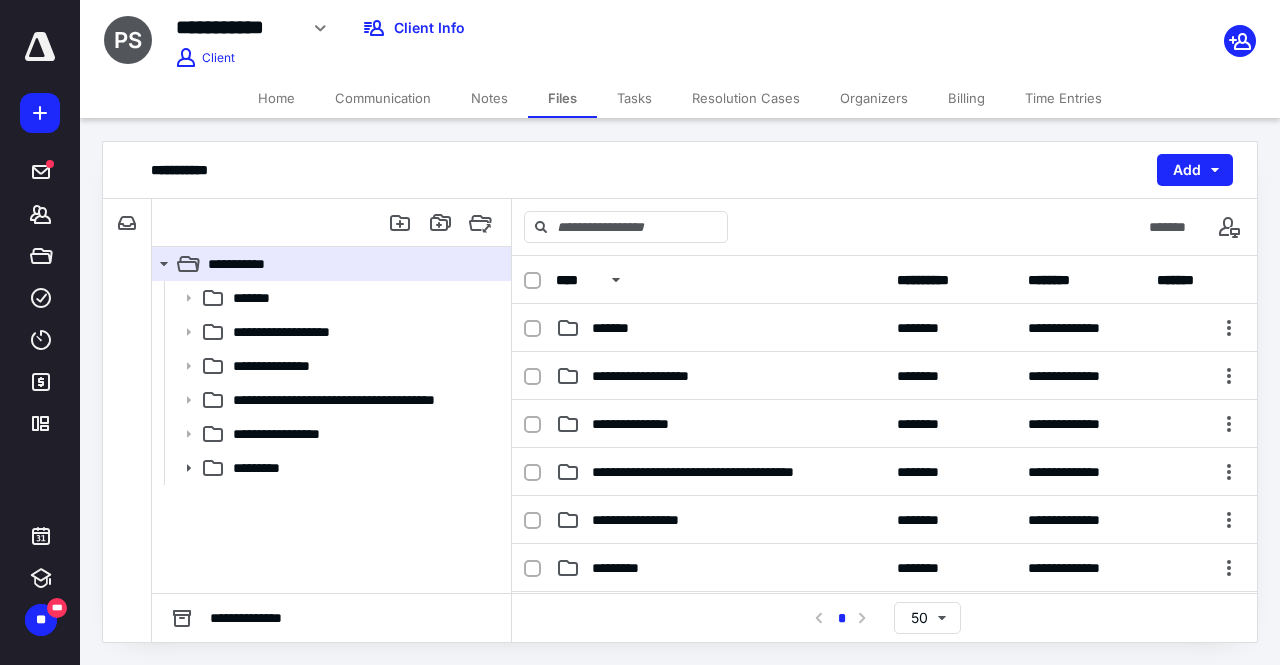 click on "Home" at bounding box center (276, 98) 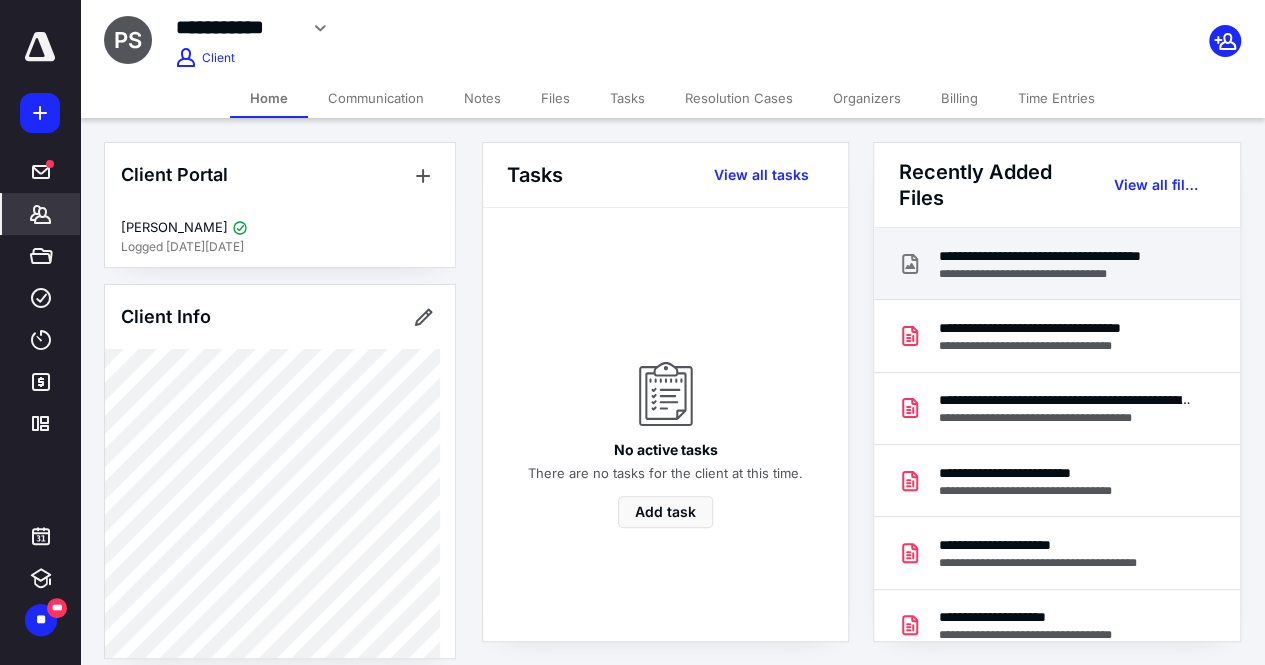 click on "**********" at bounding box center (1065, 256) 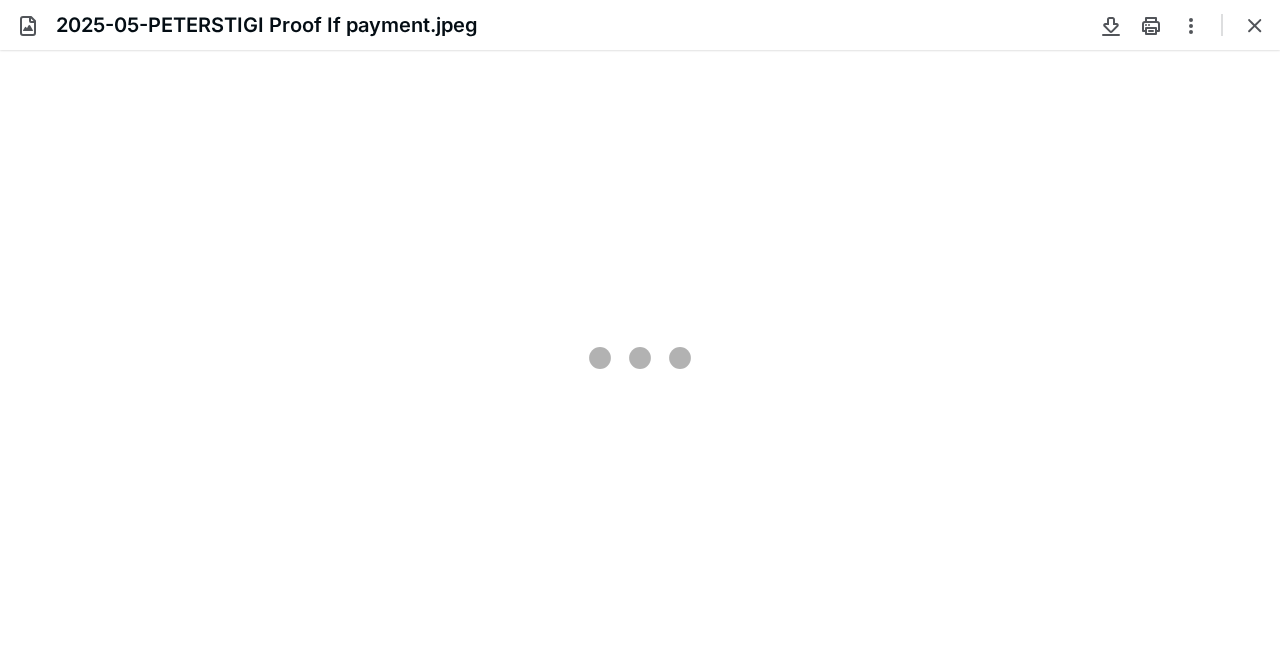 scroll, scrollTop: 0, scrollLeft: 0, axis: both 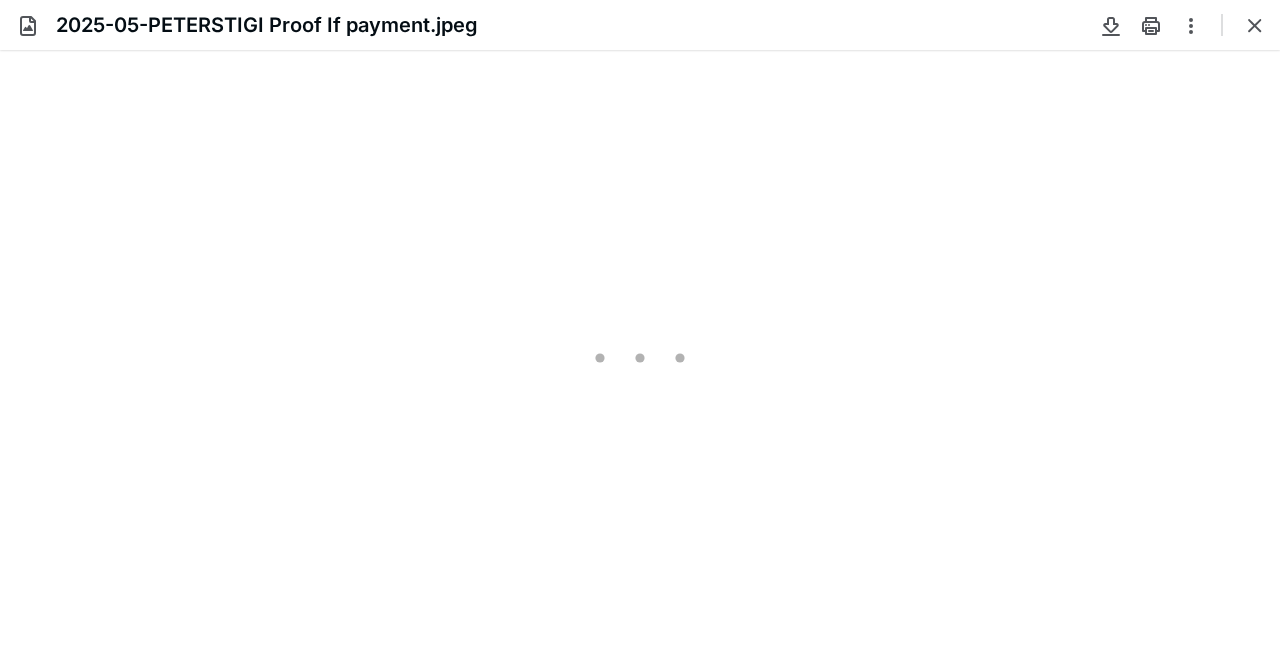 type on "205" 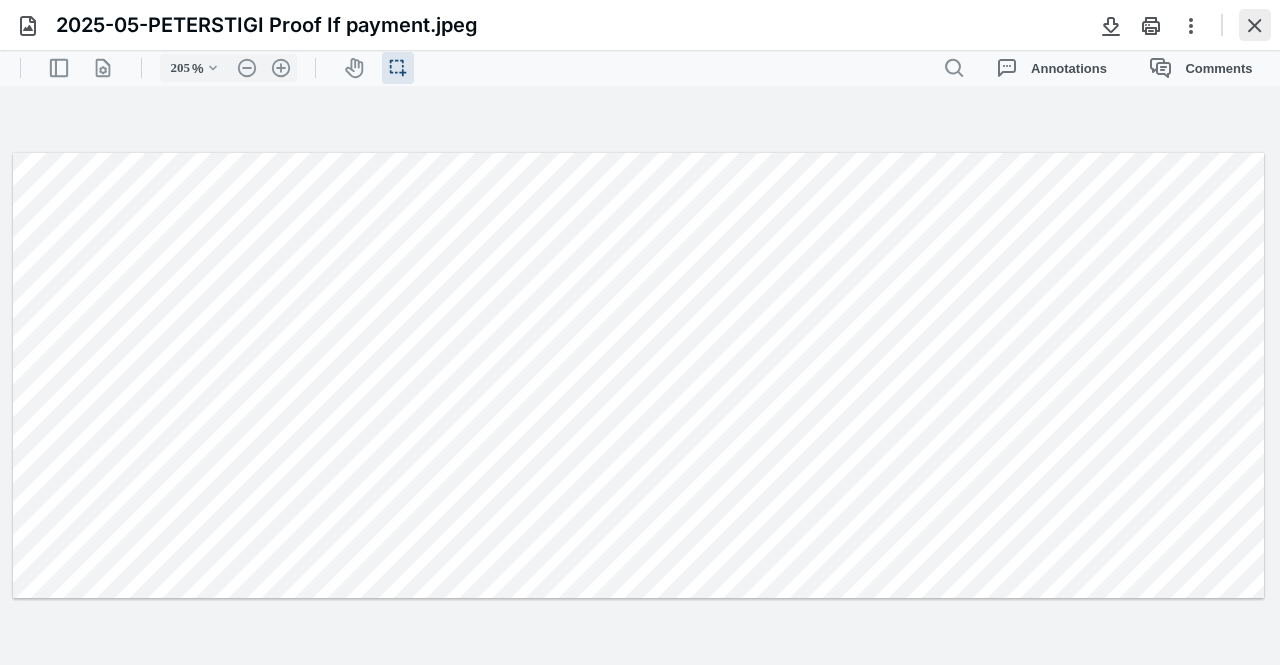 click at bounding box center (1255, 25) 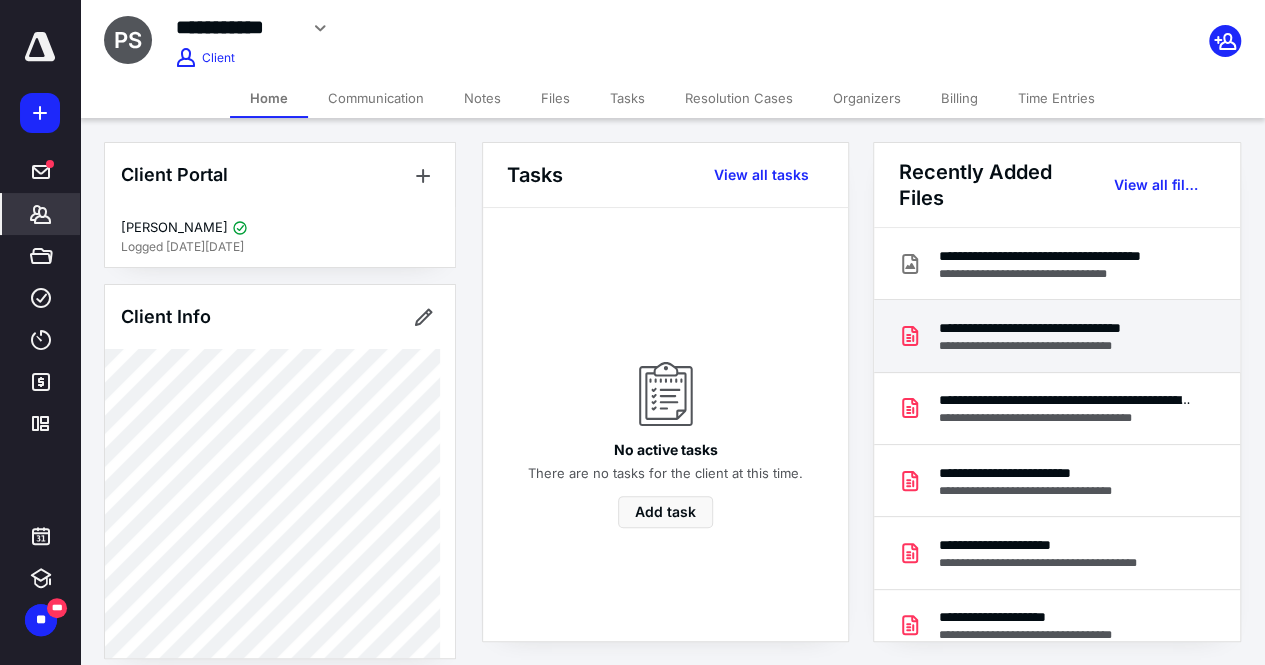 click on "**********" at bounding box center [1063, 346] 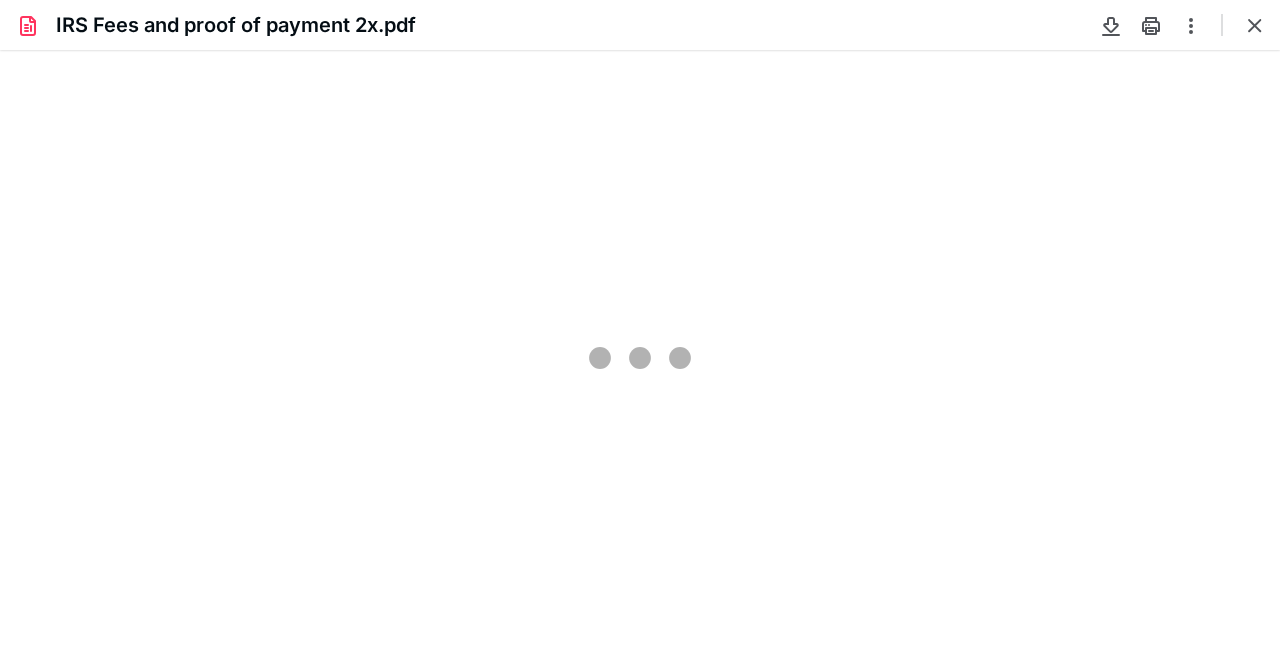 scroll, scrollTop: 0, scrollLeft: 0, axis: both 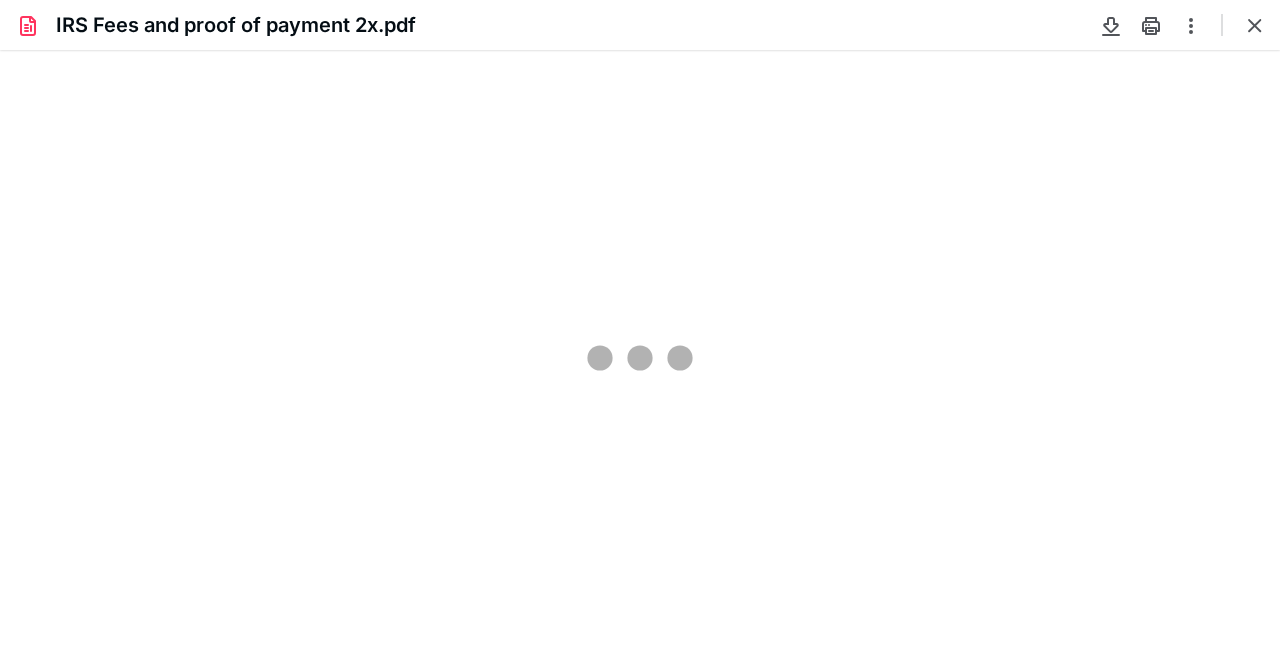 type on "205" 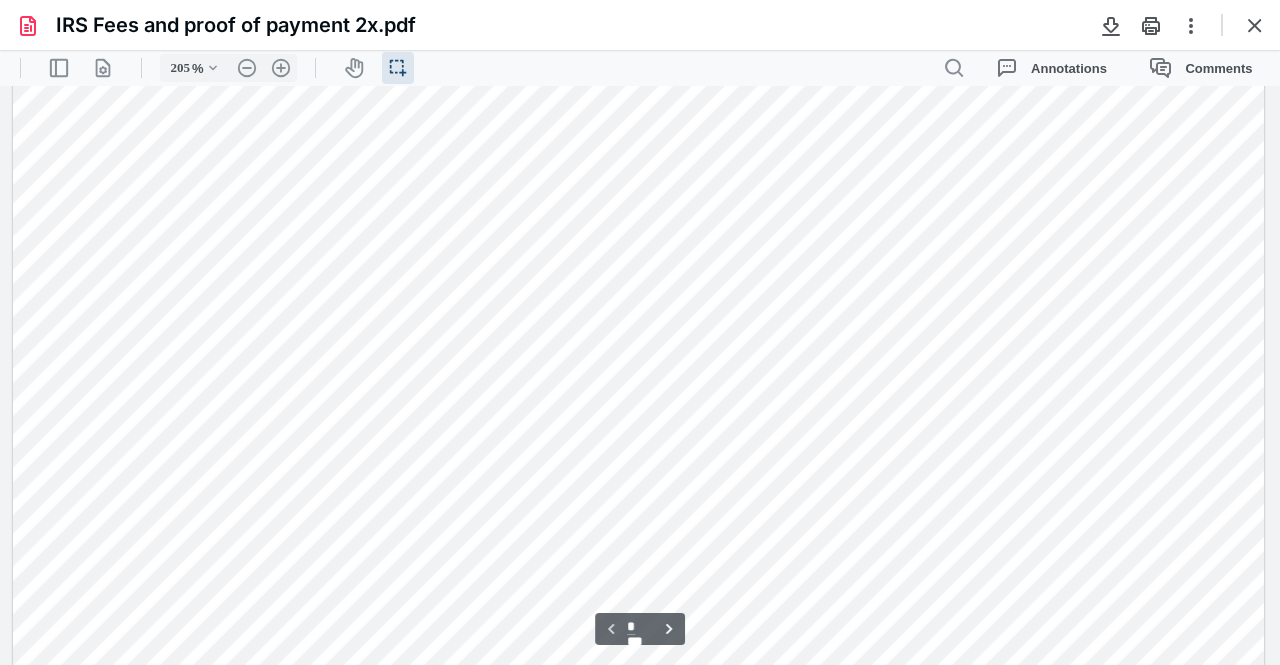 scroll, scrollTop: 735, scrollLeft: 0, axis: vertical 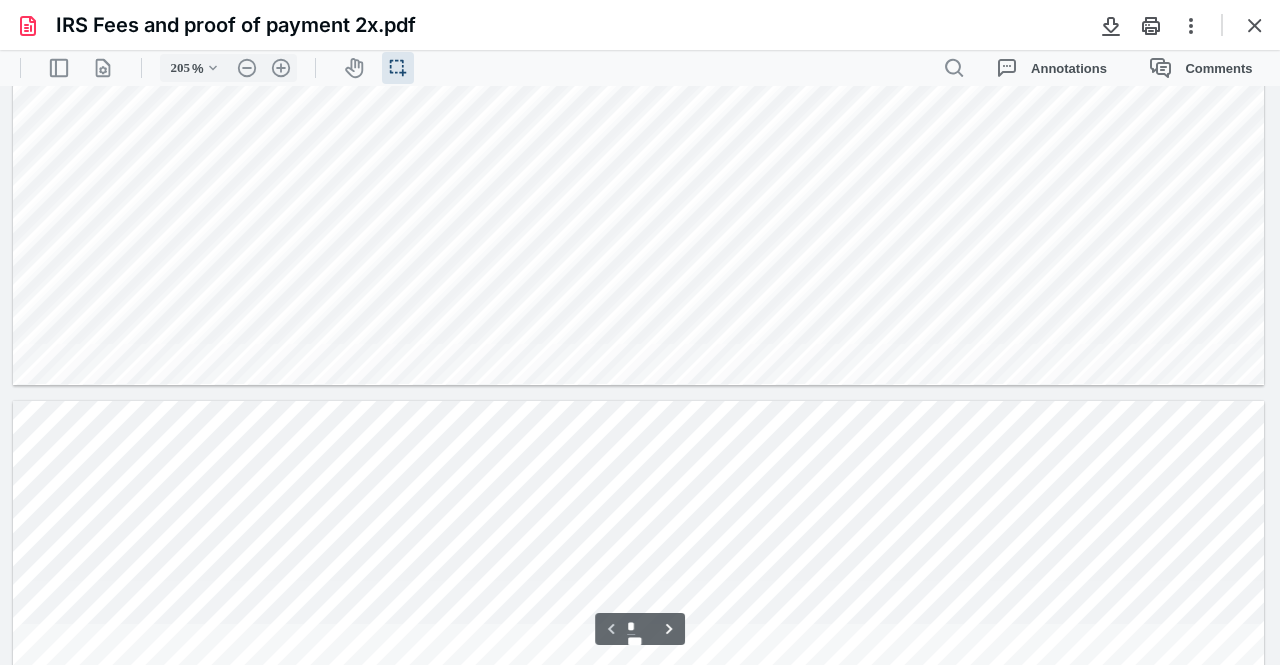 type on "*" 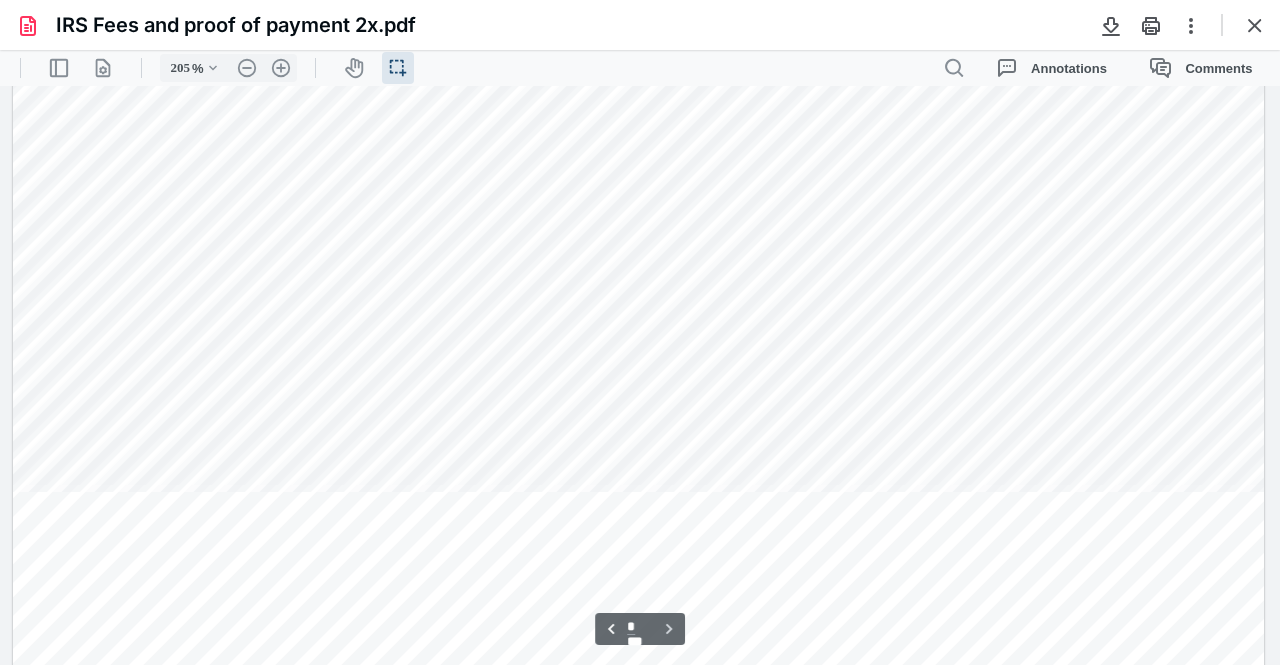 scroll, scrollTop: 2680, scrollLeft: 0, axis: vertical 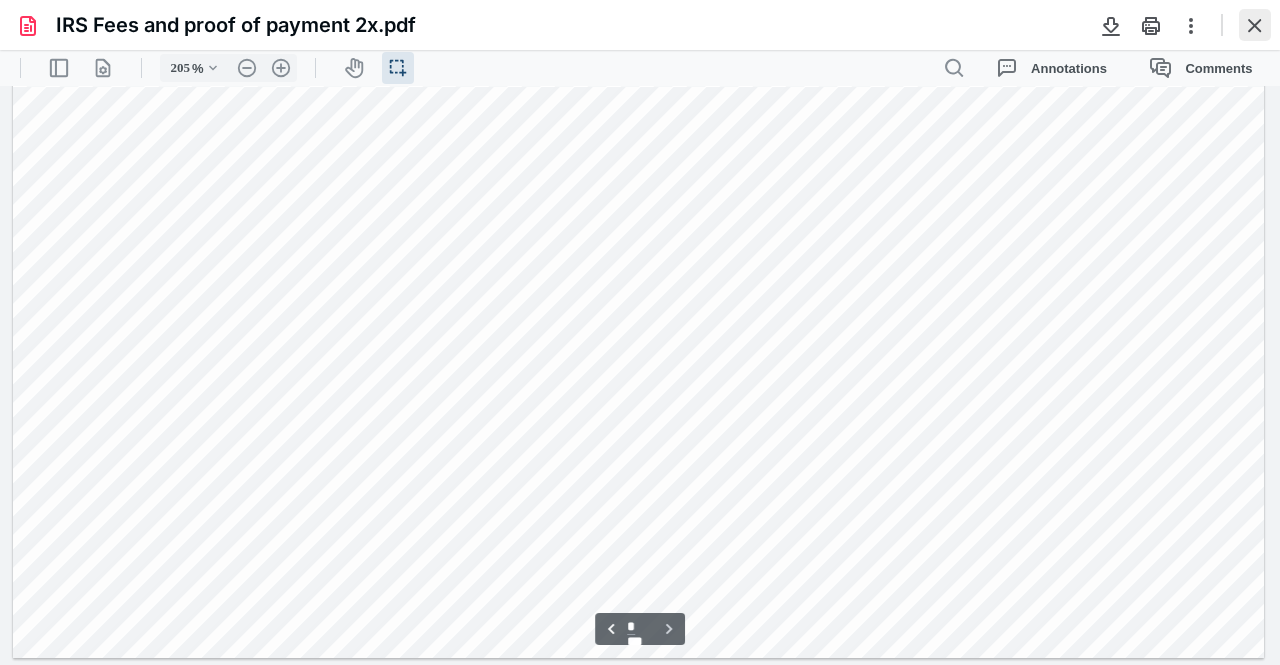 click at bounding box center (1255, 25) 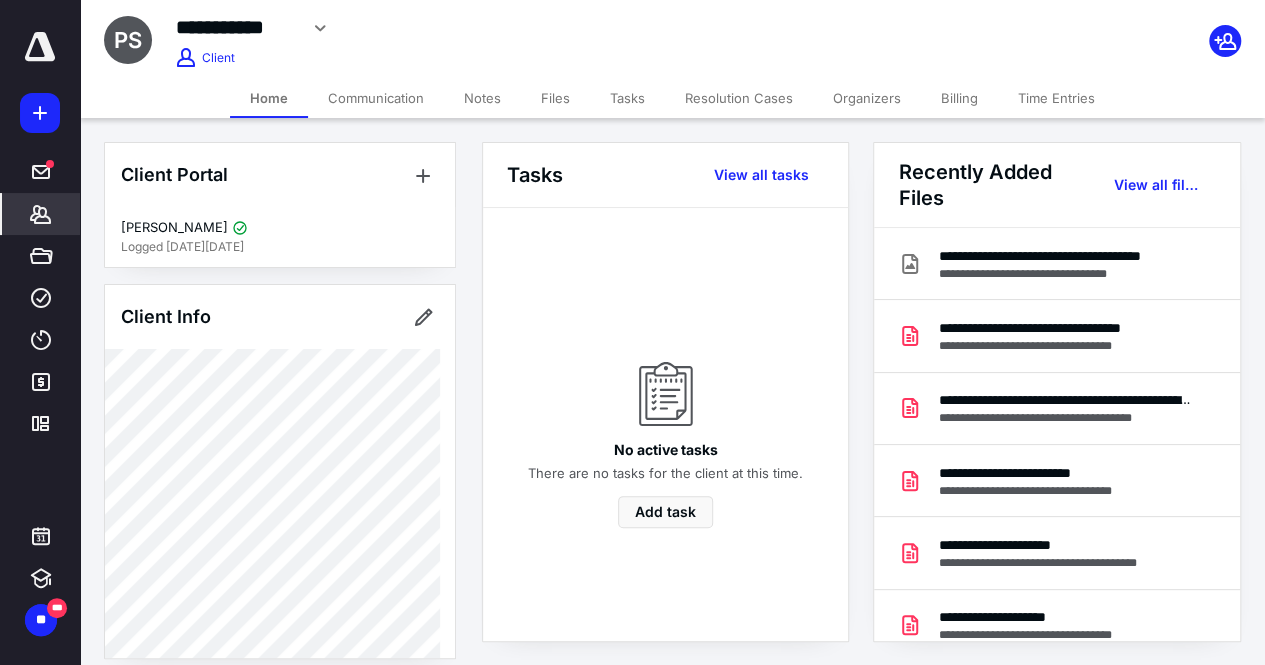 click on "**********" at bounding box center [236, 27] 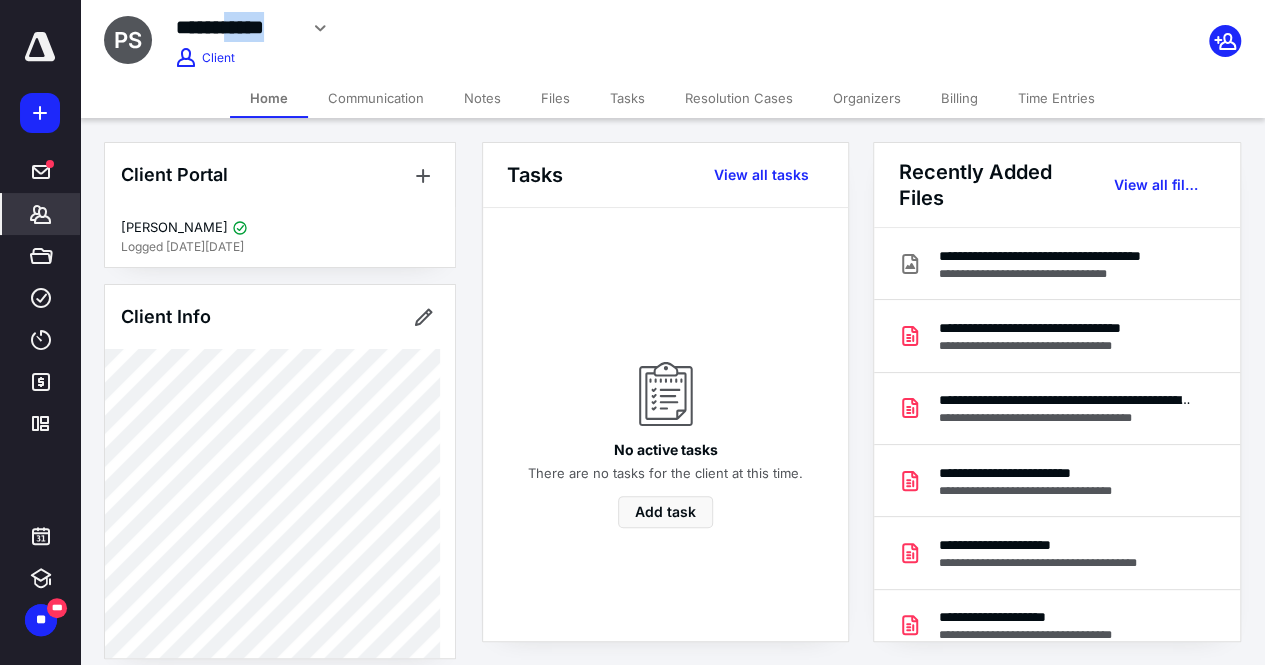 click on "**********" at bounding box center [236, 27] 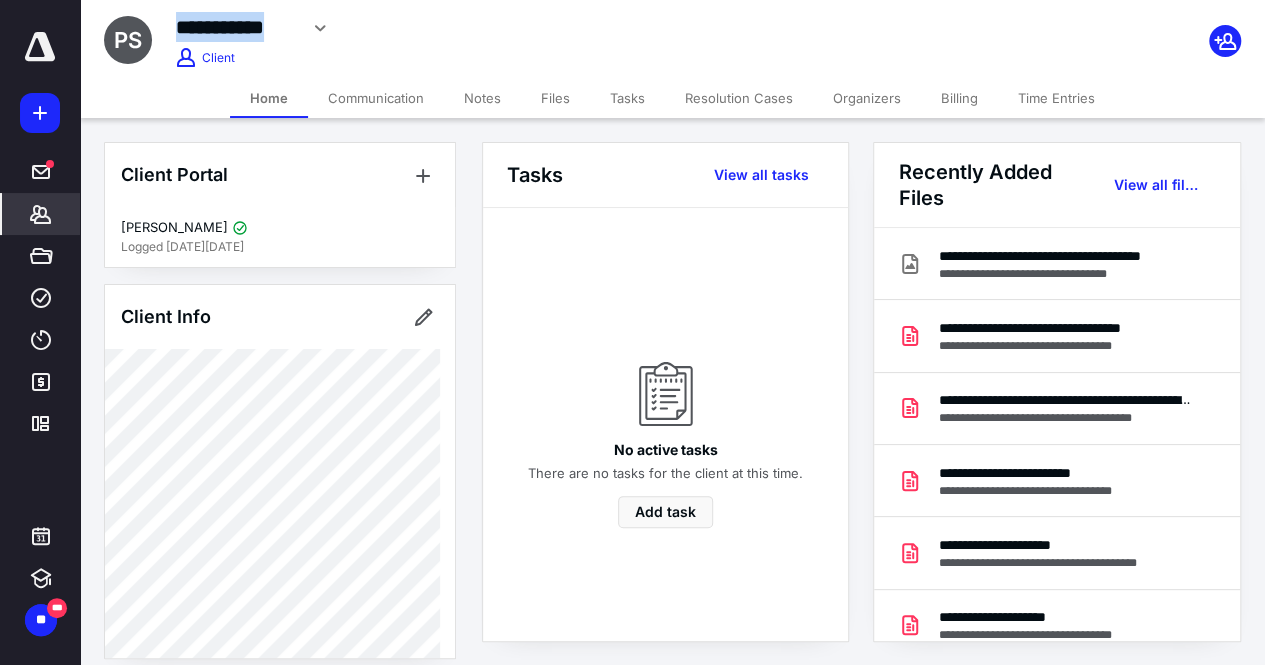 click on "**********" at bounding box center [236, 27] 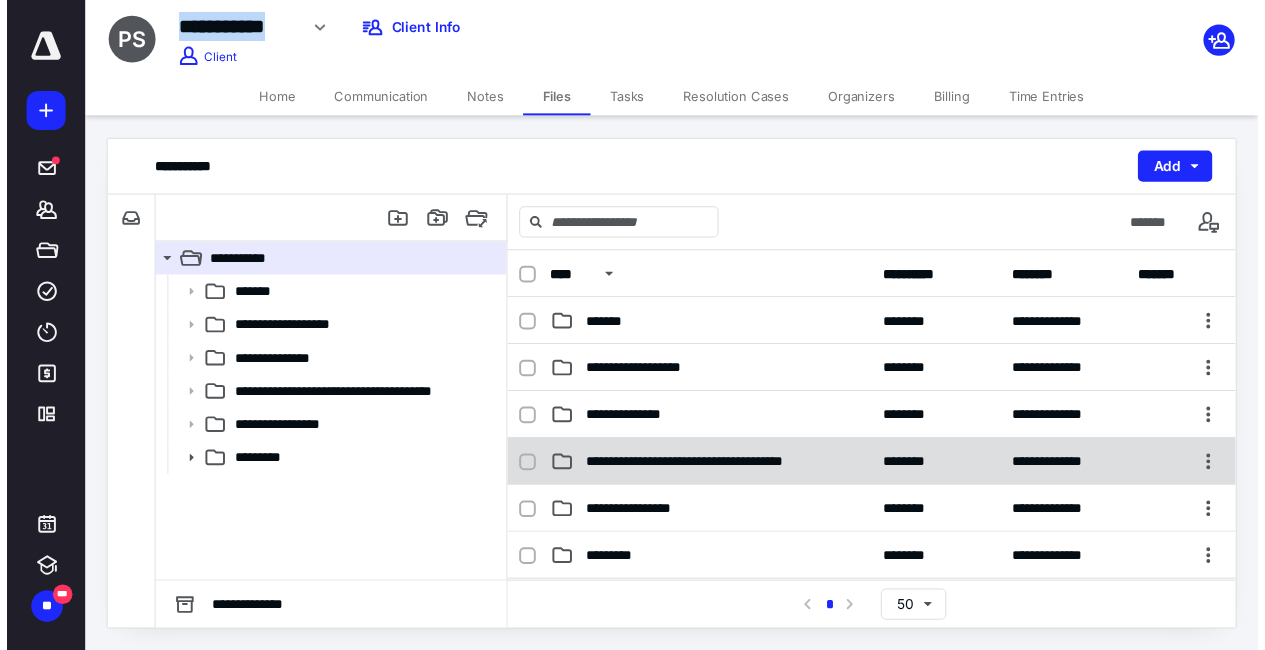 scroll, scrollTop: 295, scrollLeft: 0, axis: vertical 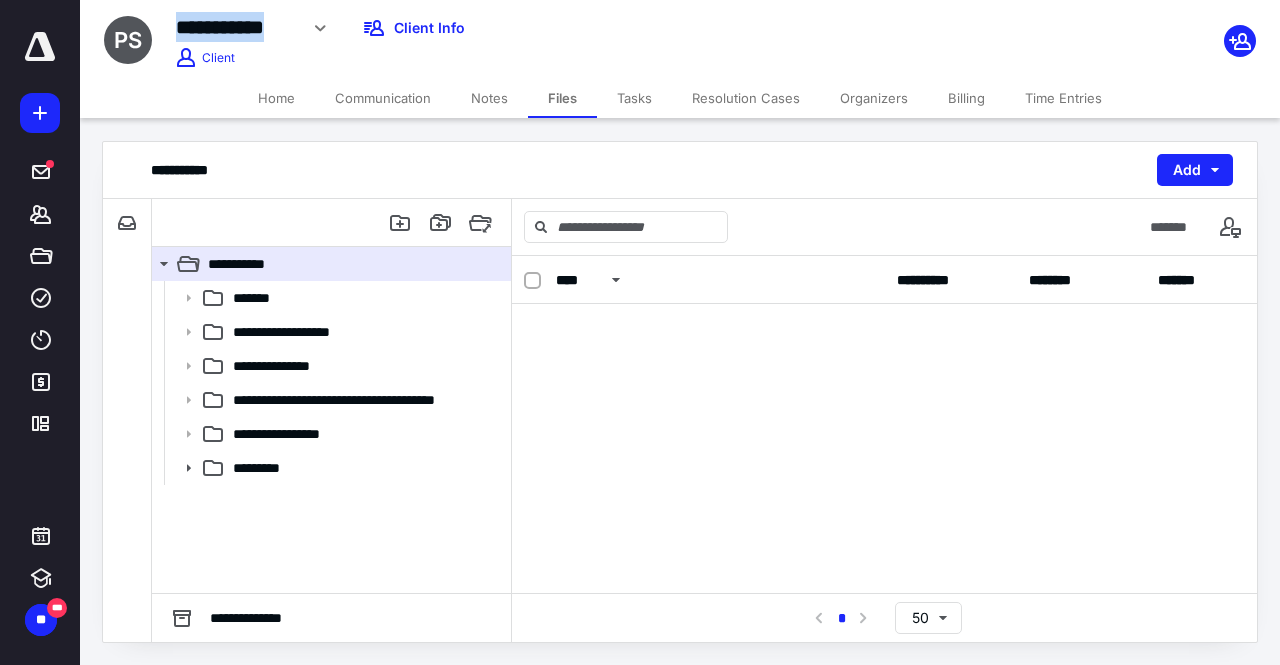click on "Tasks" at bounding box center [634, 98] 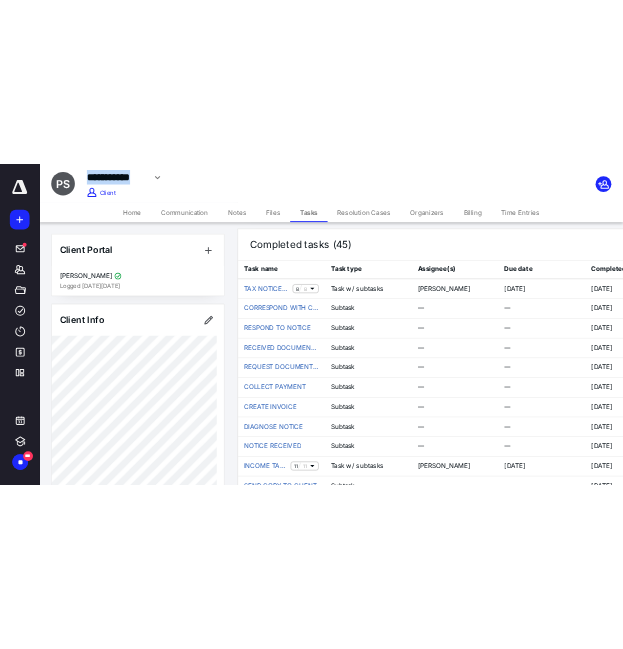 scroll, scrollTop: 427, scrollLeft: 0, axis: vertical 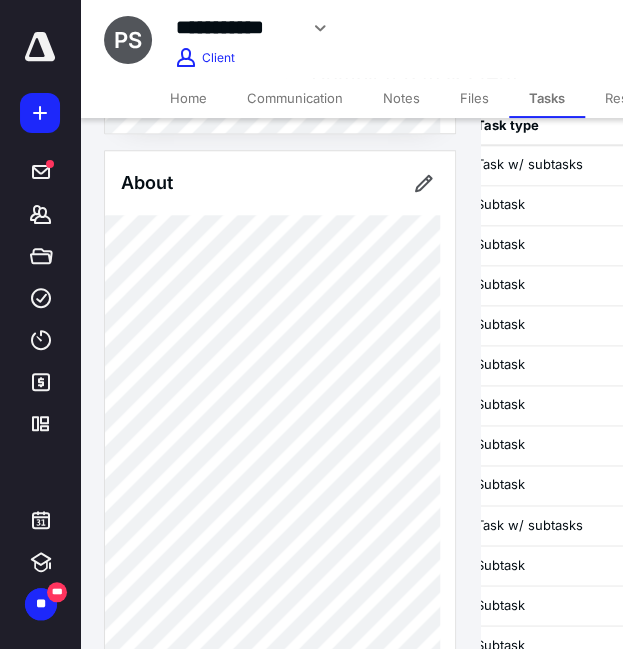 click on "Notes" at bounding box center [401, 98] 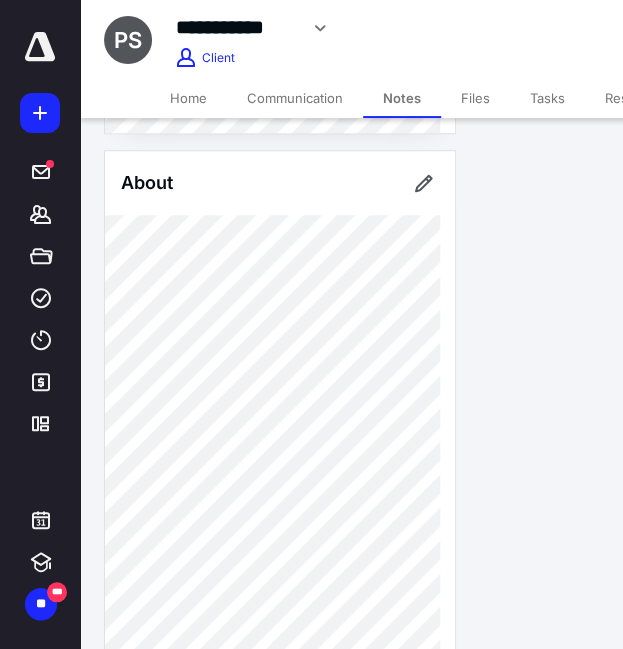 scroll, scrollTop: 0, scrollLeft: 0, axis: both 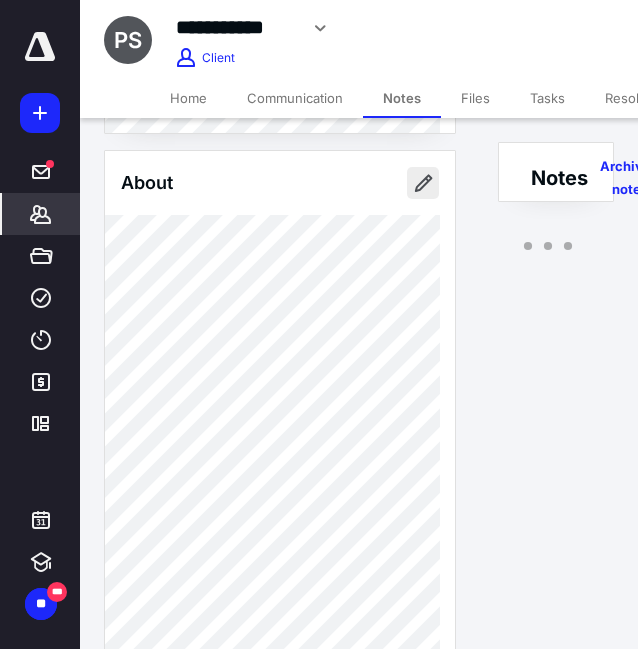click on "**********" at bounding box center (319, 145) 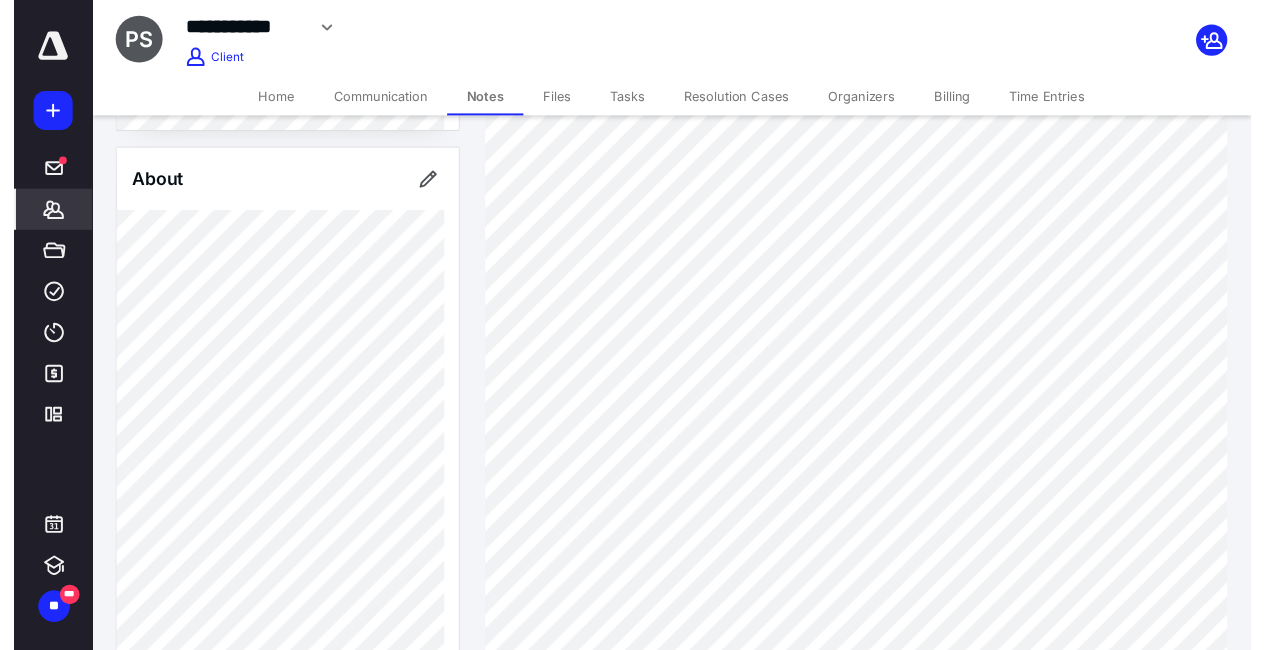 scroll, scrollTop: 0, scrollLeft: 0, axis: both 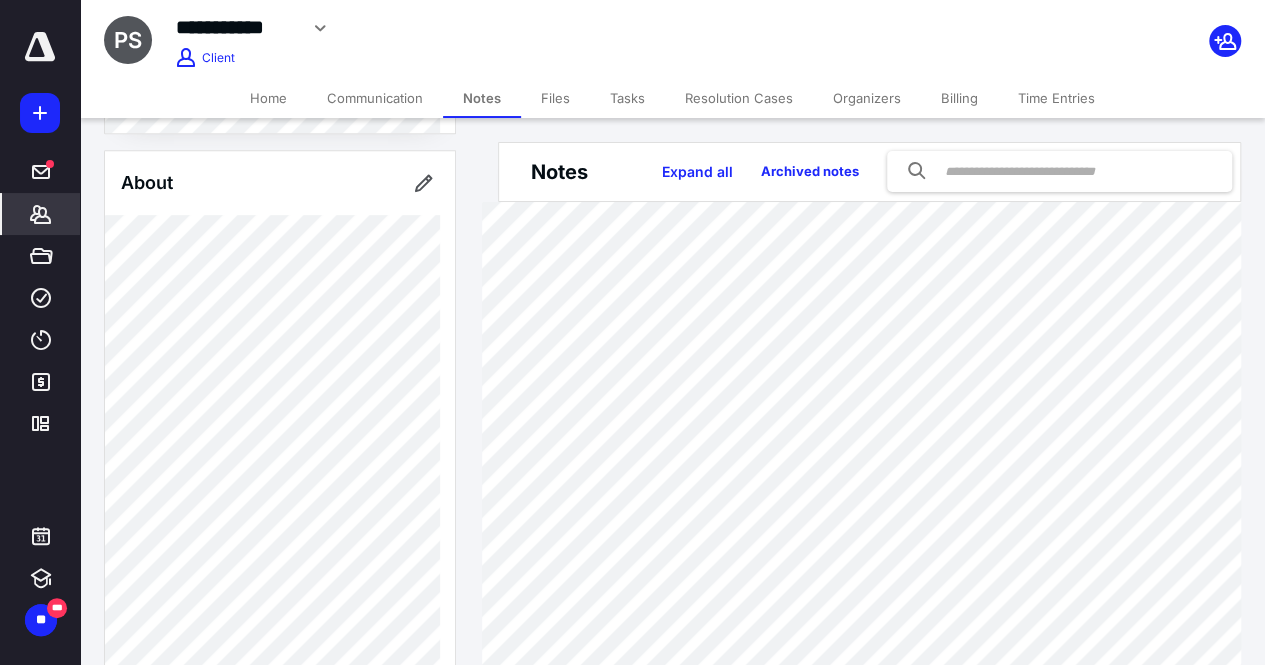 click on "Notes Expand all Archived notes" at bounding box center (872, 1310) 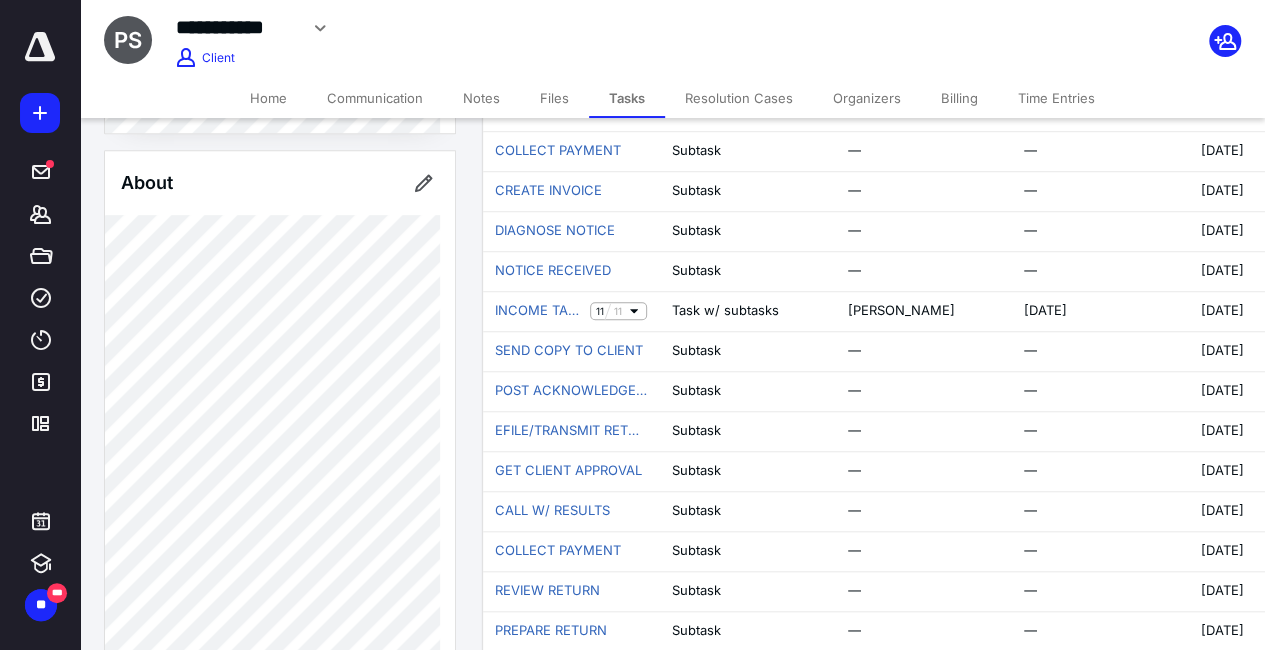 scroll, scrollTop: 766, scrollLeft: 0, axis: vertical 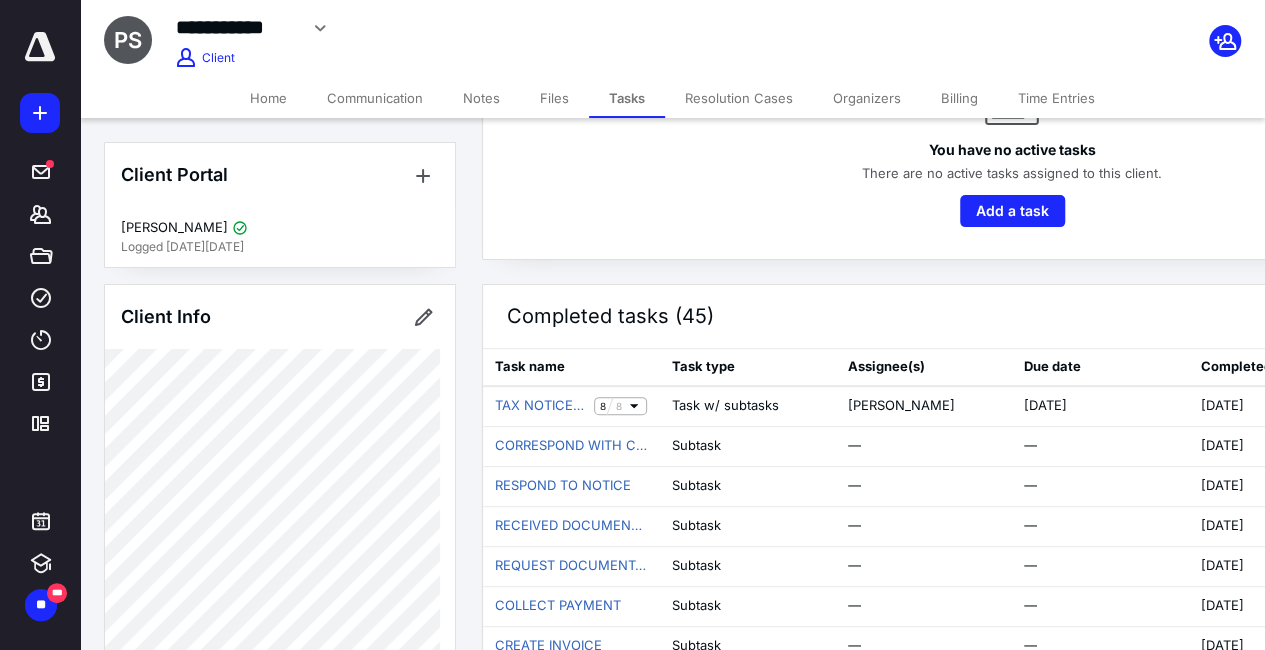 click on "Files" at bounding box center [554, 98] 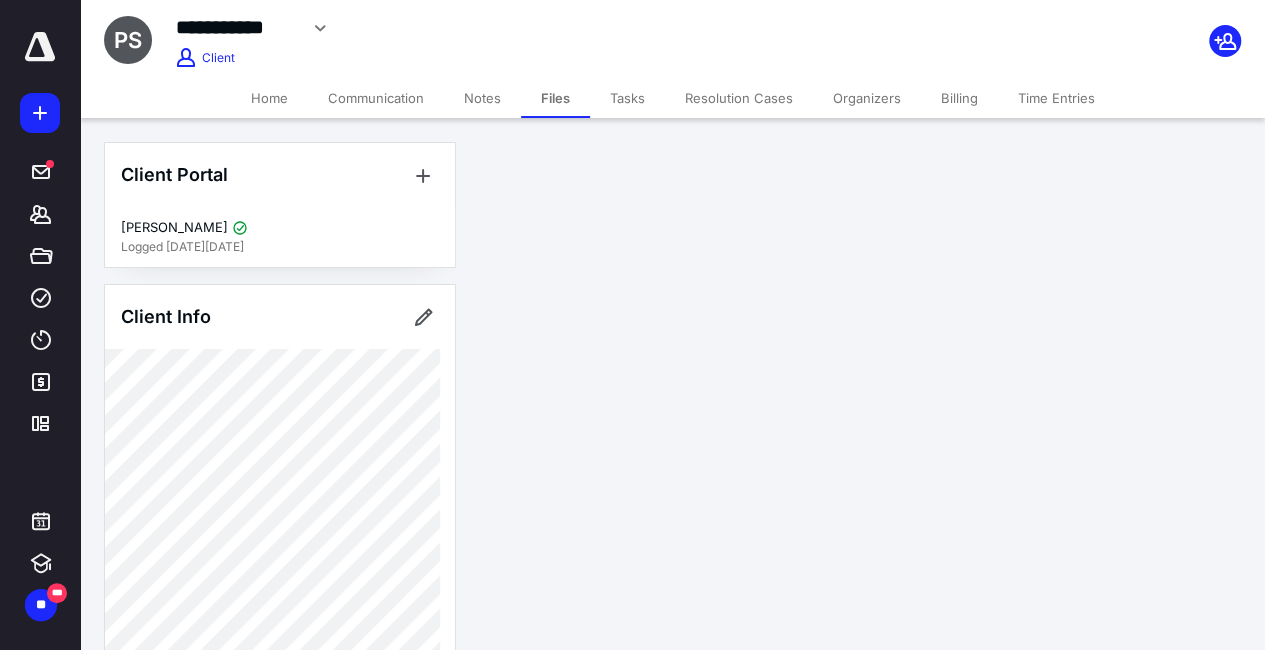 scroll, scrollTop: 0, scrollLeft: 0, axis: both 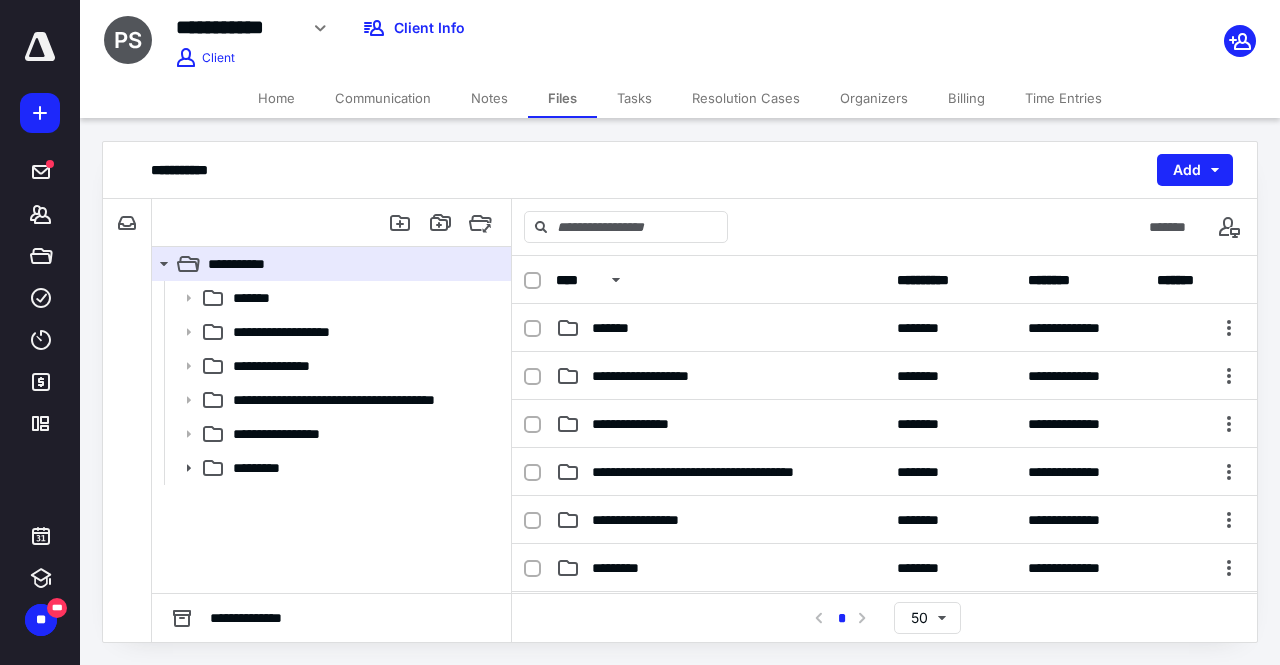 click on "Tasks" at bounding box center (634, 98) 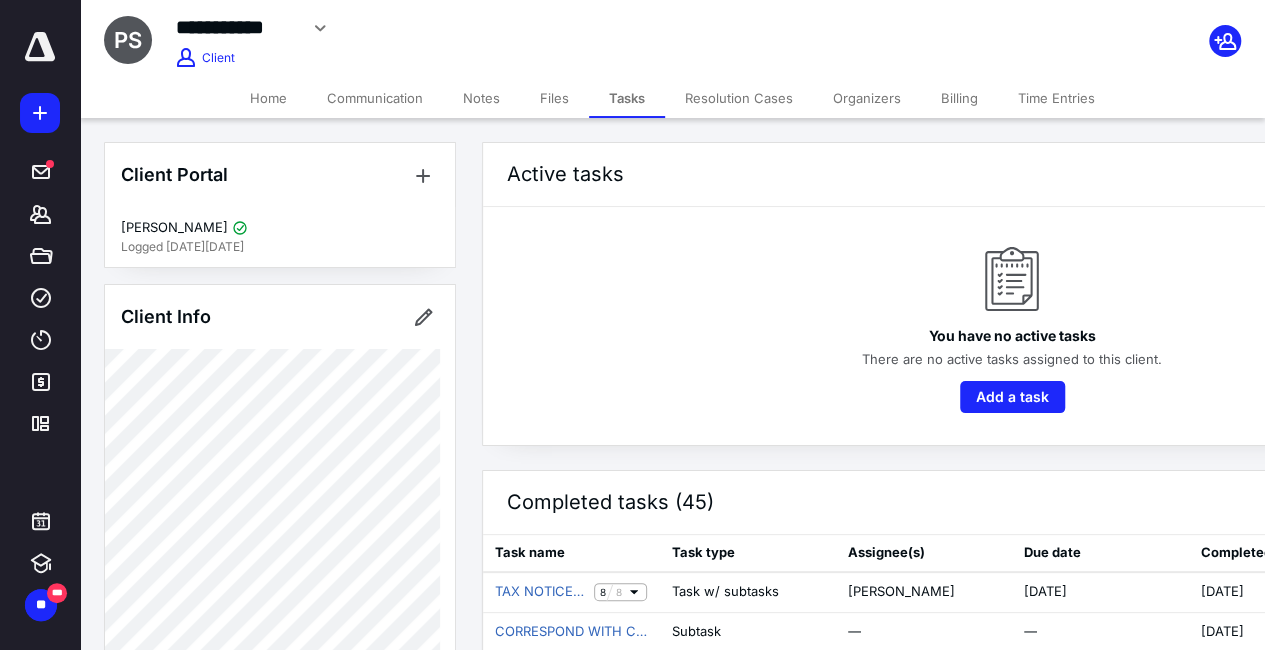 click on "Home" at bounding box center [268, 98] 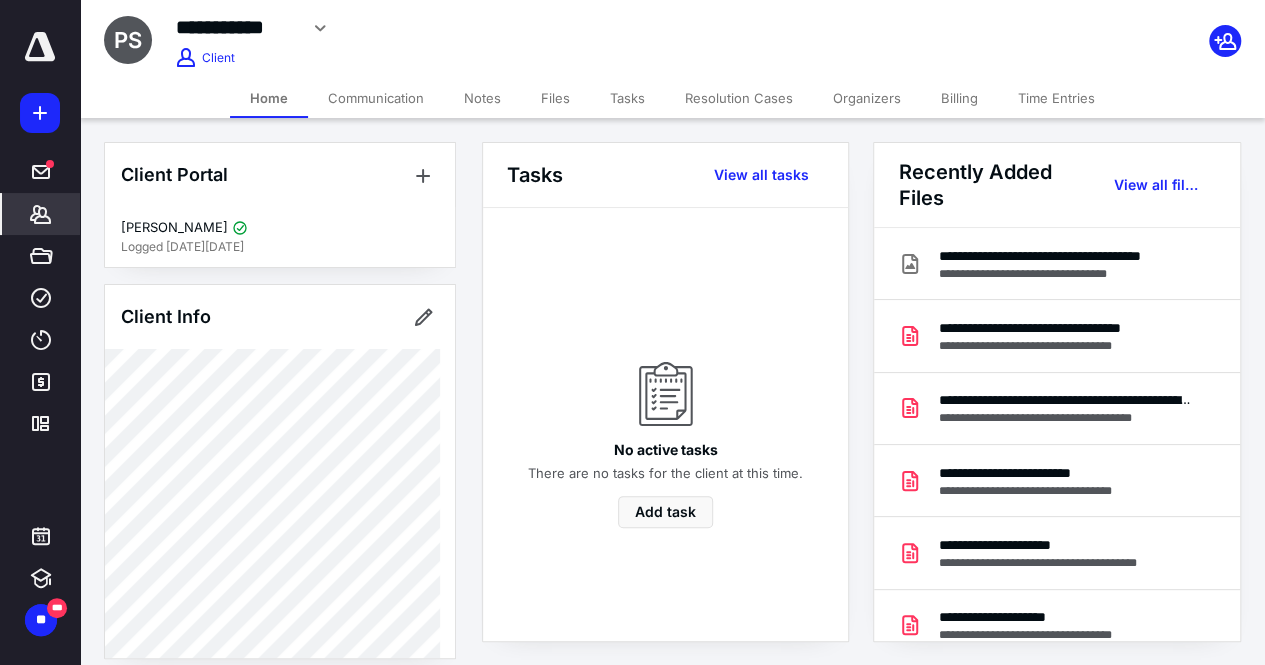 click on "Tasks" at bounding box center (627, 98) 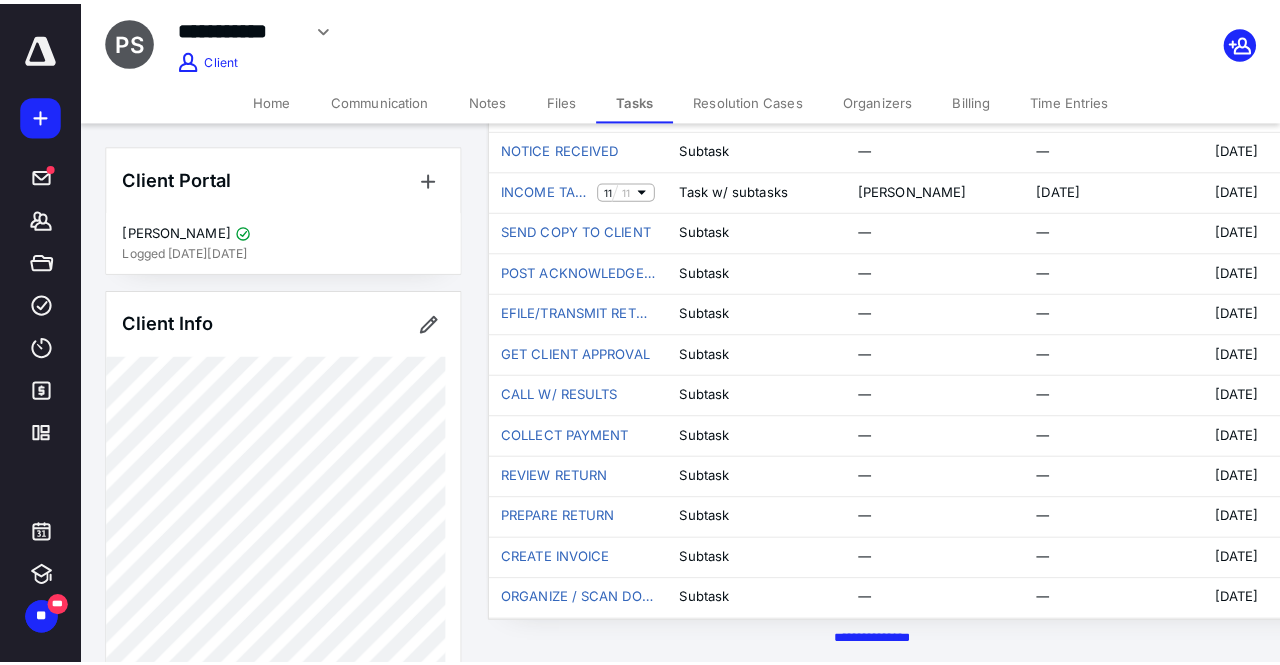 scroll, scrollTop: 0, scrollLeft: 0, axis: both 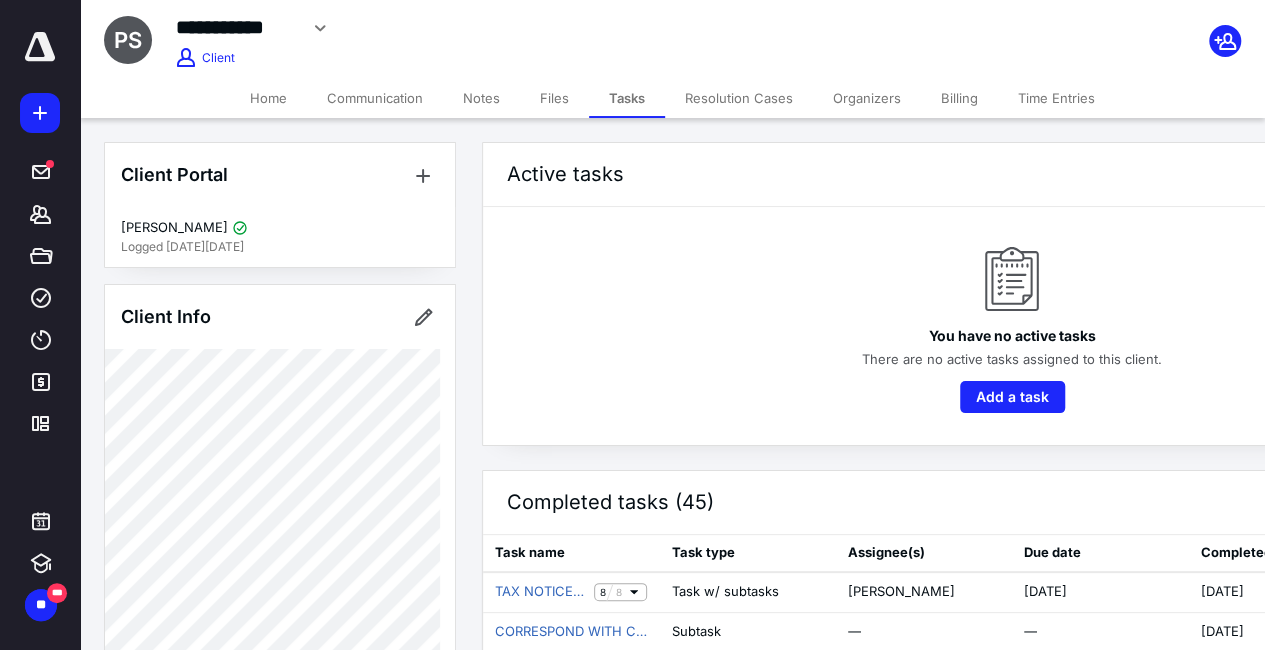 click on "Home" at bounding box center (268, 98) 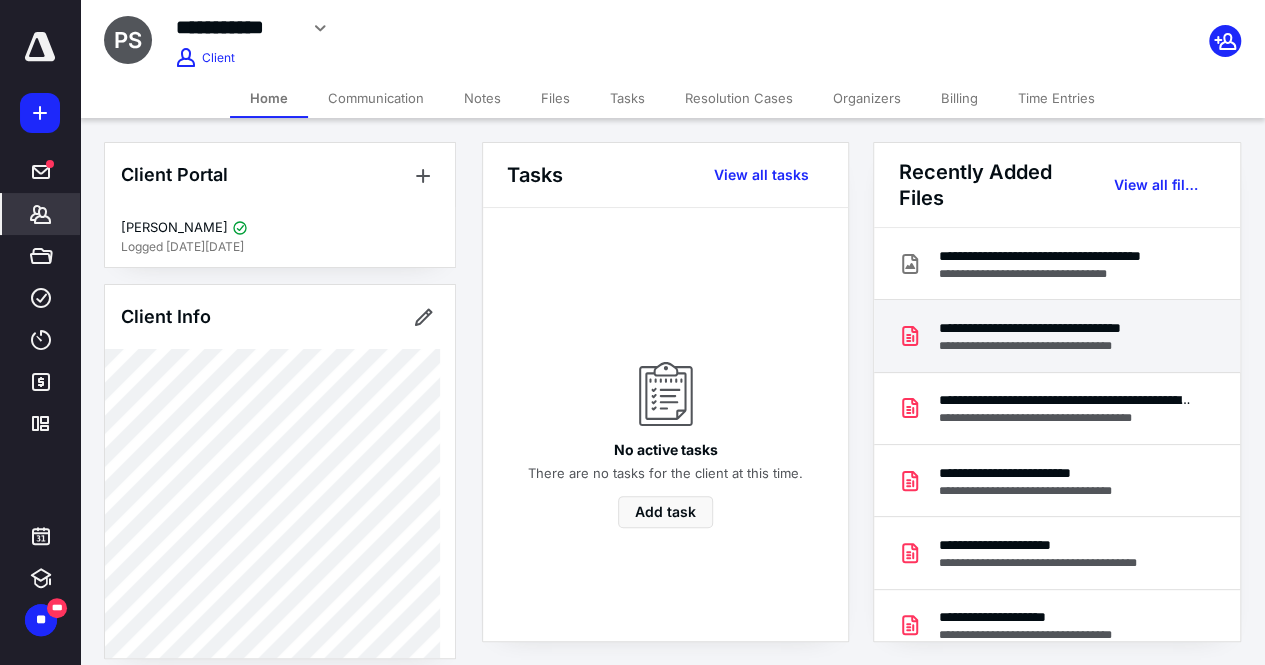 click on "**********" at bounding box center (1063, 328) 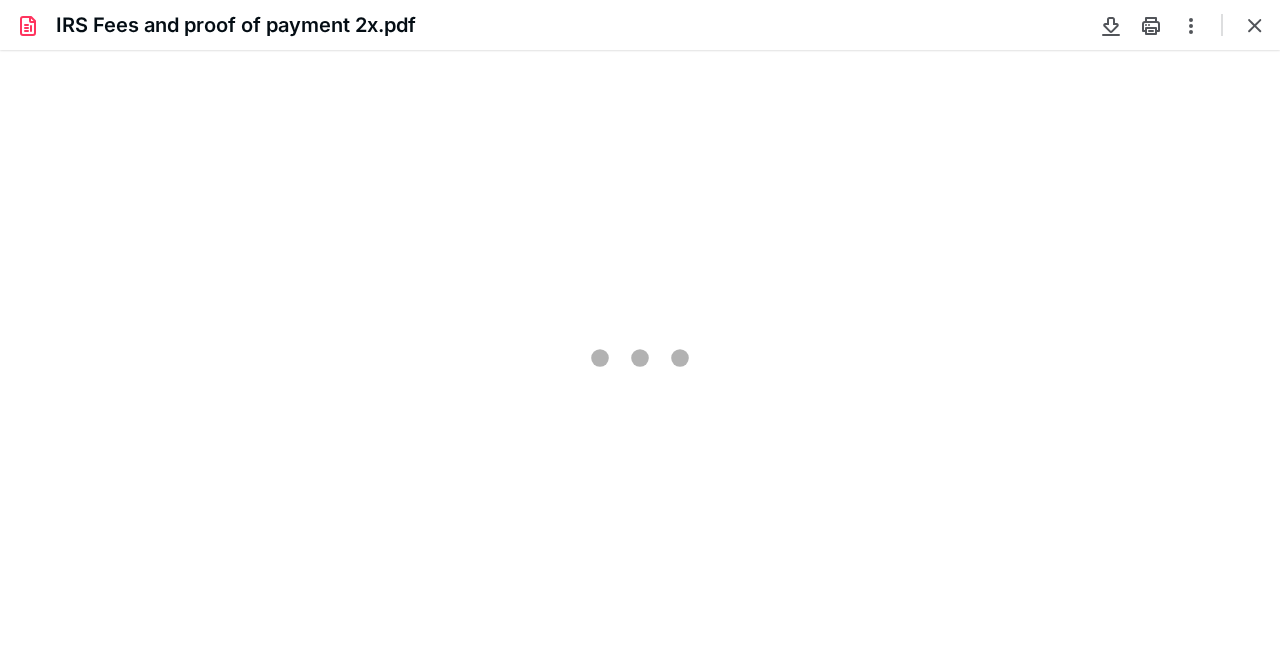 scroll, scrollTop: 0, scrollLeft: 0, axis: both 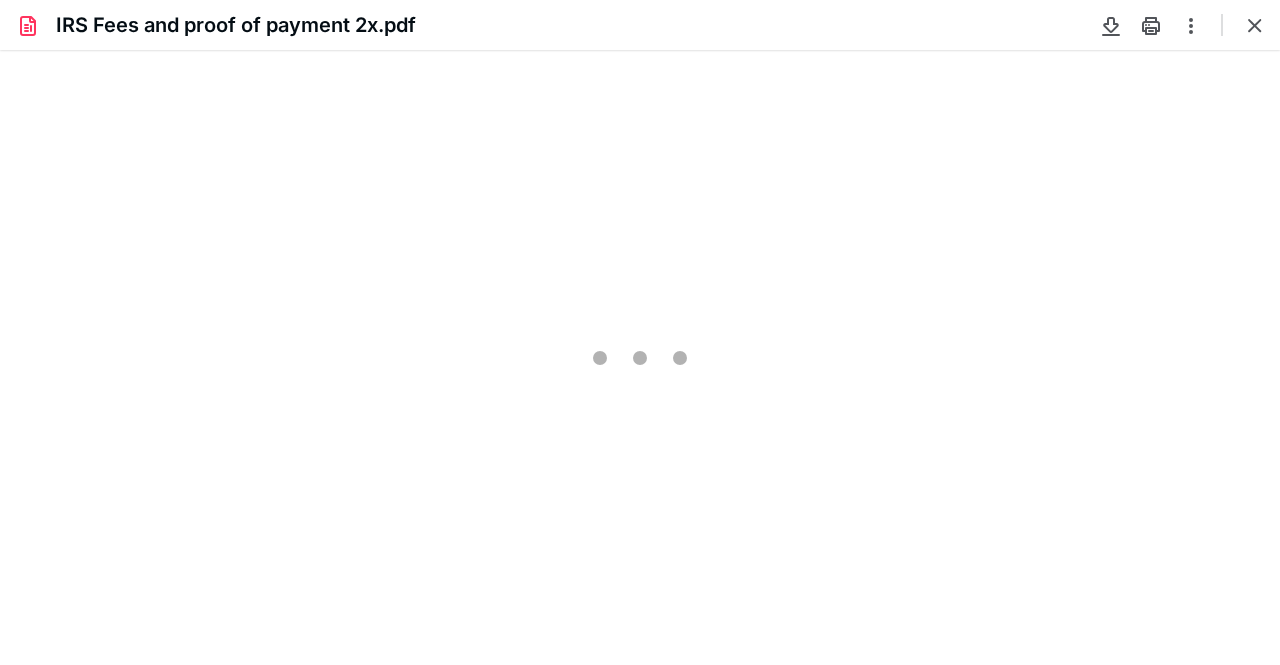 type on "205" 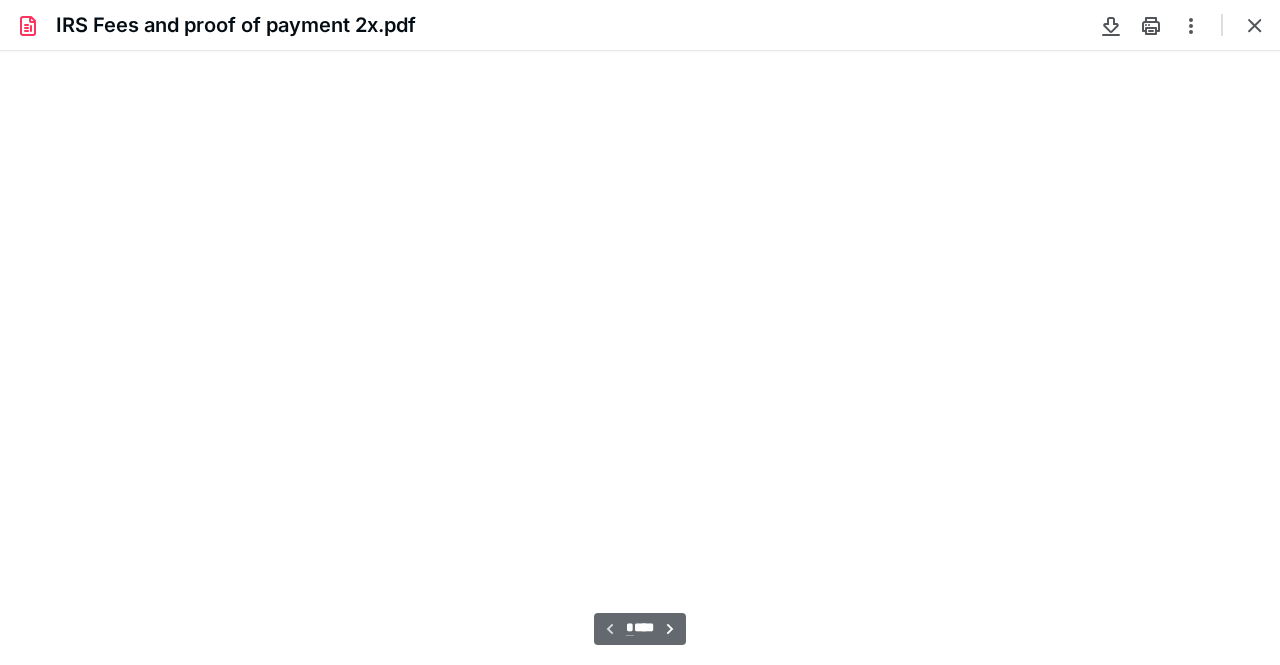 scroll, scrollTop: 44, scrollLeft: 0, axis: vertical 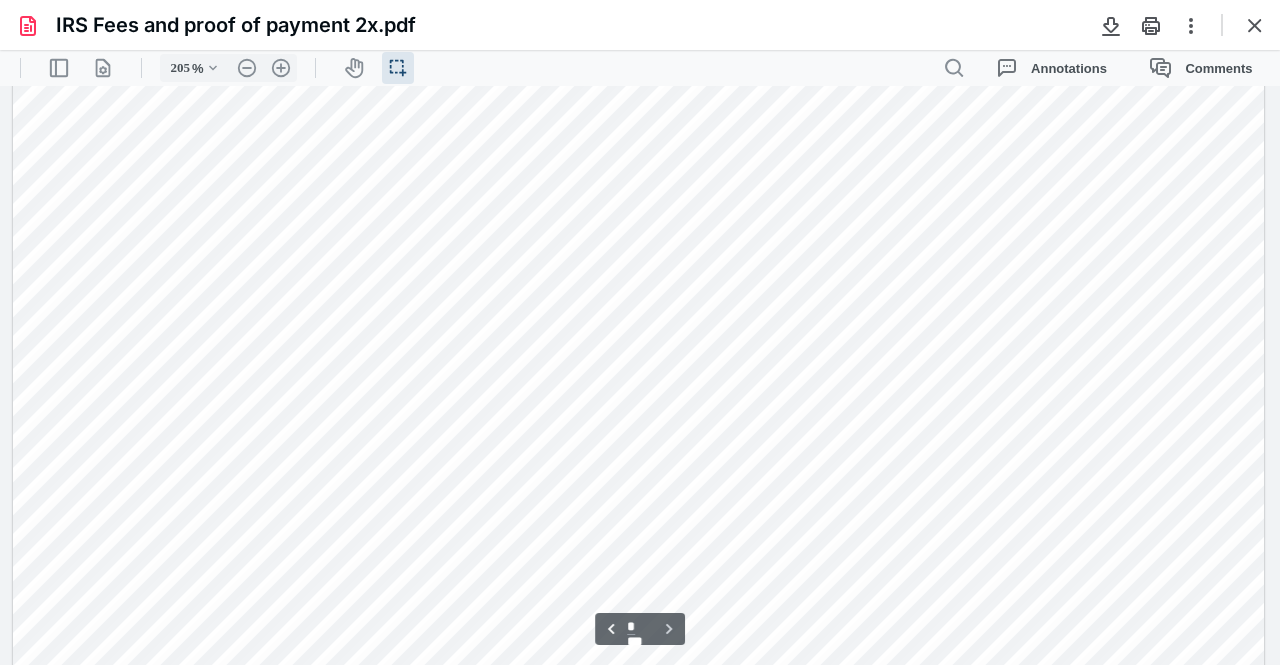 type on "*" 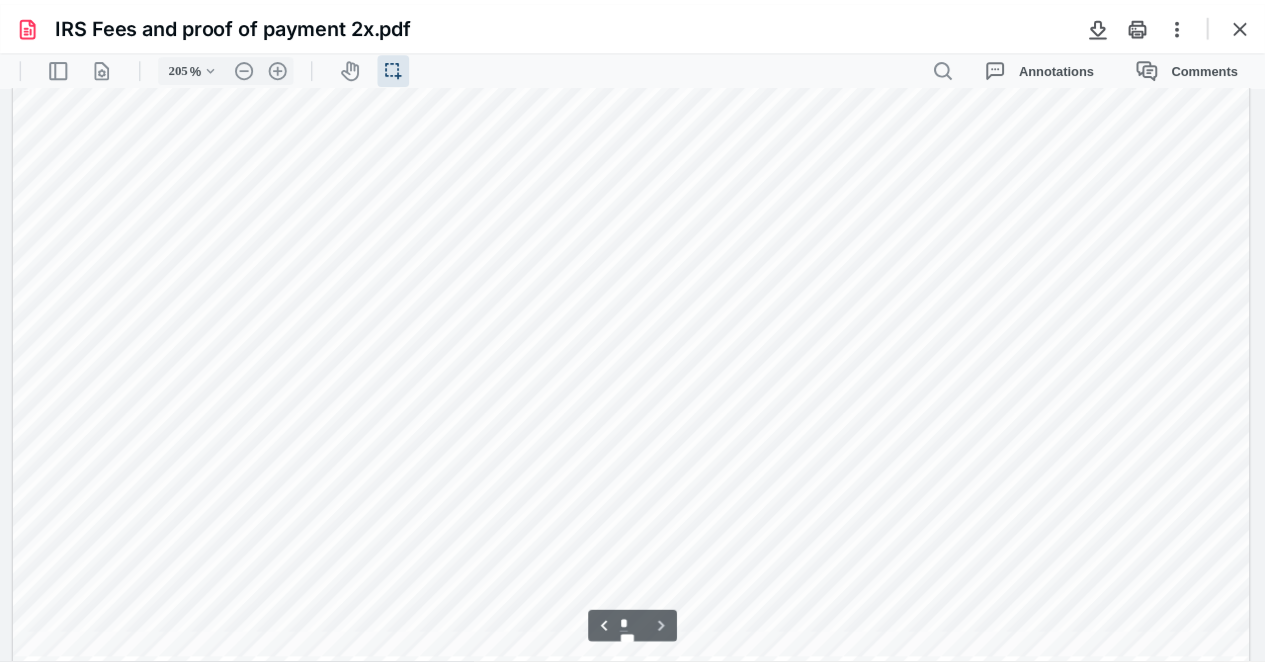 scroll, scrollTop: 1963, scrollLeft: 0, axis: vertical 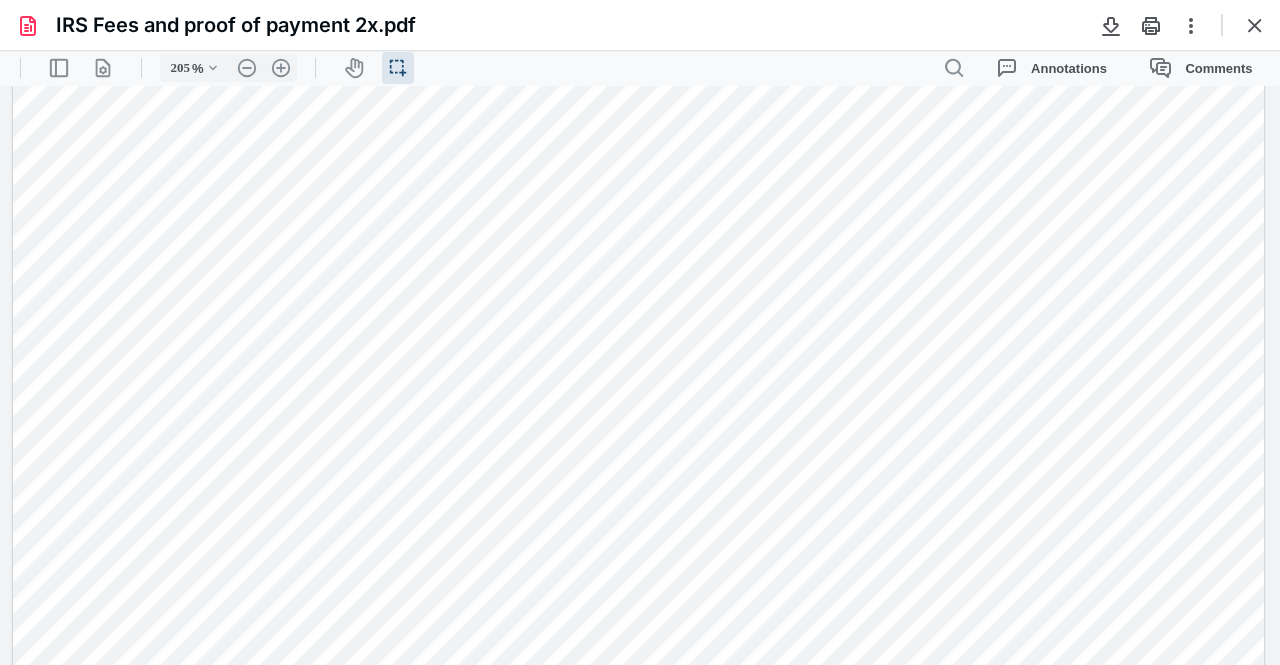 click on "IRS Fees and proof of payment 2x.pdf" at bounding box center (640, 25) 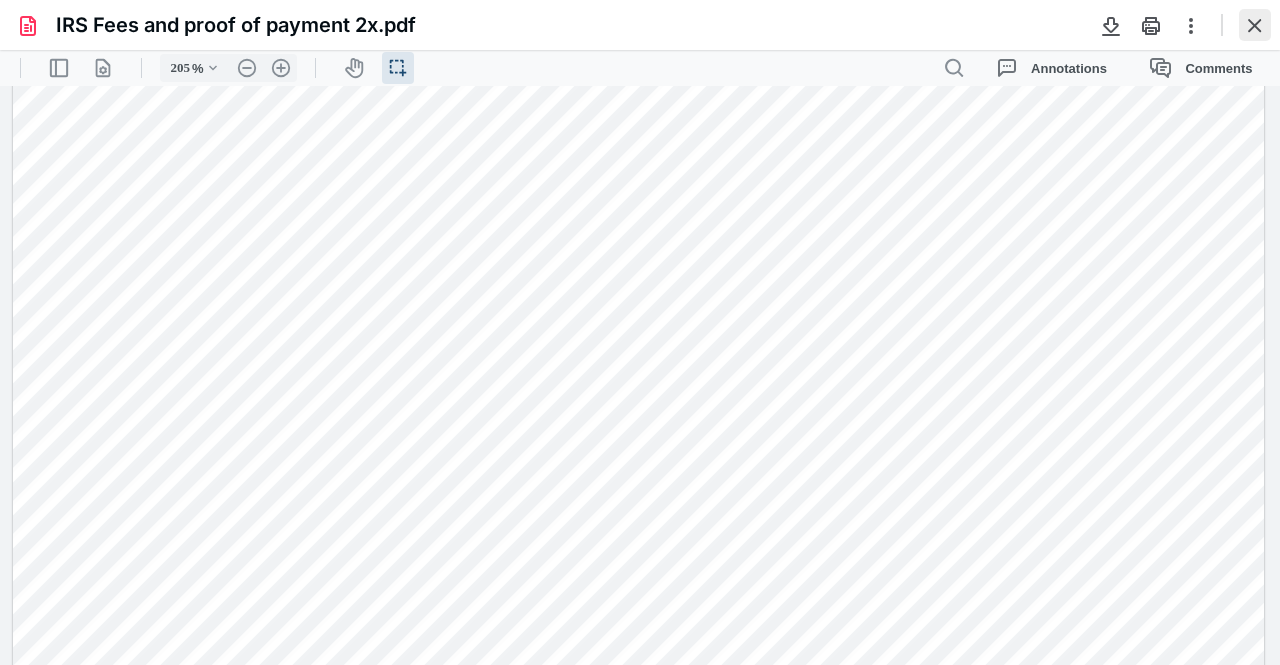 click at bounding box center (1255, 25) 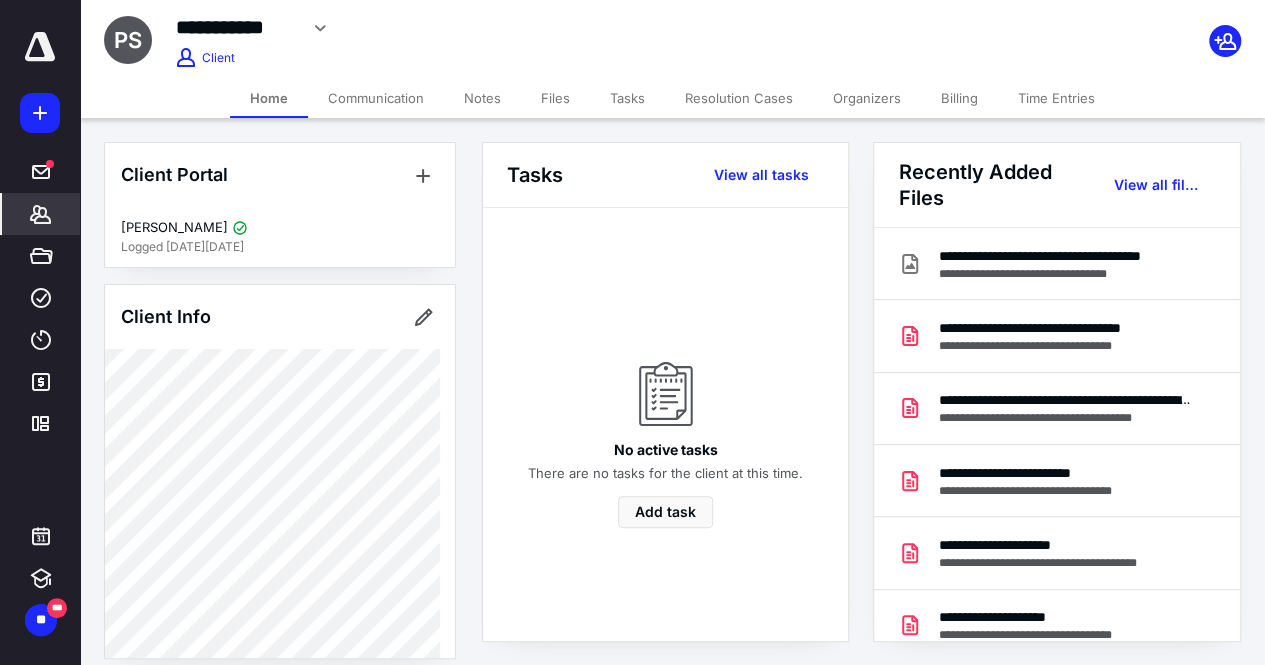 click on "Tasks" at bounding box center [627, 98] 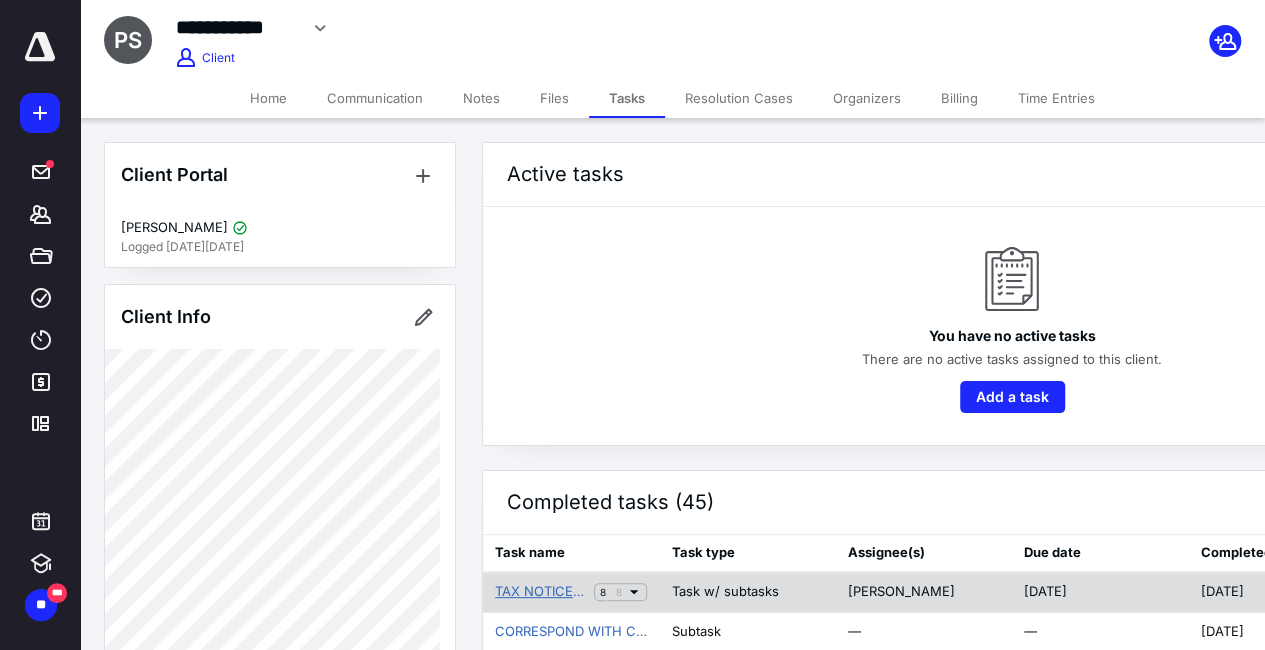 click on "TAX NOTICE/AUDIT" at bounding box center [540, 592] 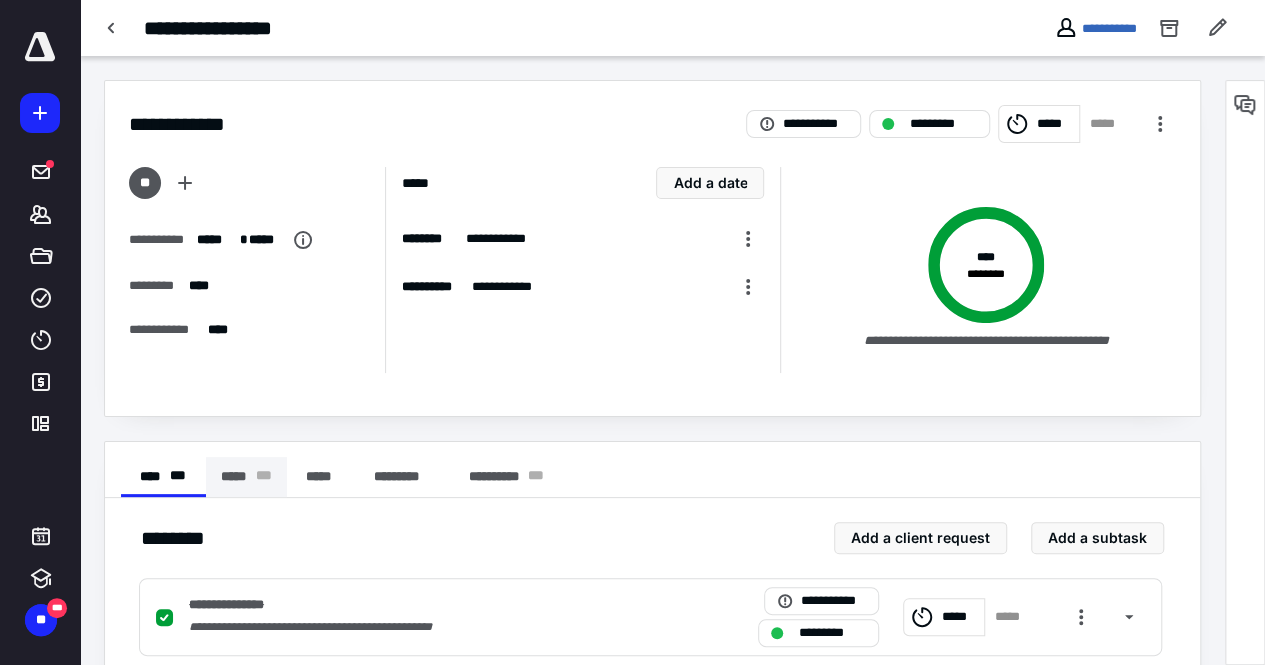 click on "***** * * *" at bounding box center [246, 477] 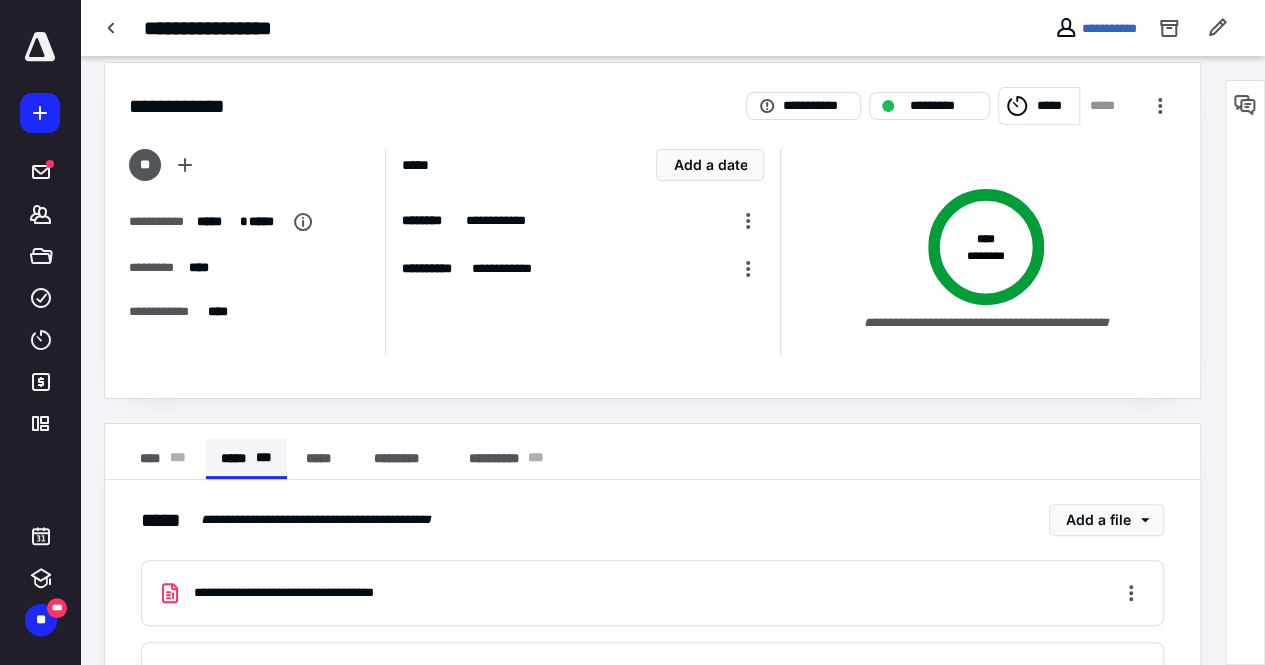 scroll, scrollTop: 108, scrollLeft: 0, axis: vertical 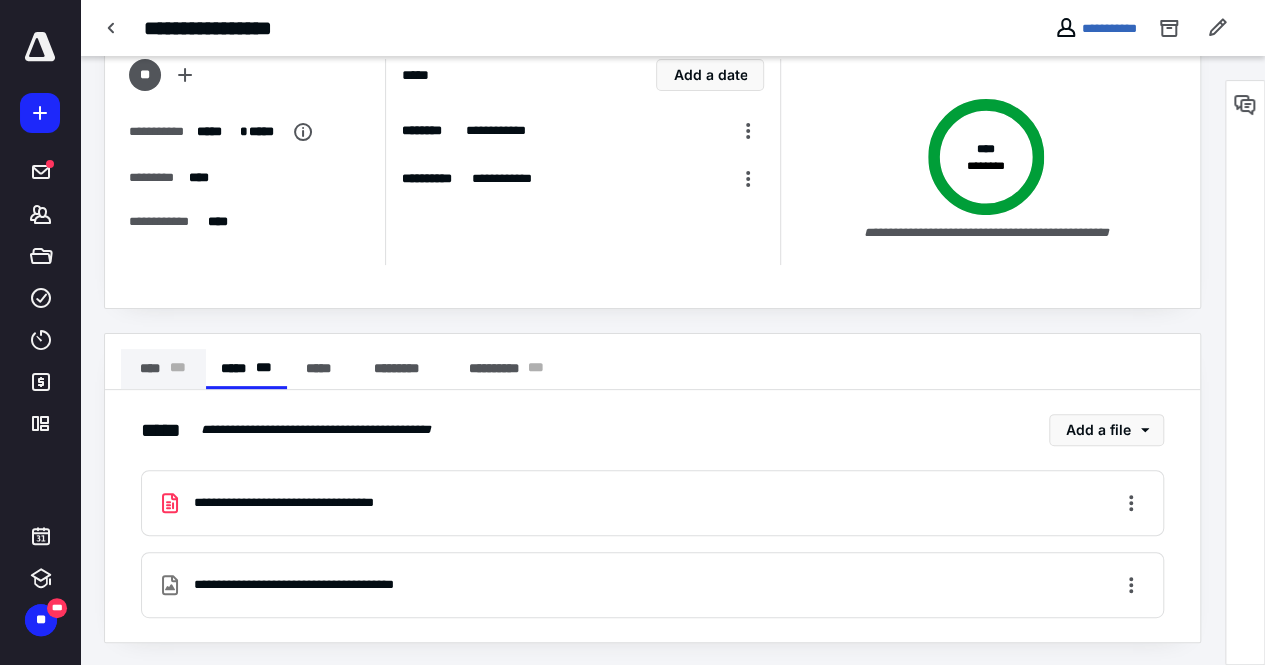 click on "**** * * *" at bounding box center (163, 369) 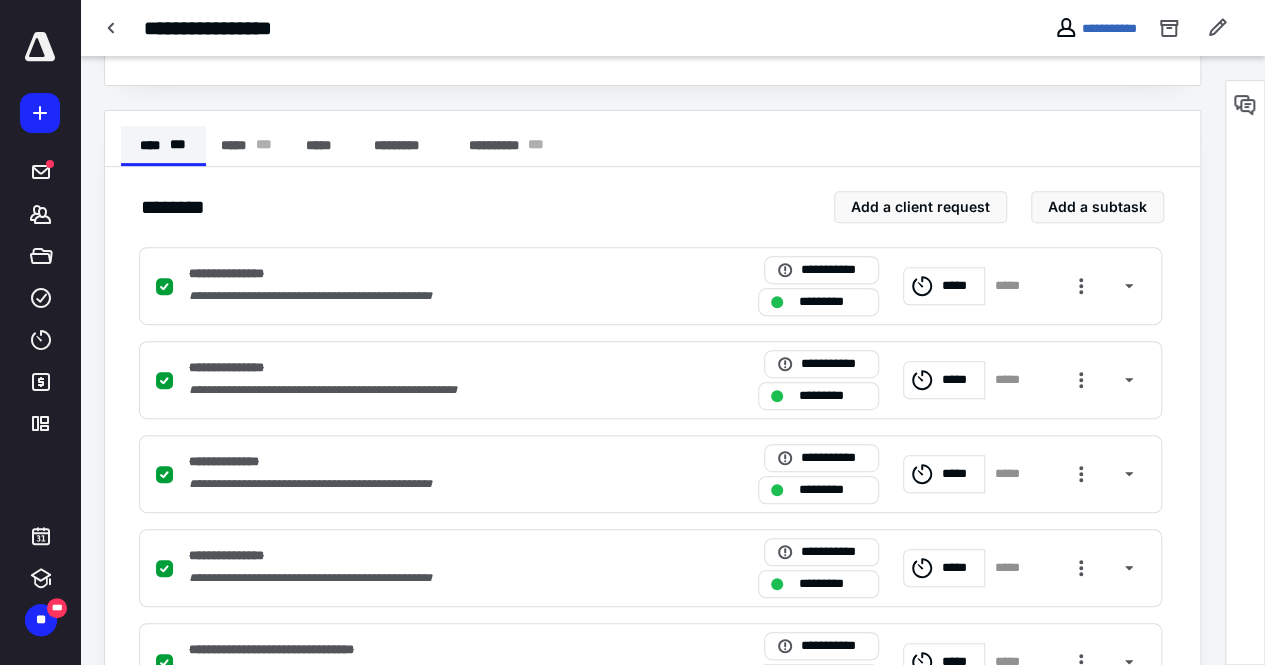 scroll, scrollTop: 332, scrollLeft: 0, axis: vertical 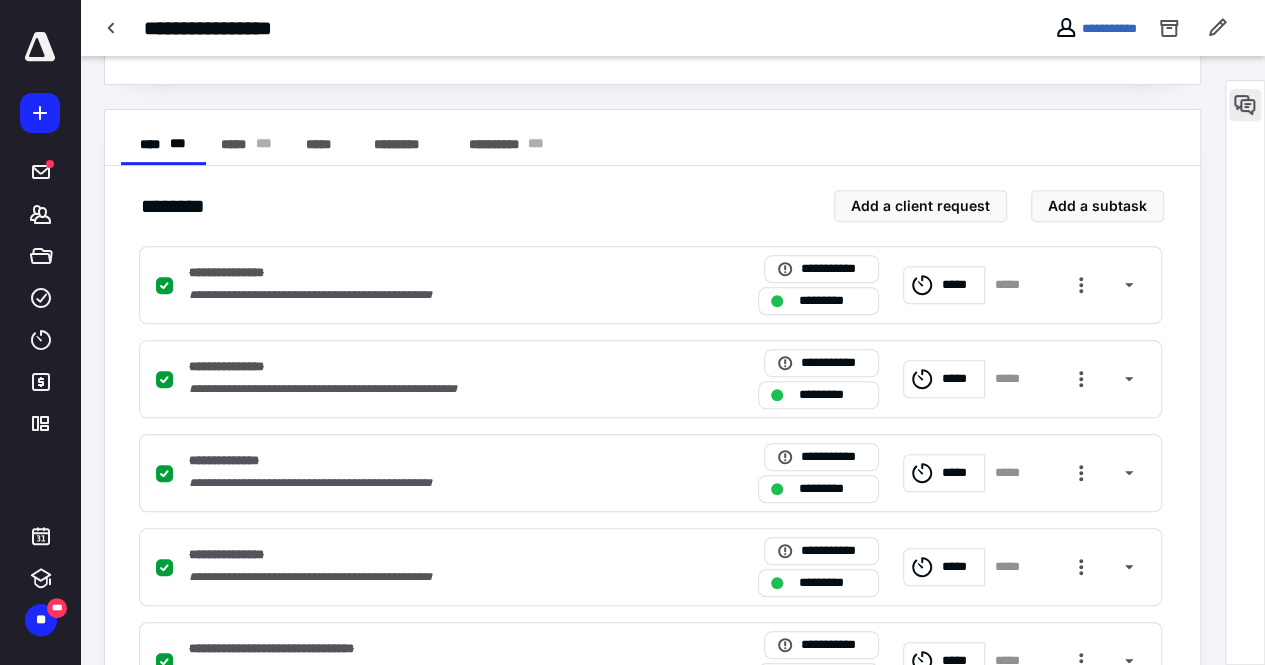 click at bounding box center (1245, 105) 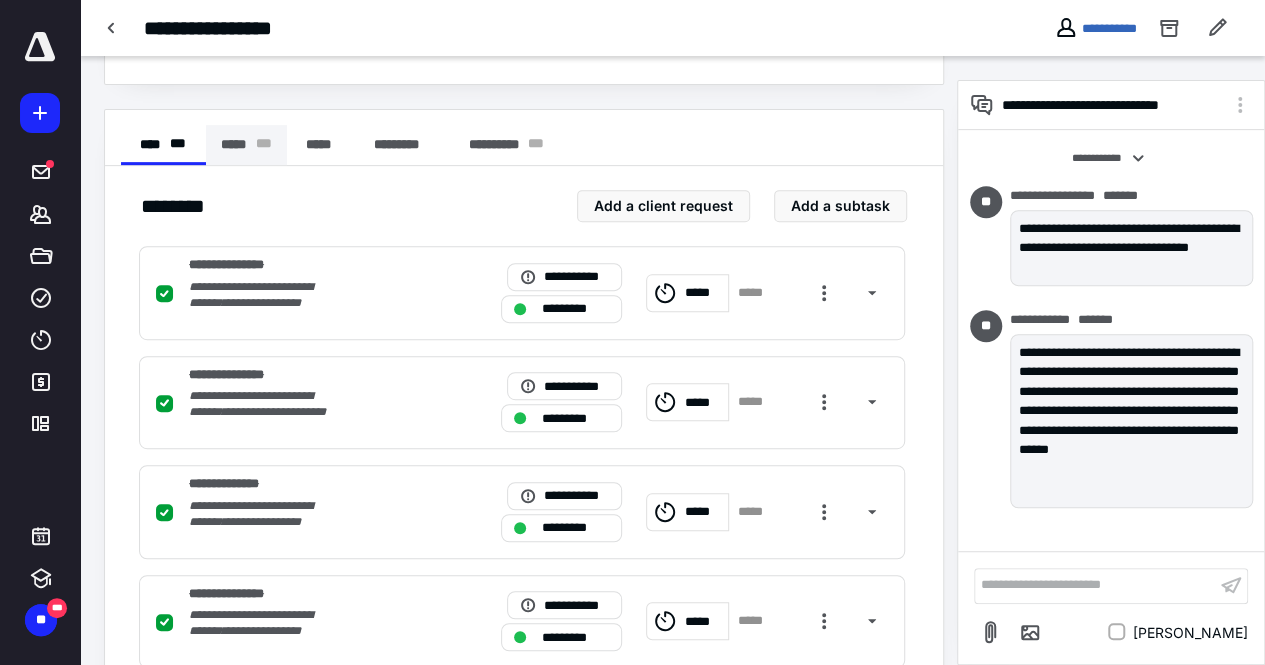 click on "***** * * *" at bounding box center (246, 145) 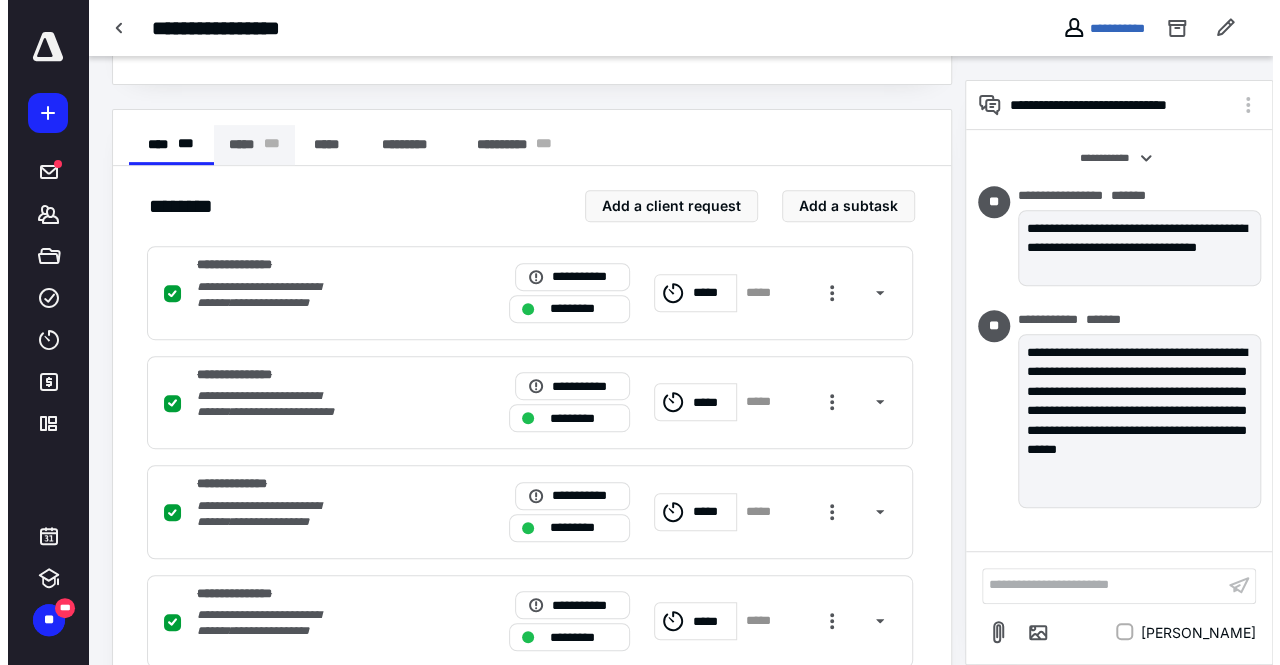 scroll, scrollTop: 108, scrollLeft: 0, axis: vertical 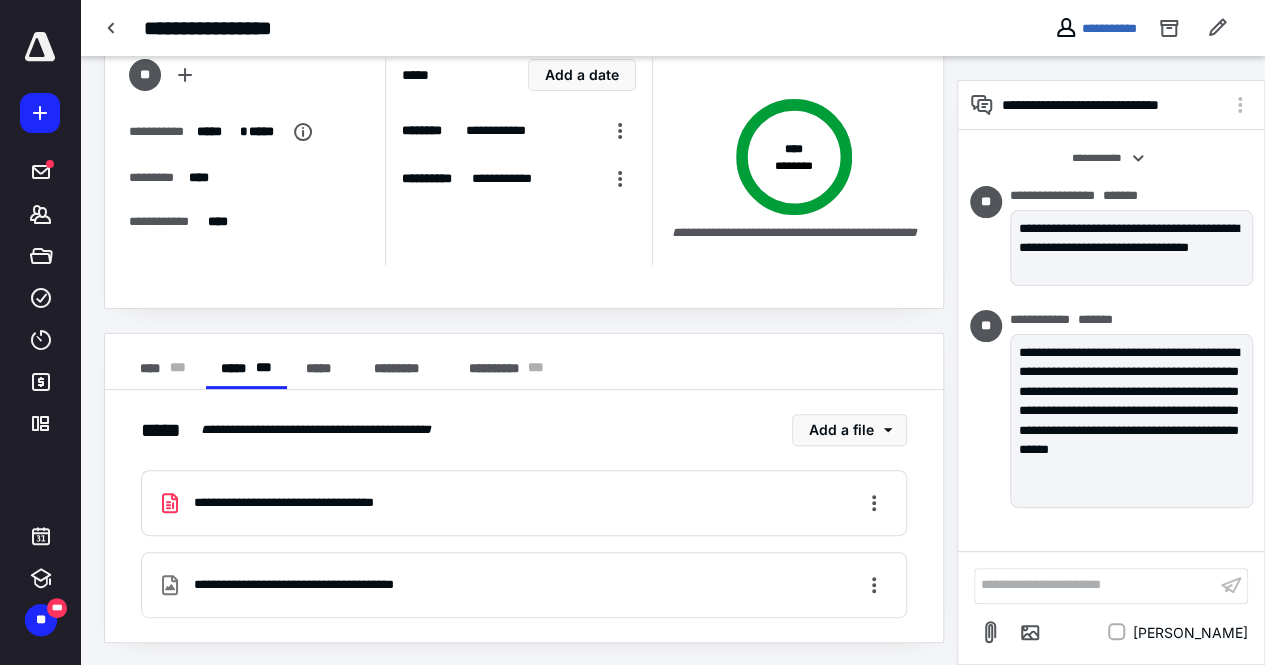 click on "**********" at bounding box center (311, 585) 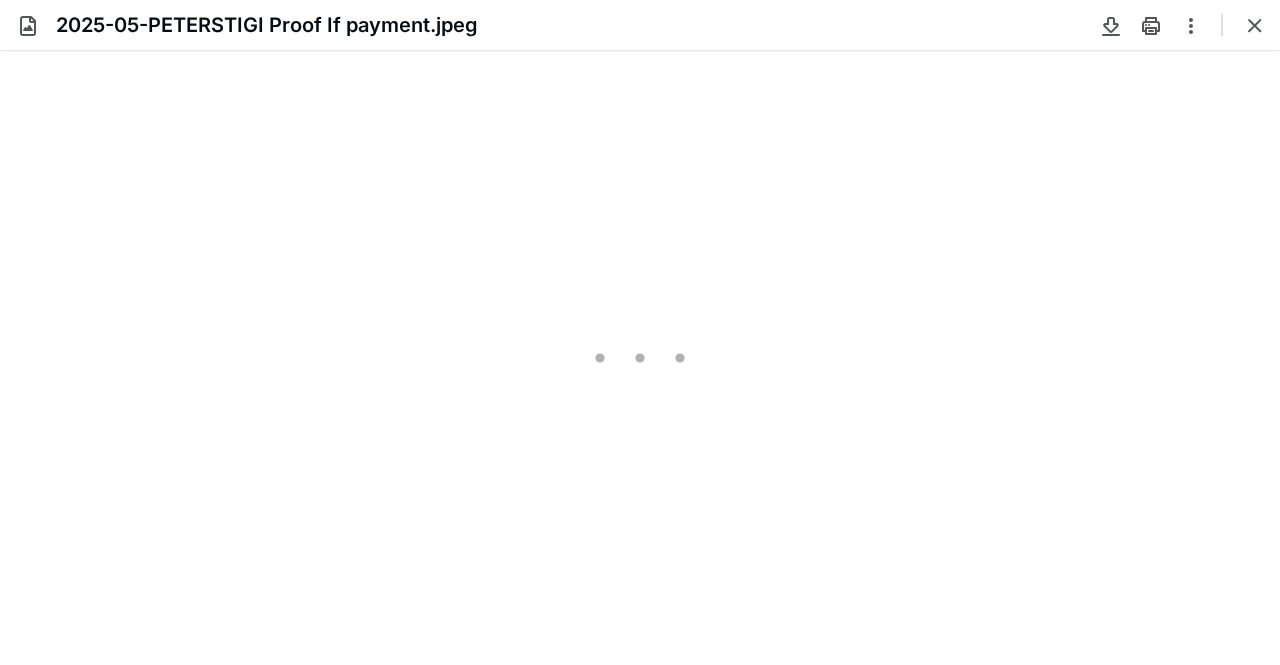 scroll, scrollTop: 0, scrollLeft: 0, axis: both 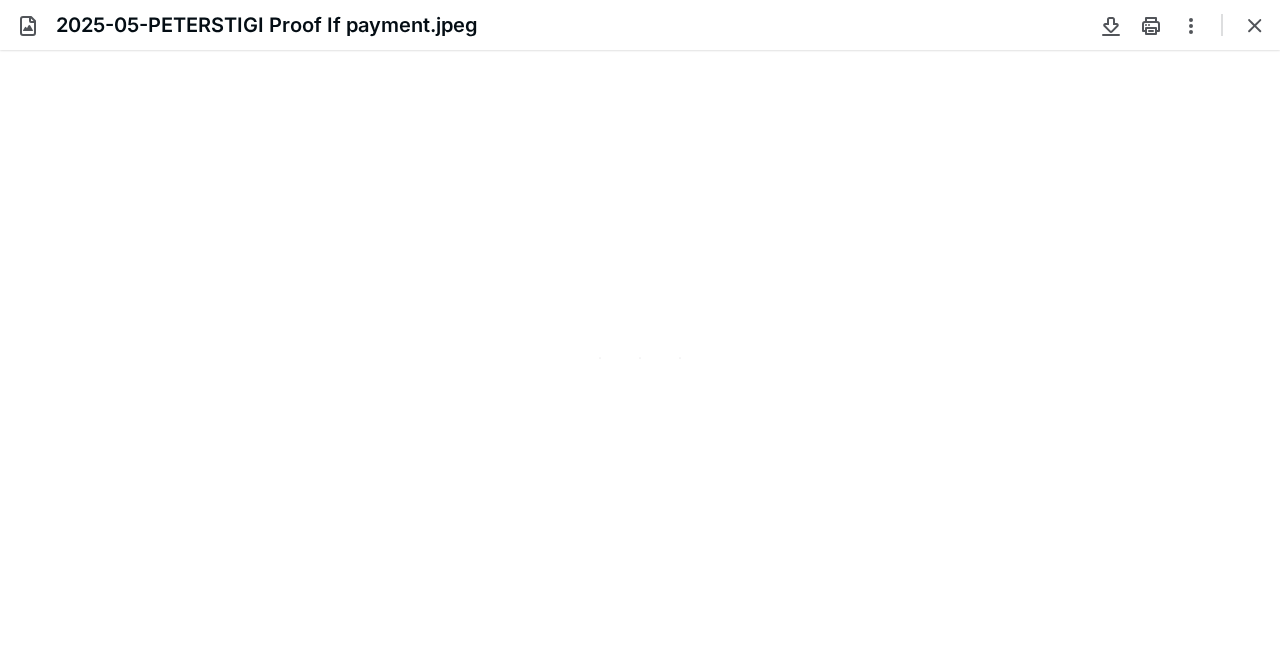 type on "205" 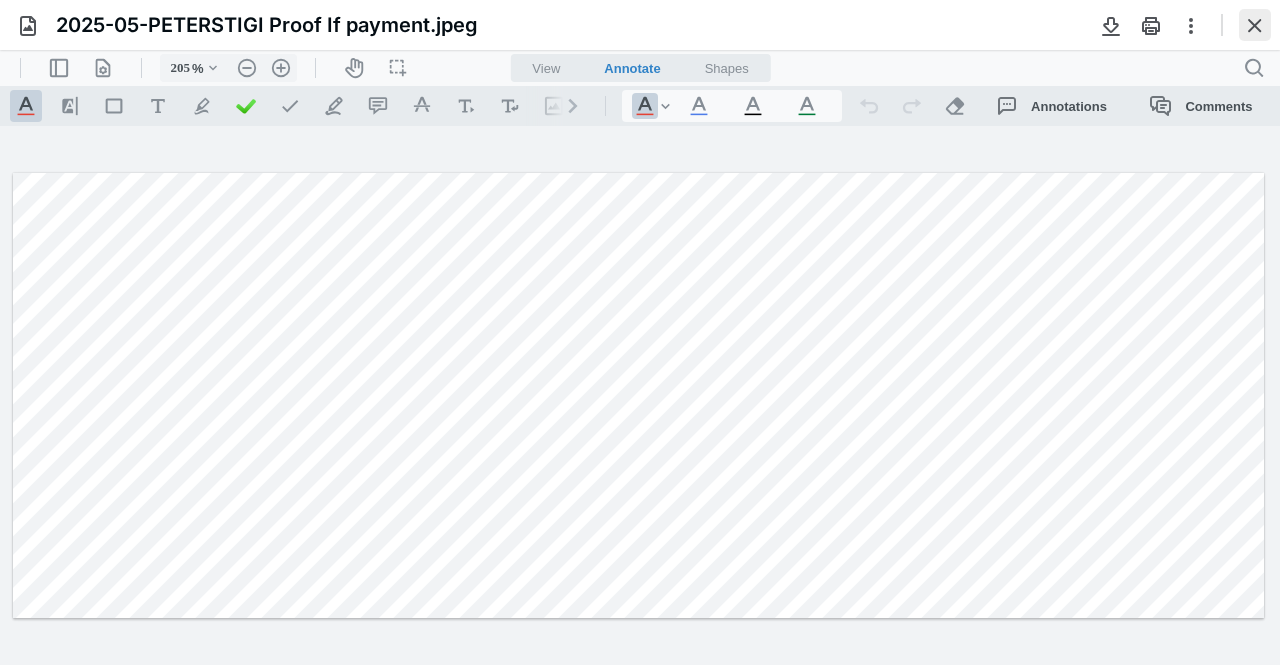 click at bounding box center [1255, 25] 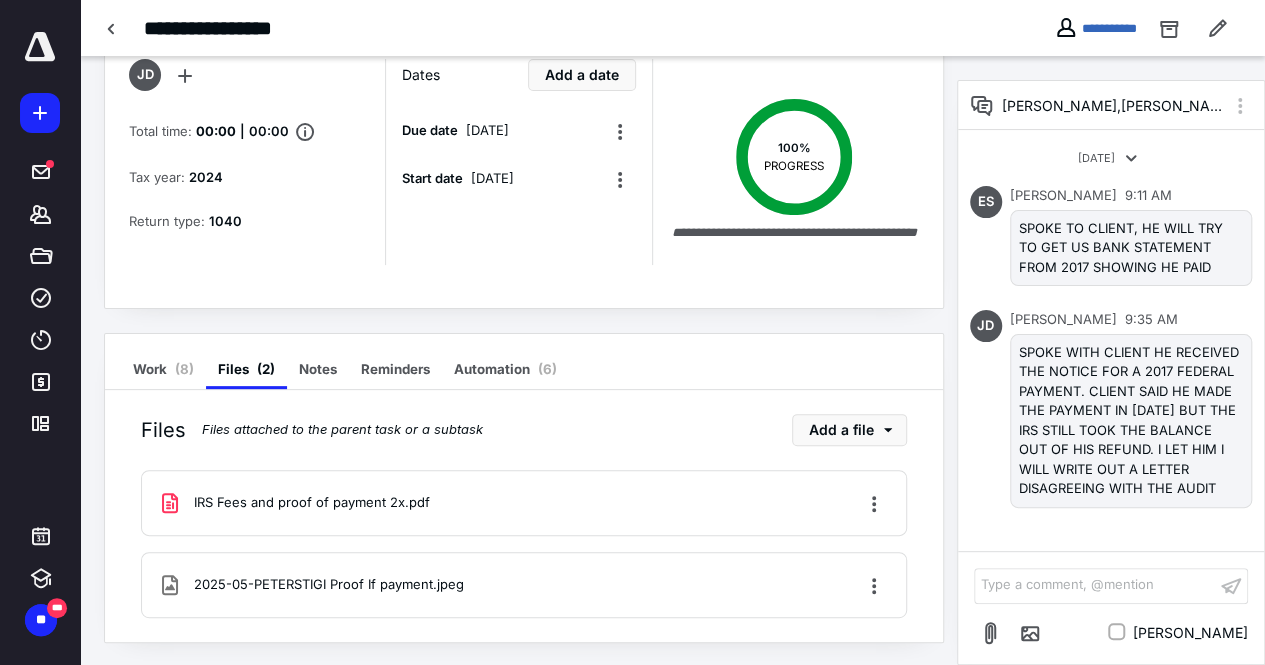 click on "IRS Fees and proof of payment 2x.pdf" at bounding box center [524, 503] 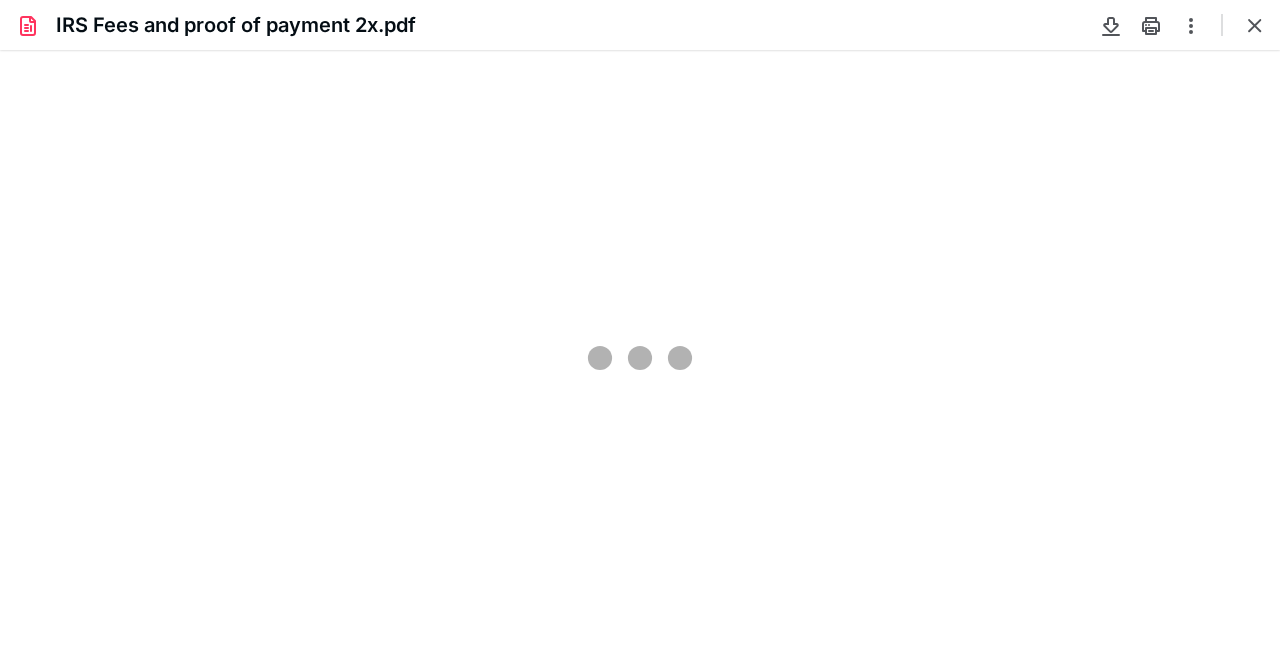 scroll, scrollTop: 0, scrollLeft: 0, axis: both 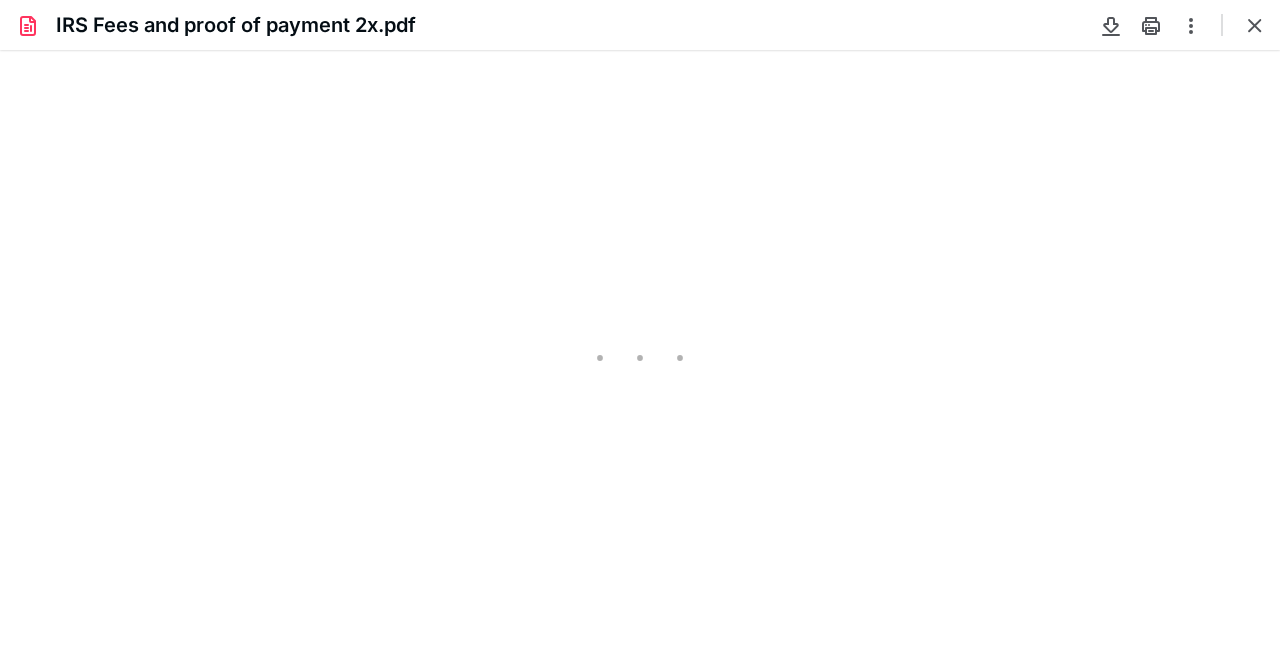 type on "205" 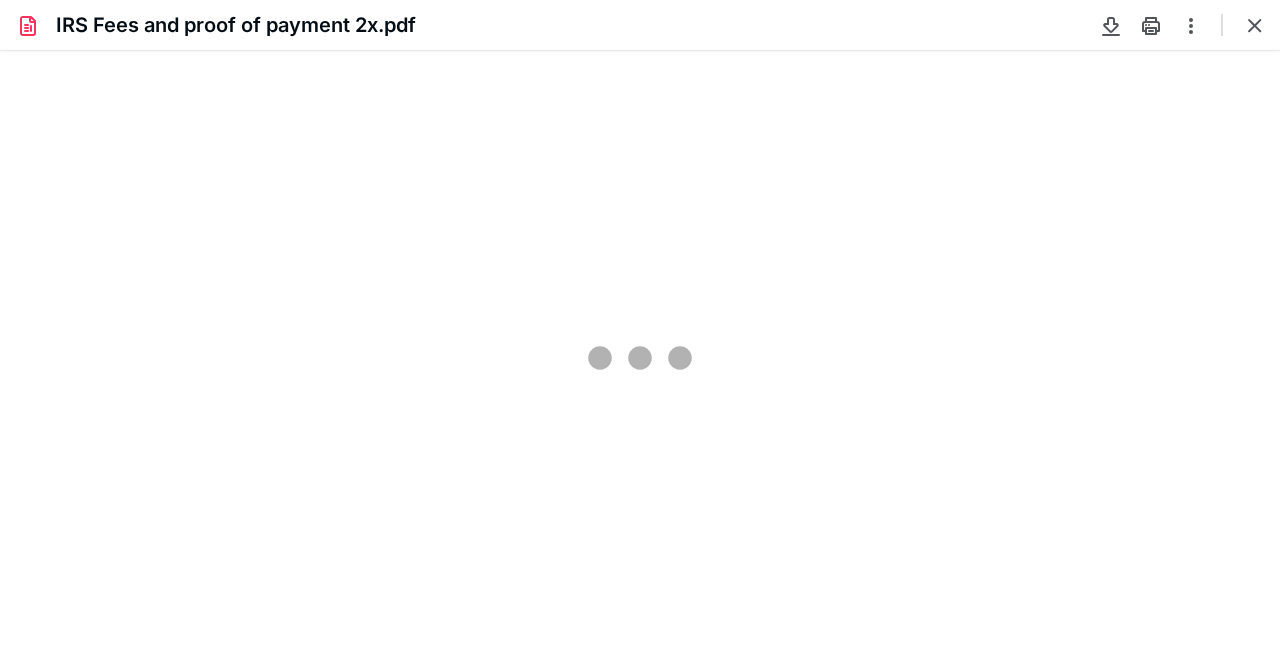scroll, scrollTop: 84, scrollLeft: 0, axis: vertical 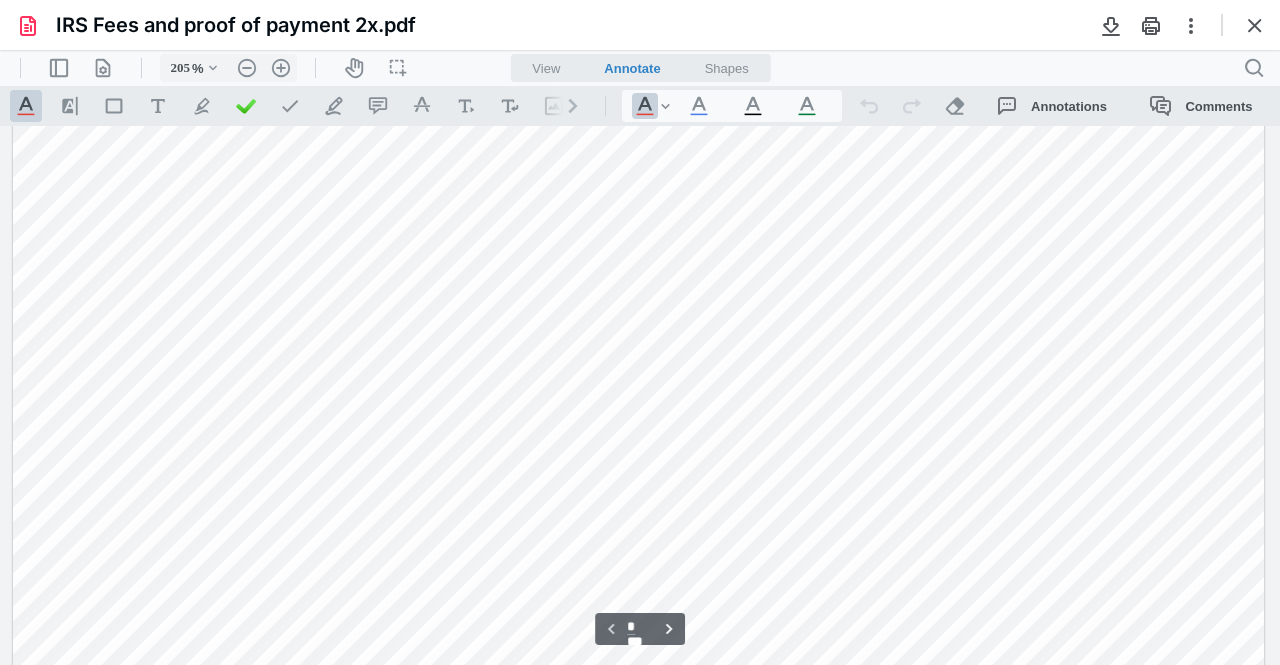 click at bounding box center (639, 857) 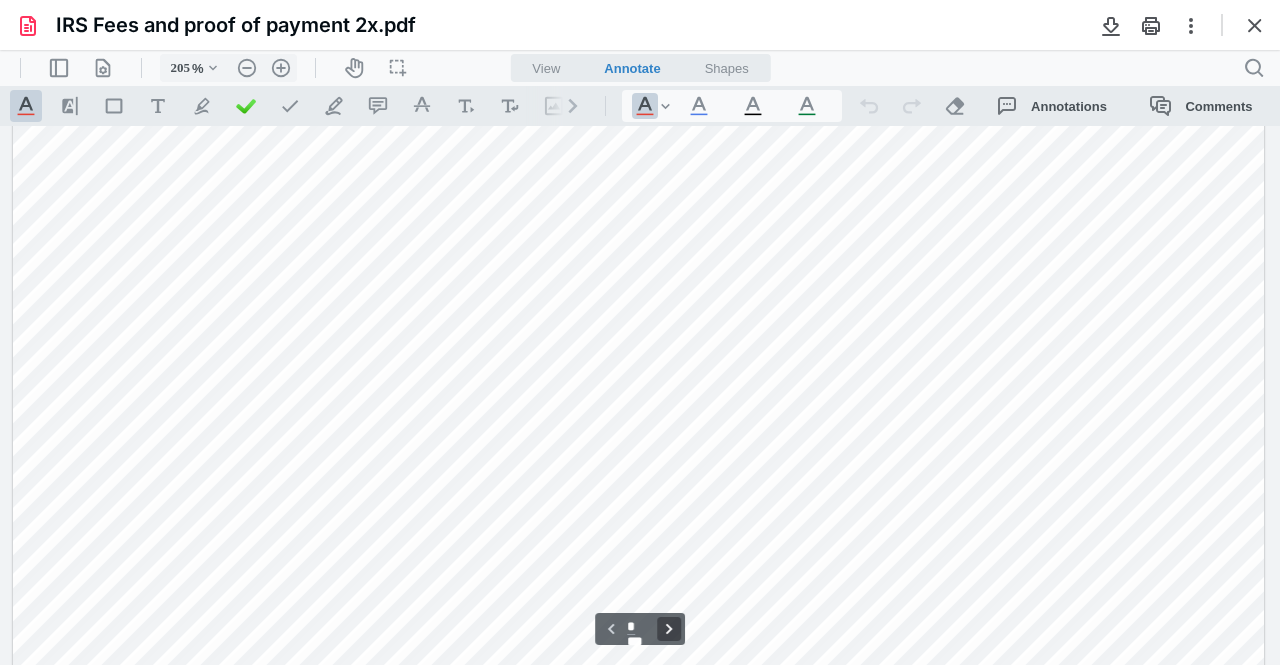 click on "**********" at bounding box center [669, 629] 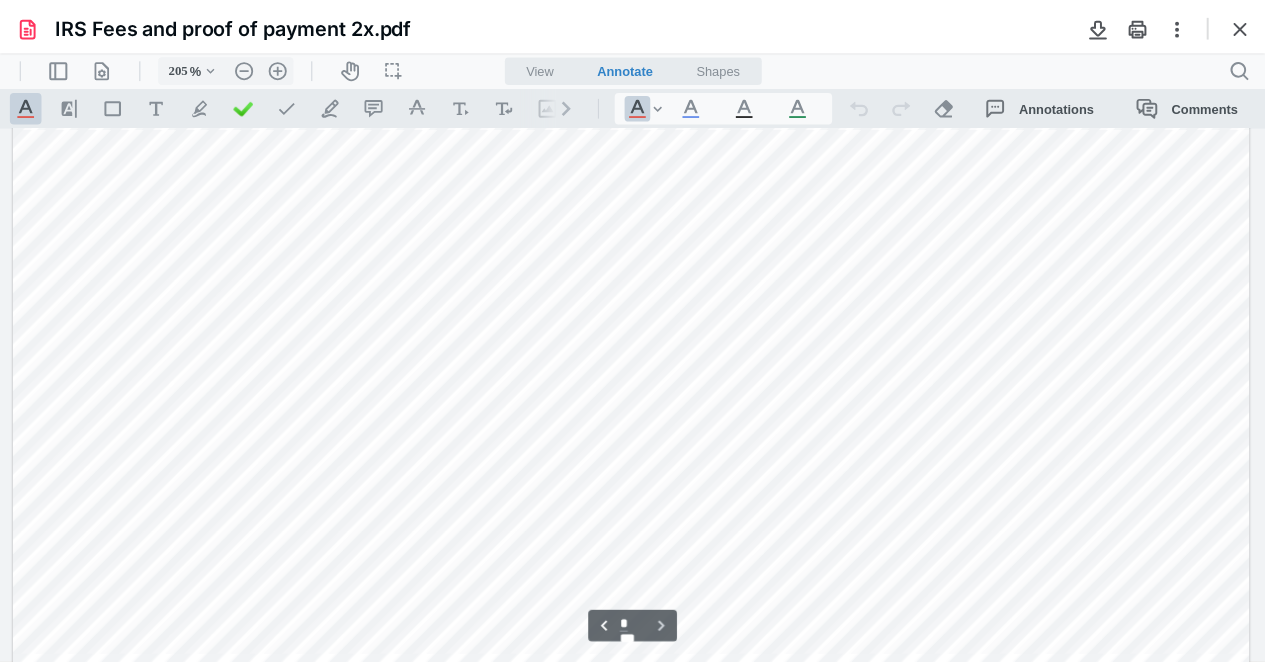 scroll, scrollTop: 2136, scrollLeft: 0, axis: vertical 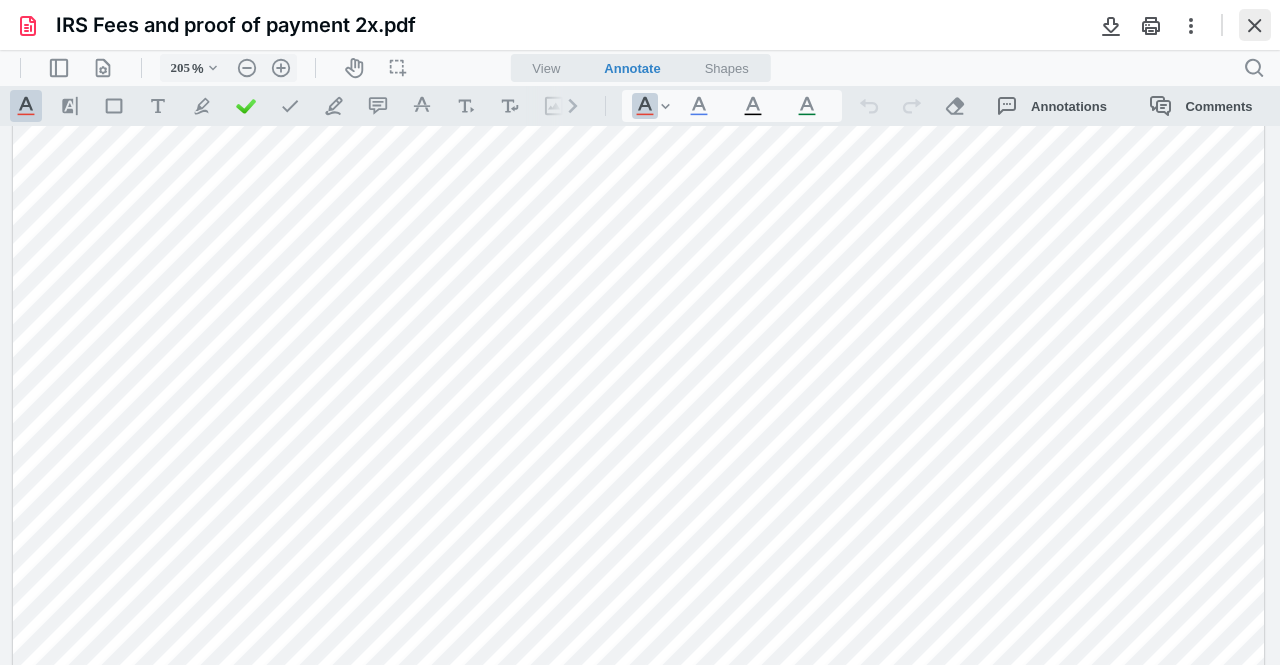 click at bounding box center (1255, 25) 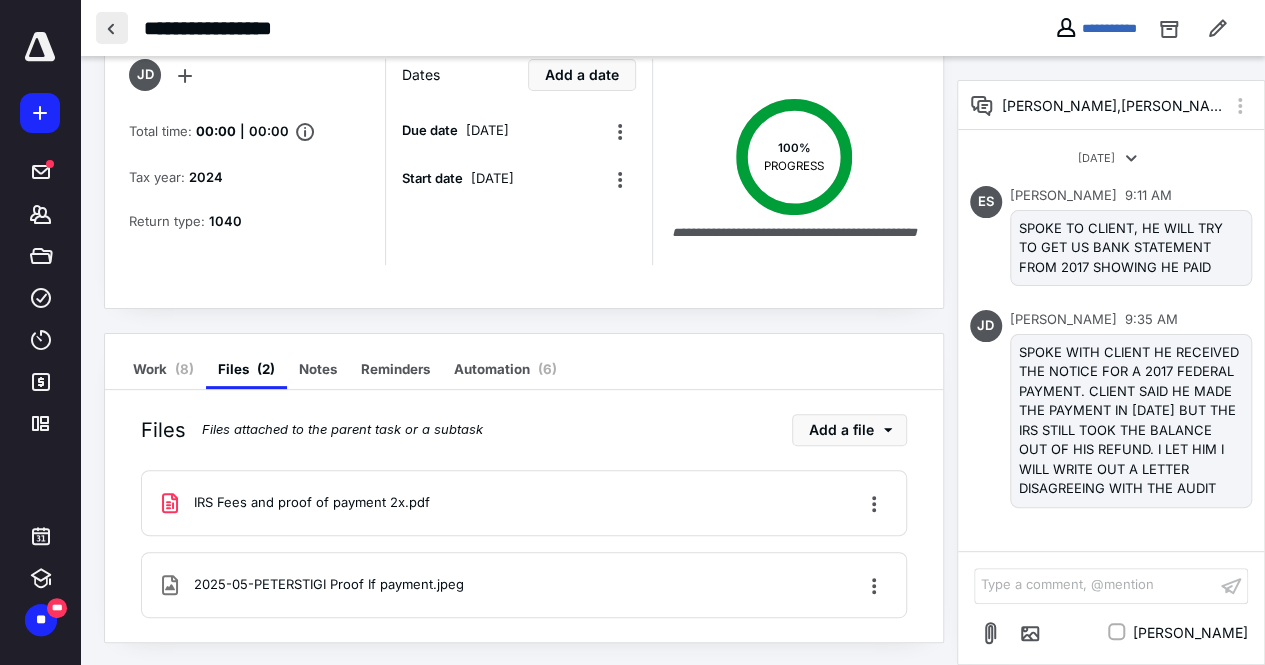 click at bounding box center (112, 28) 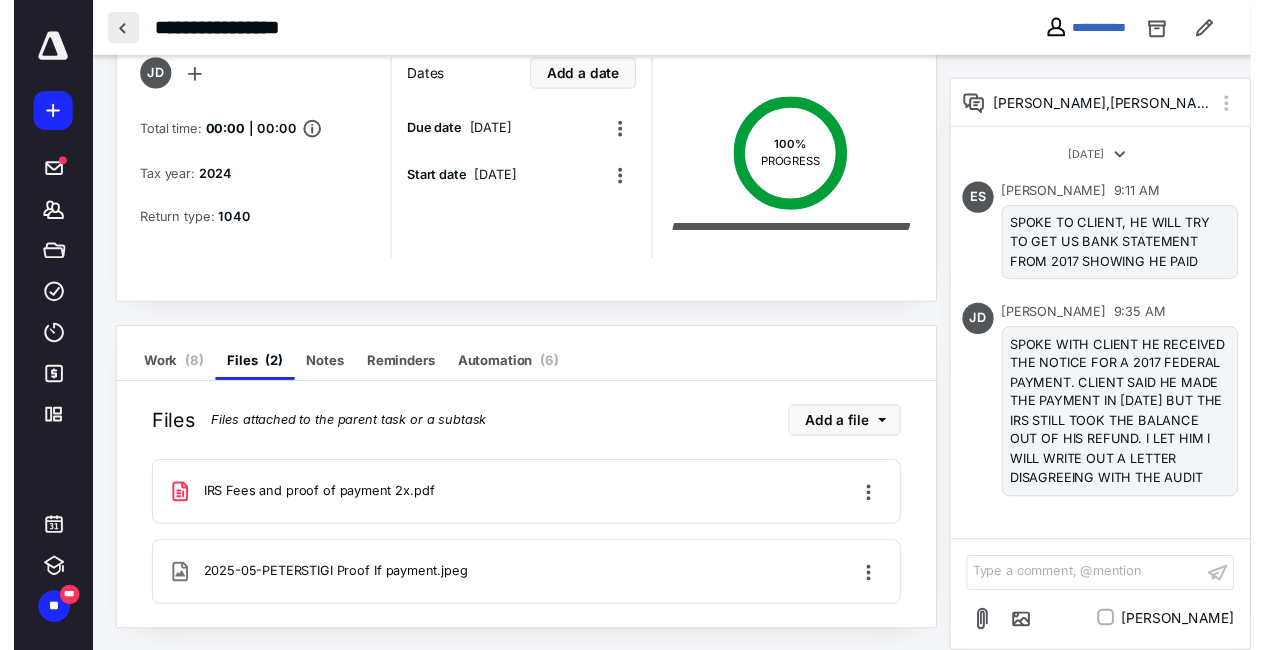scroll, scrollTop: 0, scrollLeft: 0, axis: both 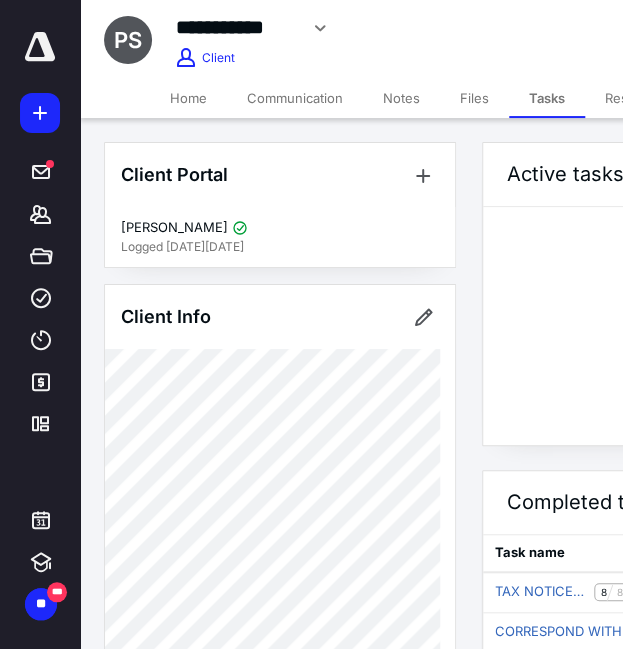 click on "You have no active tasks There are no active tasks assigned to this client. Add a task" at bounding box center (1012, 326) 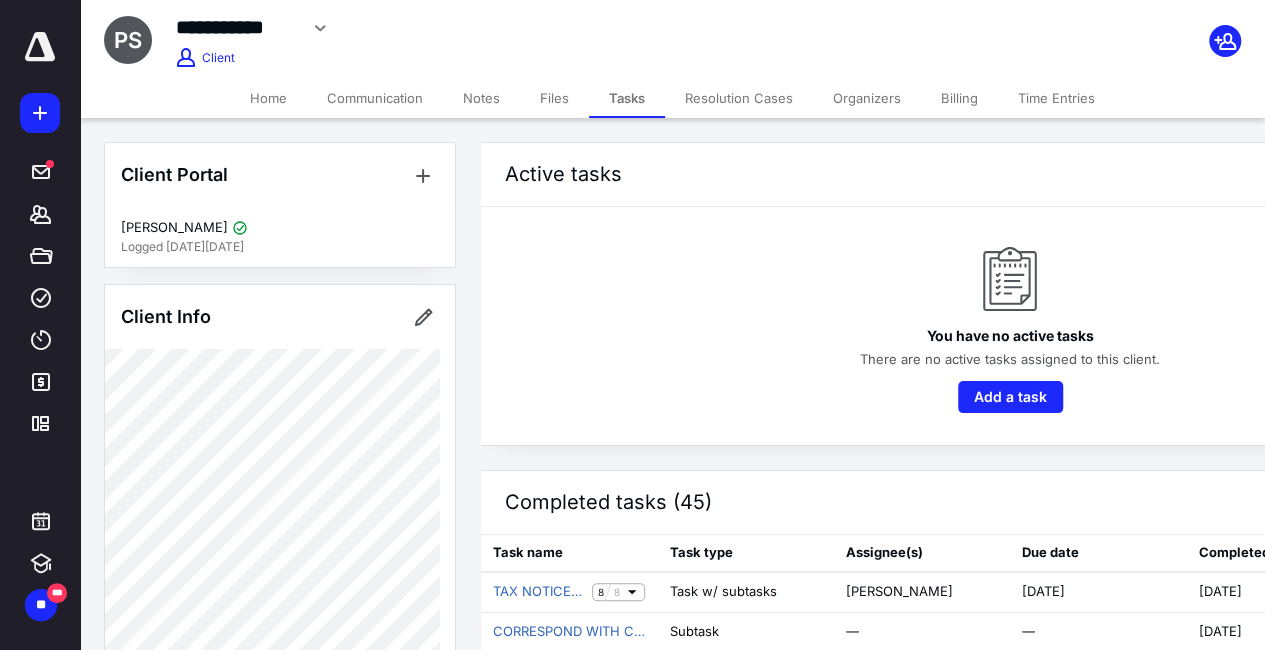 scroll, scrollTop: 0, scrollLeft: 2, axis: horizontal 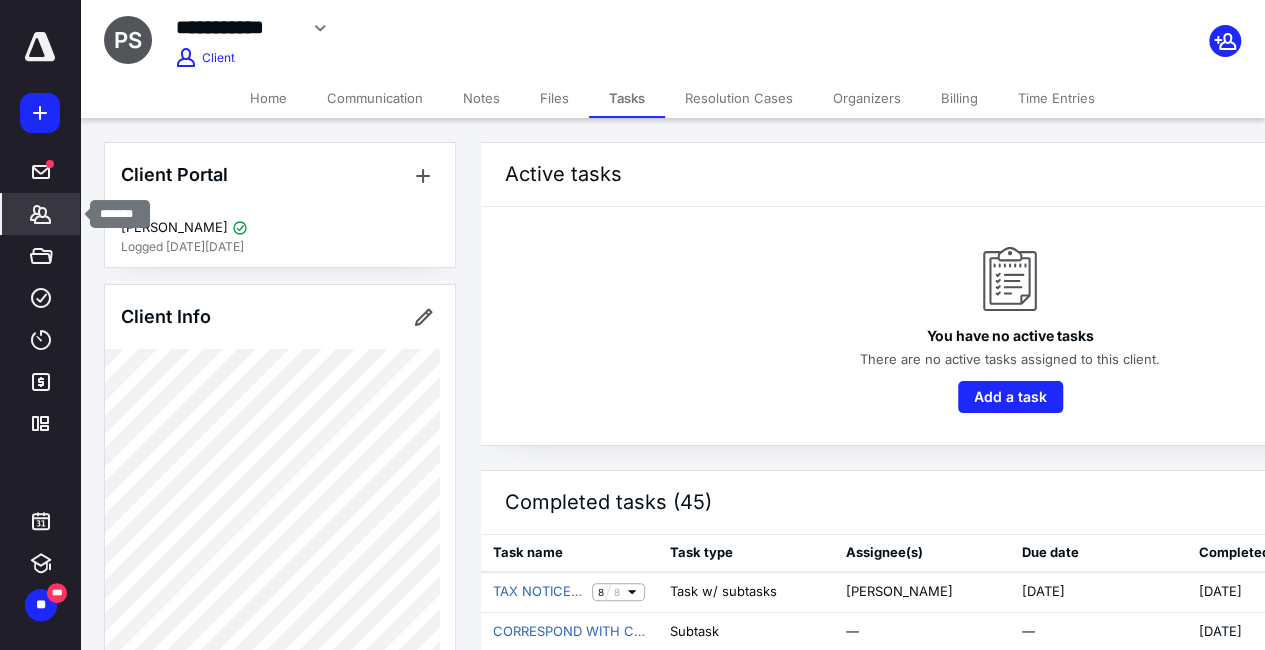 click on "*******" at bounding box center [41, 214] 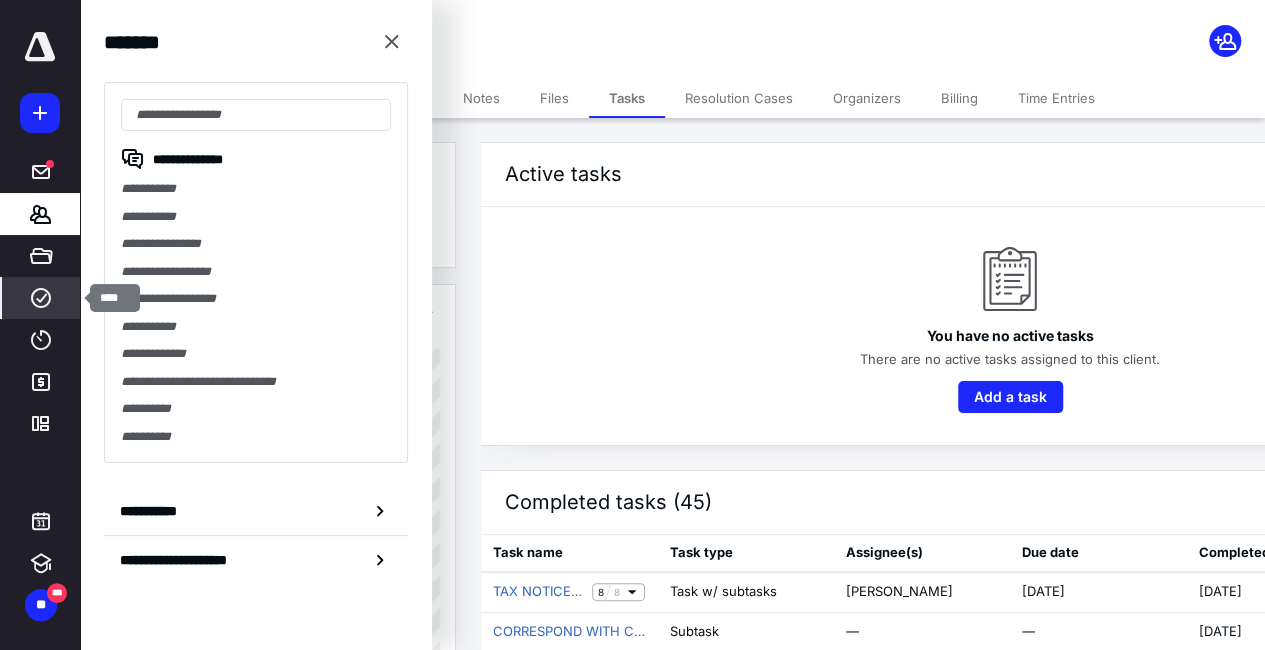 click 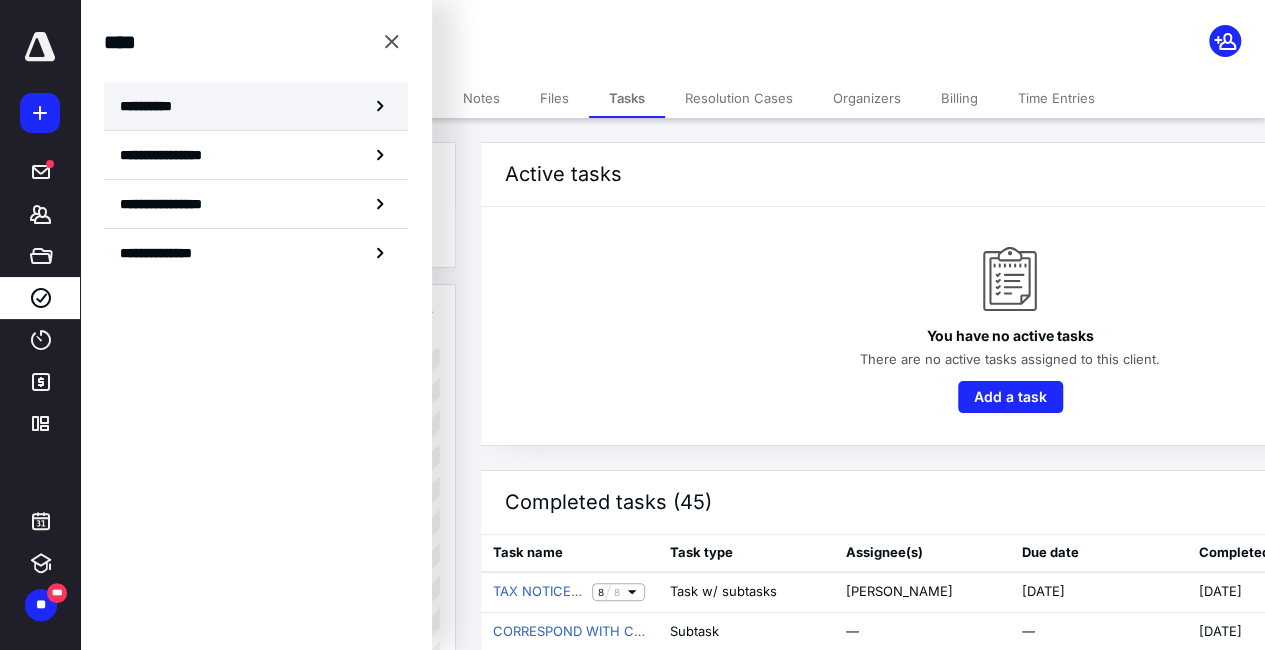 click on "**********" at bounding box center [256, 106] 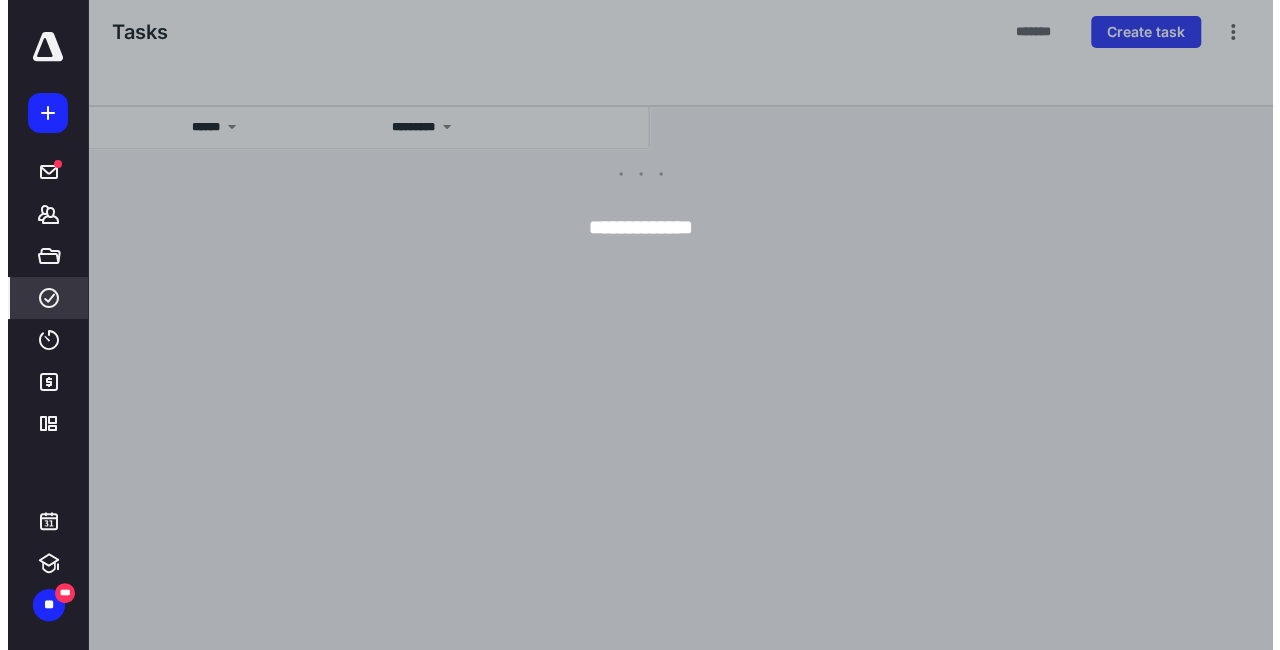 scroll, scrollTop: 0, scrollLeft: 0, axis: both 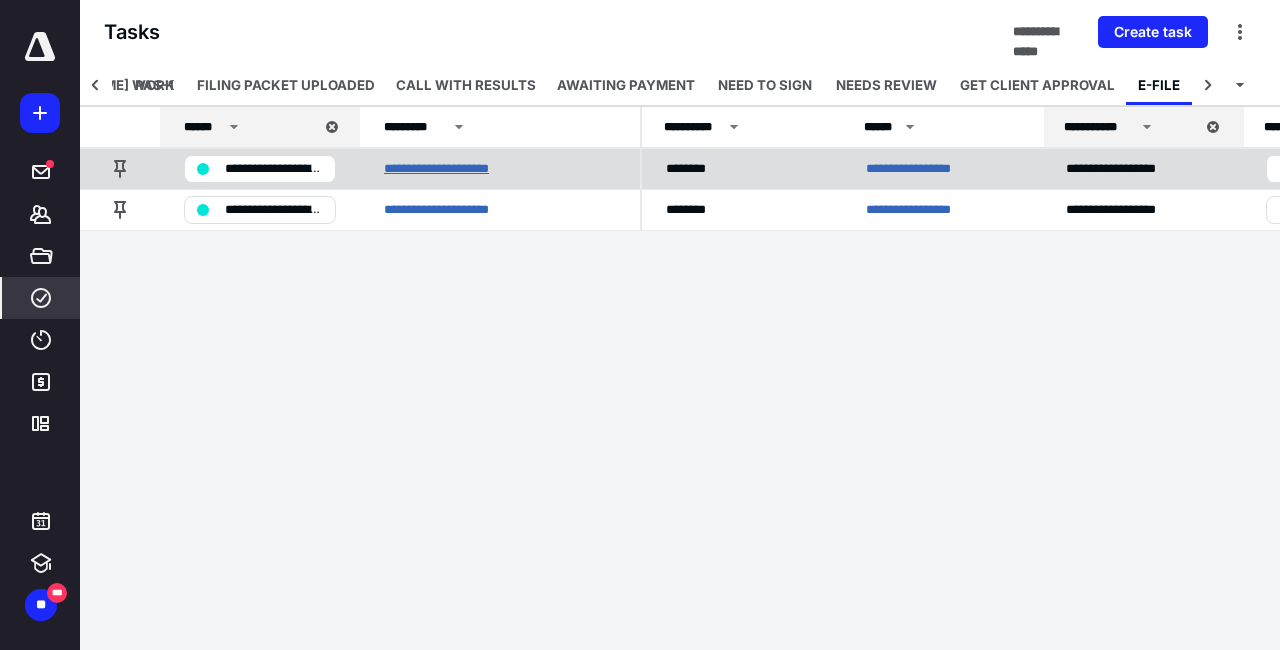 click on "**********" at bounding box center (465, 169) 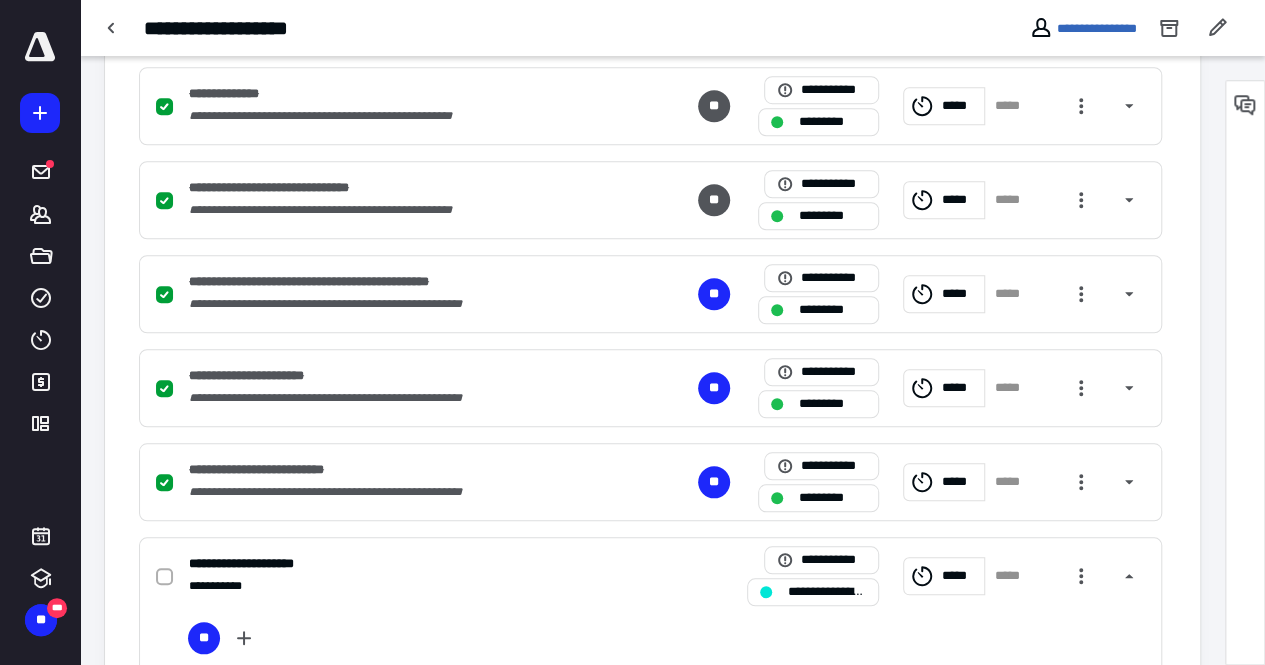 scroll, scrollTop: 956, scrollLeft: 0, axis: vertical 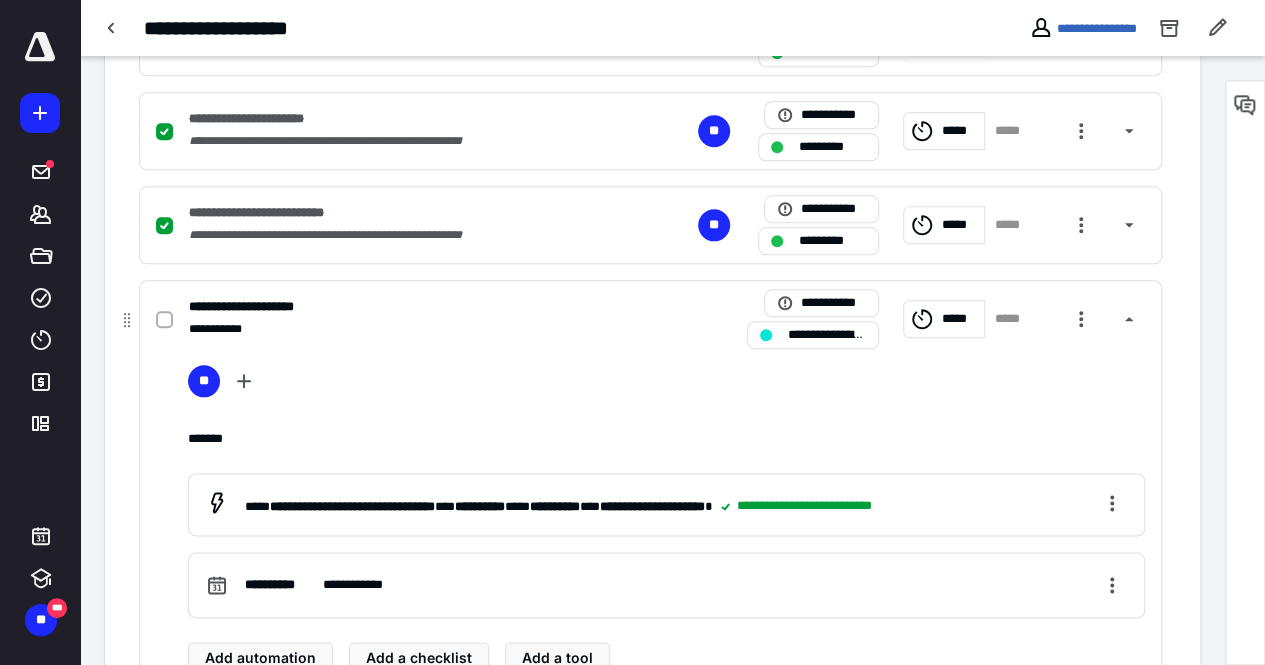 click at bounding box center (164, 320) 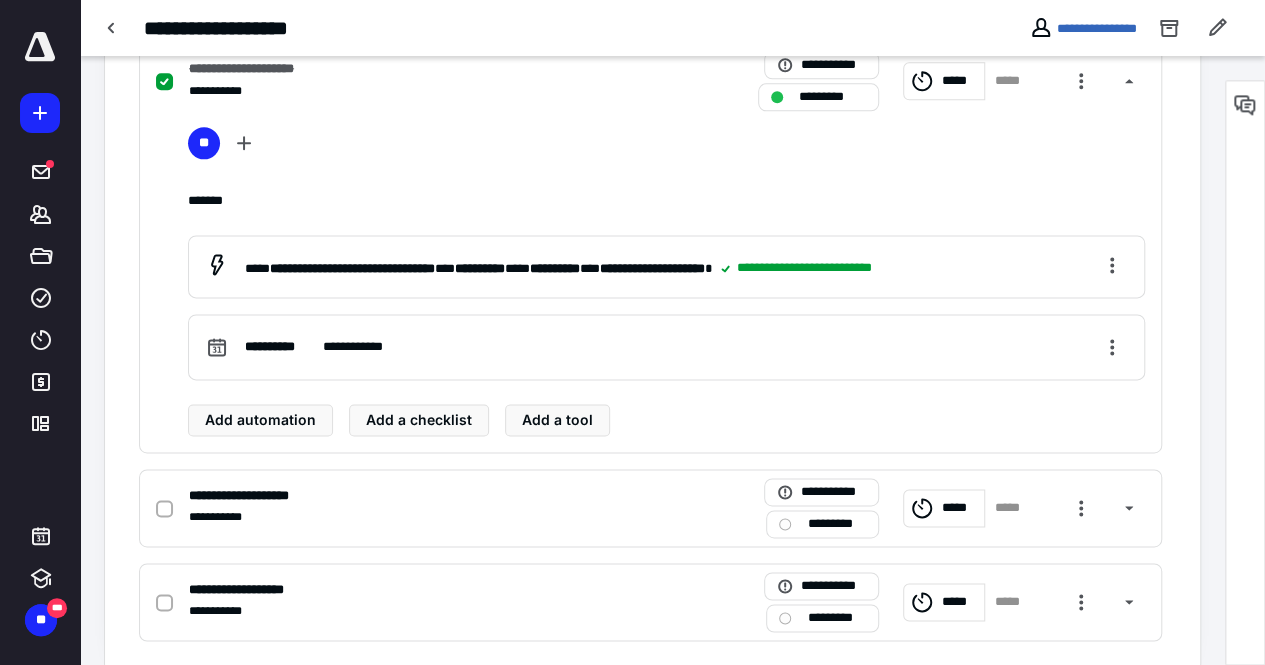 scroll, scrollTop: 1215, scrollLeft: 0, axis: vertical 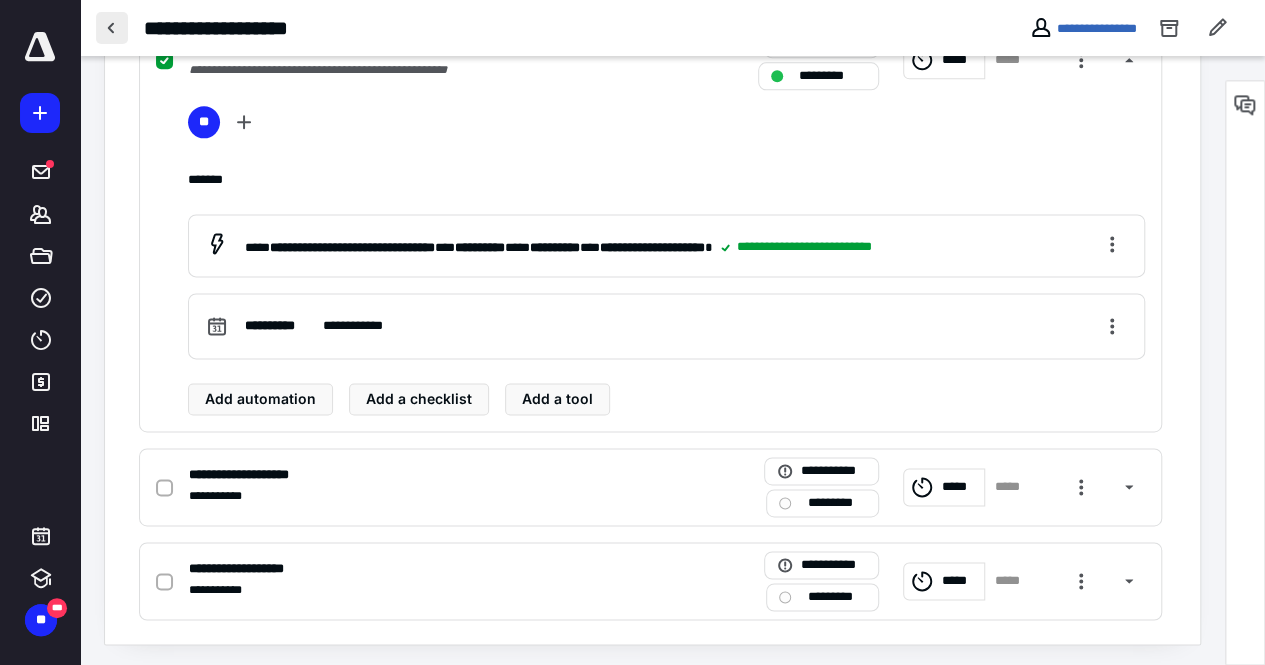 click at bounding box center (112, 28) 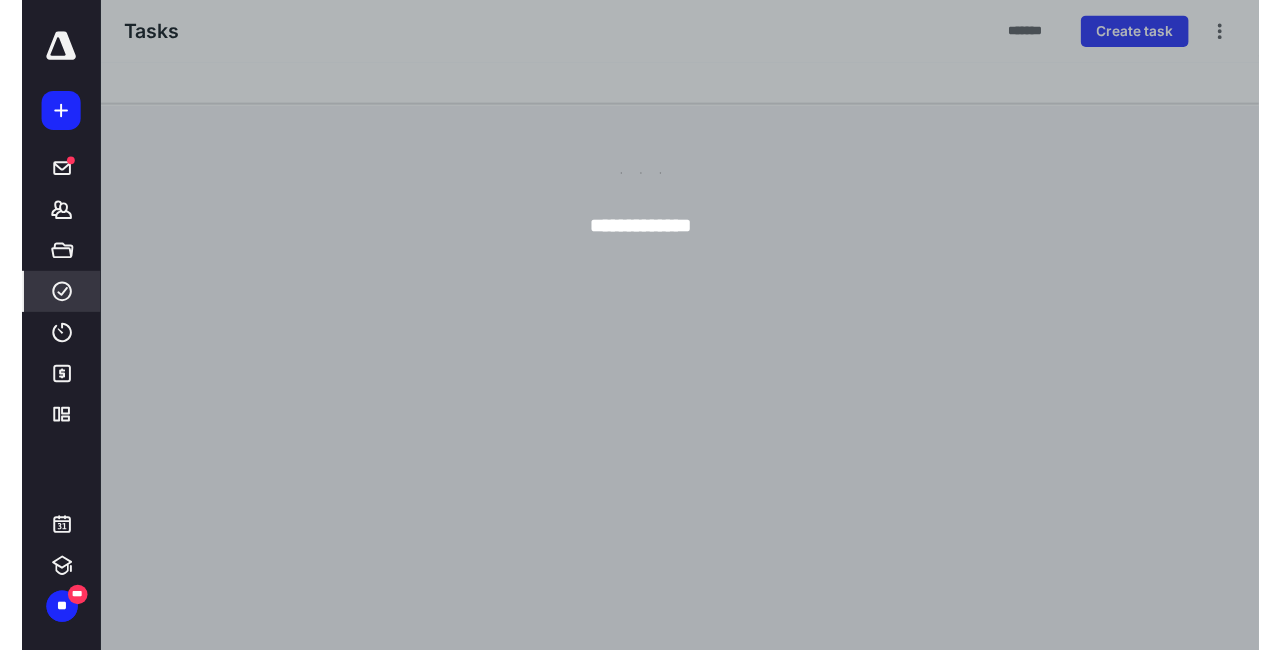 scroll, scrollTop: 0, scrollLeft: 0, axis: both 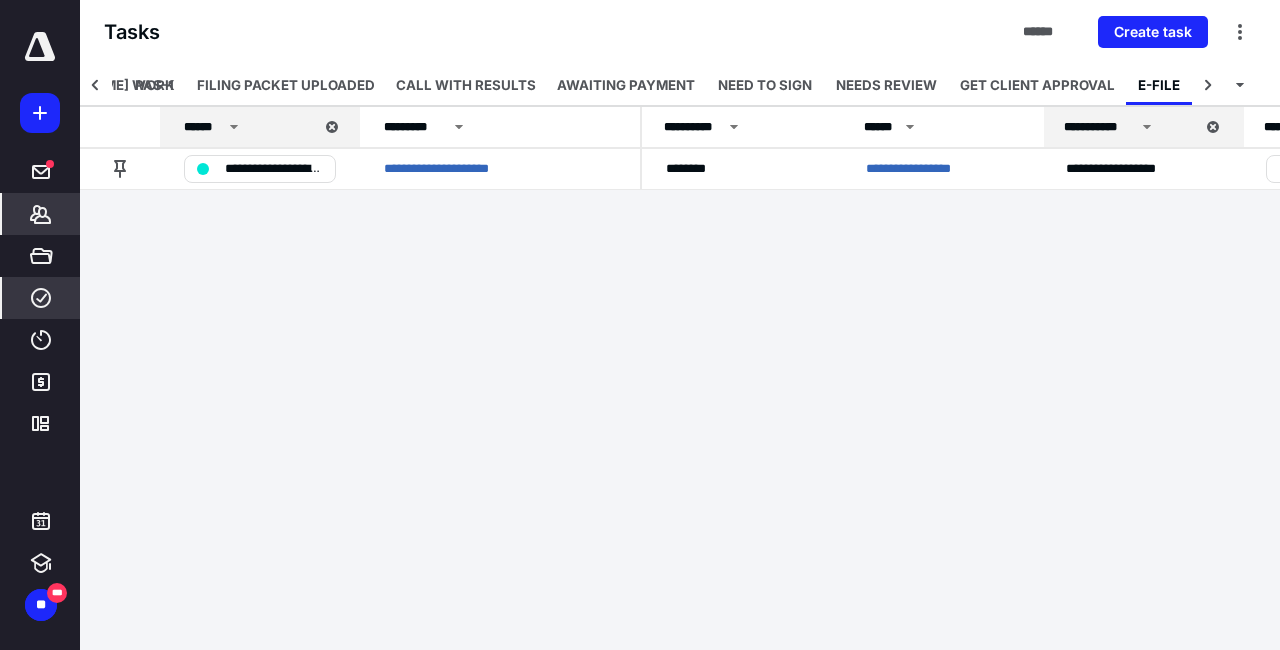 click on "*******" at bounding box center (41, 214) 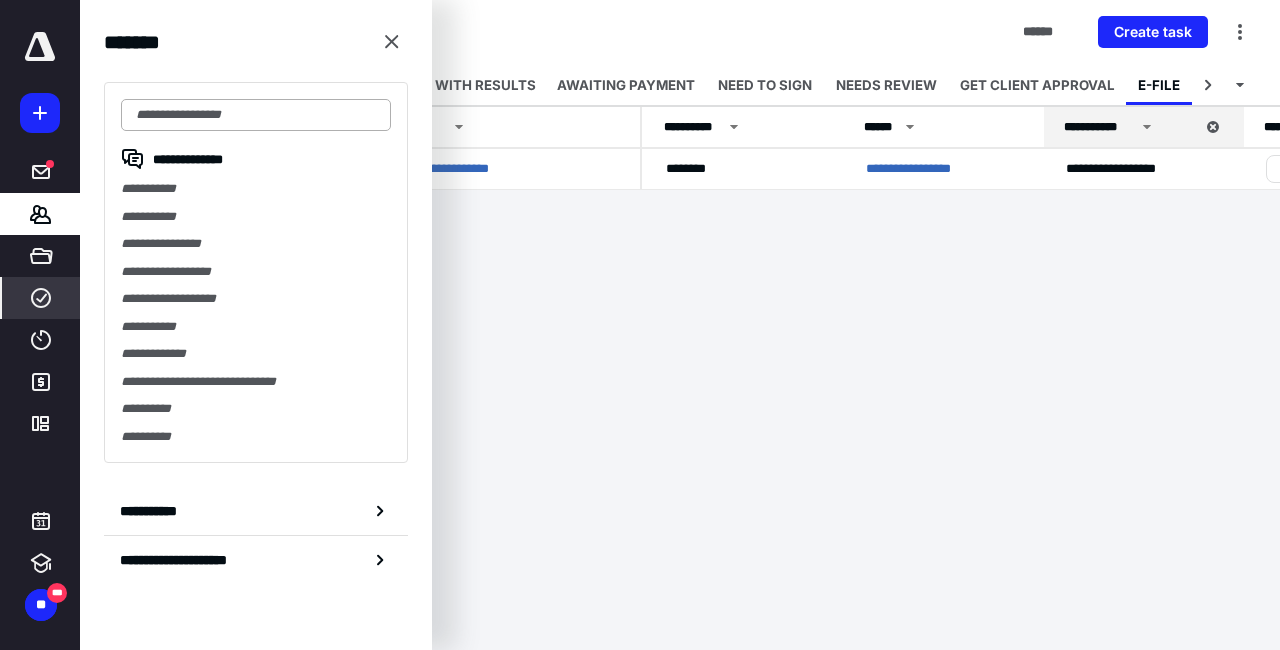 click at bounding box center (256, 115) 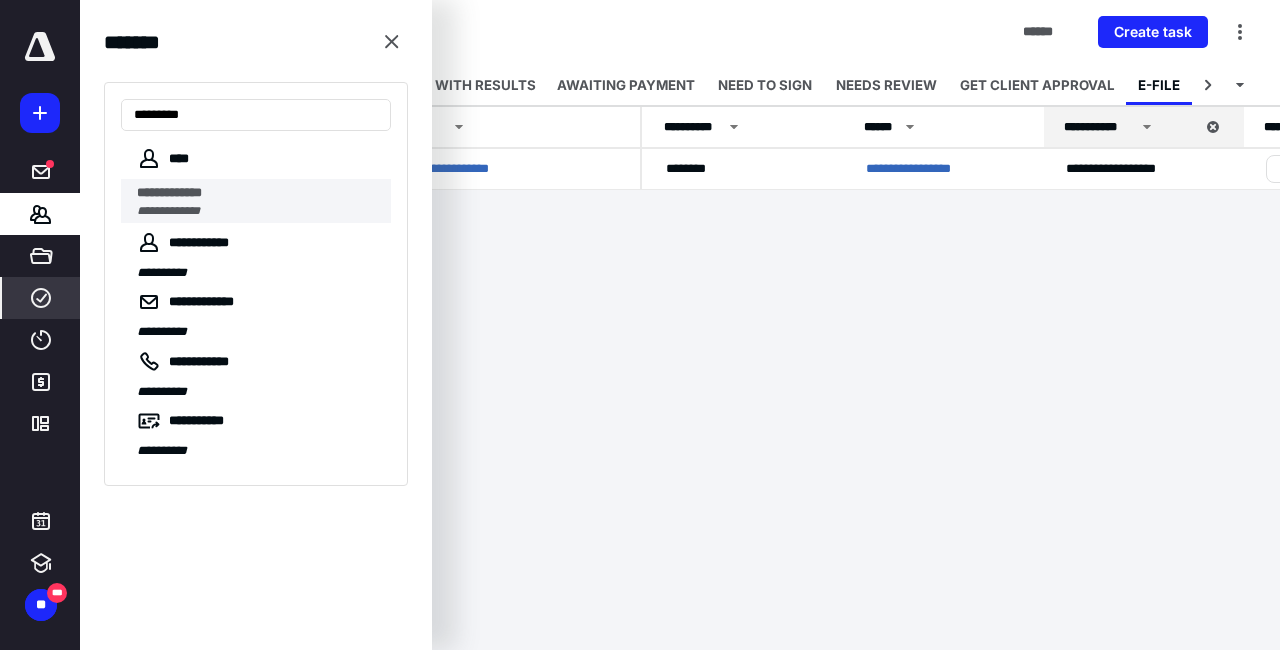 type on "*********" 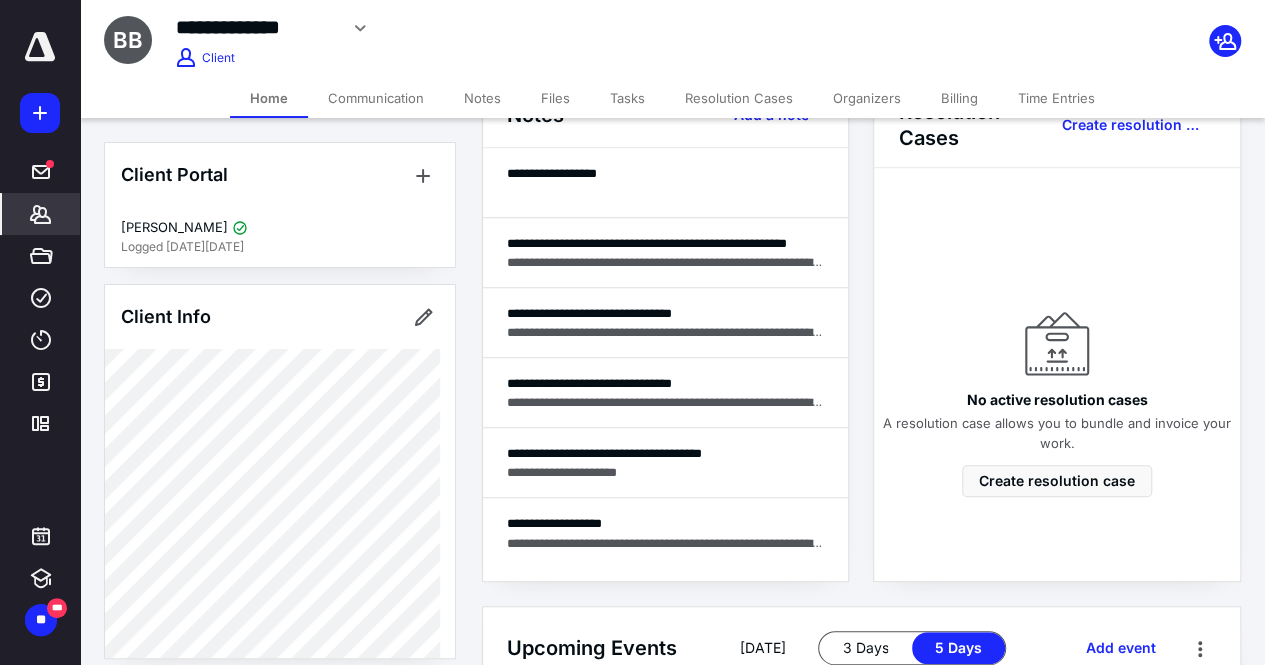 scroll, scrollTop: 466, scrollLeft: 0, axis: vertical 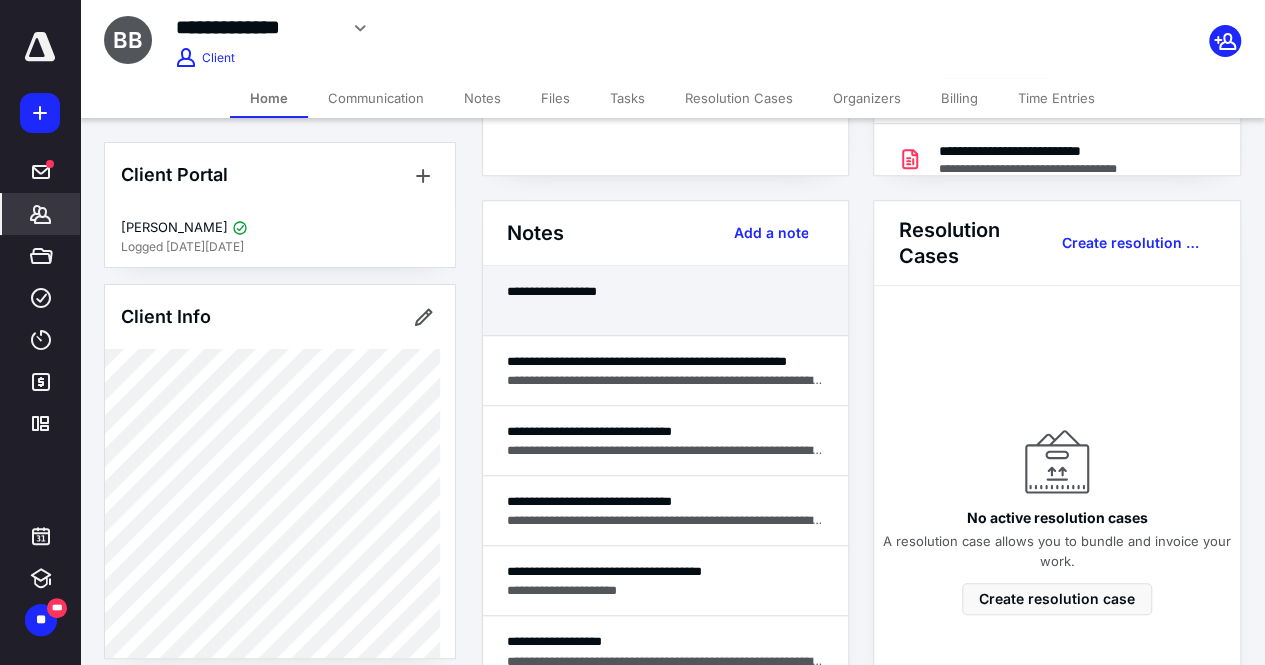 click at bounding box center [666, 310] 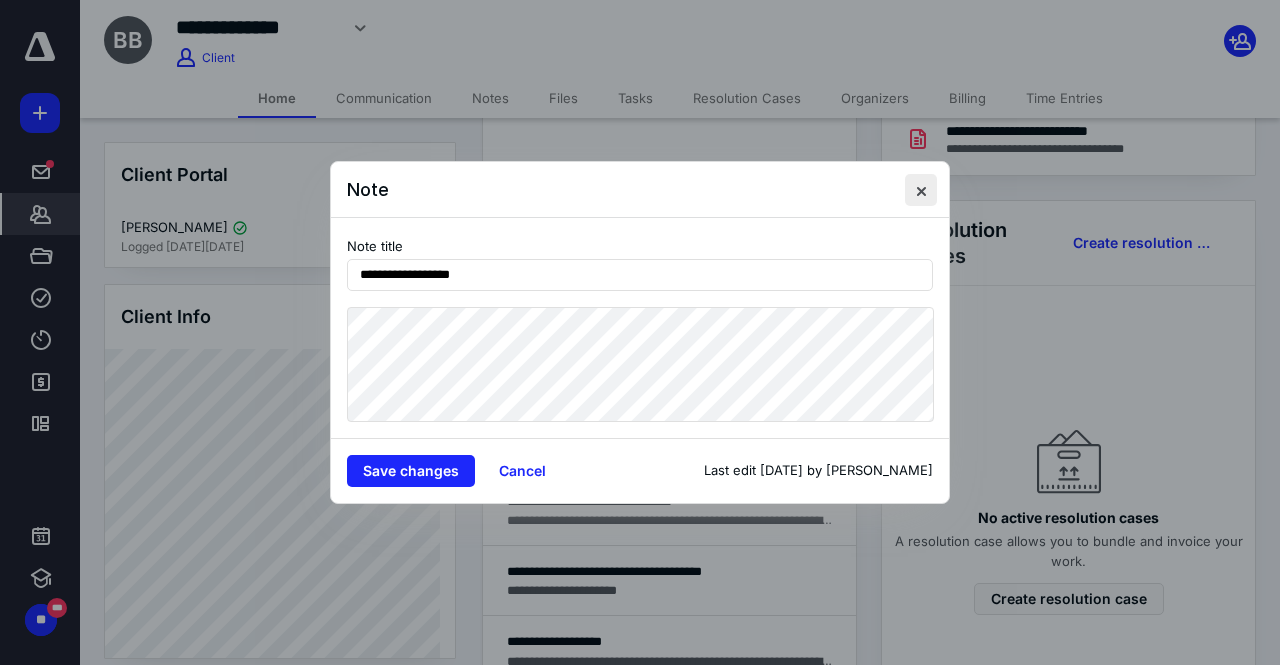 click at bounding box center [921, 190] 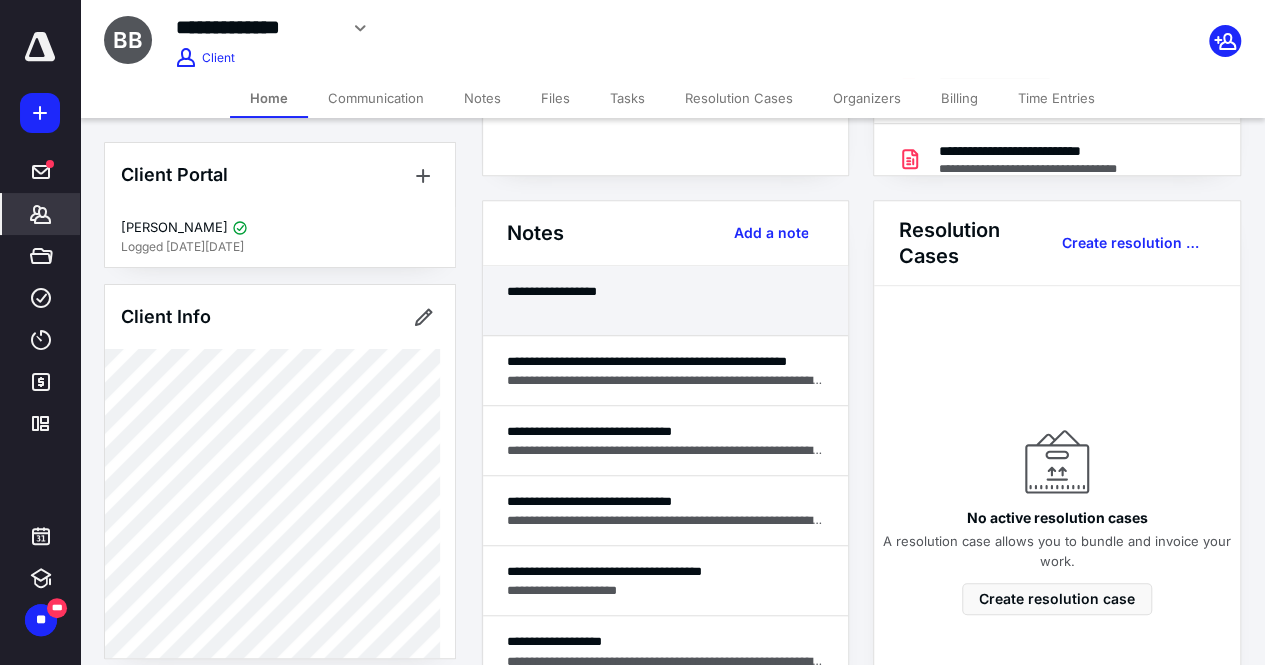 click at bounding box center [666, 310] 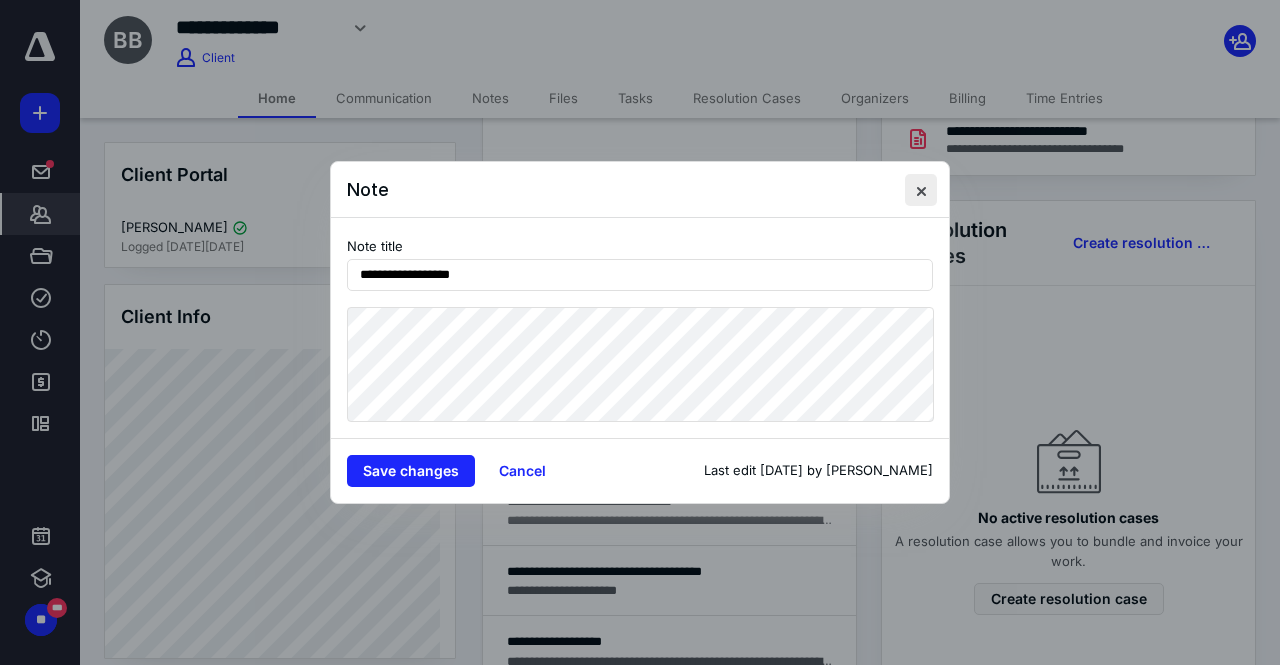 click at bounding box center [921, 190] 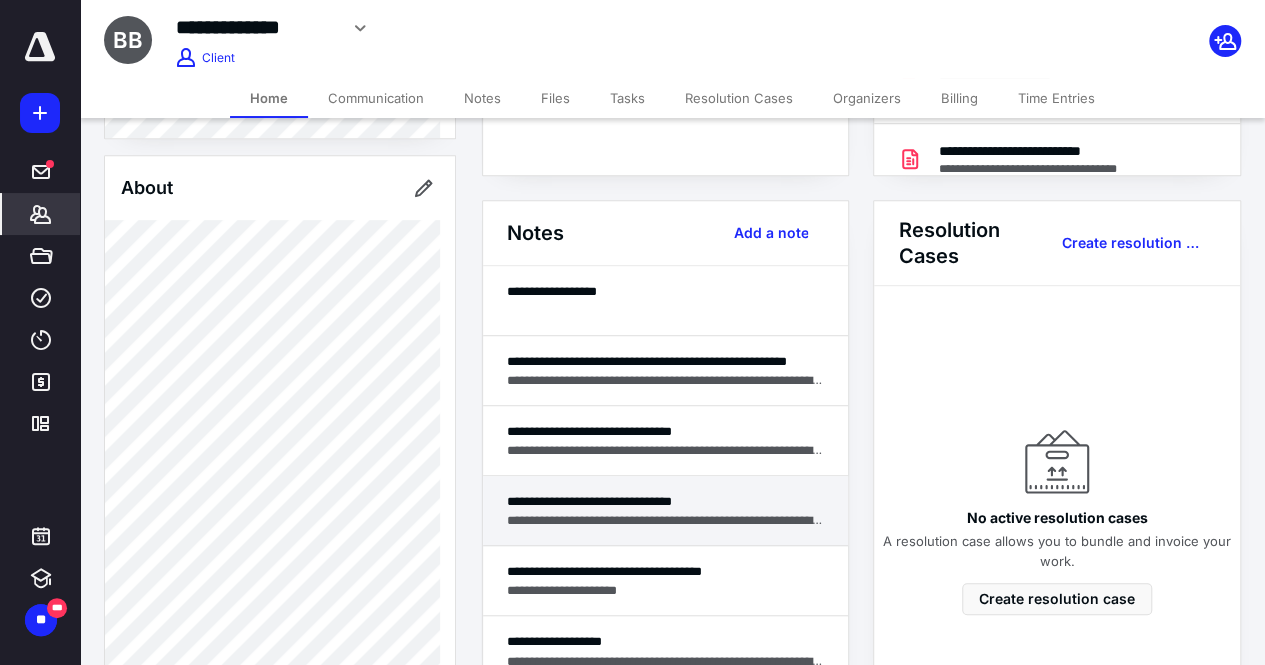 scroll, scrollTop: 522, scrollLeft: 0, axis: vertical 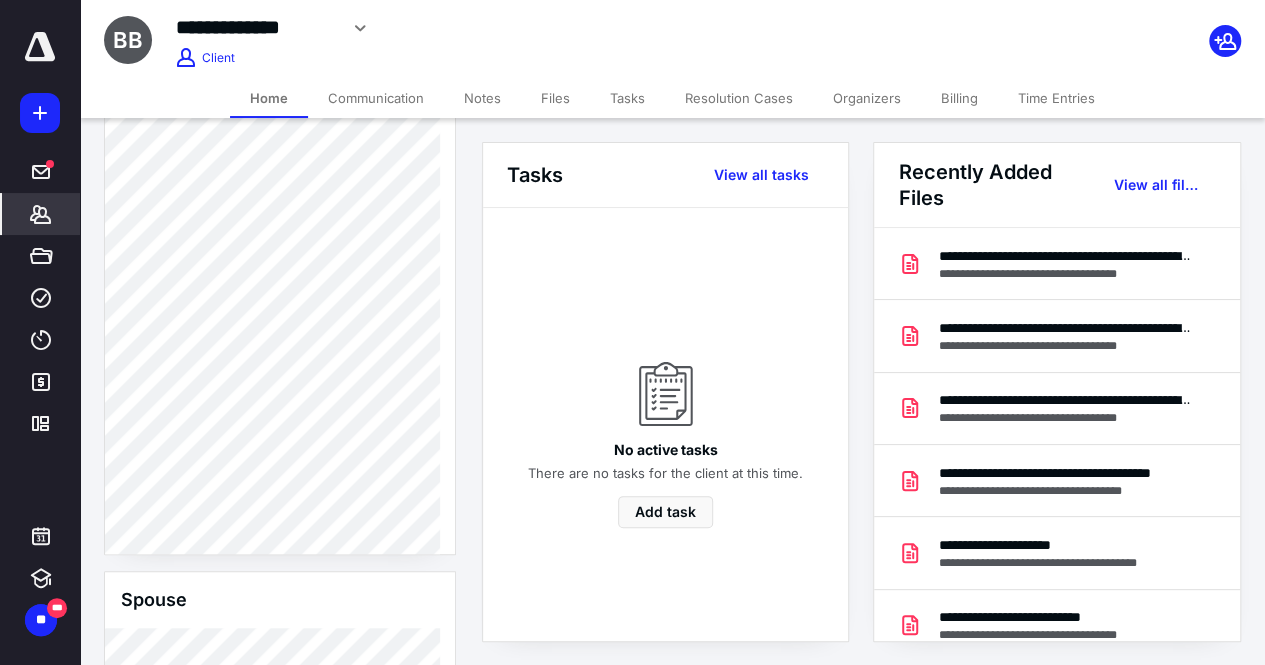 click on "**********" at bounding box center (516, 28) 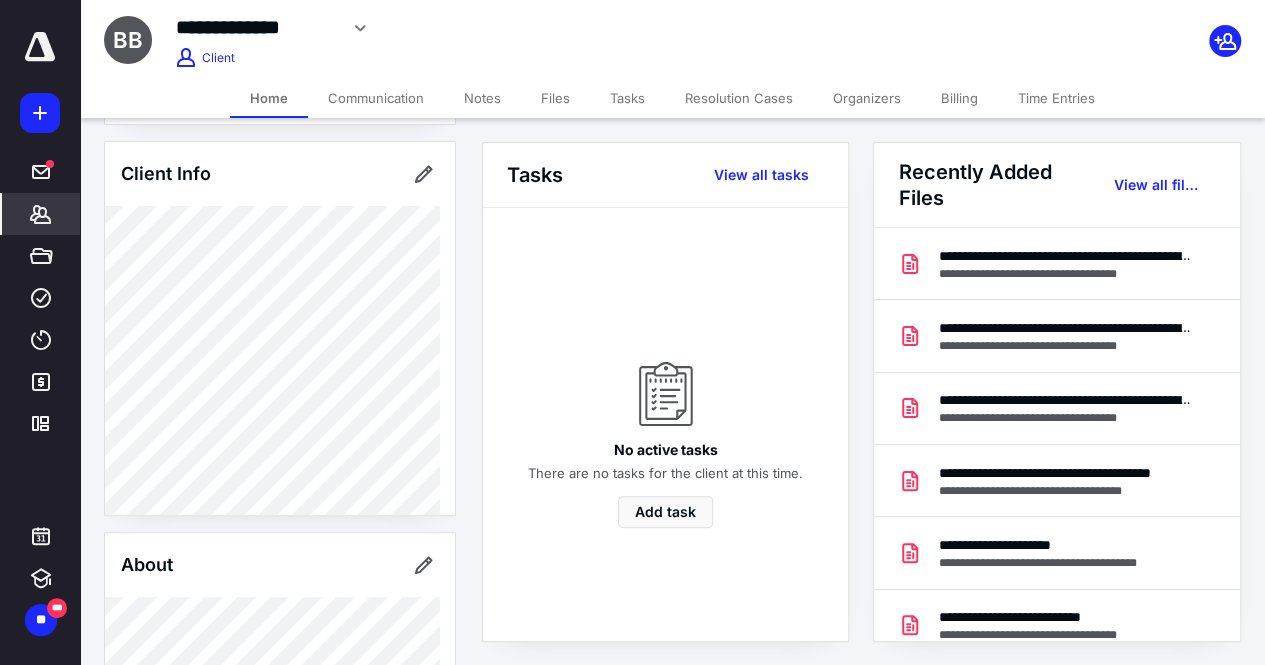 scroll, scrollTop: 104, scrollLeft: 0, axis: vertical 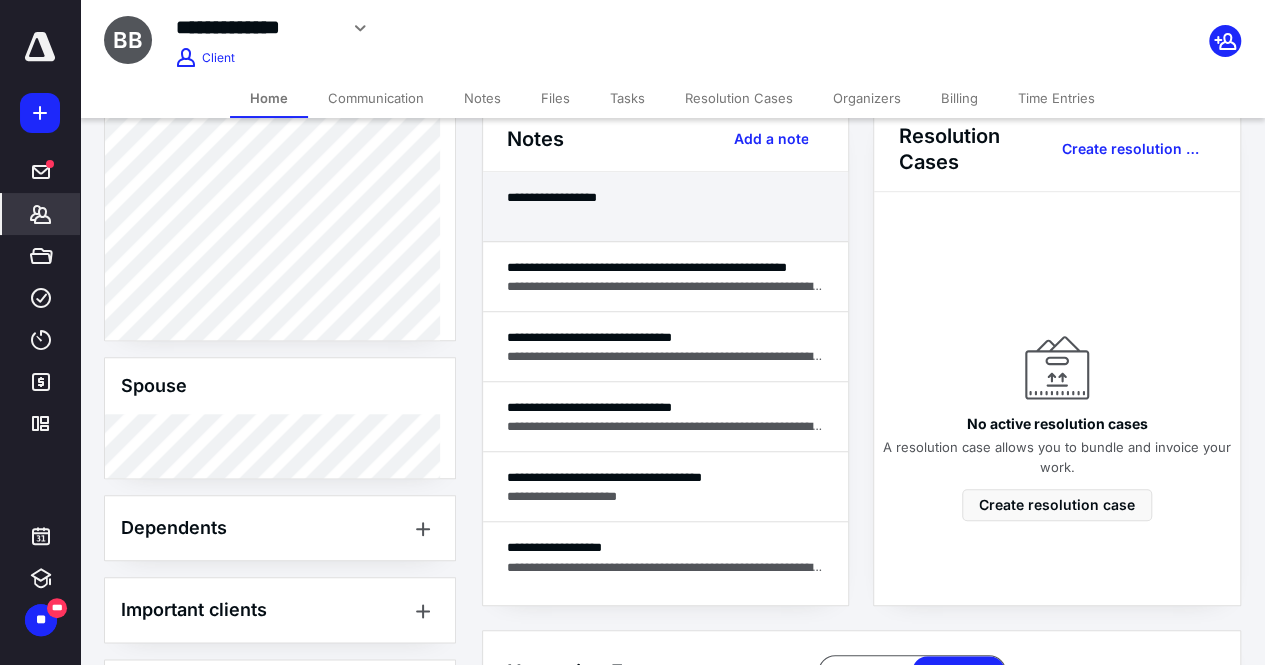 click on "**********" at bounding box center (666, 197) 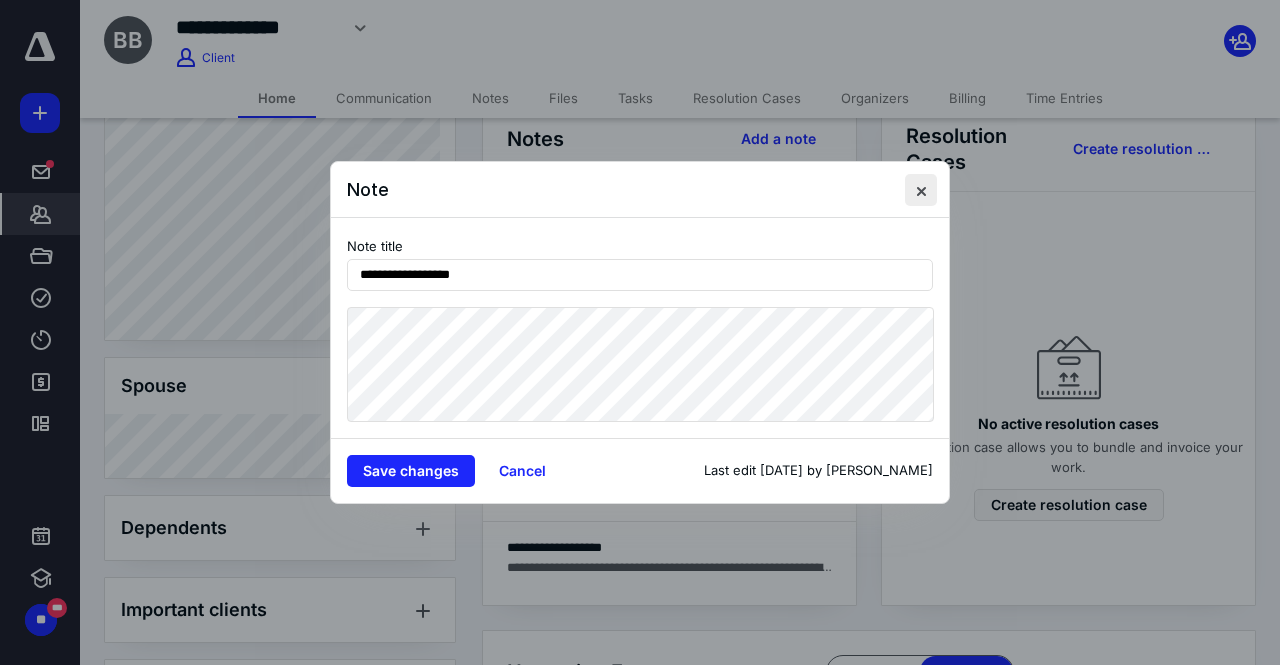 click at bounding box center (921, 190) 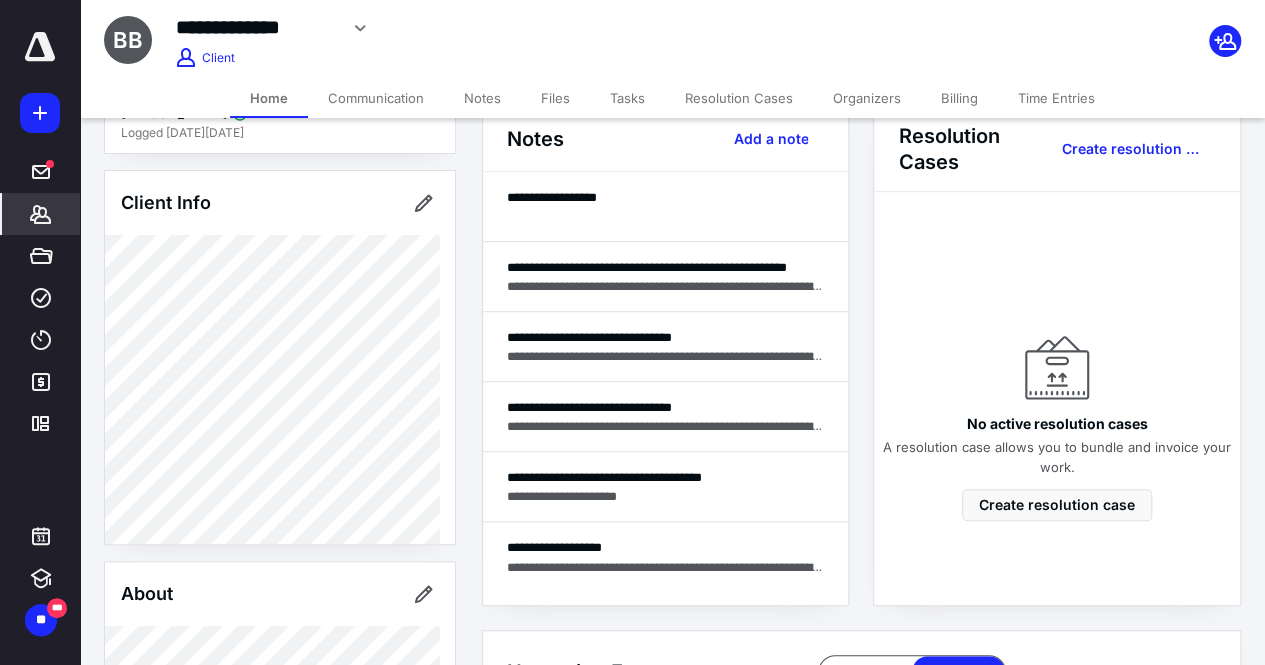 scroll, scrollTop: 112, scrollLeft: 0, axis: vertical 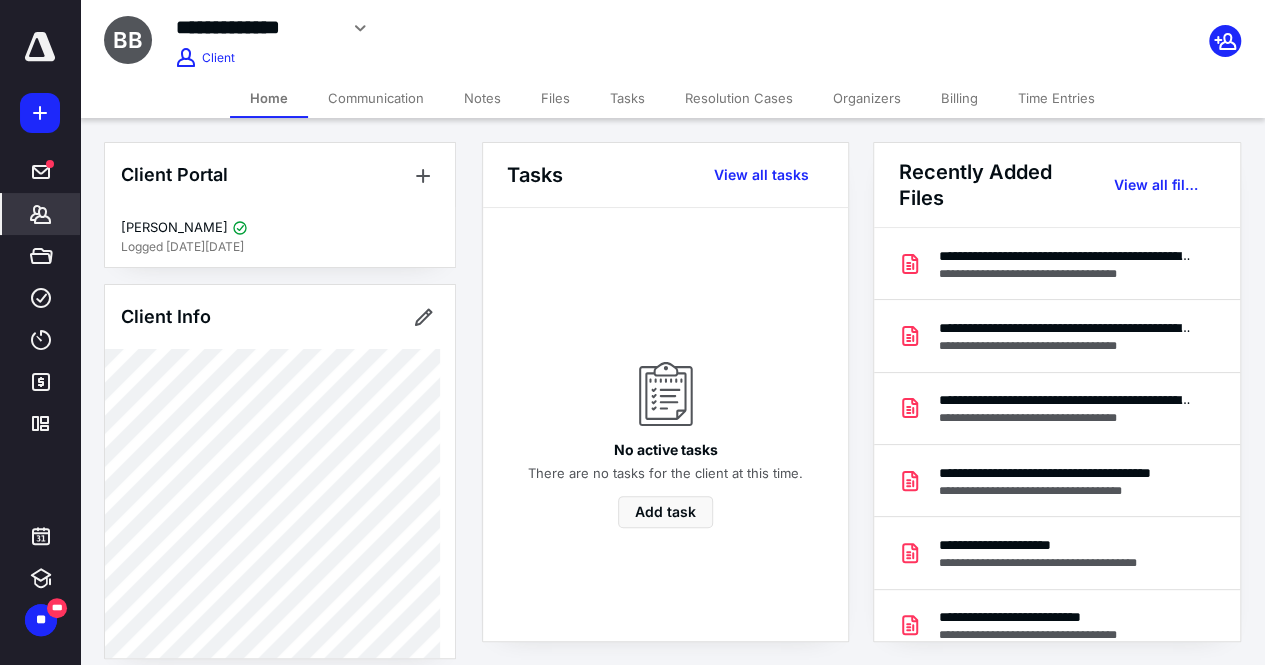 click on "Client Info" at bounding box center [166, 317] 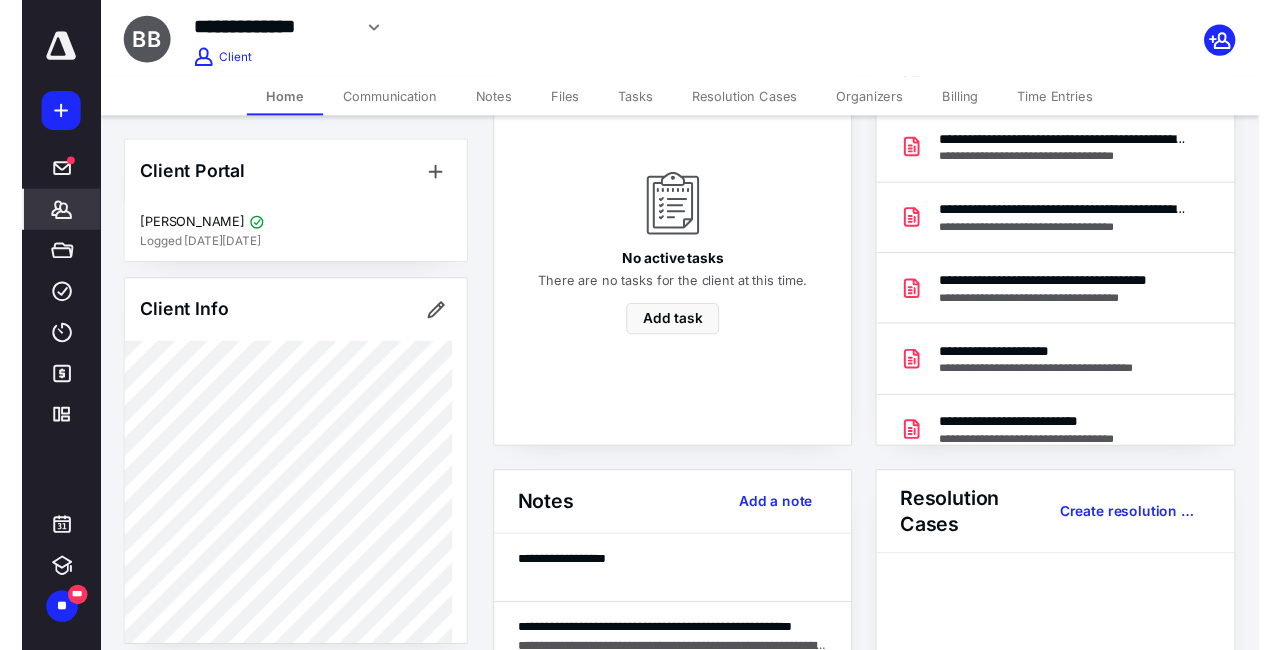 scroll, scrollTop: 0, scrollLeft: 0, axis: both 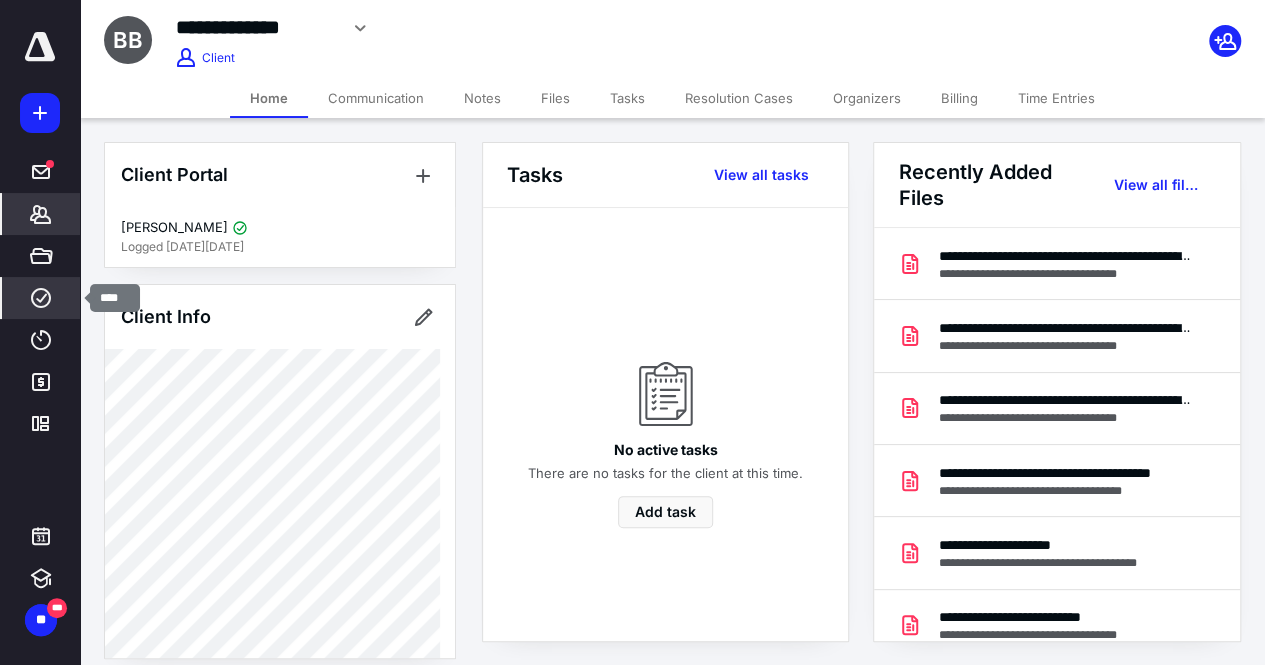 click on "****" at bounding box center (41, 298) 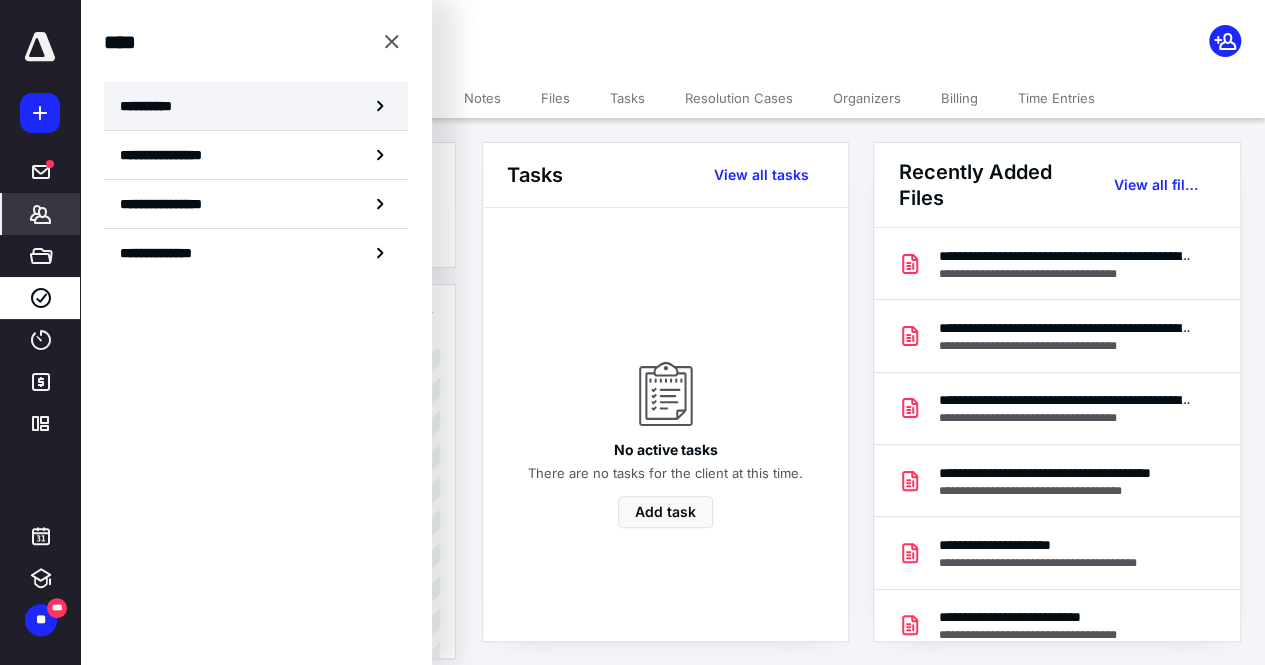 click on "**********" at bounding box center (256, 106) 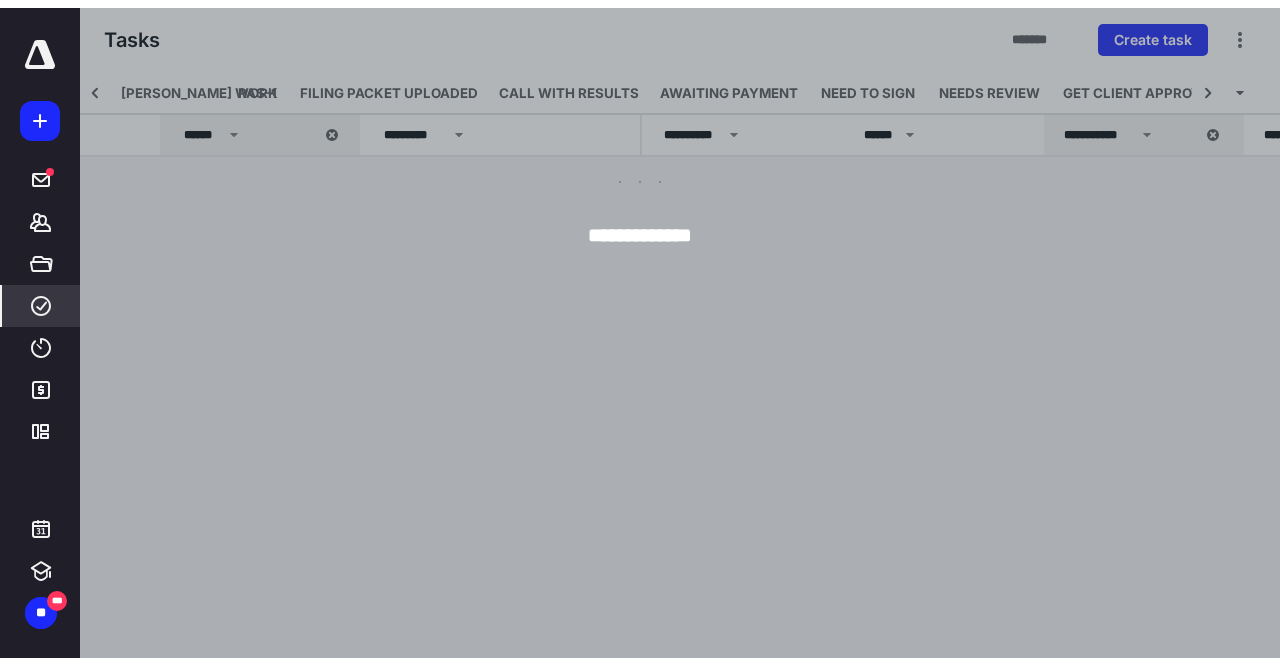 scroll, scrollTop: 0, scrollLeft: 371, axis: horizontal 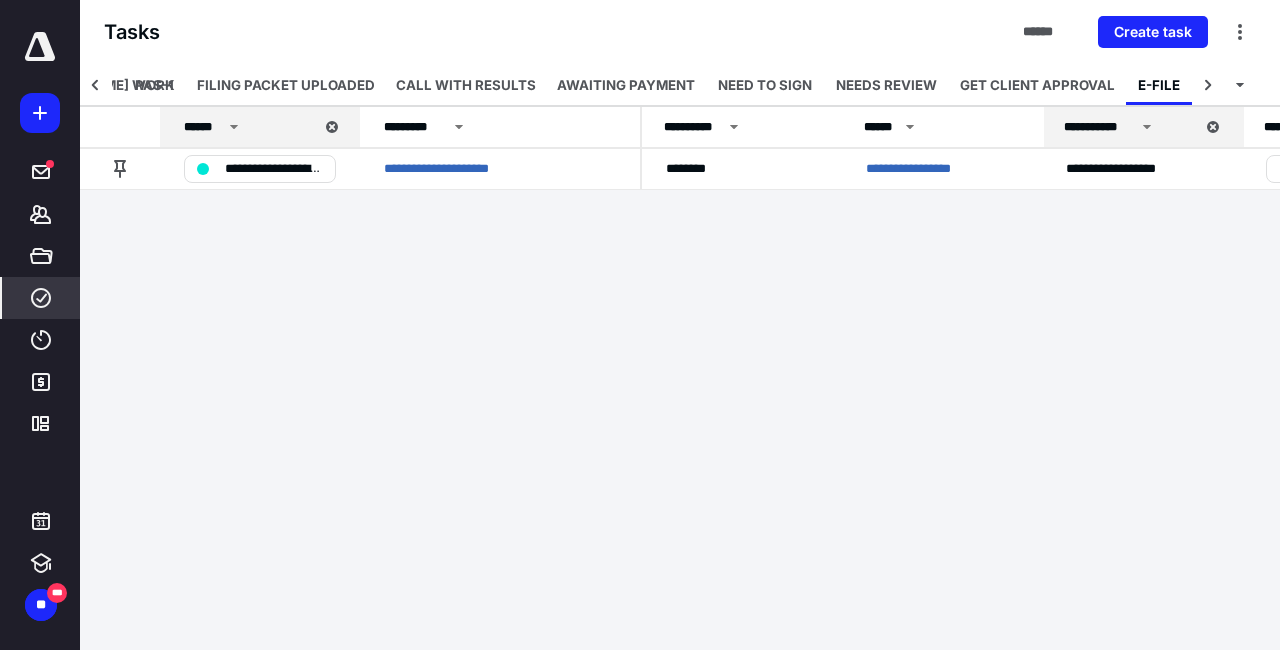 click on "Tasks ****** Create task" at bounding box center [680, 32] 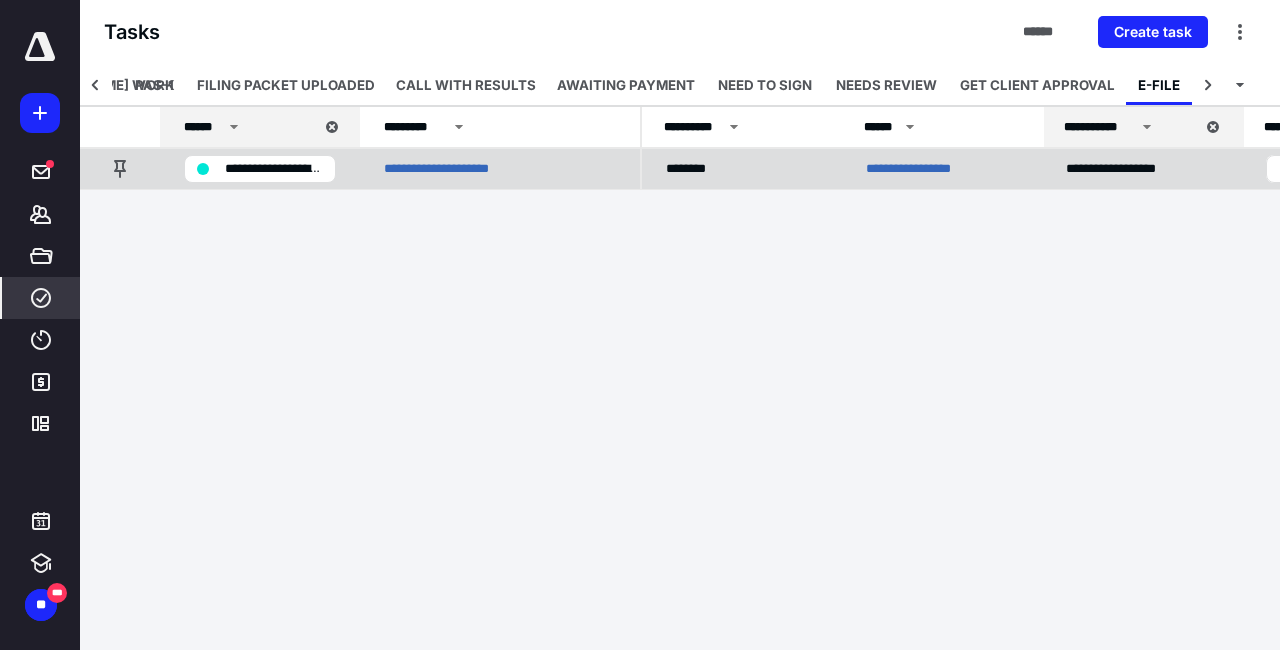 click on "**********" at bounding box center [932, 169] 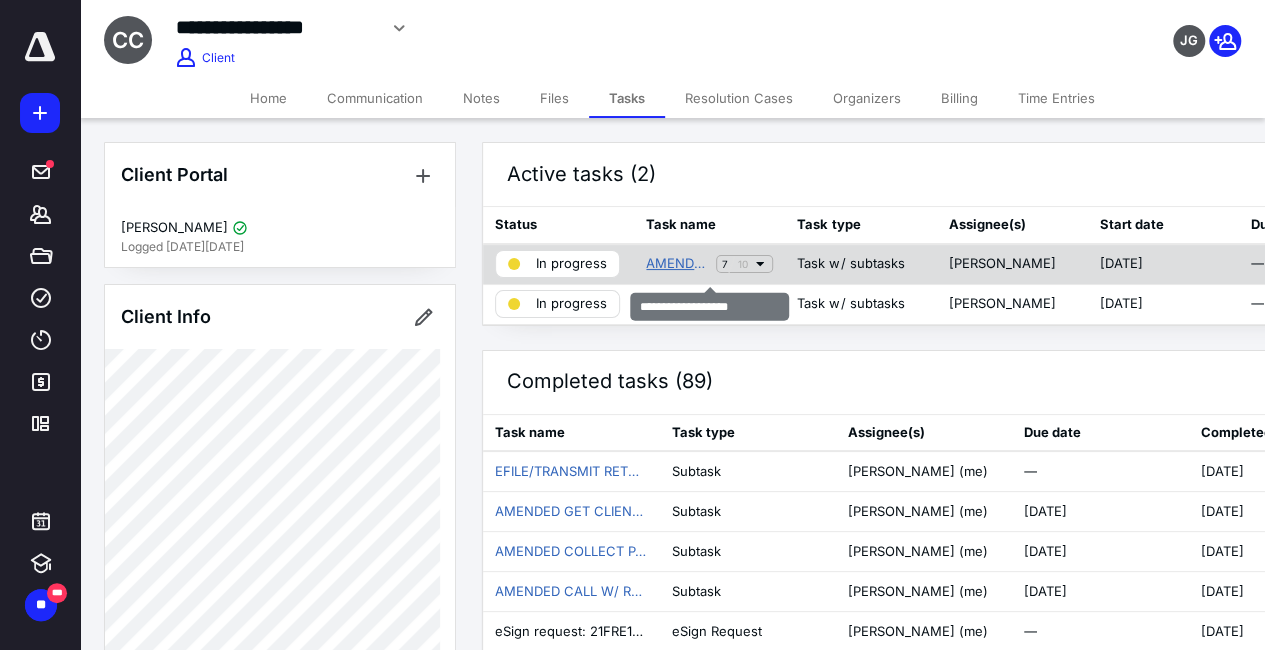 click on "AMENDED TAX RETURN" at bounding box center [677, 264] 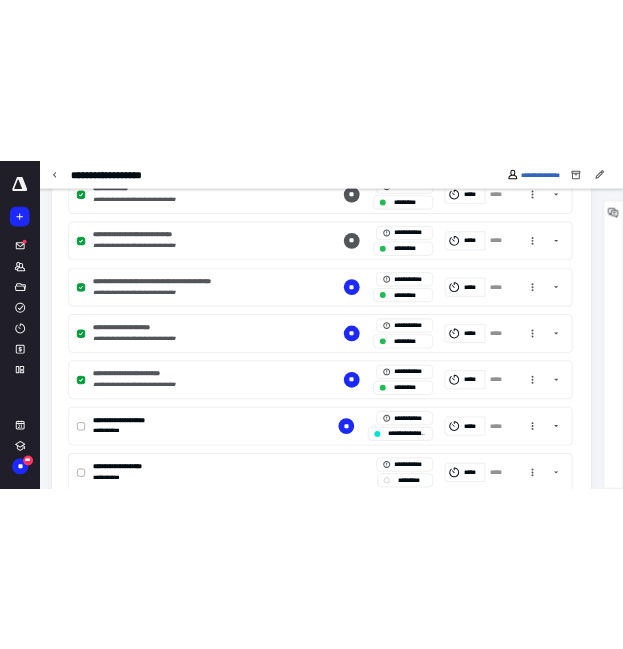 scroll, scrollTop: 885, scrollLeft: 0, axis: vertical 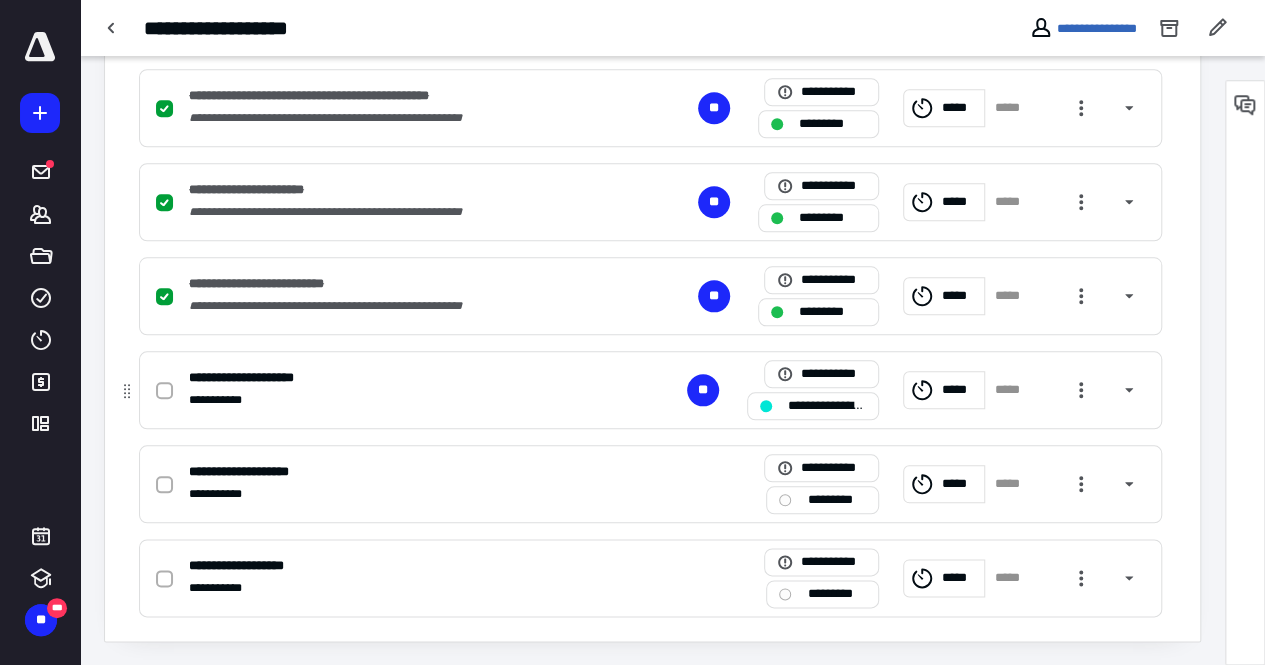 click 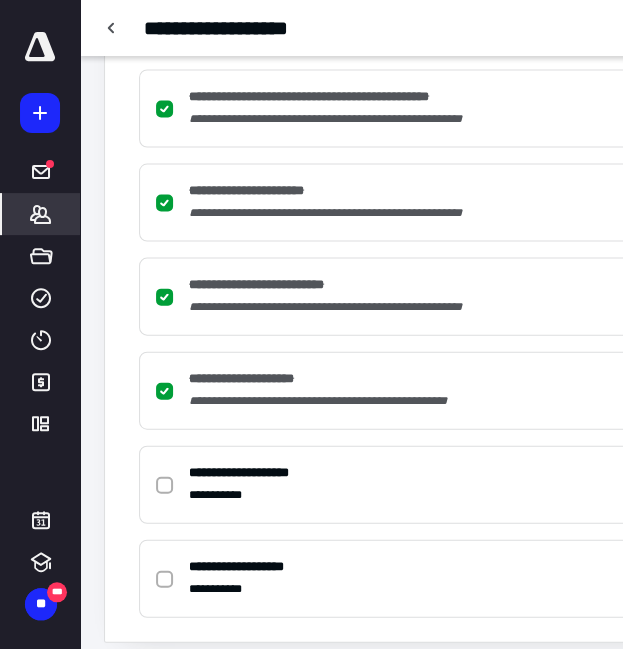 click on "*******" at bounding box center (41, 214) 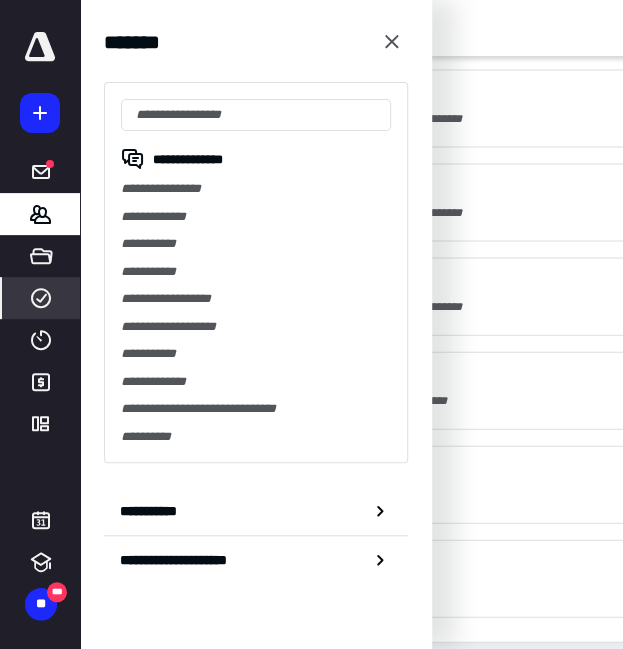 click 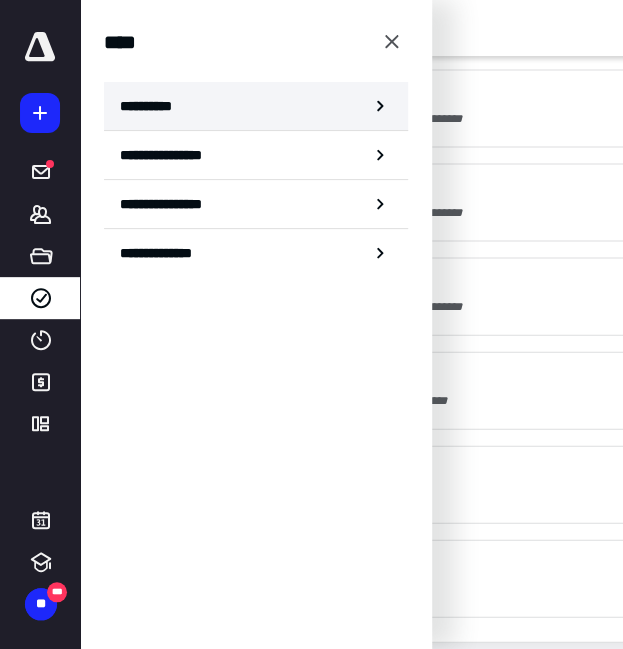 click on "**********" at bounding box center (256, 106) 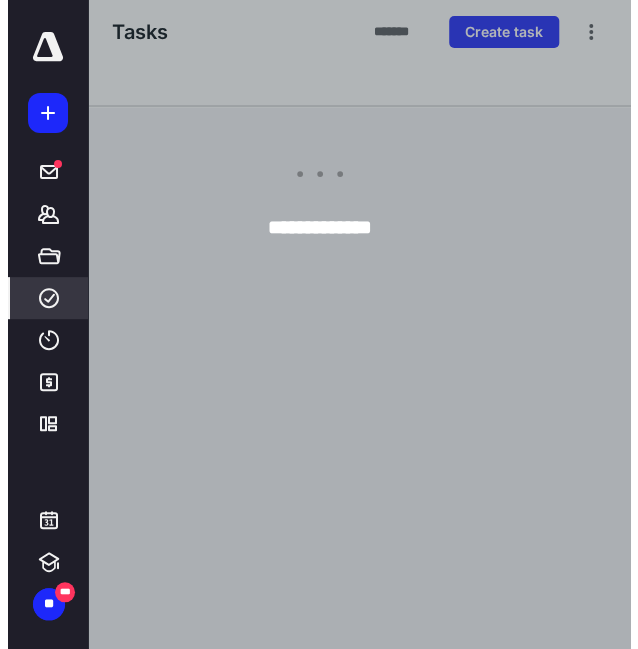 scroll, scrollTop: 0, scrollLeft: 0, axis: both 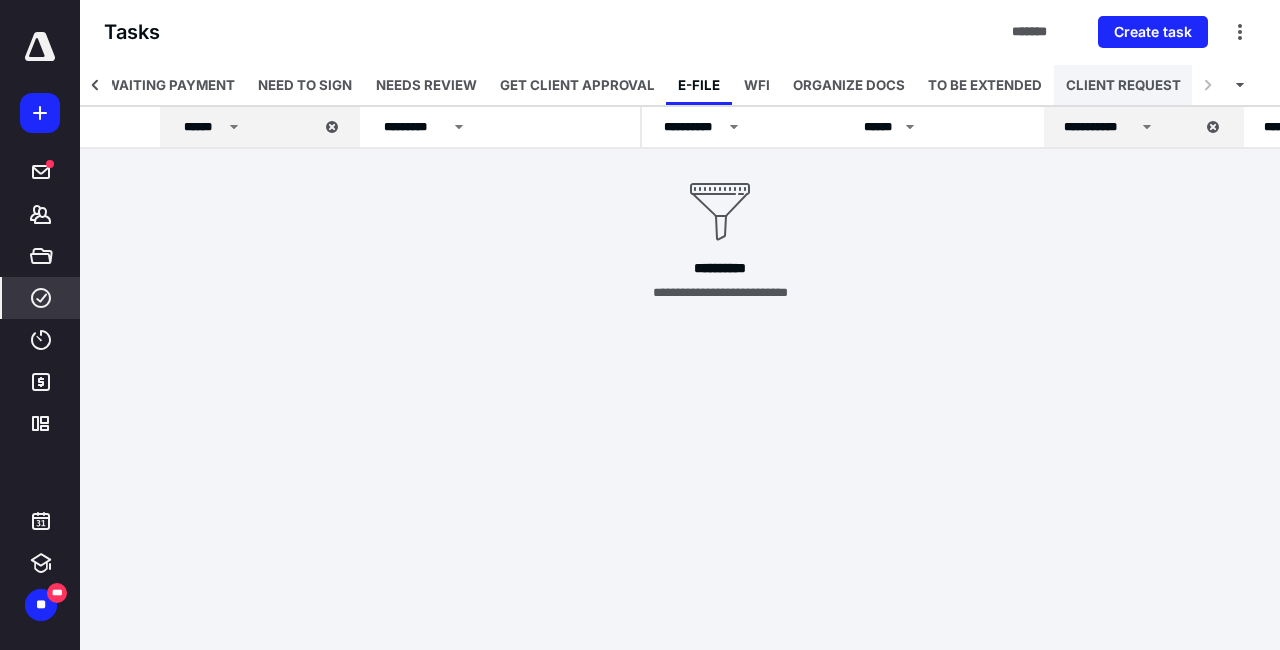 click on "CLIENT REQUEST" at bounding box center [1123, 85] 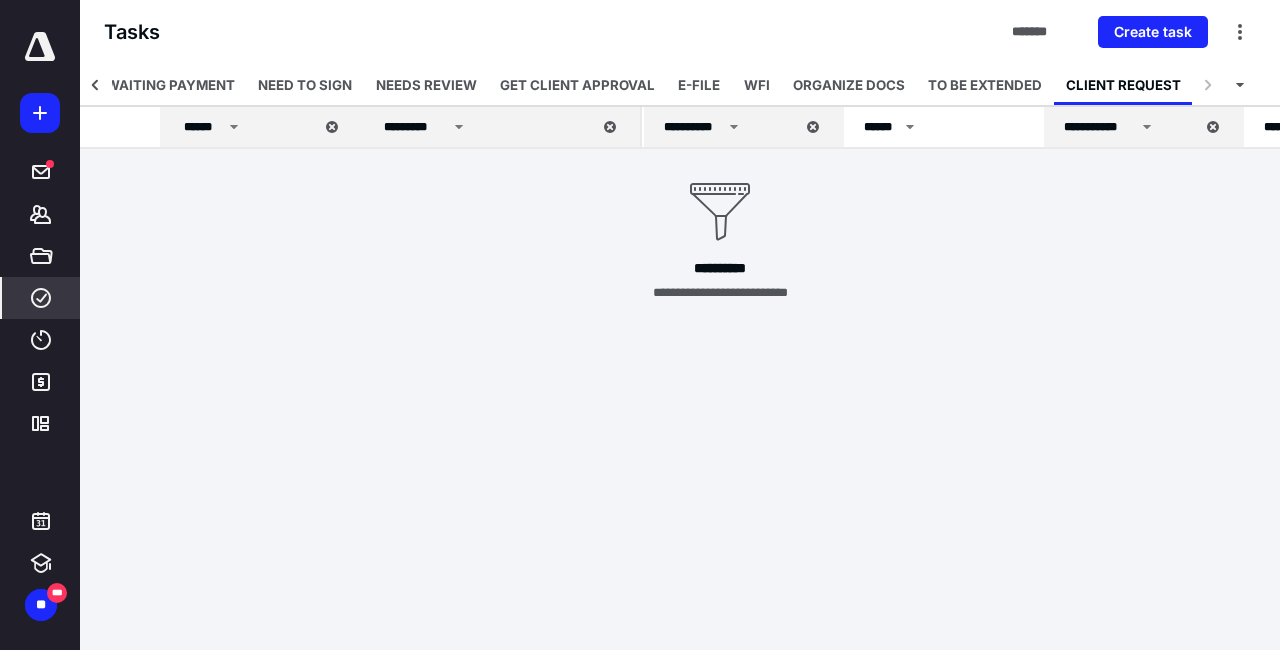 click on "******" at bounding box center [260, 127] 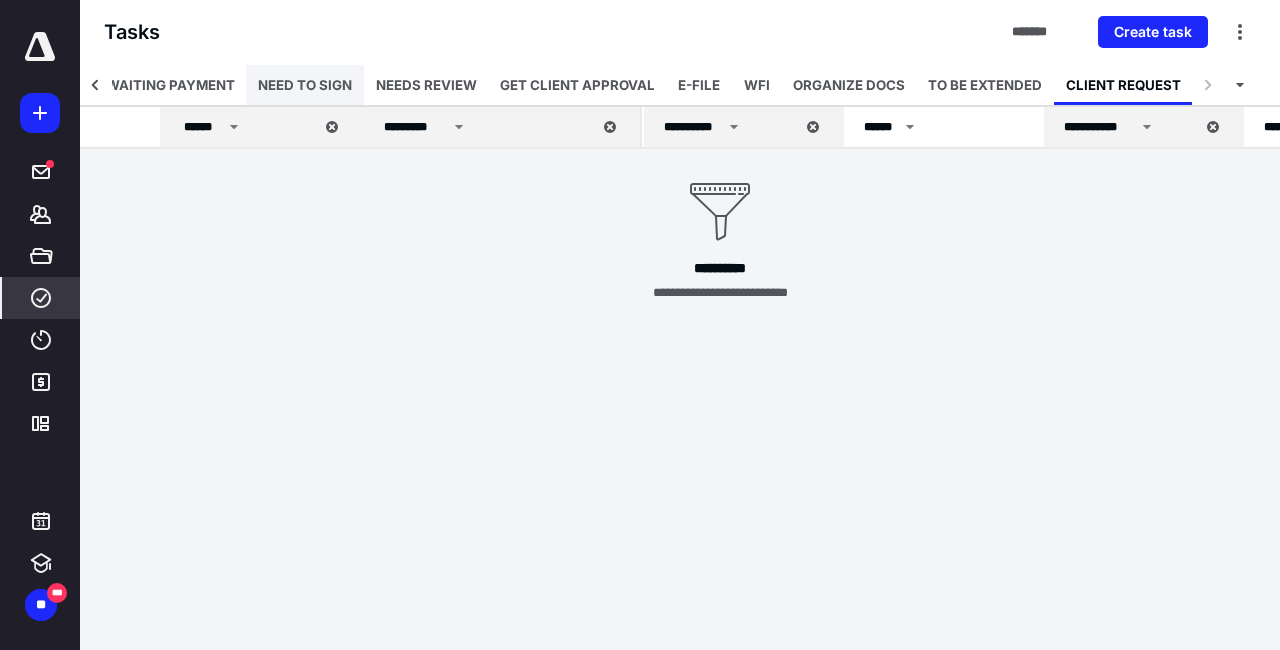 click on "NEED TO SIGN" at bounding box center [305, 85] 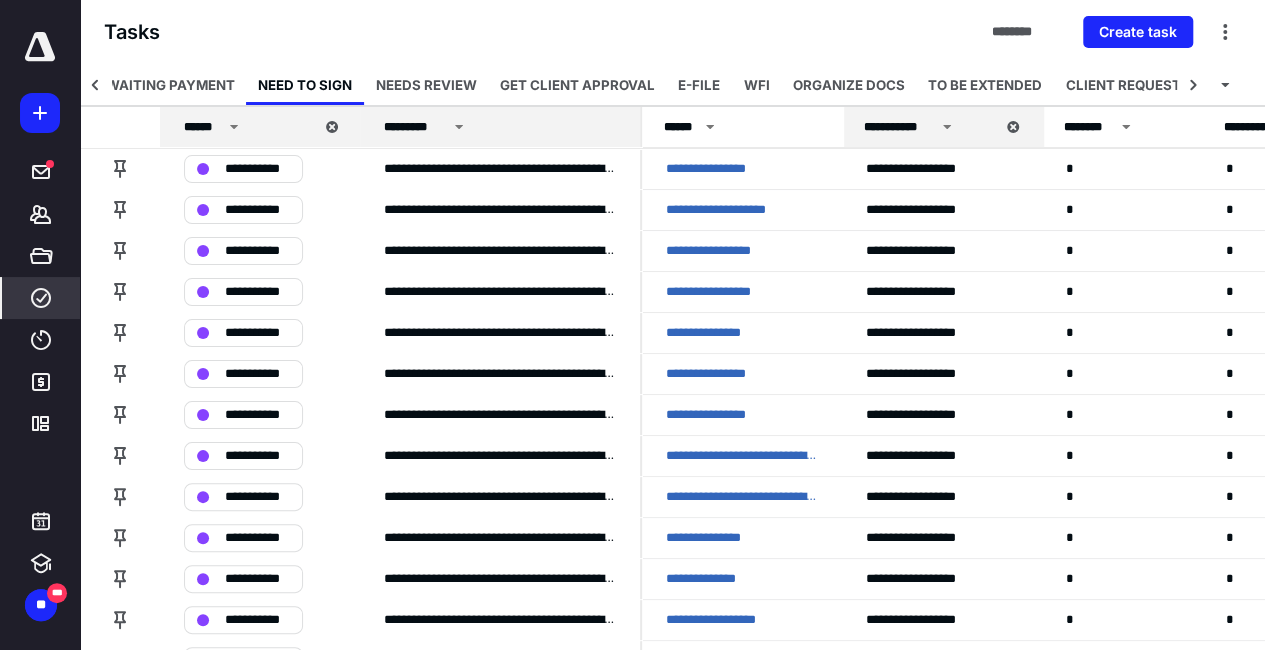 scroll, scrollTop: 52, scrollLeft: 0, axis: vertical 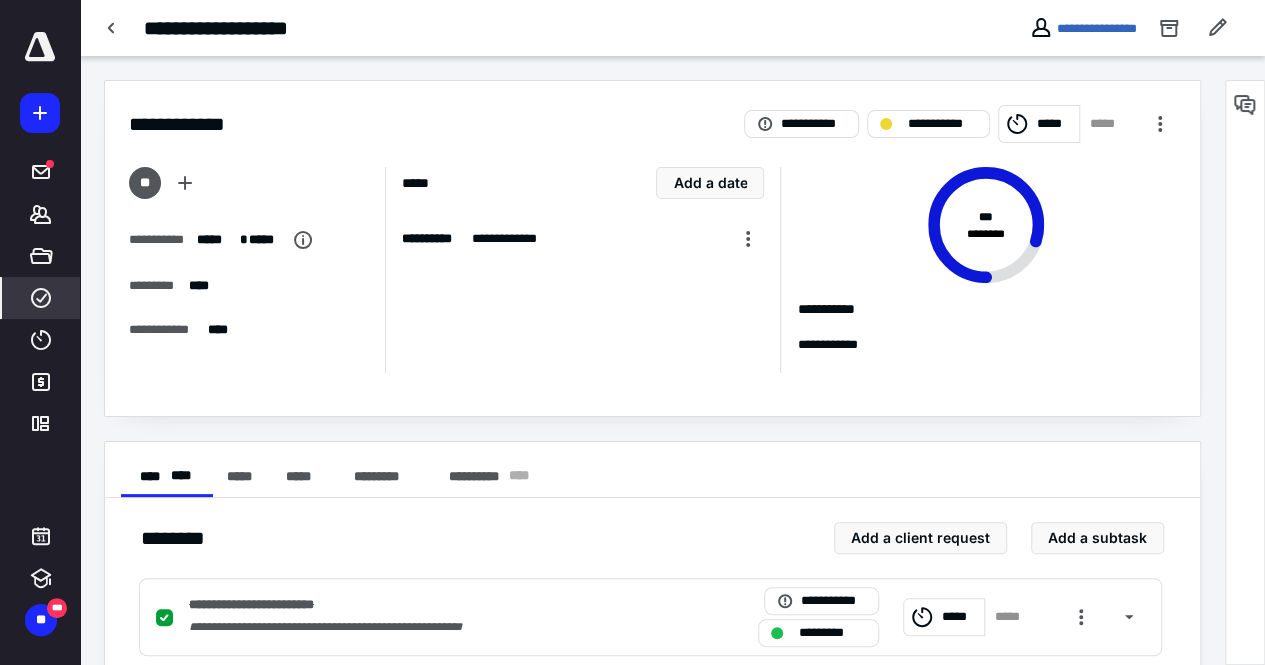 click 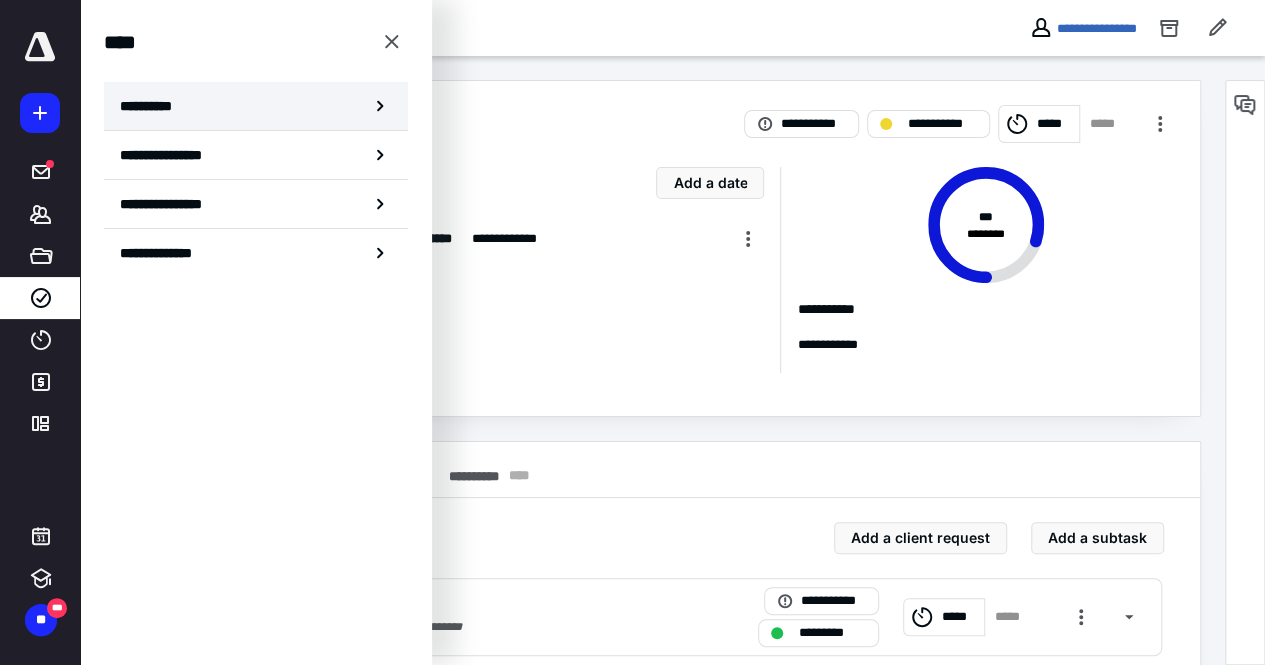 click on "**********" at bounding box center (256, 106) 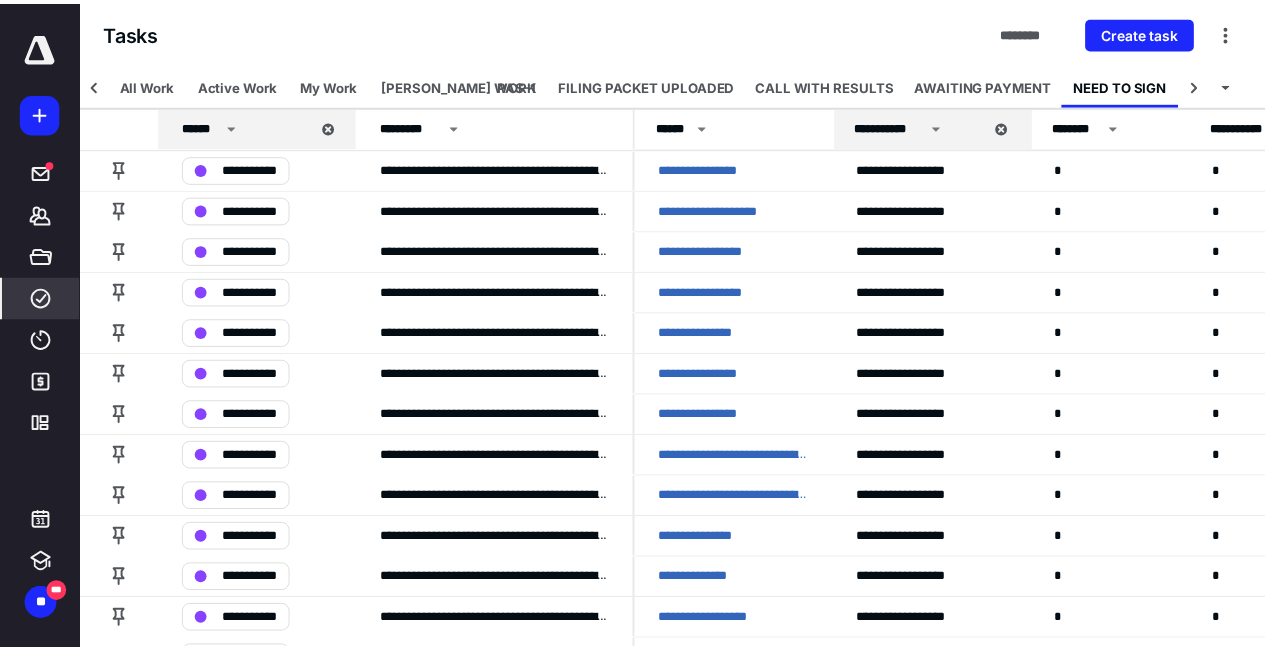 scroll, scrollTop: 0, scrollLeft: 3, axis: horizontal 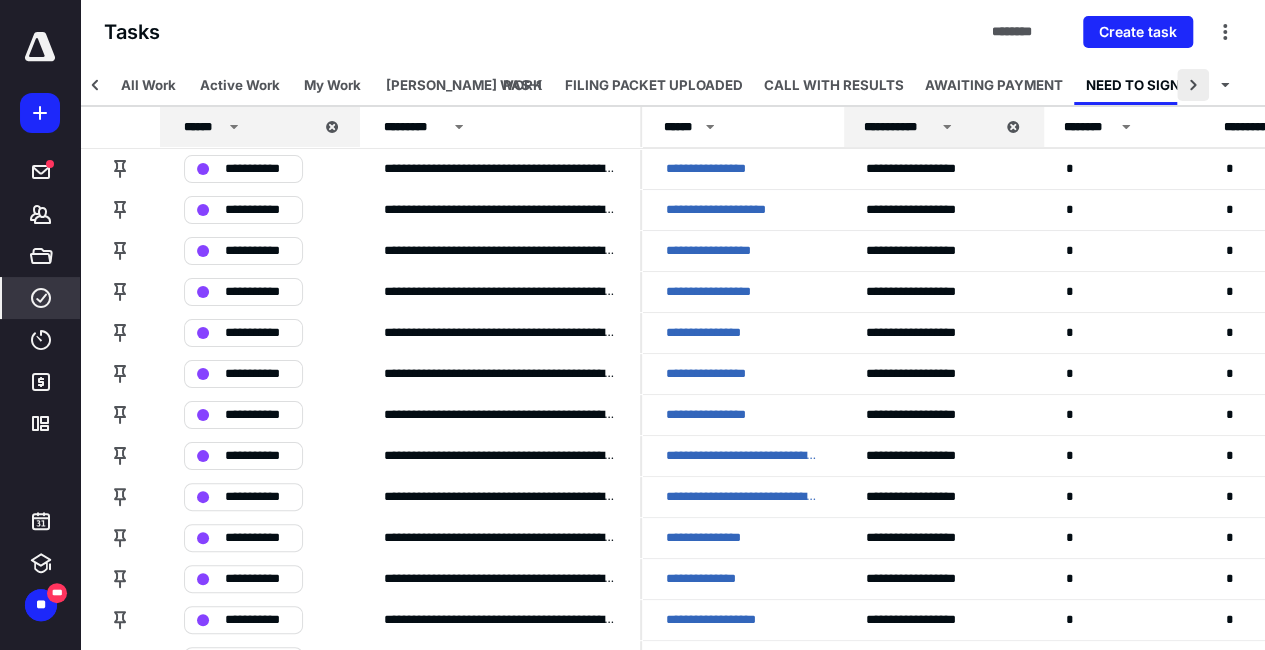 click at bounding box center [1193, 85] 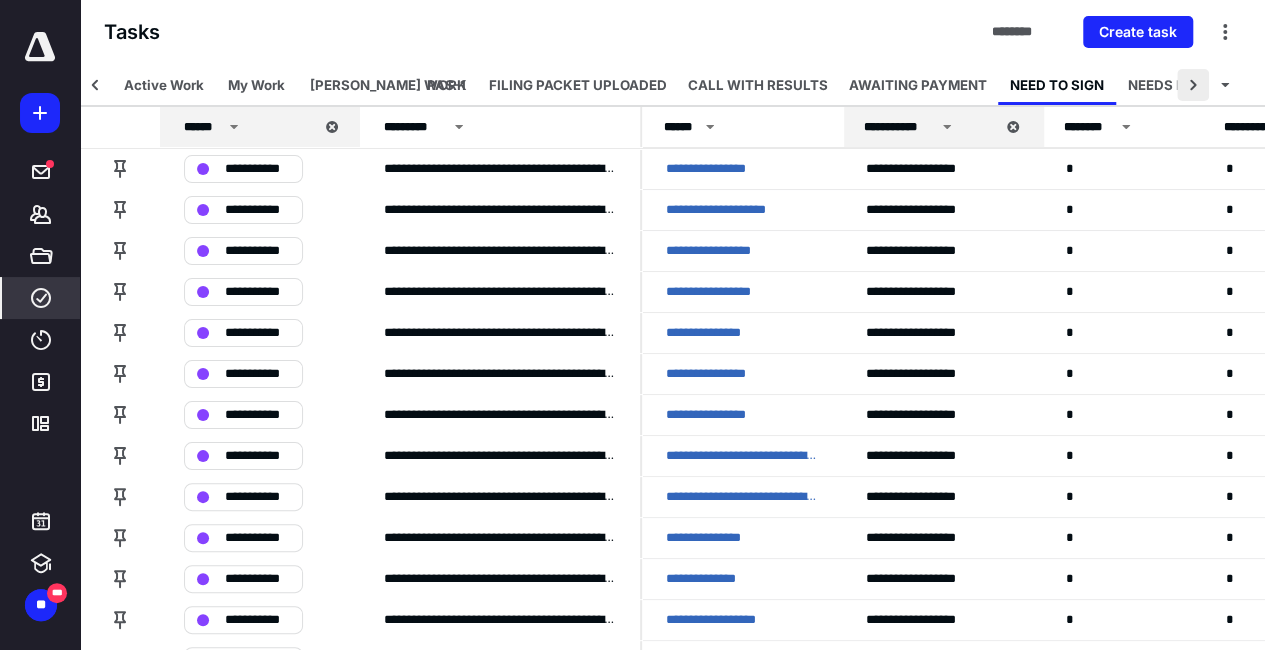 click at bounding box center (1193, 85) 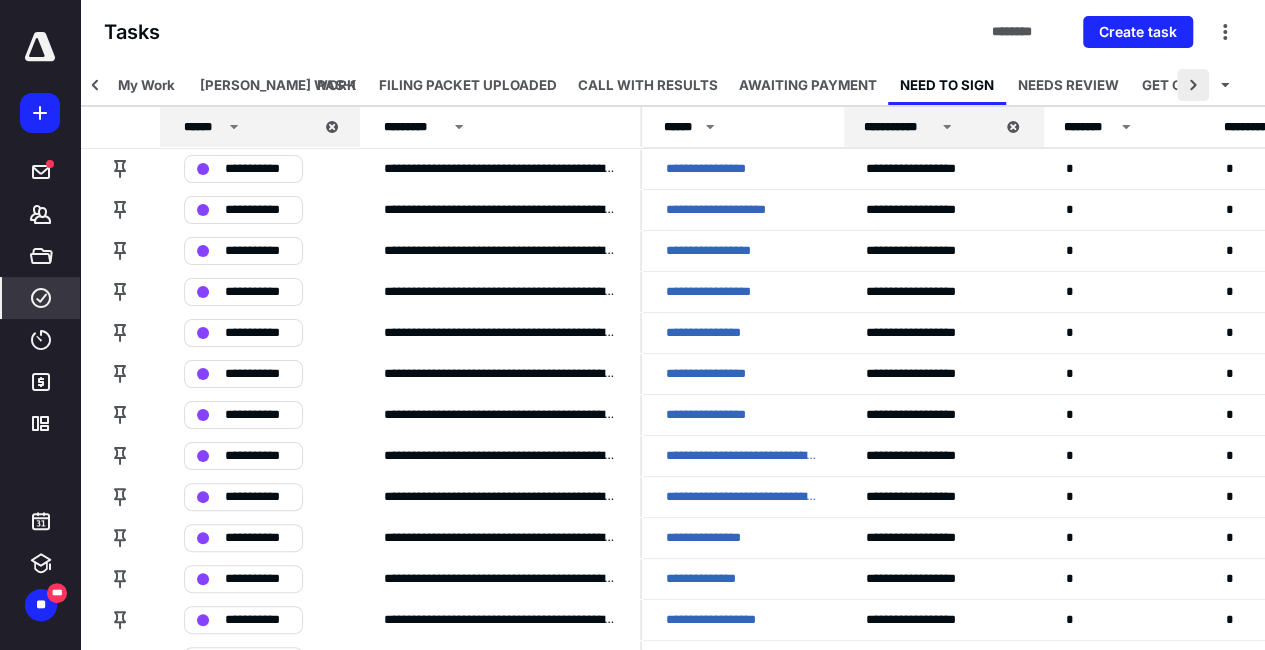 click at bounding box center [1193, 85] 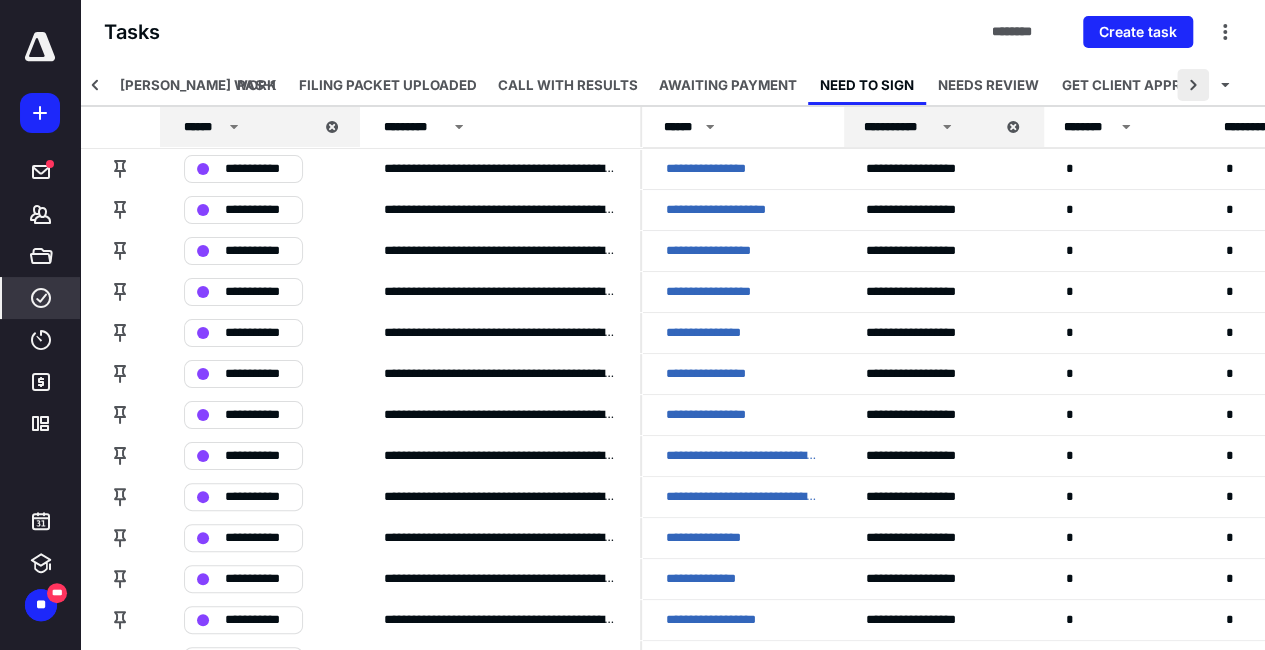 click at bounding box center [1193, 85] 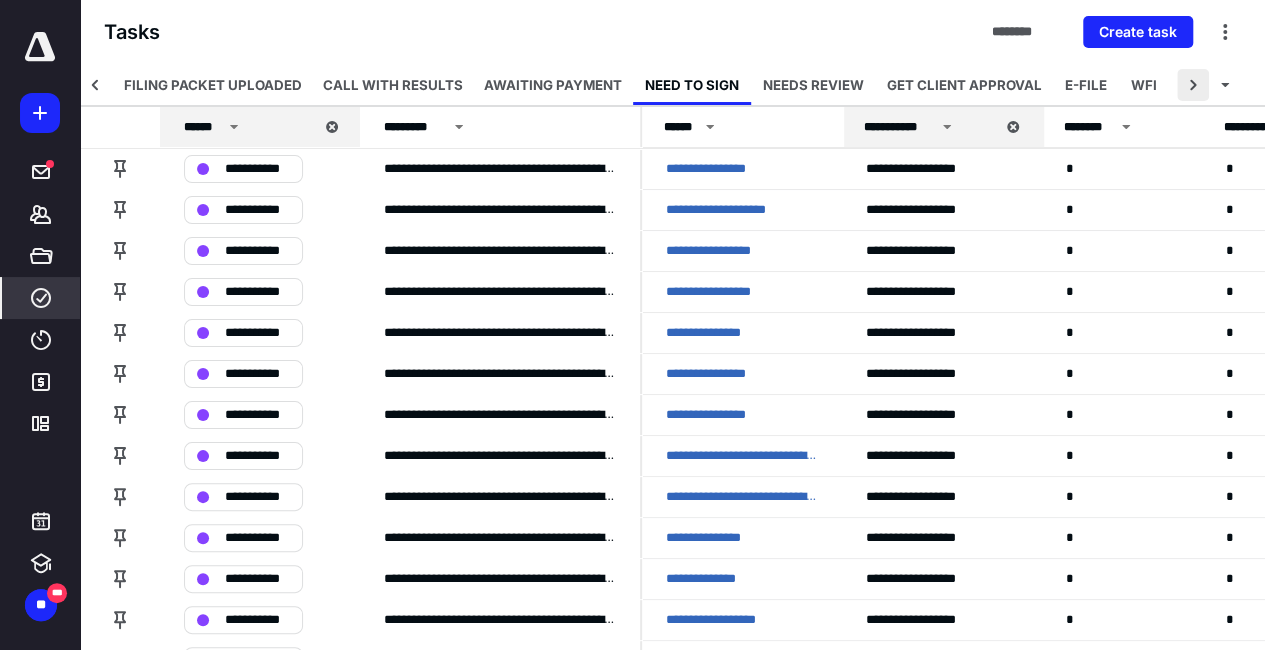 click at bounding box center [1193, 85] 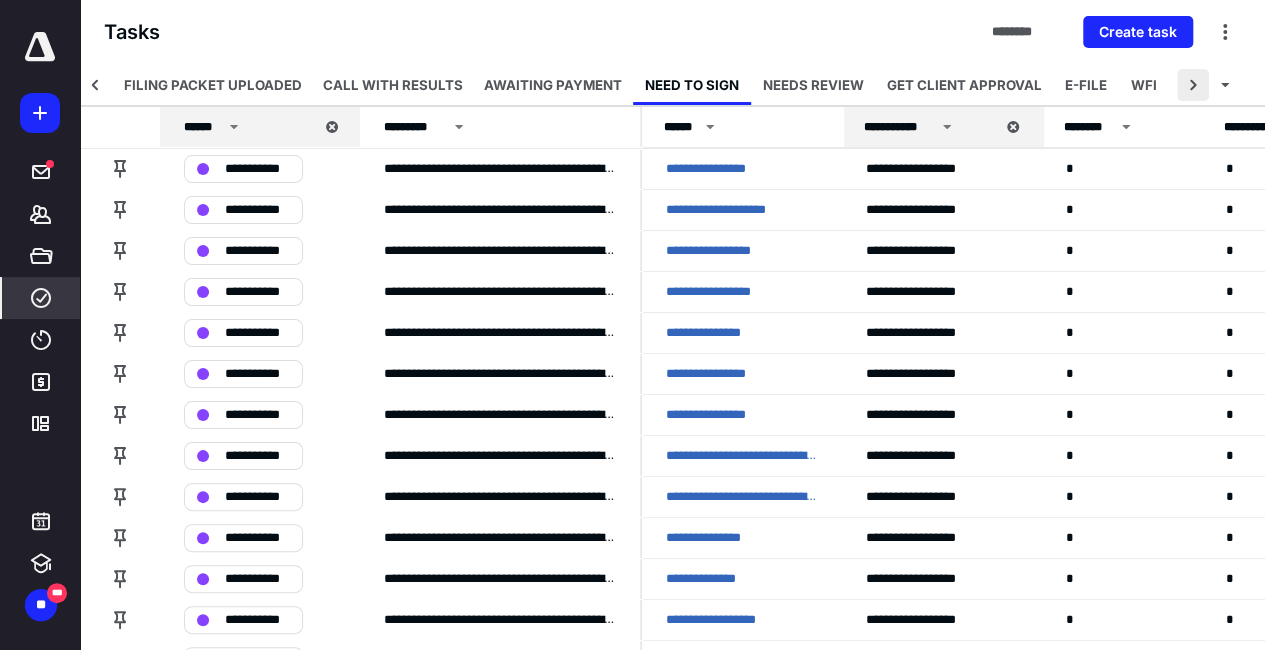 click at bounding box center (1193, 85) 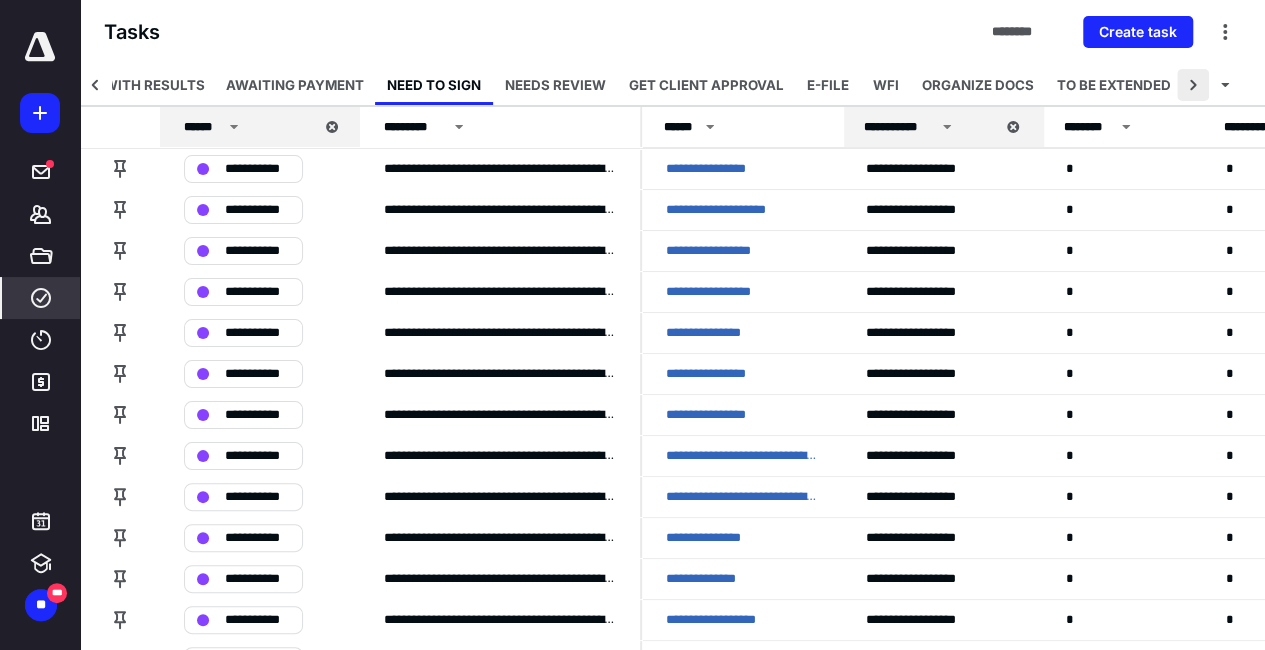 click at bounding box center (1193, 85) 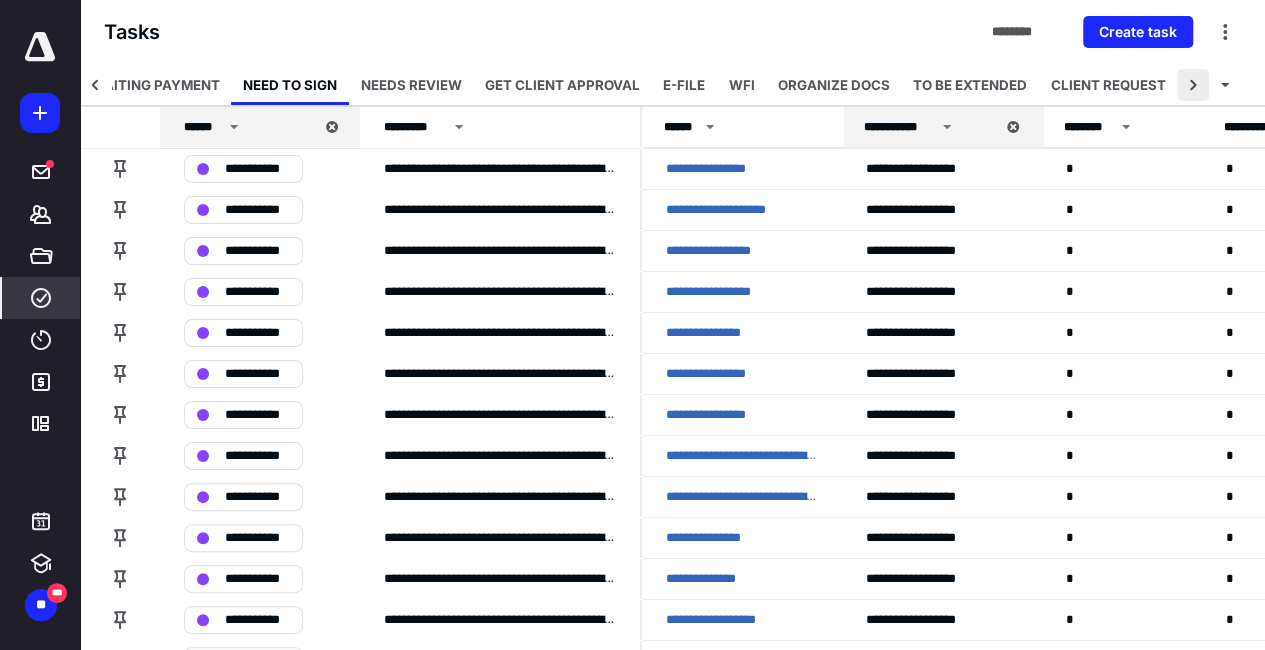 click 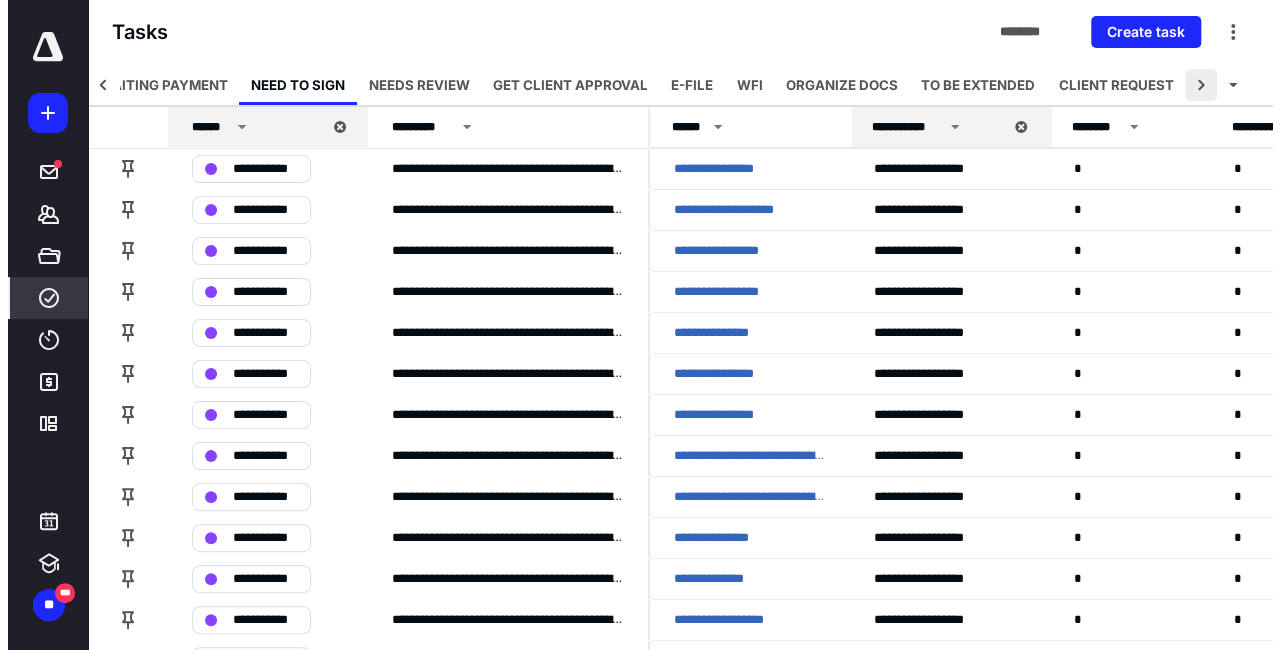 scroll, scrollTop: 0, scrollLeft: 846, axis: horizontal 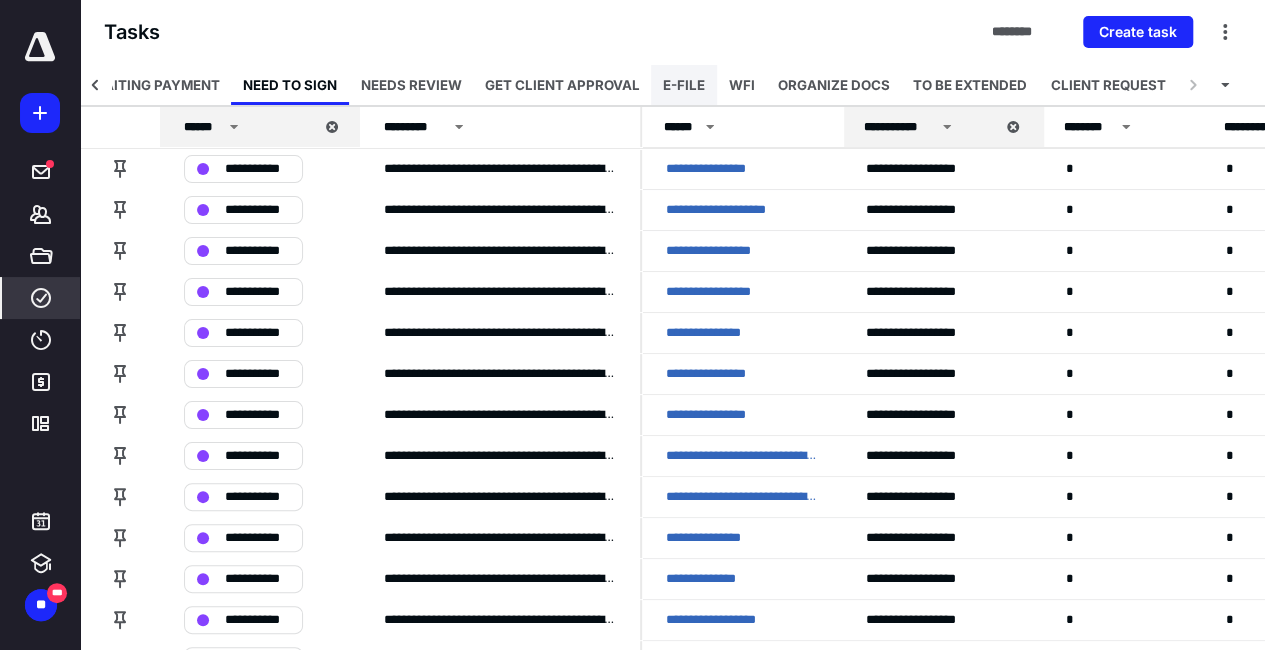 click on "E-FILE" at bounding box center (684, 85) 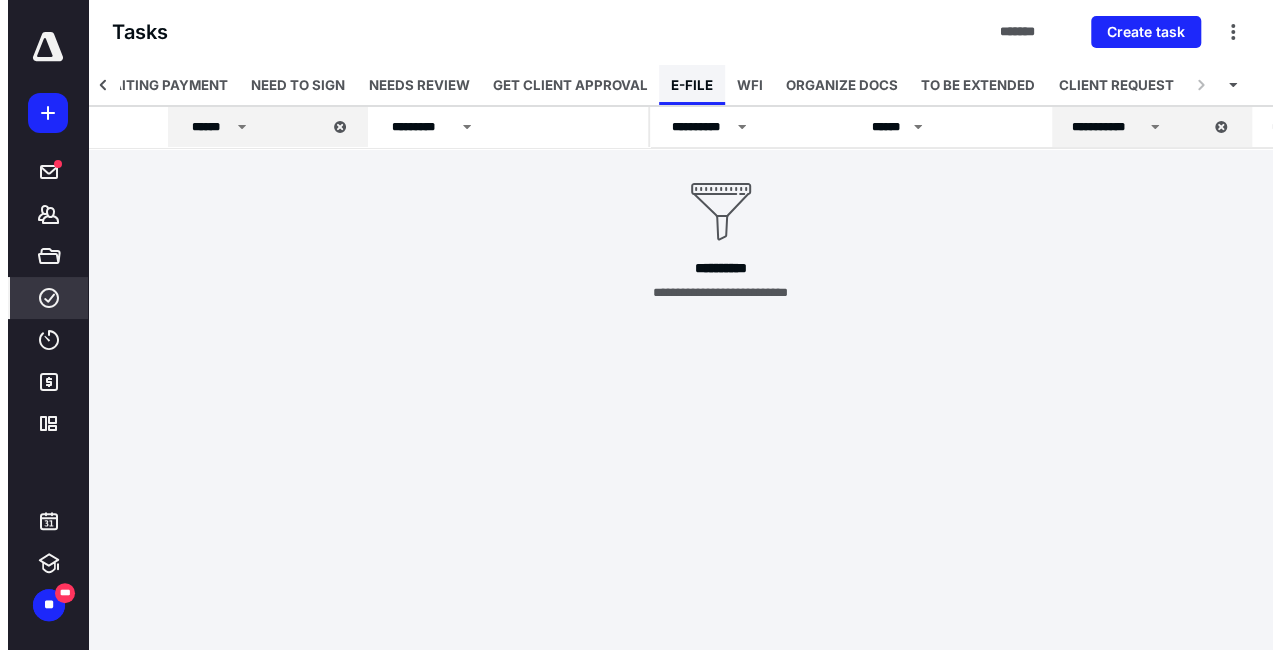 scroll, scrollTop: 0, scrollLeft: 831, axis: horizontal 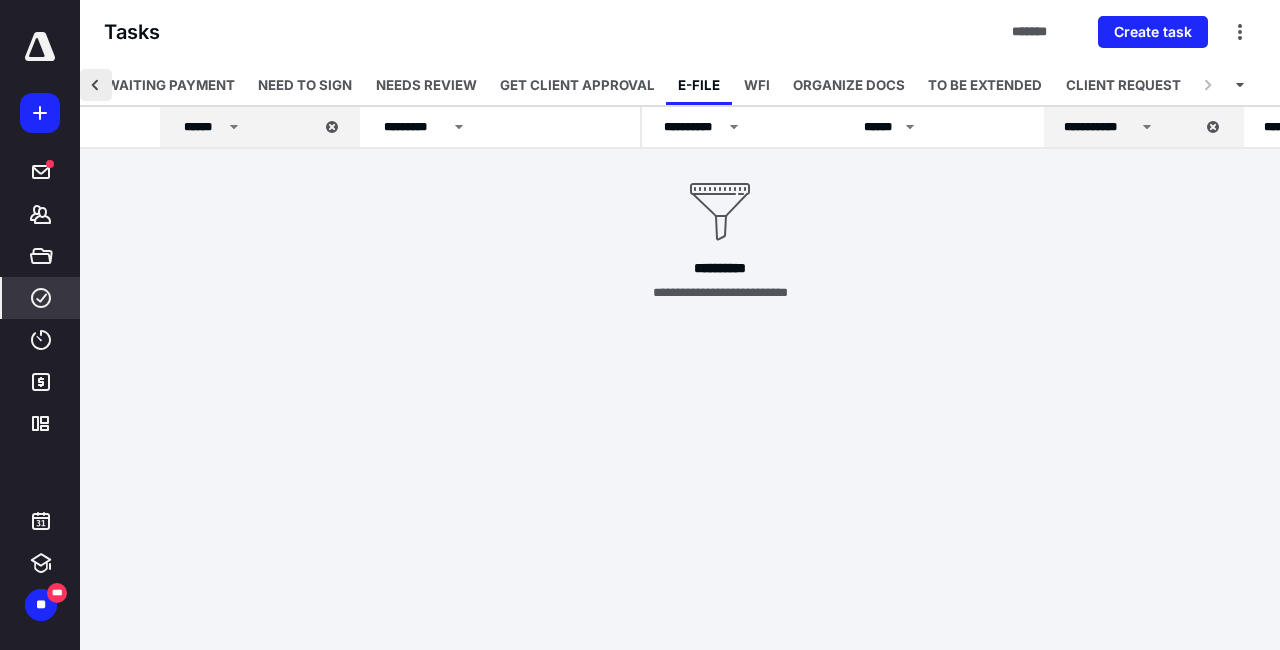 click at bounding box center [96, 85] 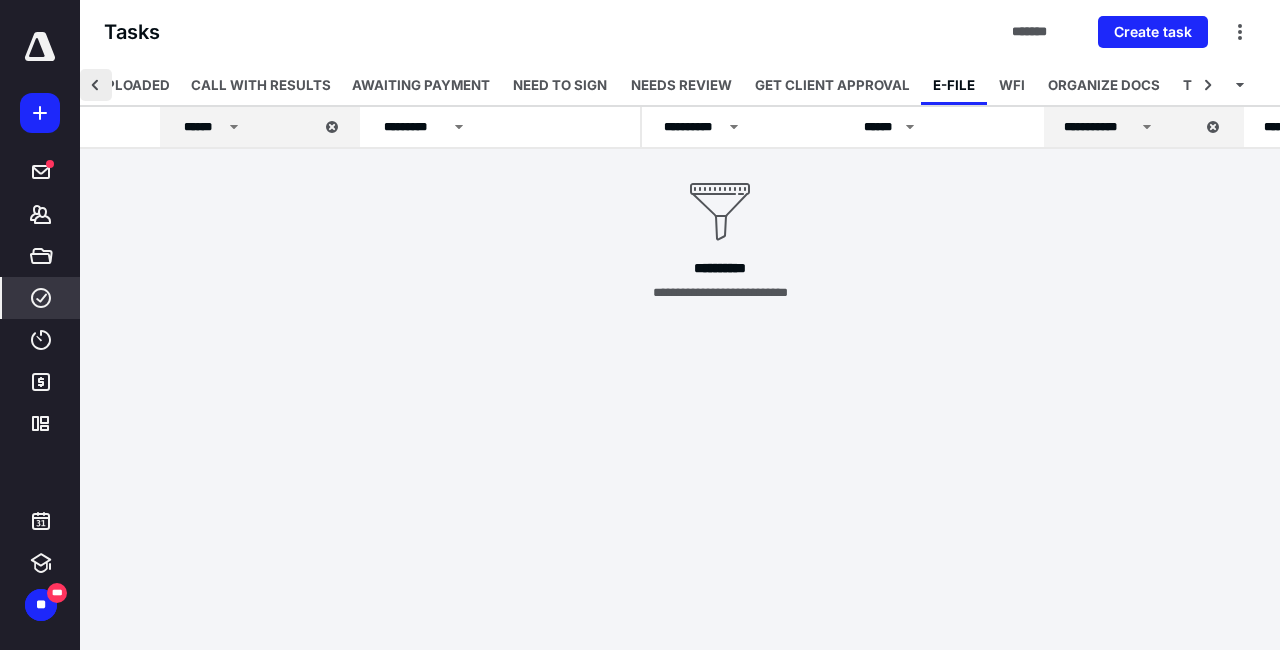 click at bounding box center [96, 85] 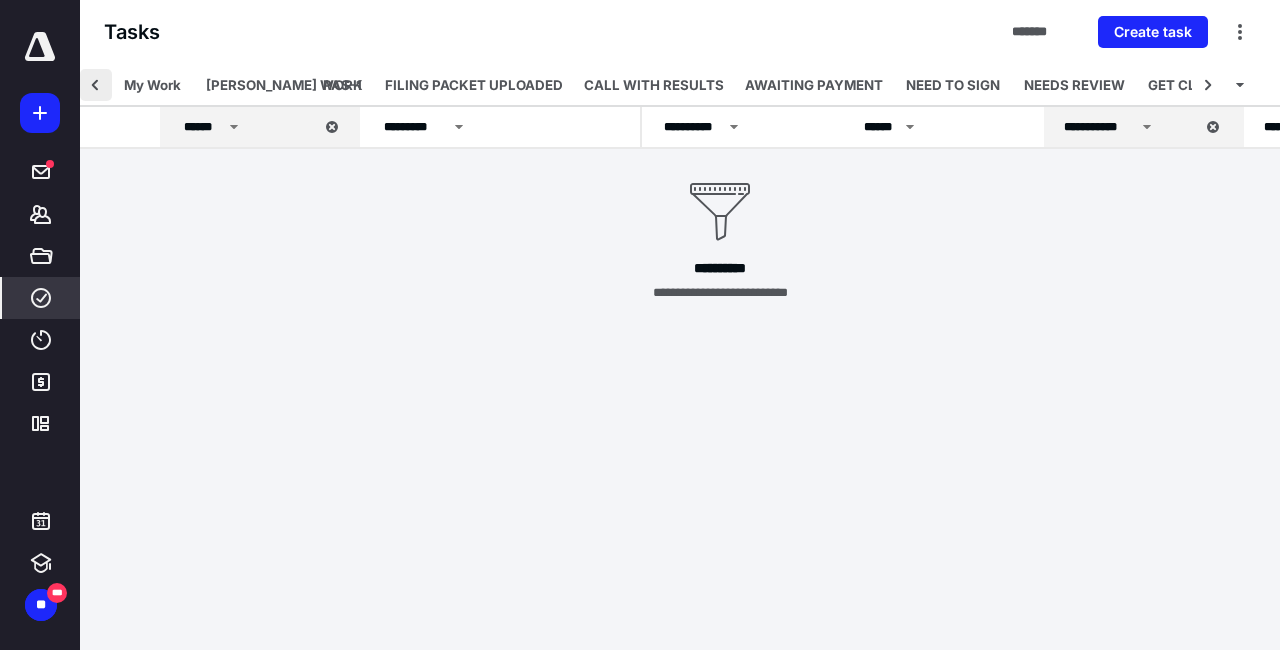 click at bounding box center [96, 85] 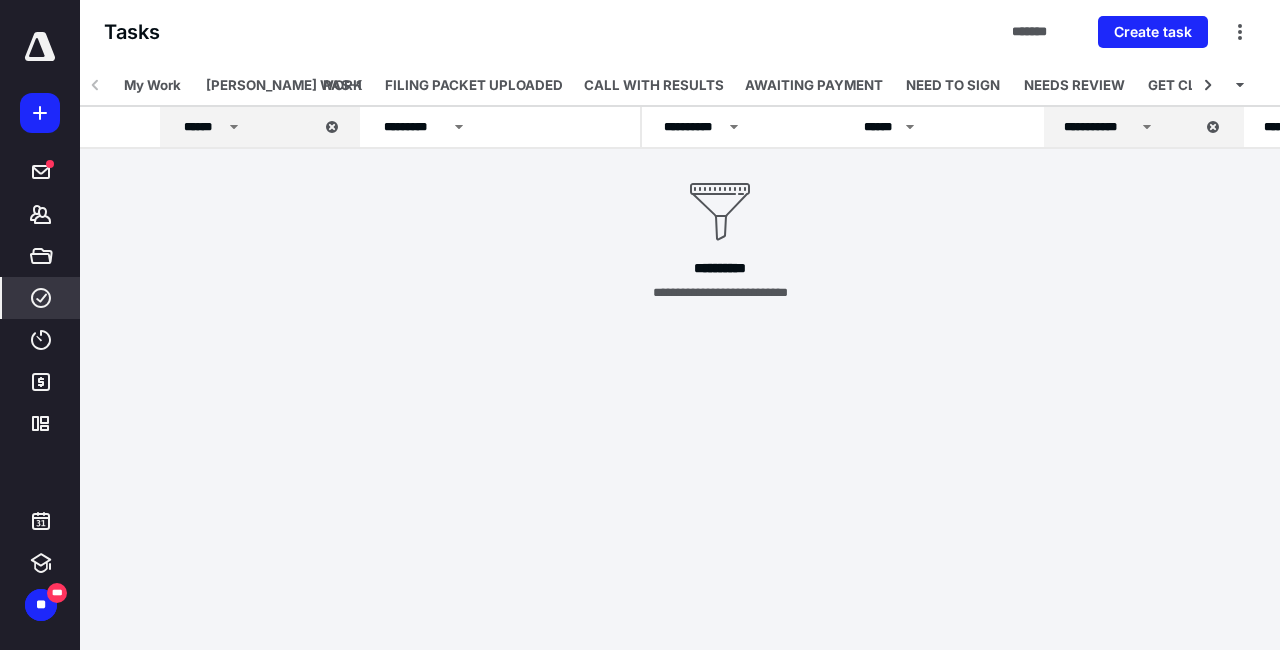 scroll, scrollTop: 0, scrollLeft: 0, axis: both 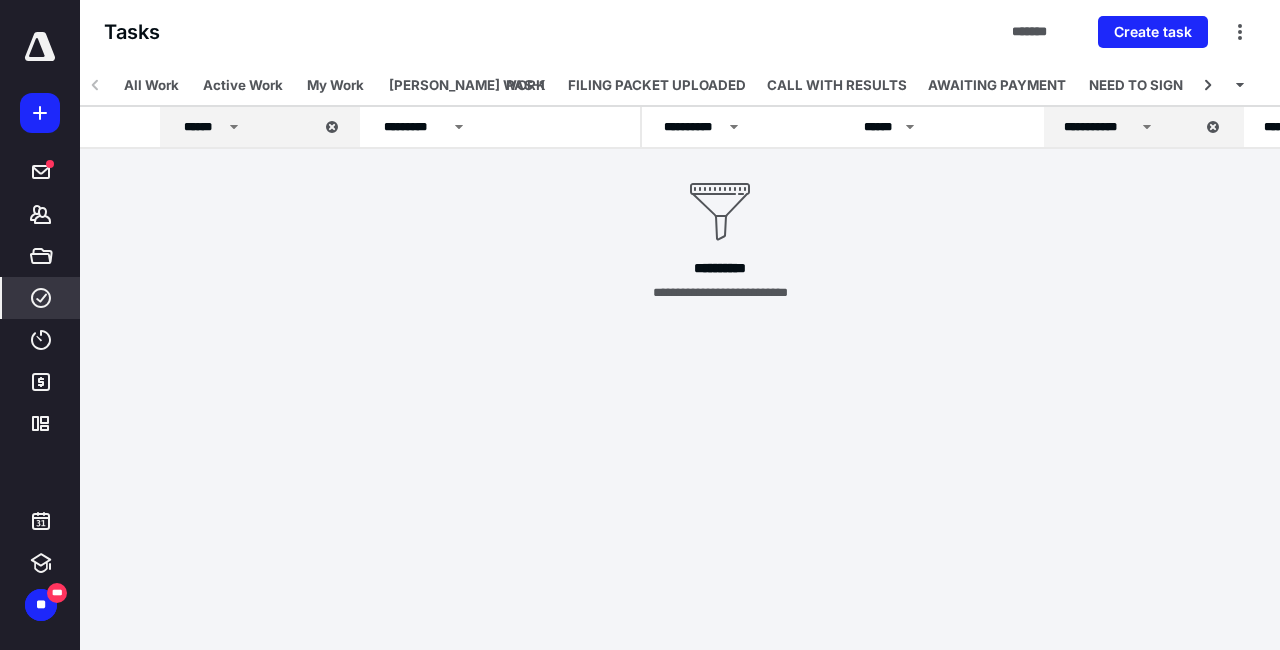 click 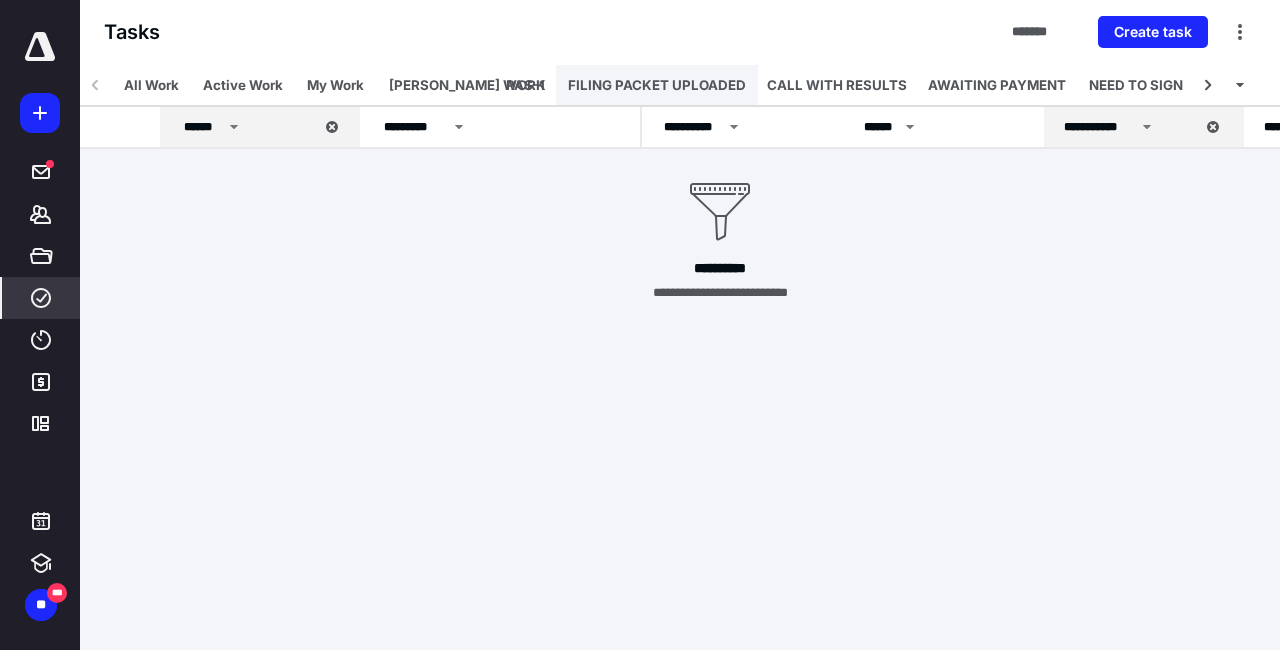 click on "FILING PACKET UPLOADED" at bounding box center [657, 85] 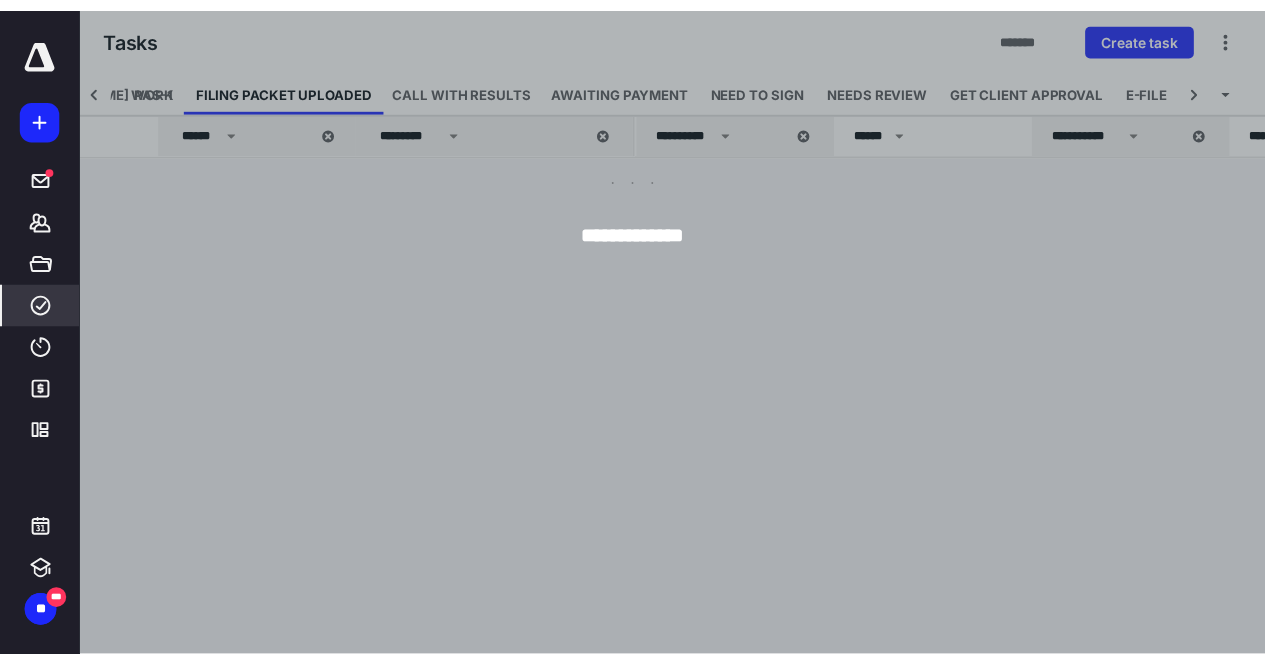 scroll, scrollTop: 0, scrollLeft: 371, axis: horizontal 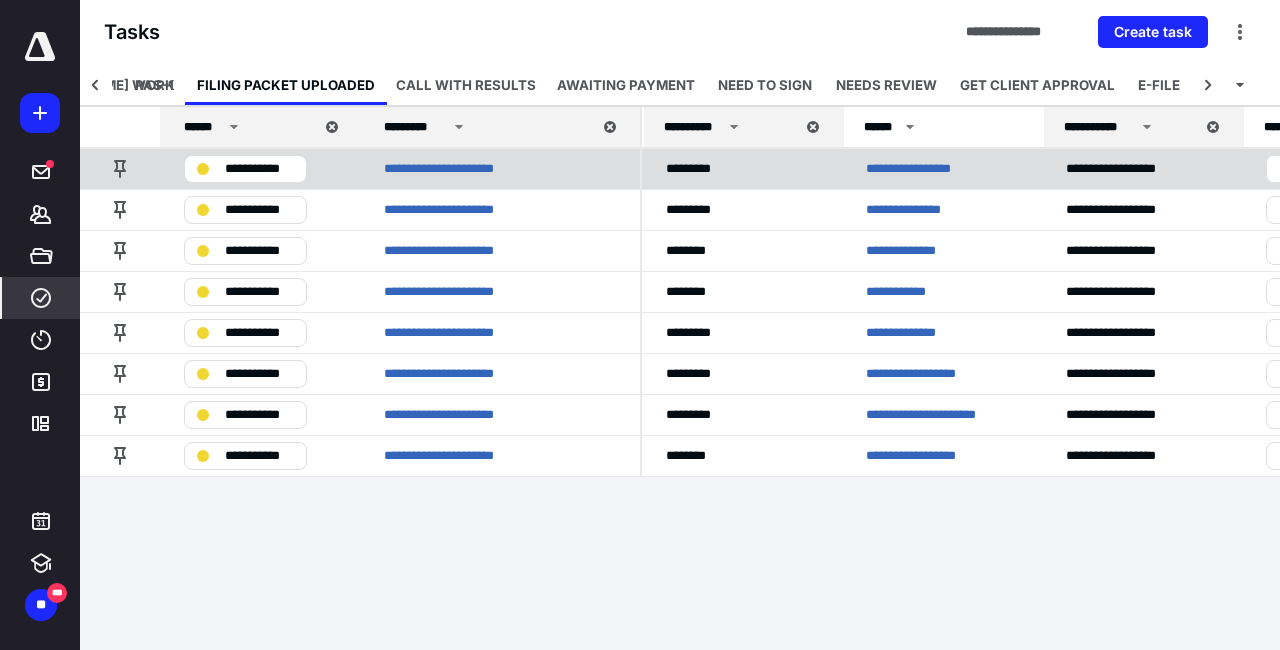 click on "**********" at bounding box center [930, 169] 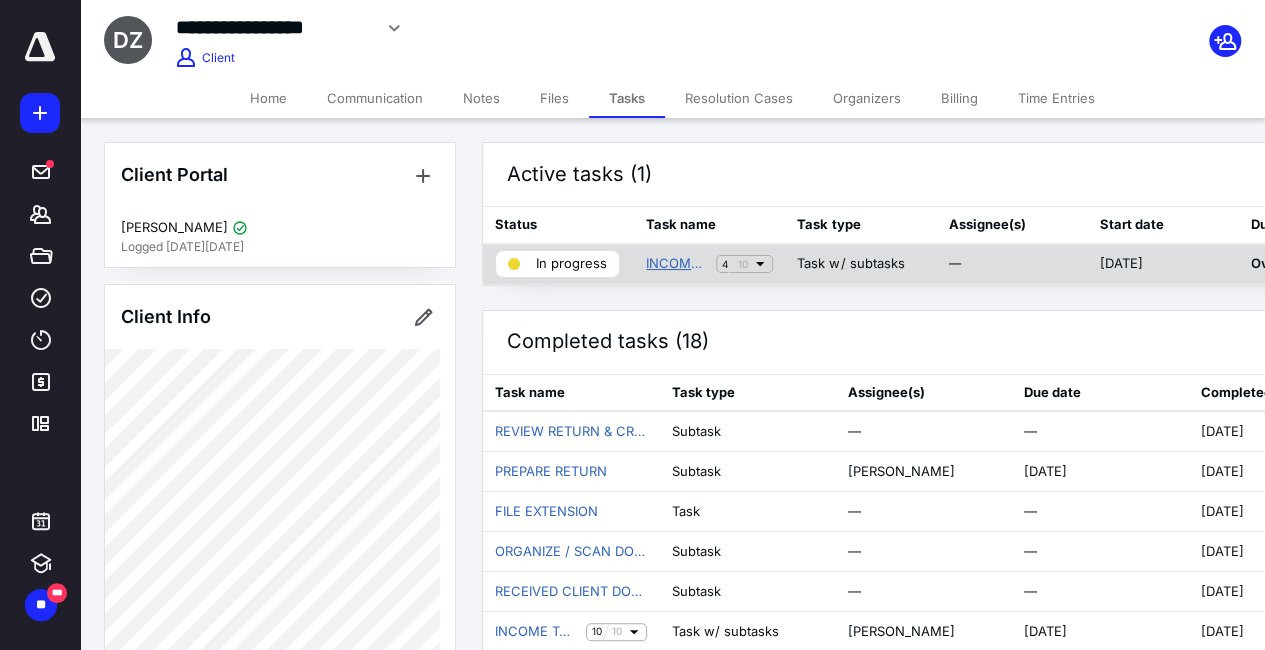click on "INCOME TAX RETURN - ADVANCED" at bounding box center [677, 264] 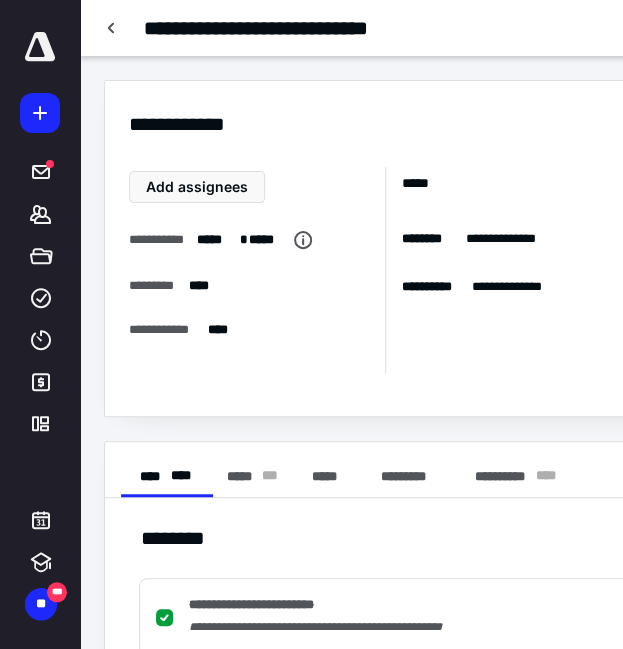 scroll, scrollTop: 72, scrollLeft: 0, axis: vertical 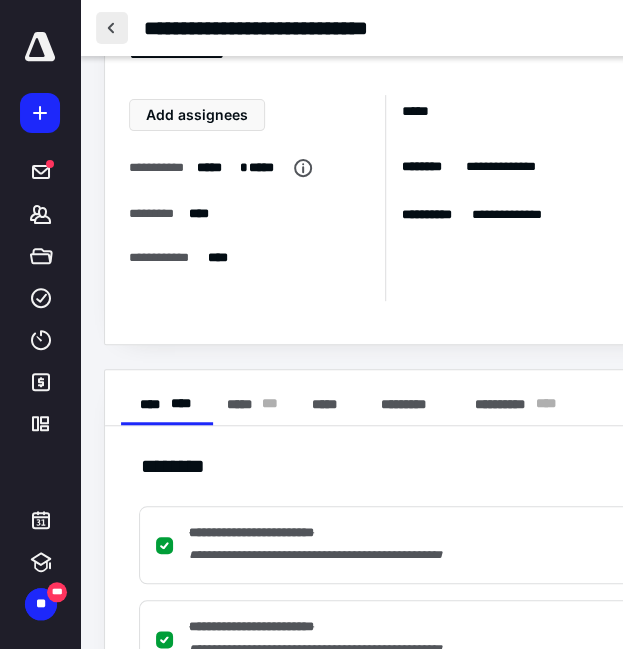 click at bounding box center [112, 28] 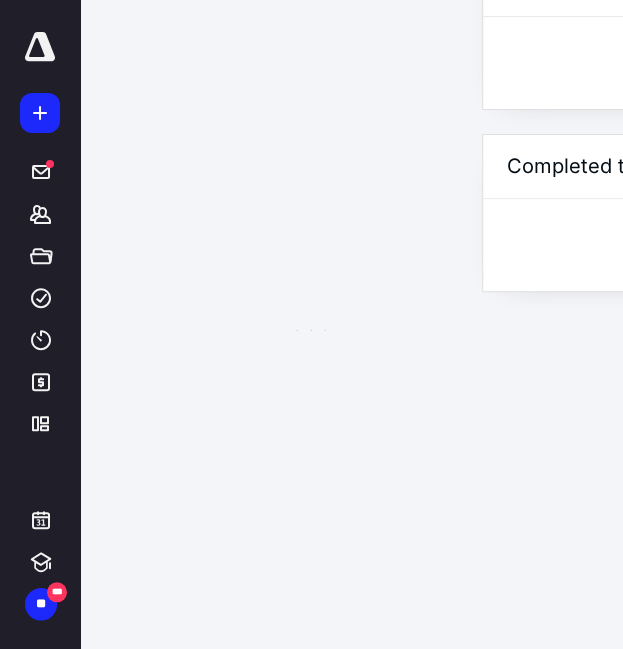 scroll, scrollTop: 0, scrollLeft: 0, axis: both 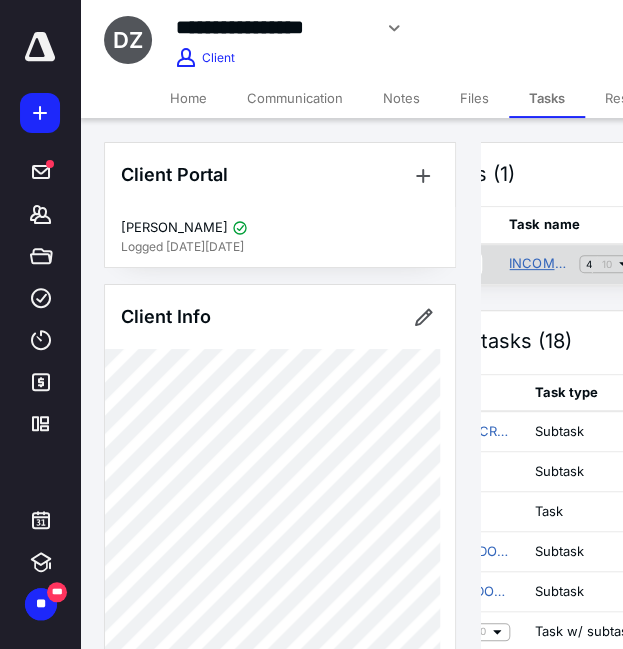 click on "INCOME TAX RETURN - ADVANCED" at bounding box center [540, 264] 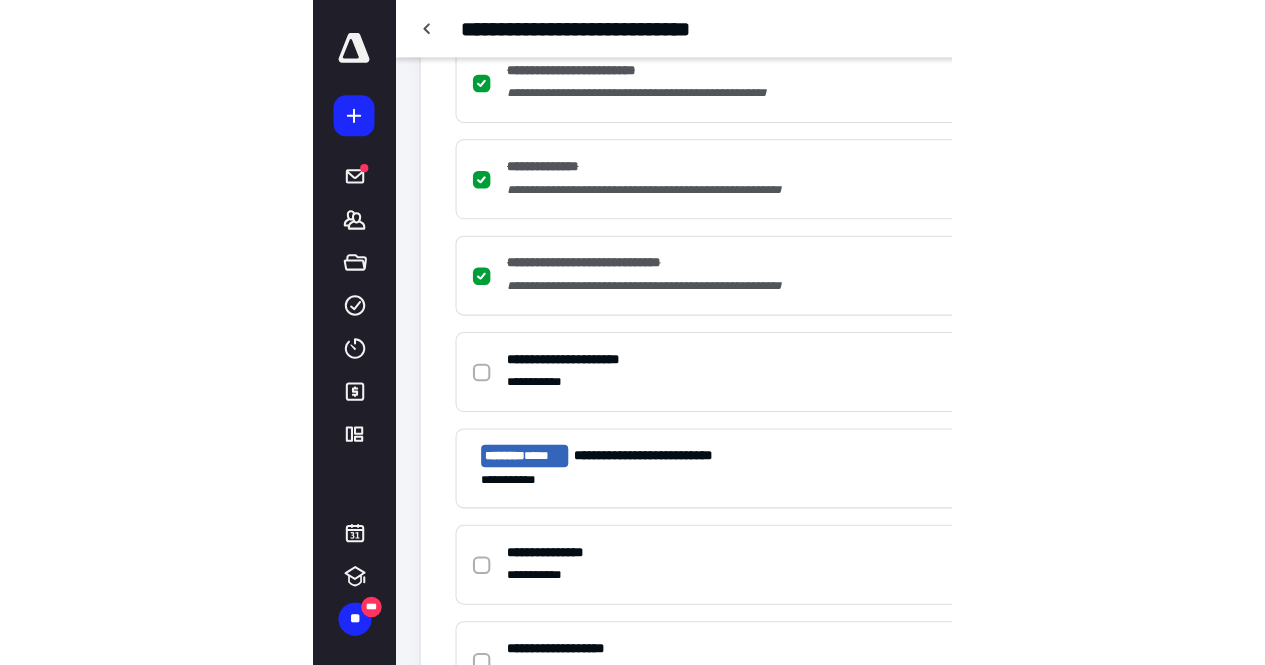 scroll, scrollTop: 633, scrollLeft: 0, axis: vertical 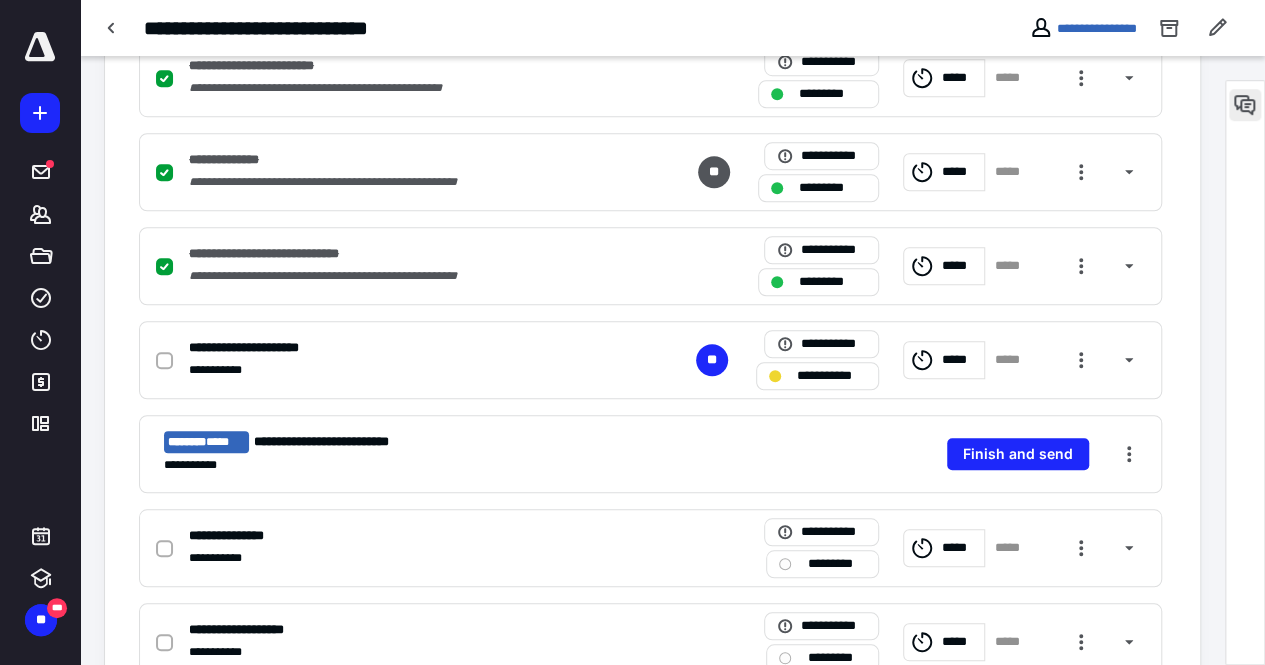 click at bounding box center [1245, 105] 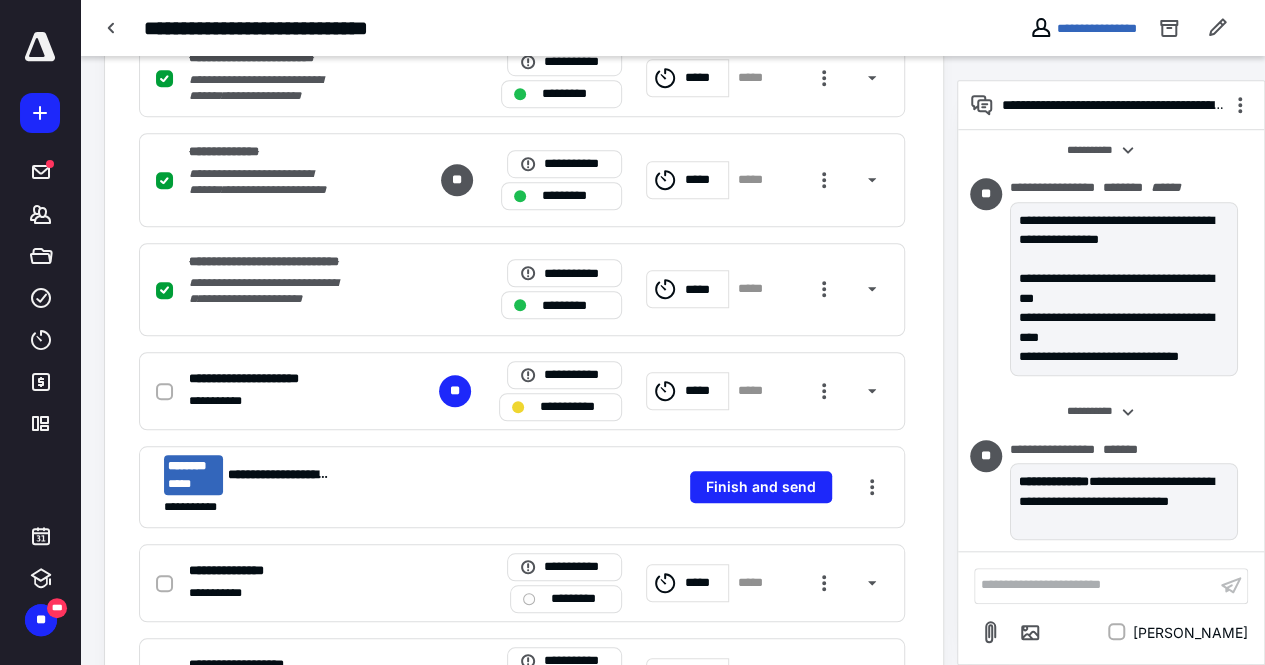 scroll, scrollTop: 724, scrollLeft: 0, axis: vertical 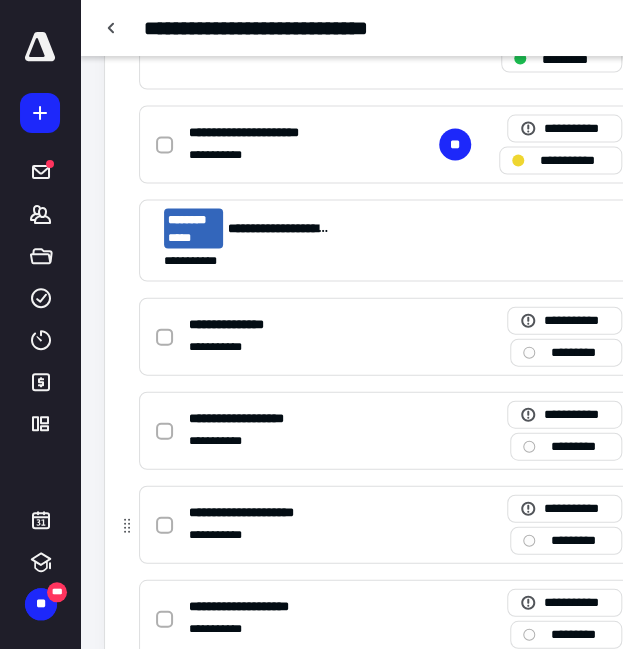 click at bounding box center [127, 524] 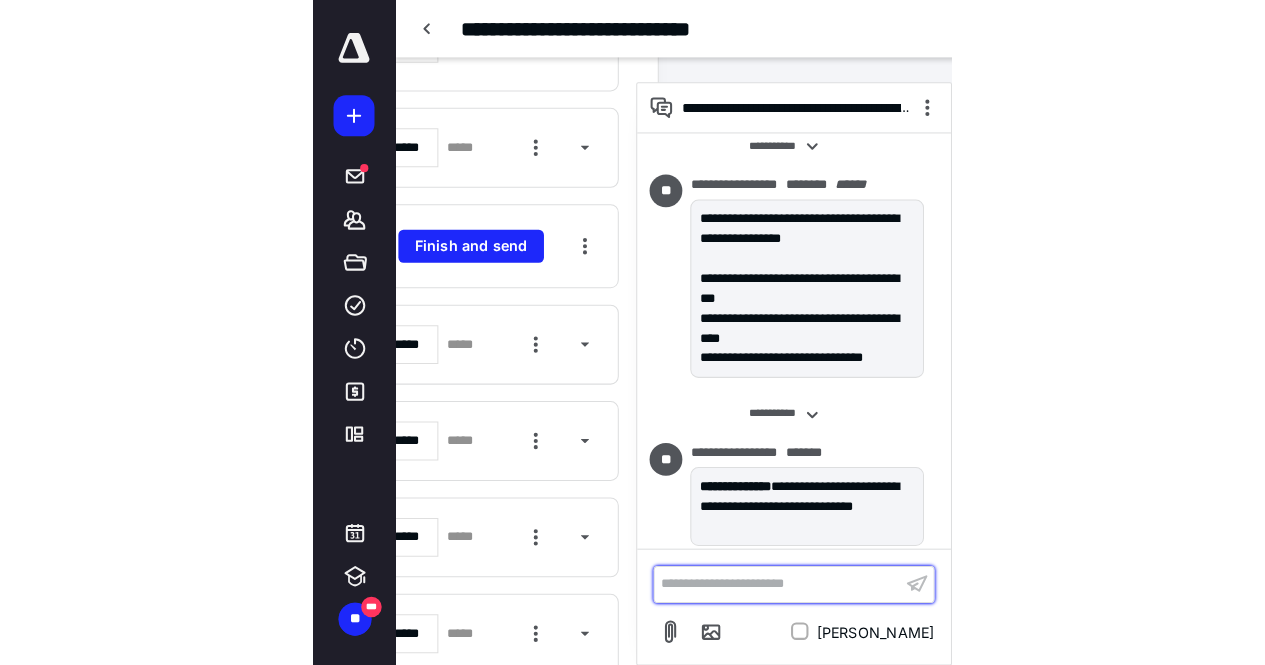scroll, scrollTop: 880, scrollLeft: 0, axis: vertical 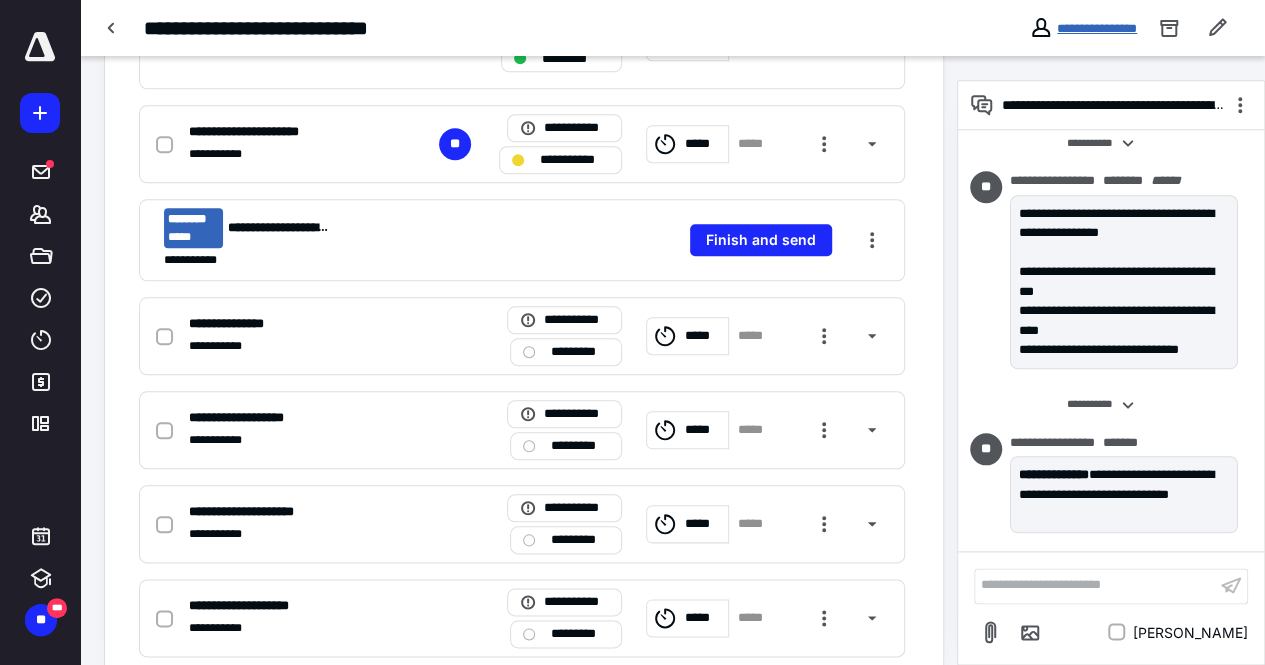 click on "**********" at bounding box center [1097, 28] 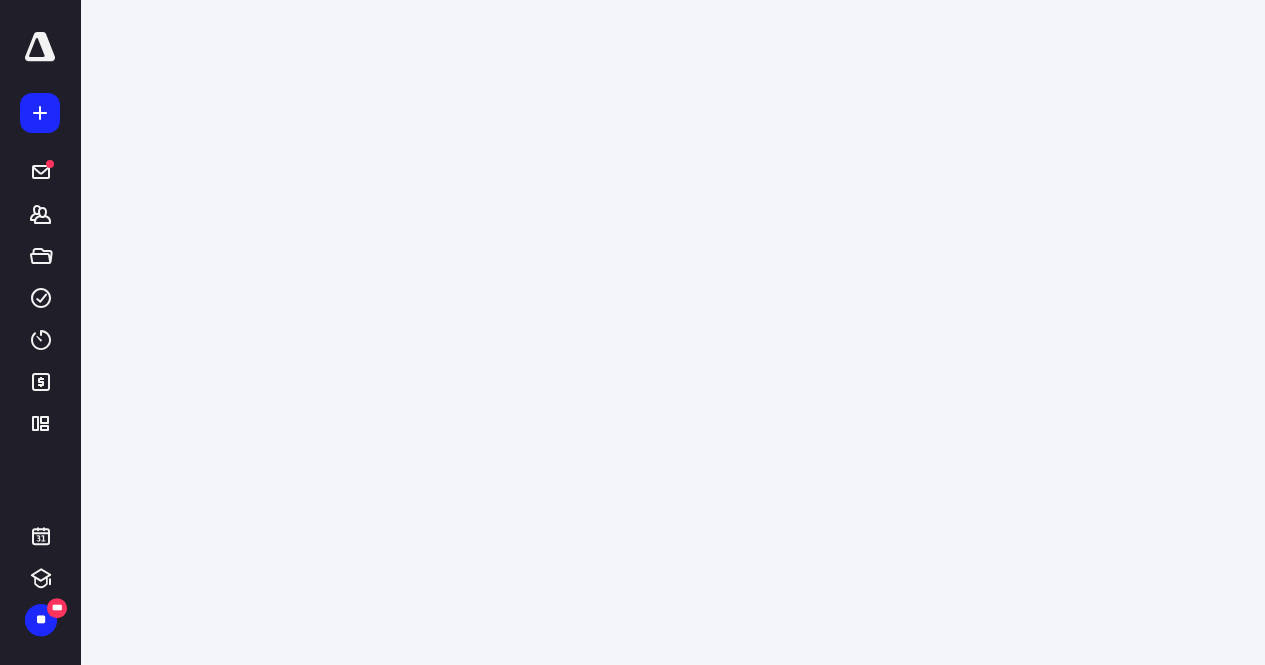 scroll, scrollTop: 0, scrollLeft: 0, axis: both 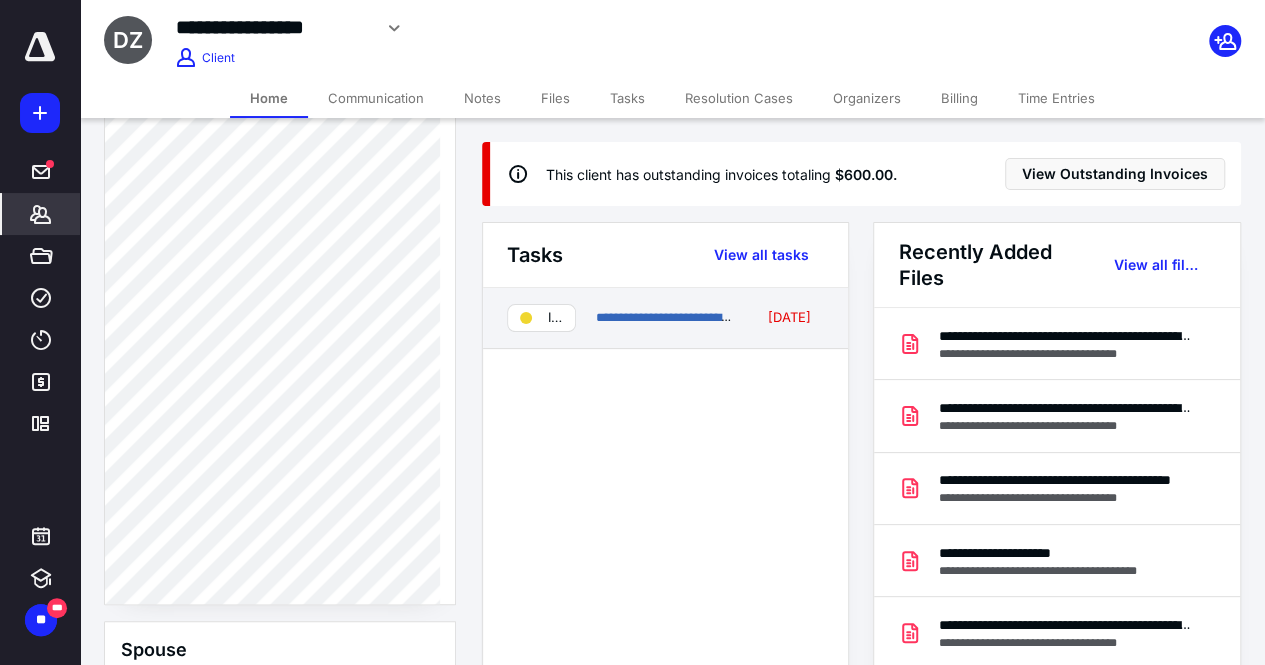 click on "**********" at bounding box center (665, 318) 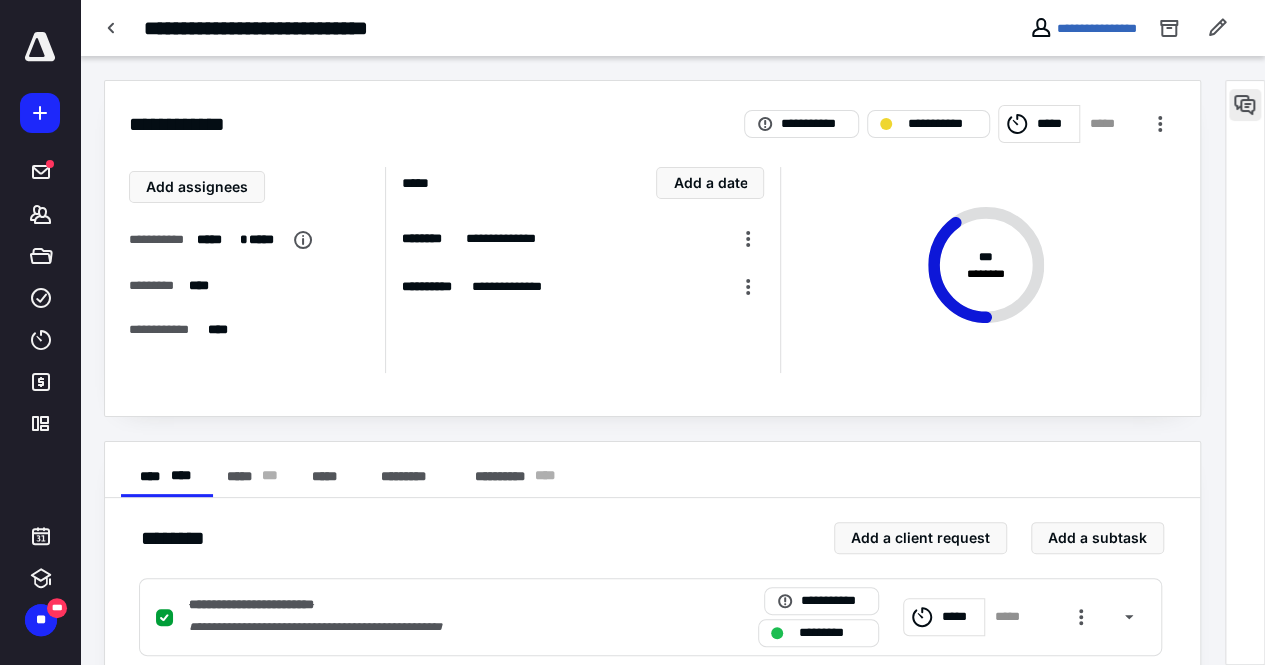 click at bounding box center (1245, 105) 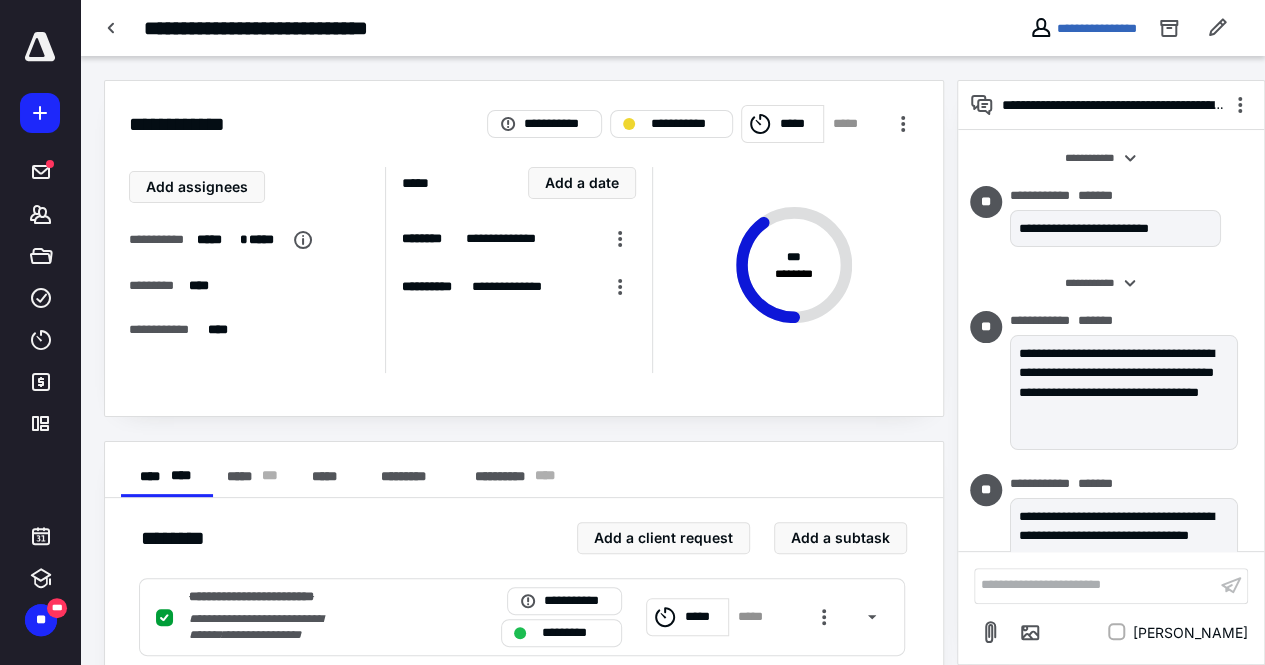 scroll, scrollTop: 887, scrollLeft: 0, axis: vertical 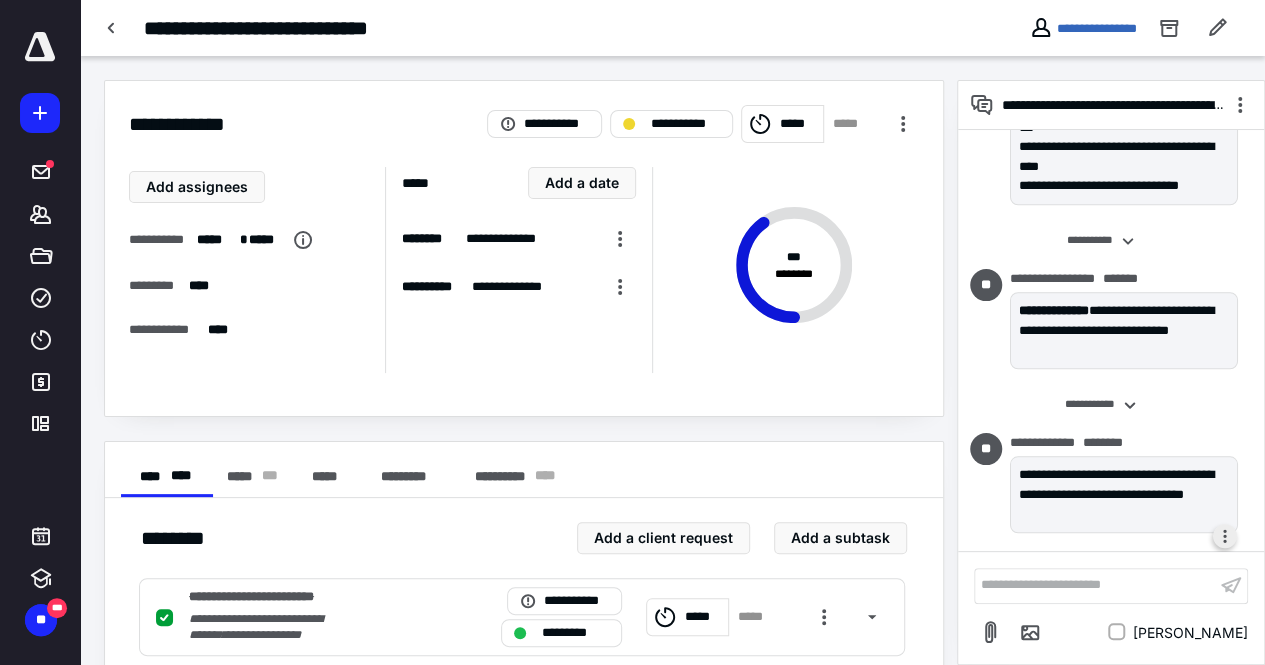 click at bounding box center [1225, 536] 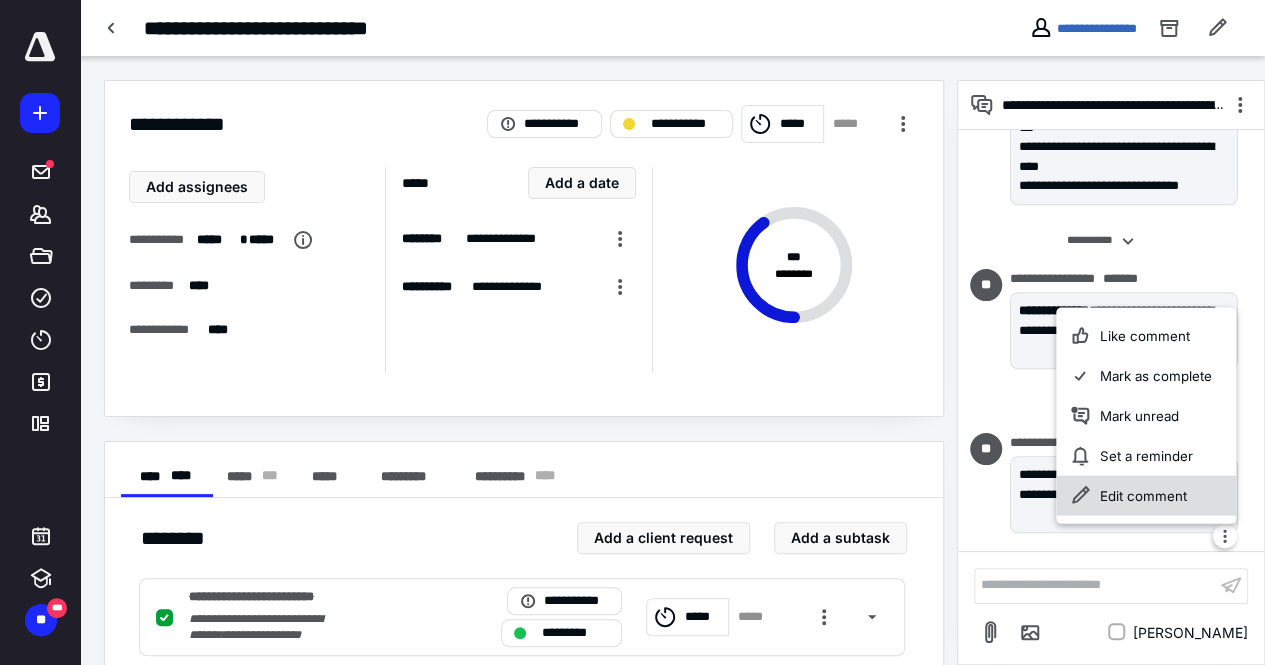 click on "Edit comment" at bounding box center (1146, 495) 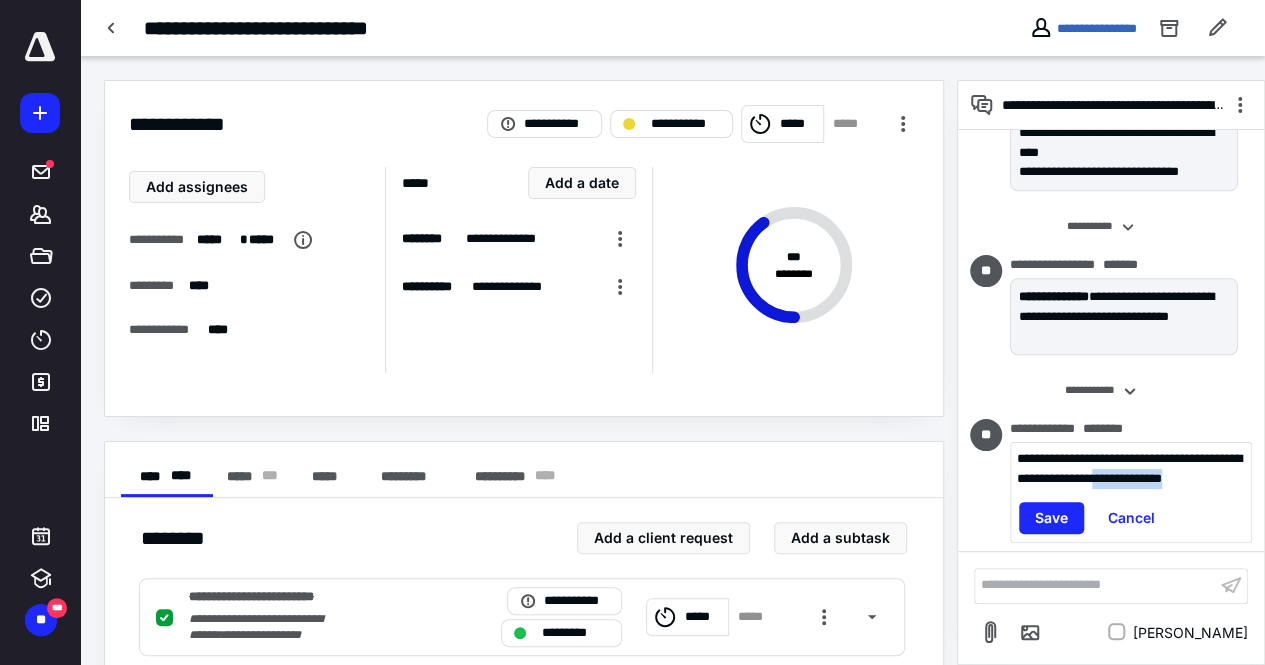 drag, startPoint x: 1204, startPoint y: 510, endPoint x: 1101, endPoint y: 531, distance: 105.11898 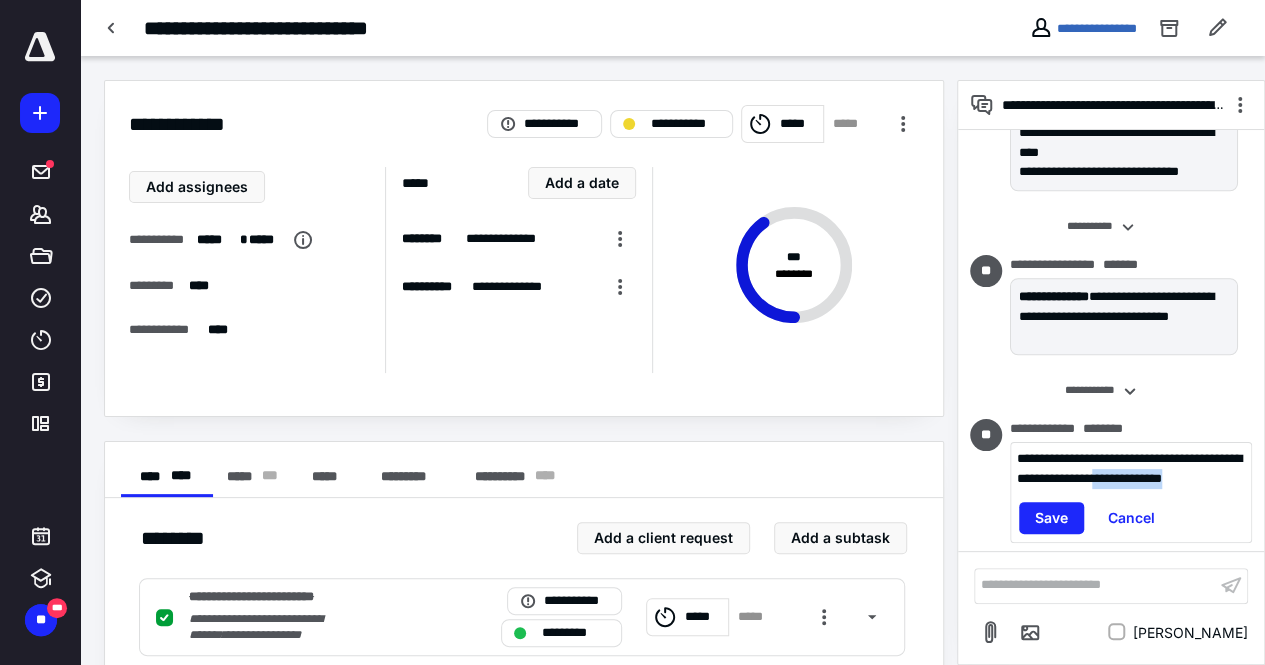 click on "**********" at bounding box center (1131, 492) 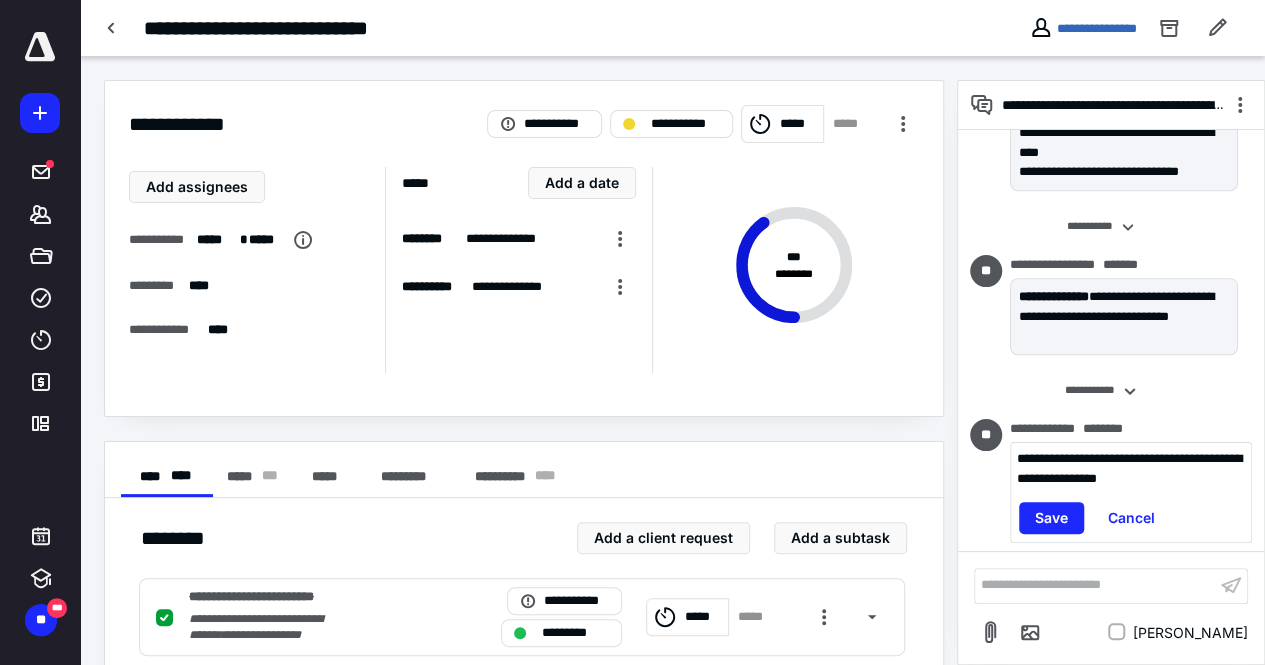 type 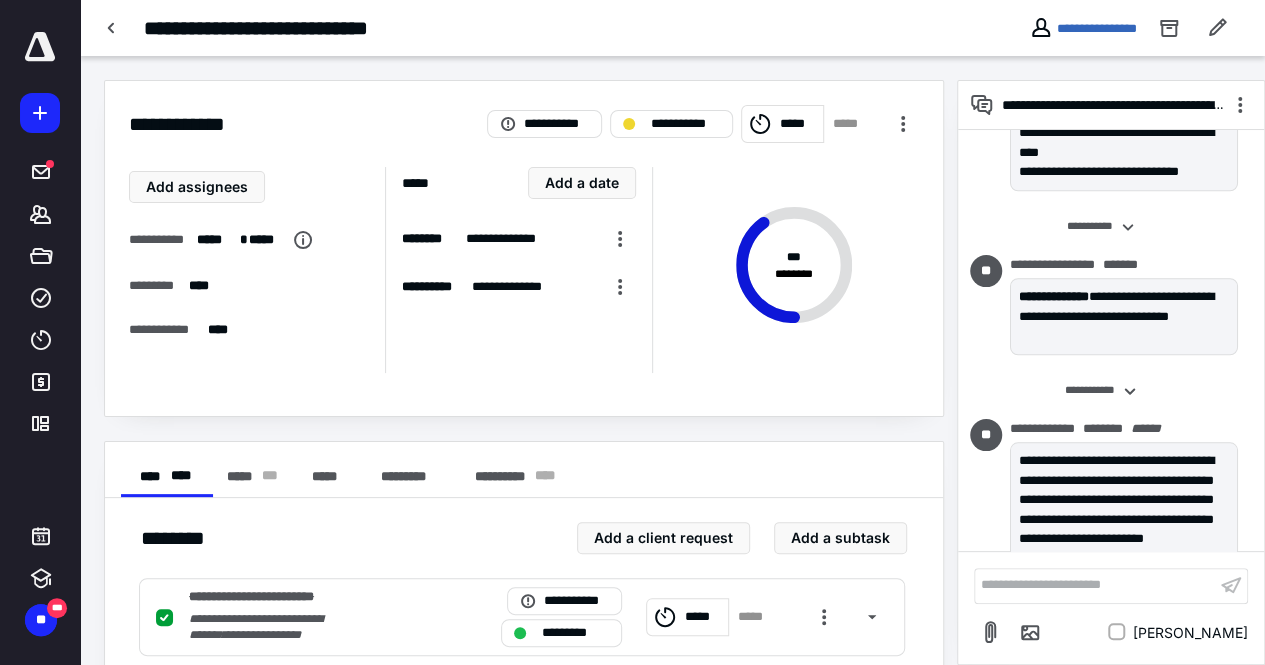 scroll, scrollTop: 952, scrollLeft: 0, axis: vertical 